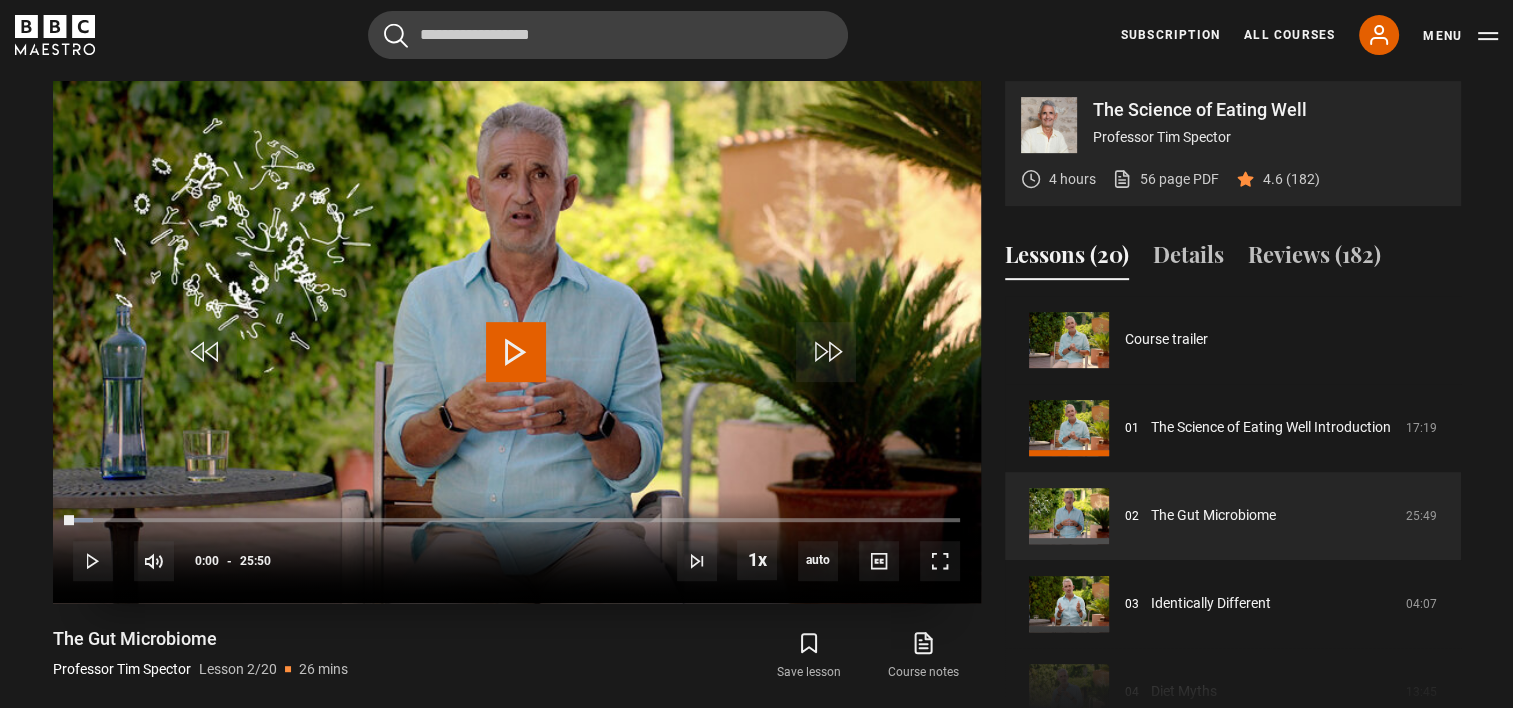 scroll, scrollTop: 855, scrollLeft: 0, axis: vertical 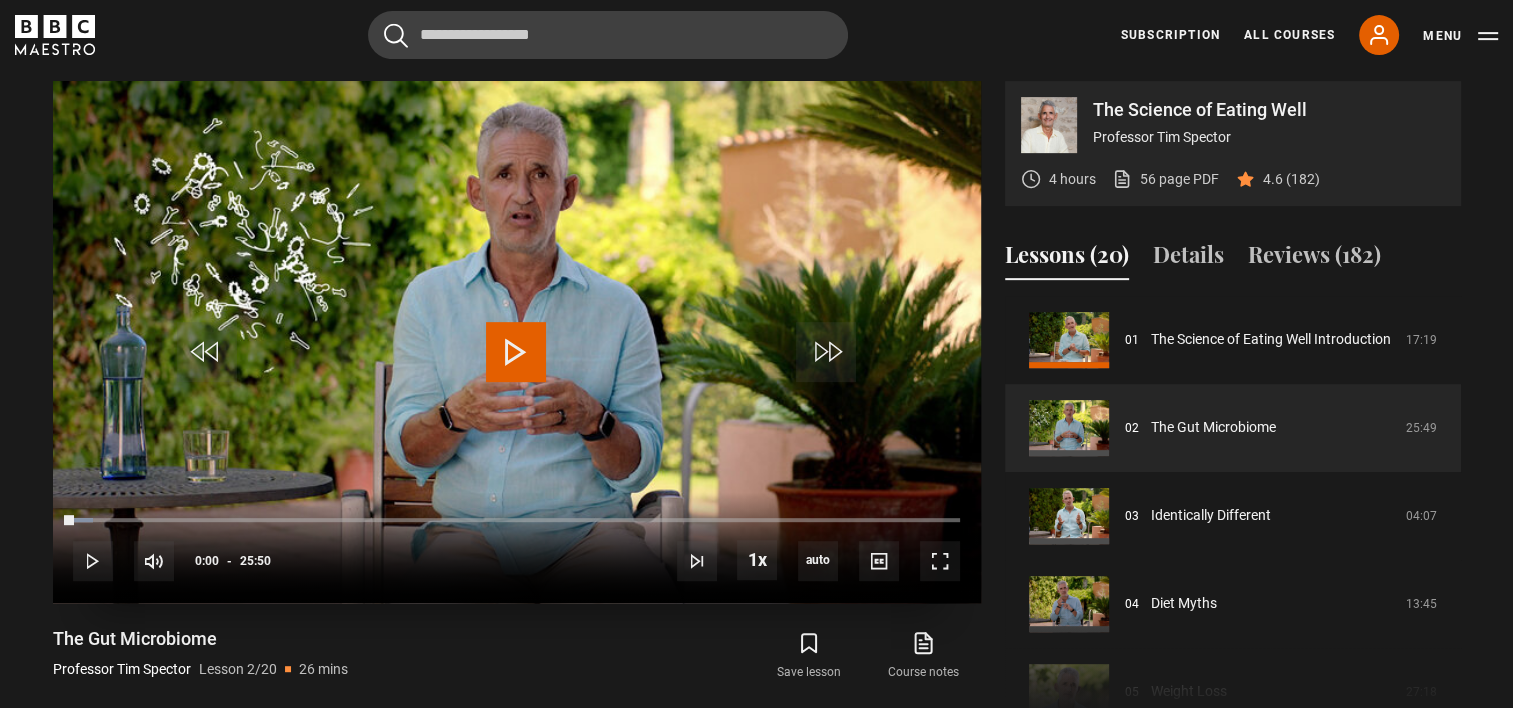 click at bounding box center (516, 352) 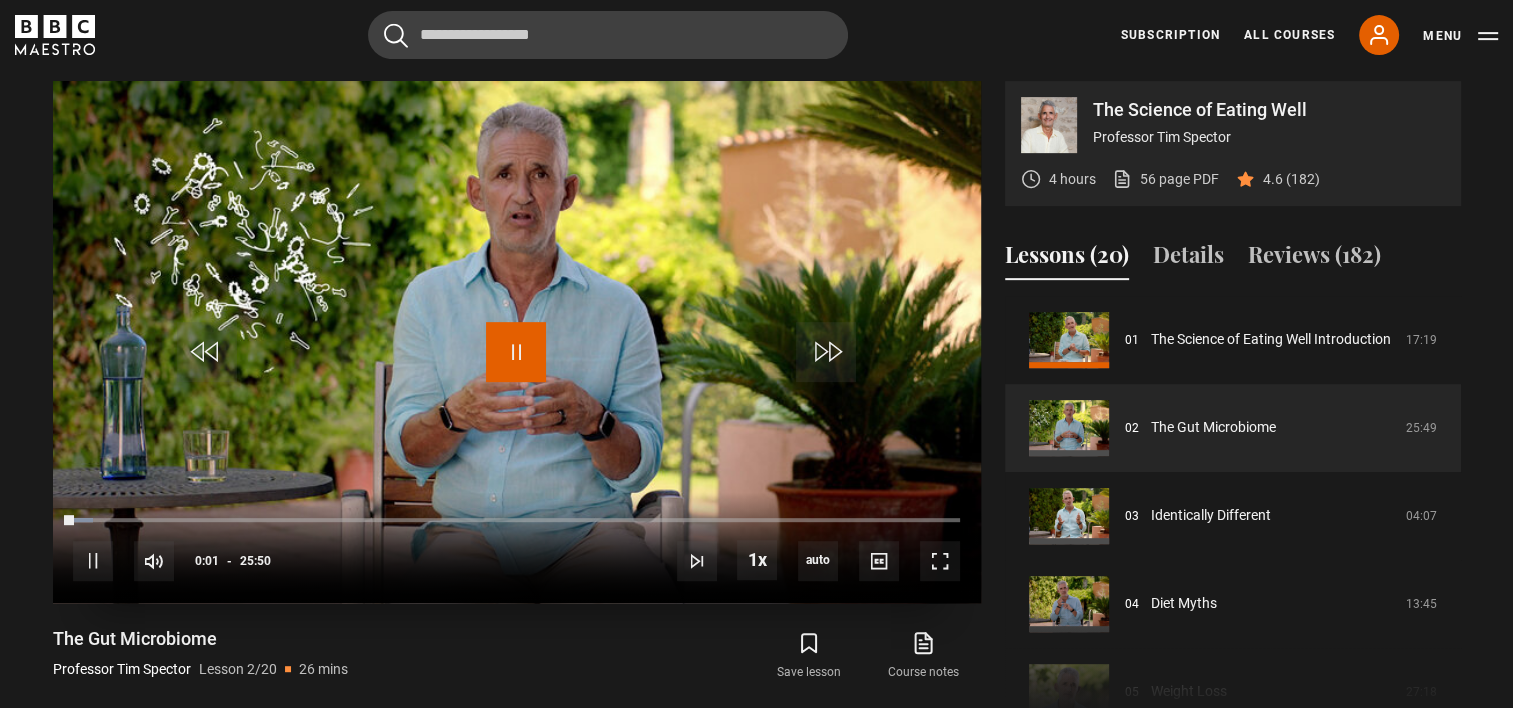 click at bounding box center (516, 352) 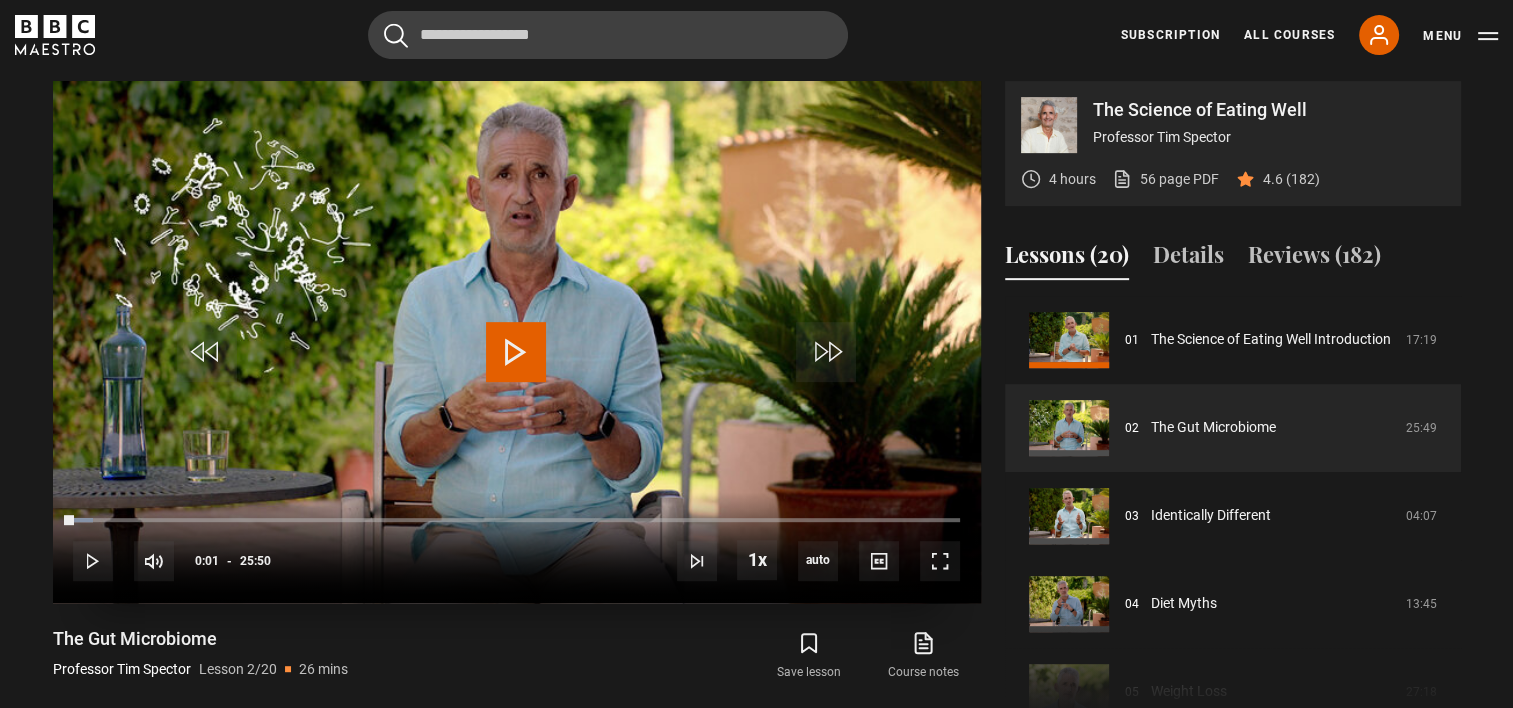 click at bounding box center (516, 352) 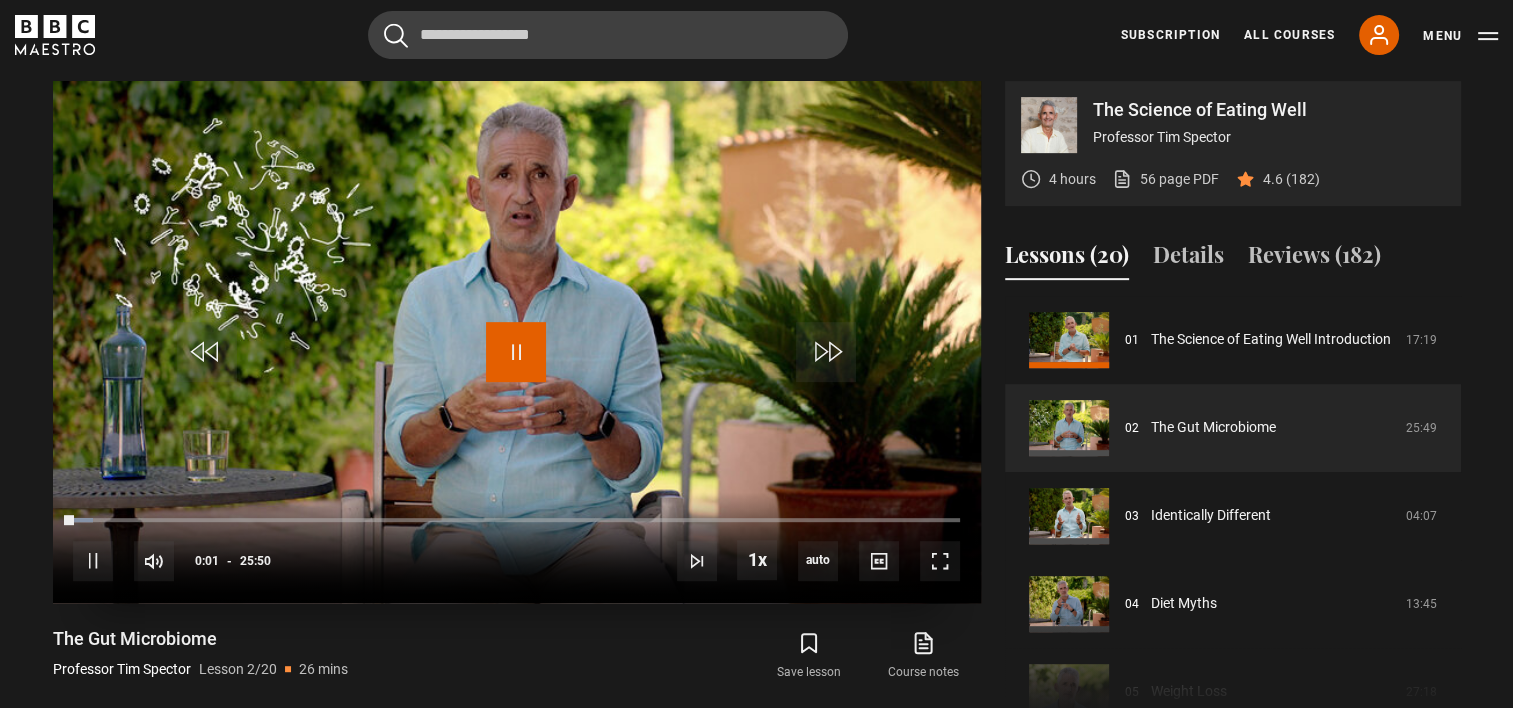 click at bounding box center [516, 352] 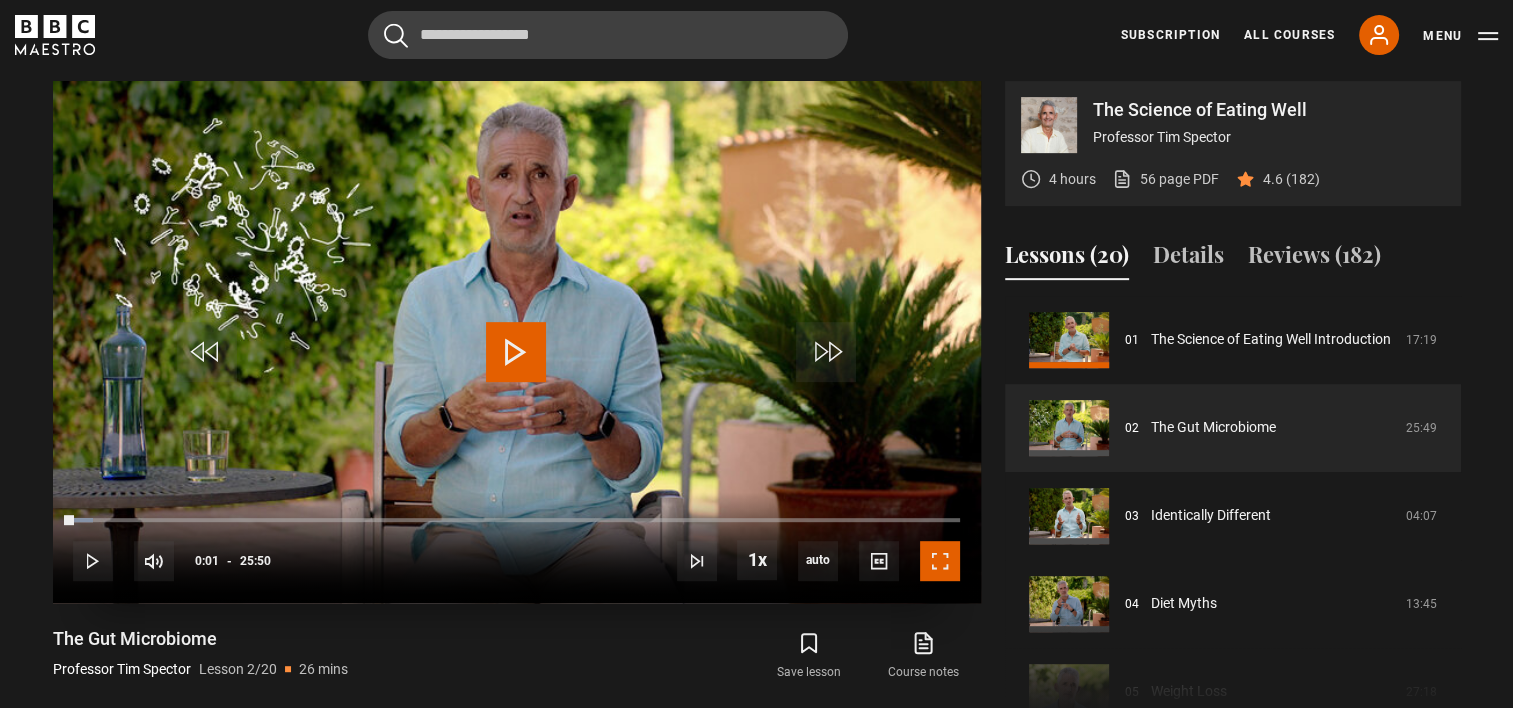 click at bounding box center (940, 561) 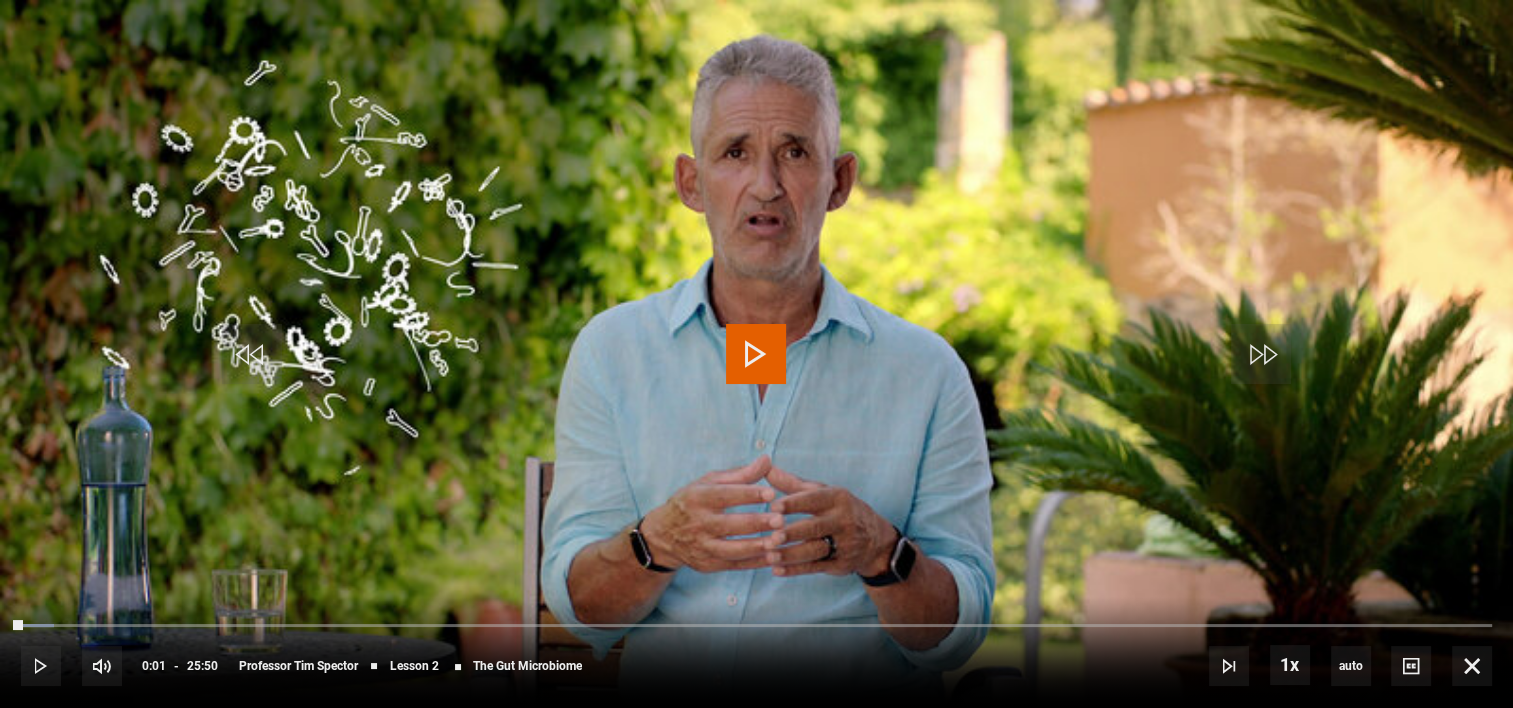 click on "Video Player is loading. Play Lesson The Gut Microbiome 10s Skip Back 10 seconds Play 10s Skip Forward 10 seconds Loaded :  2.26% 10:49 00:01 Play Mute Current Time  0:01 - Duration  25:50
Professor [NAME]
Lesson 2
The Gut Microbiome
1x Playback Rate 2x 1.5x 1x , selected 0.5x auto Quality 360p 720p 1080p 2160p Auto , selected Captions captions off , selected English  Captions This is a modal window.
Lesson Completed
Up next
Identically Different
Cancel
Do you want to save this lesson?
Save lesson" at bounding box center (756, 354) 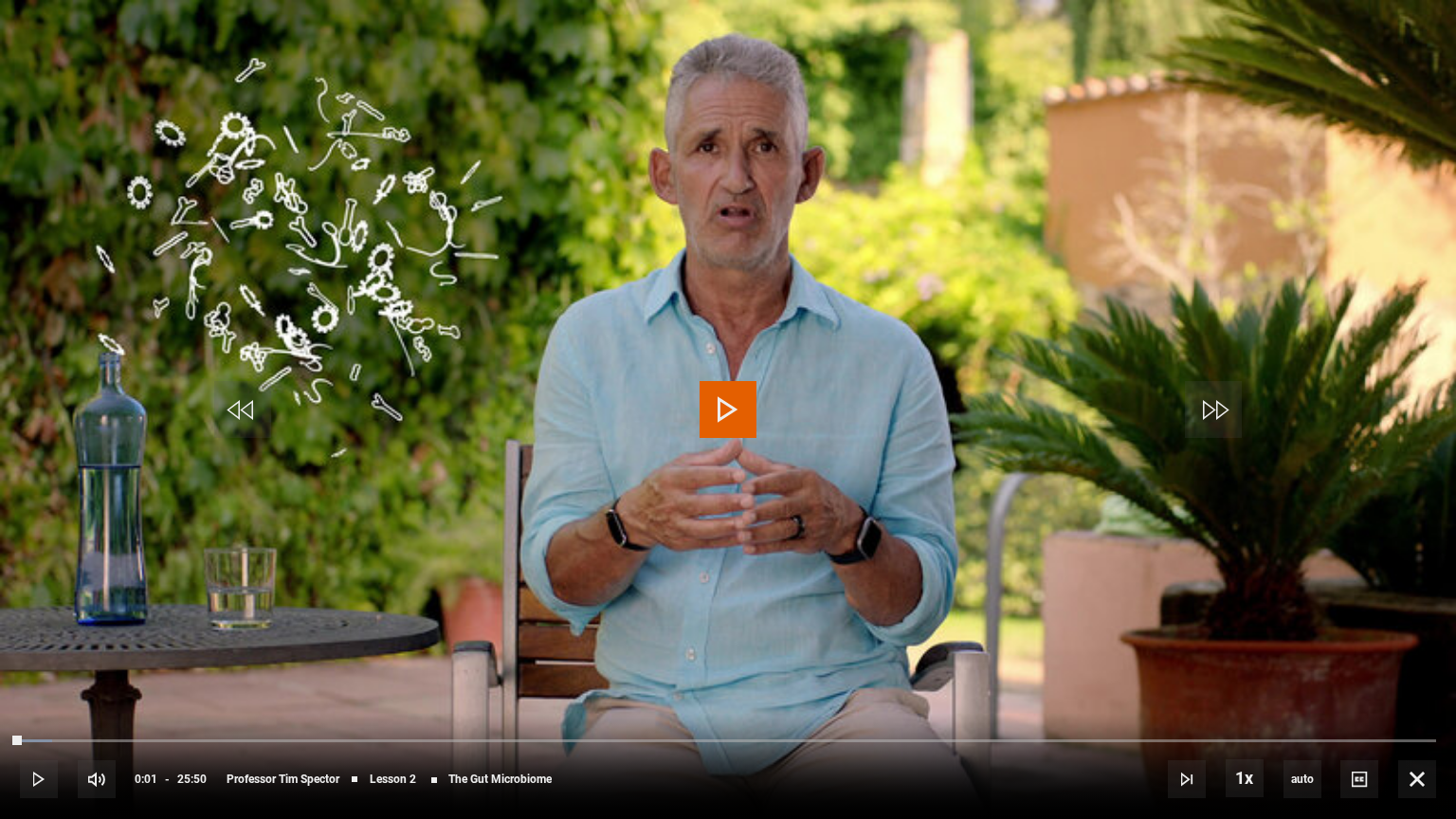 click at bounding box center (728, 410) 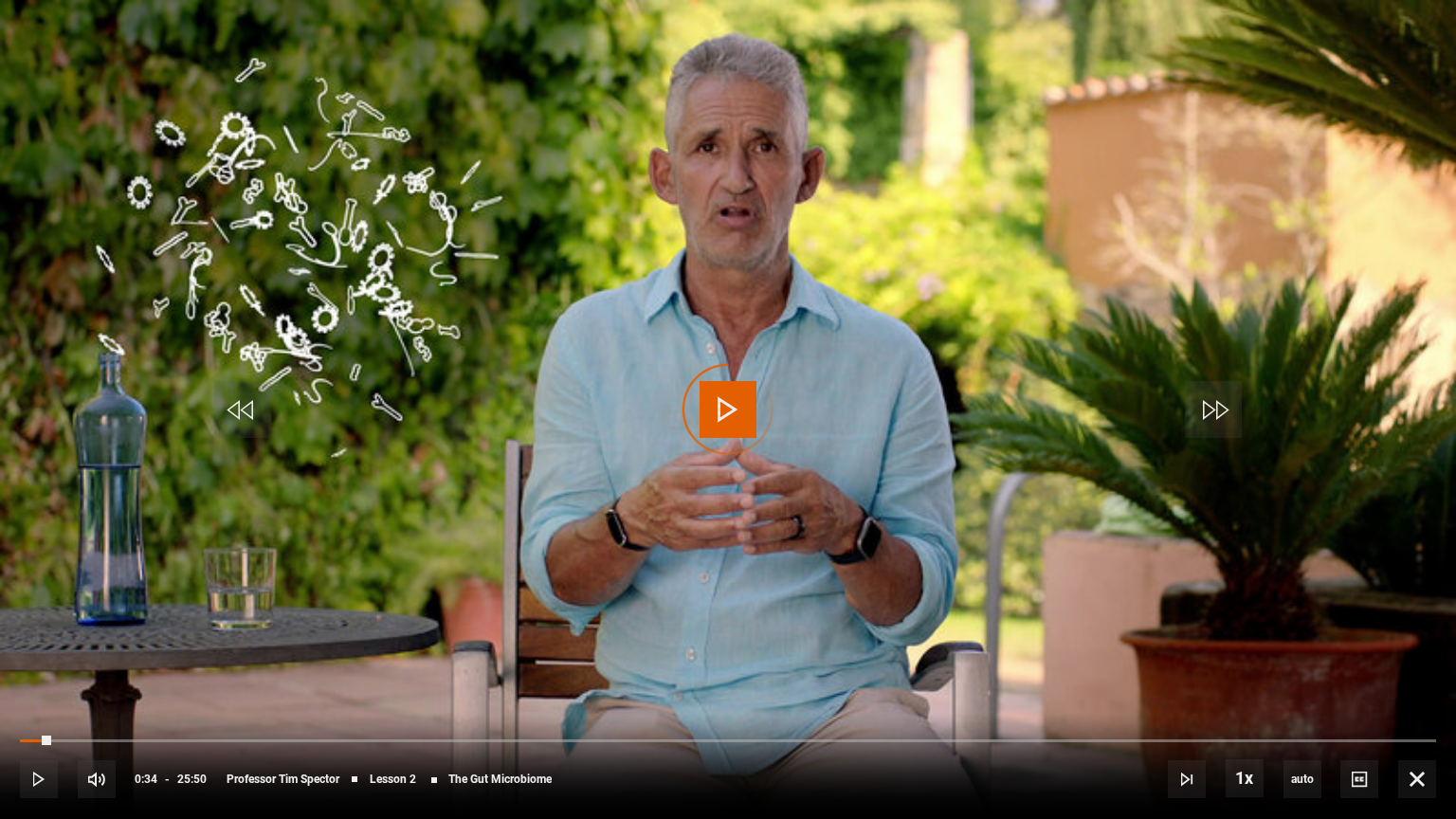 drag, startPoint x: 50, startPoint y: 738, endPoint x: 9, endPoint y: 742, distance: 41.19466 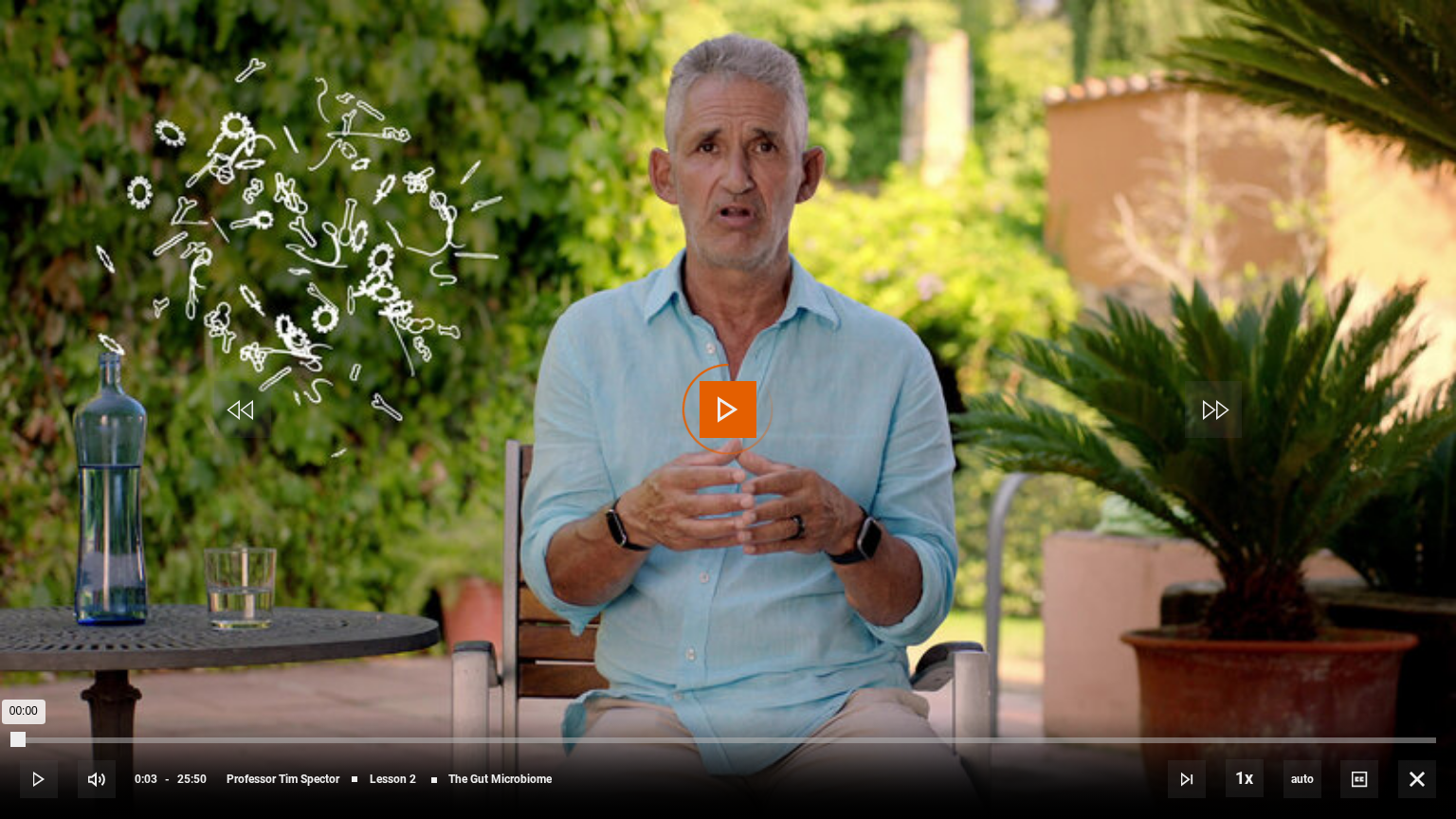 click on "Loaded :  0.00% 00:03 00:00" at bounding box center (728, 740) 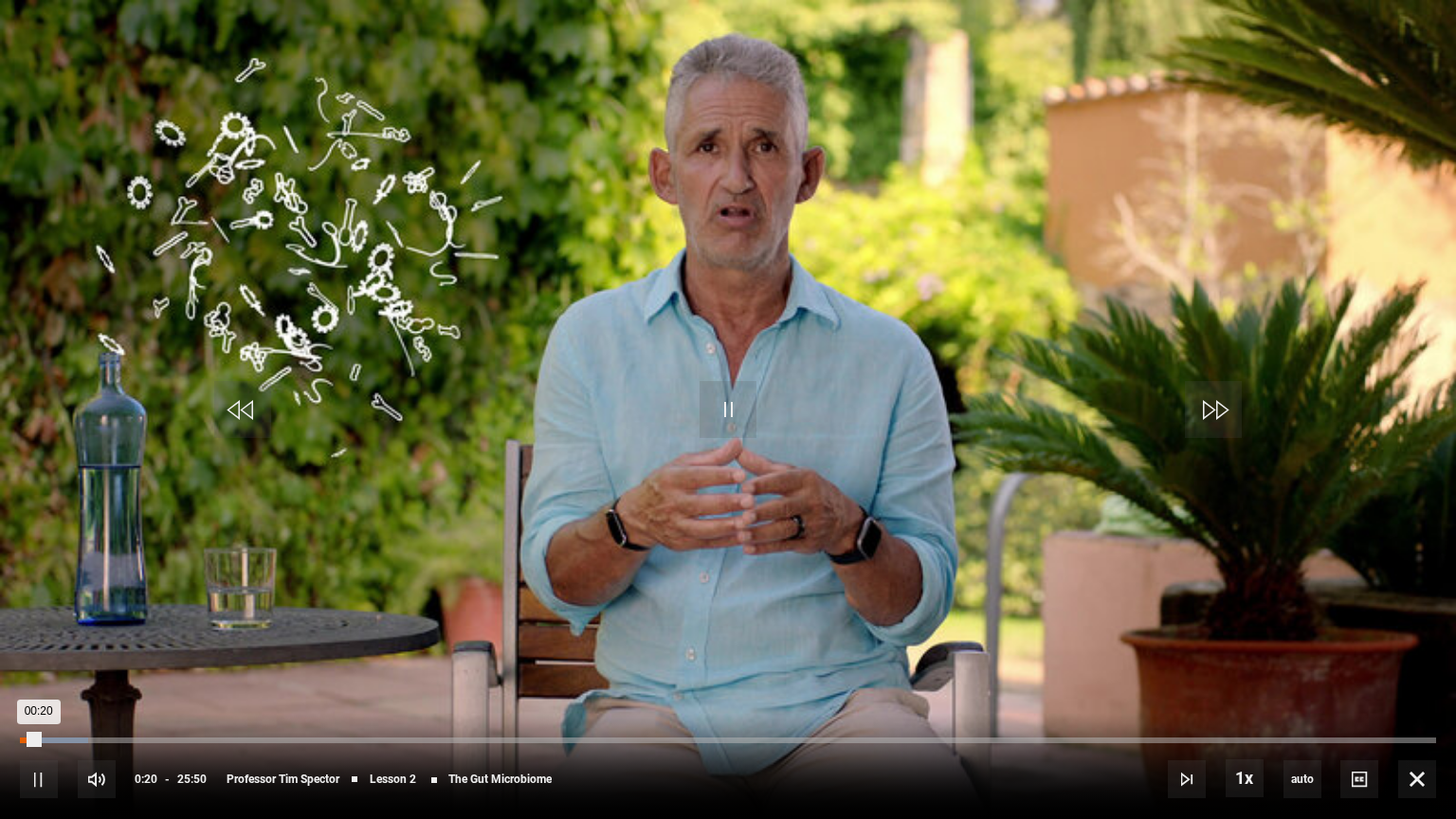 click on "Loaded :  4.84% 00:03 00:20" at bounding box center (728, 740) 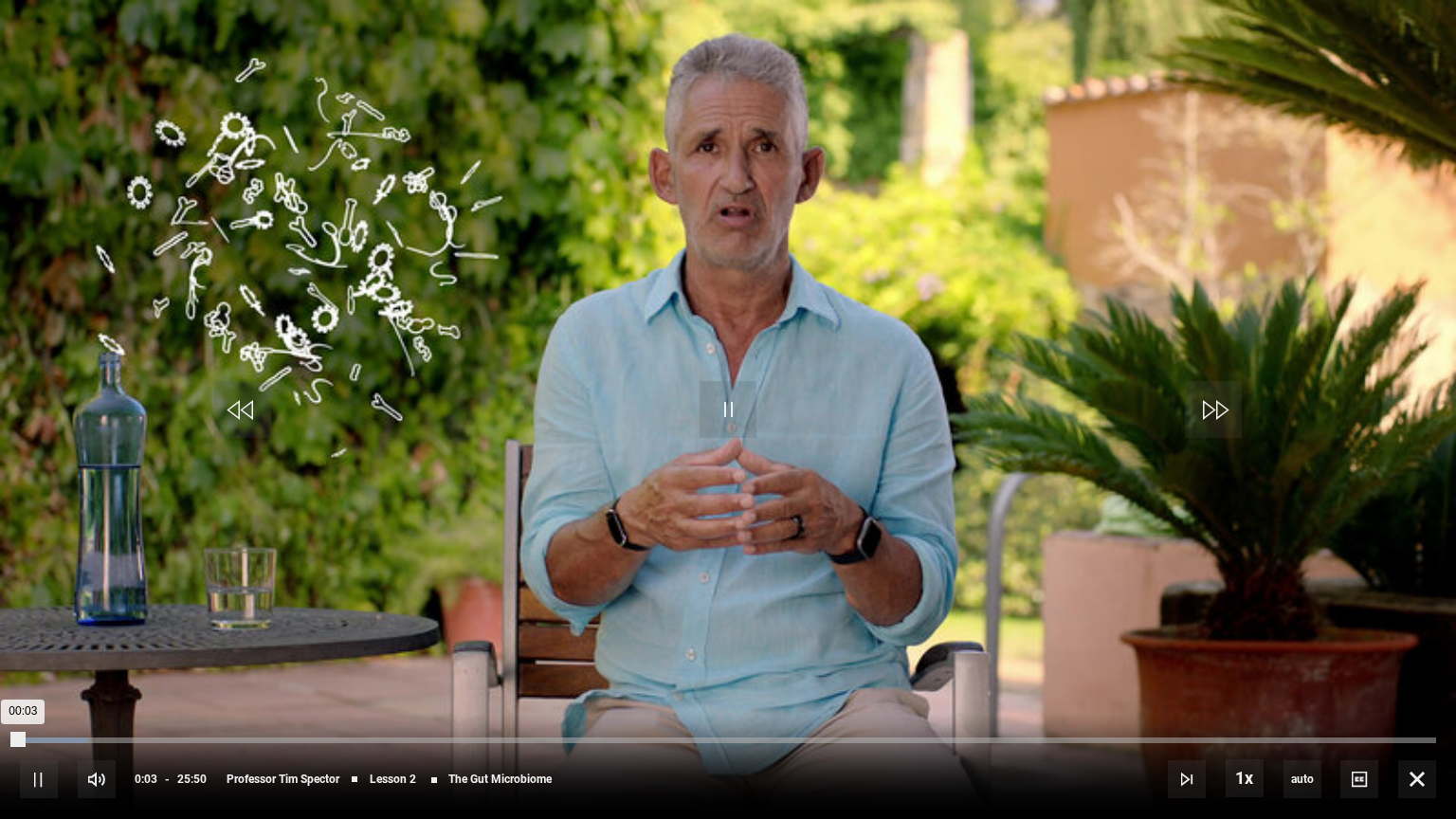 click on "00:03" at bounding box center [22, 740] 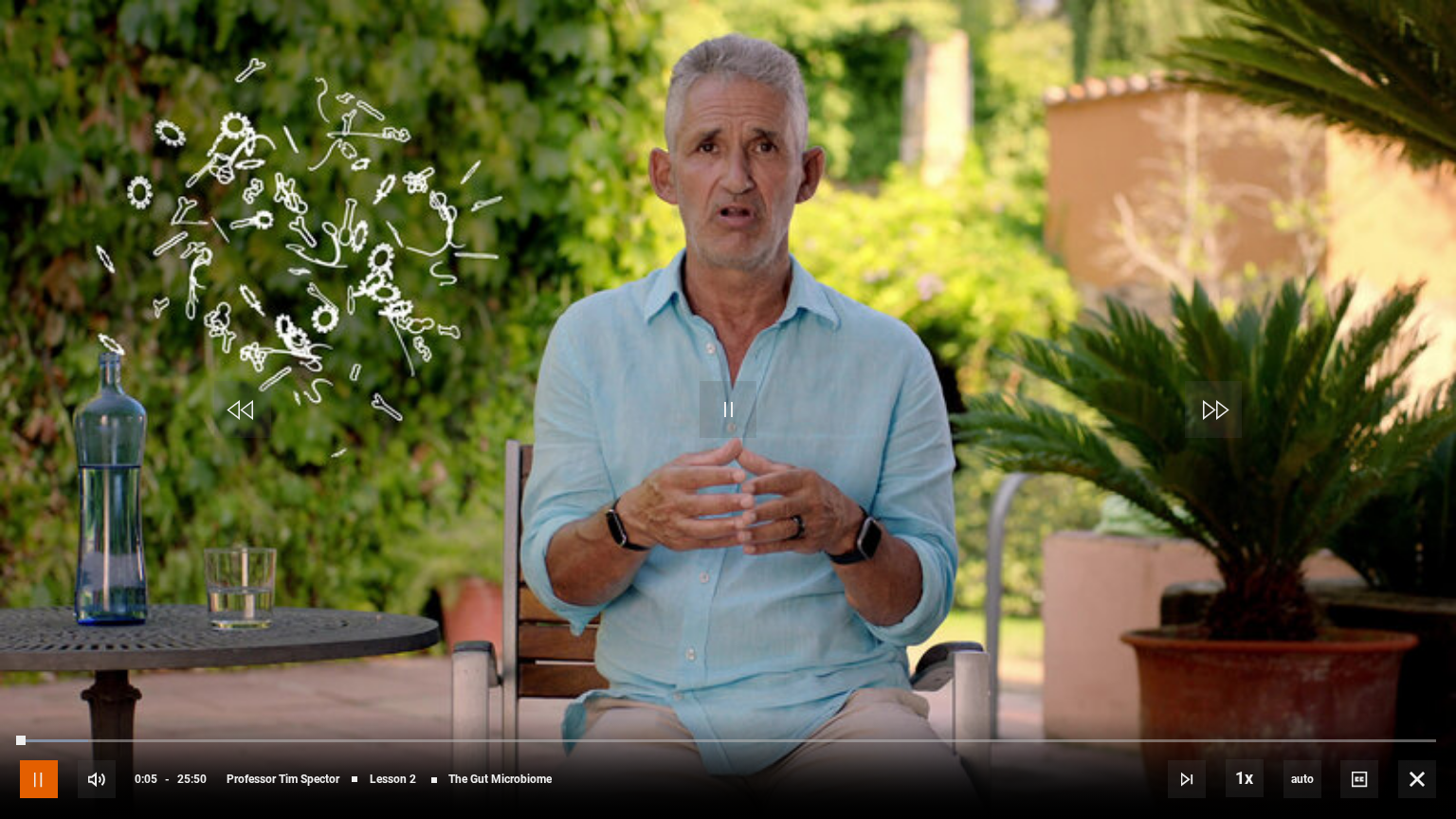 click at bounding box center [39, 779] 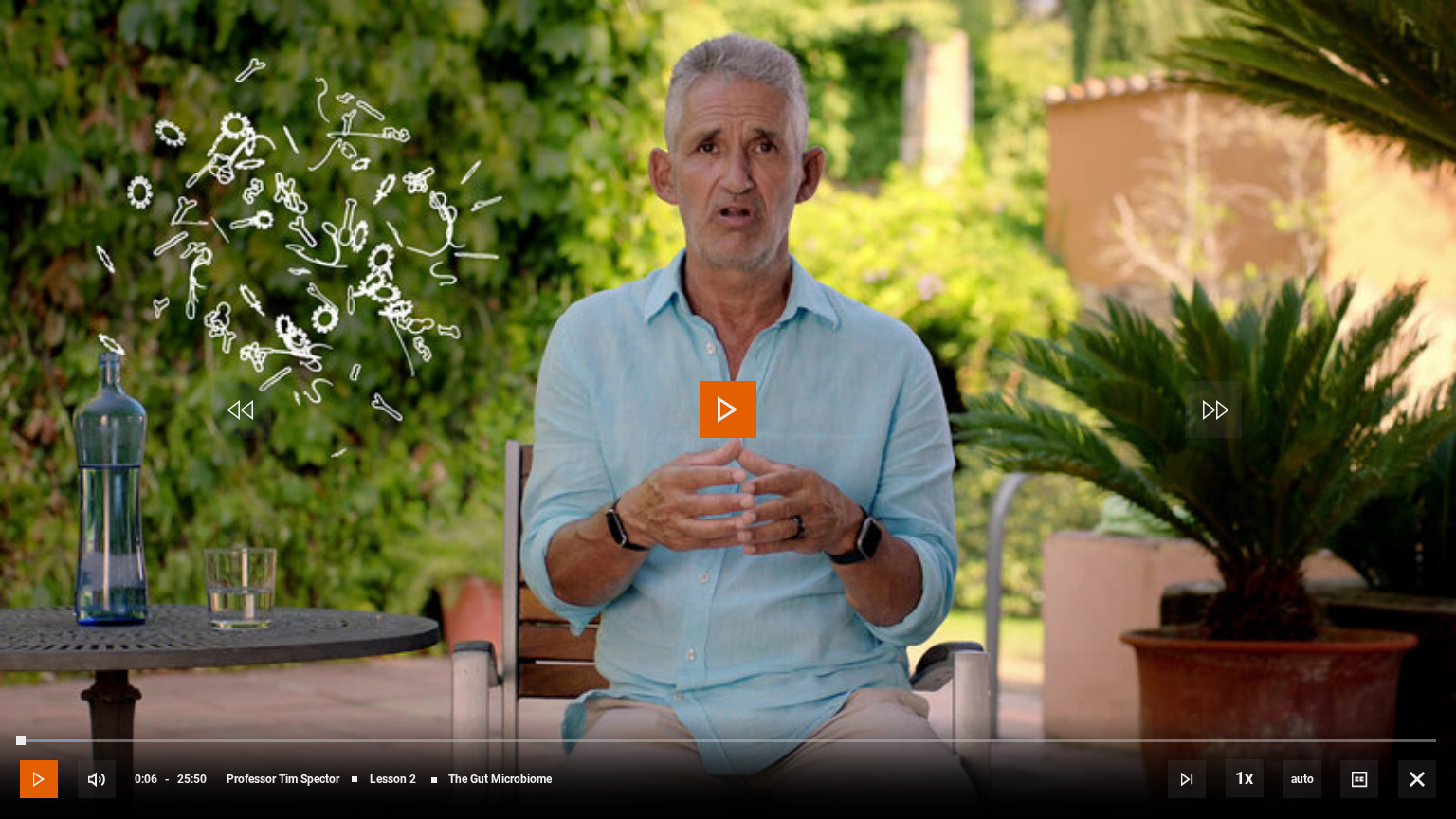 click at bounding box center (39, 779) 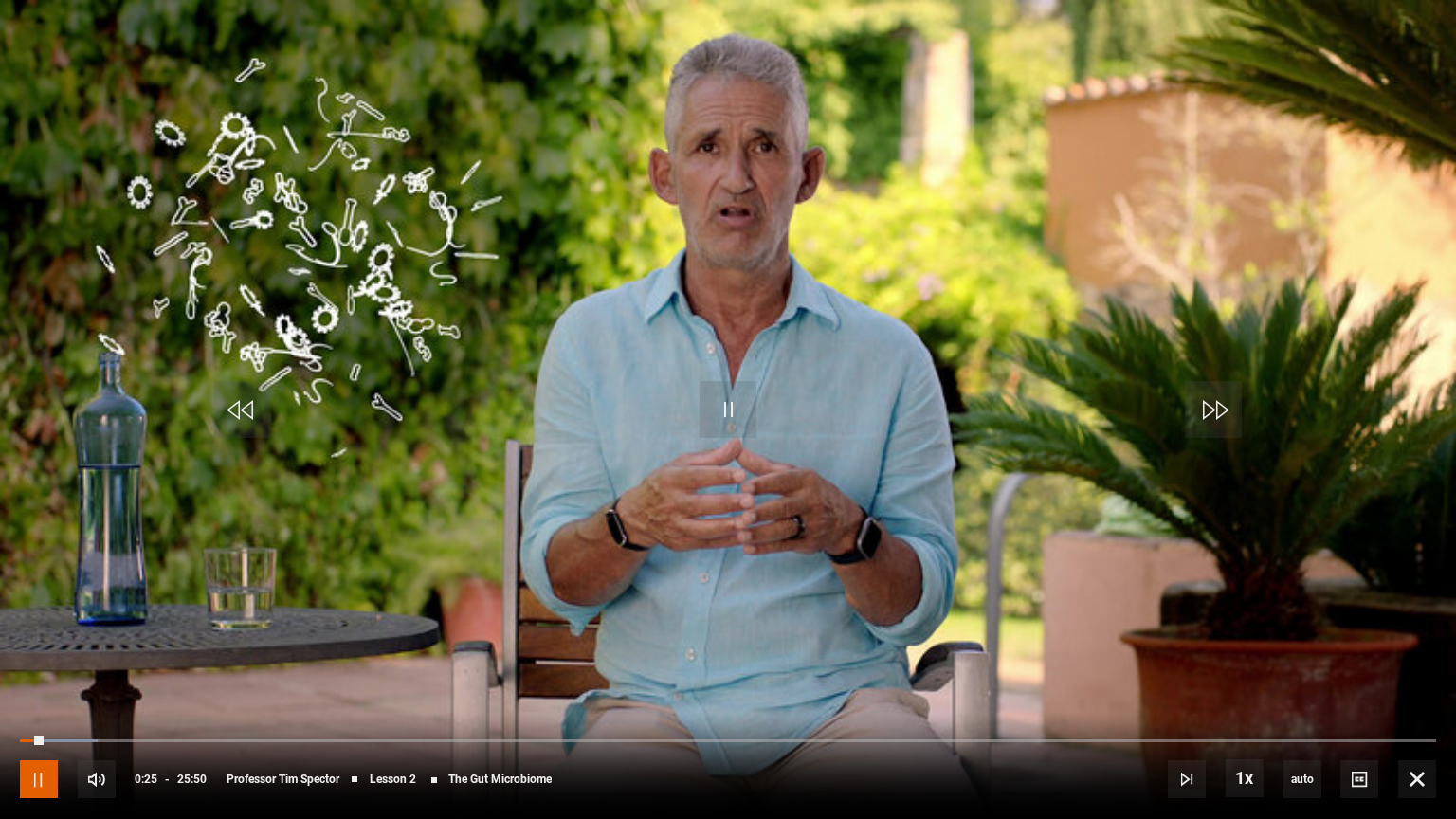 click at bounding box center (39, 779) 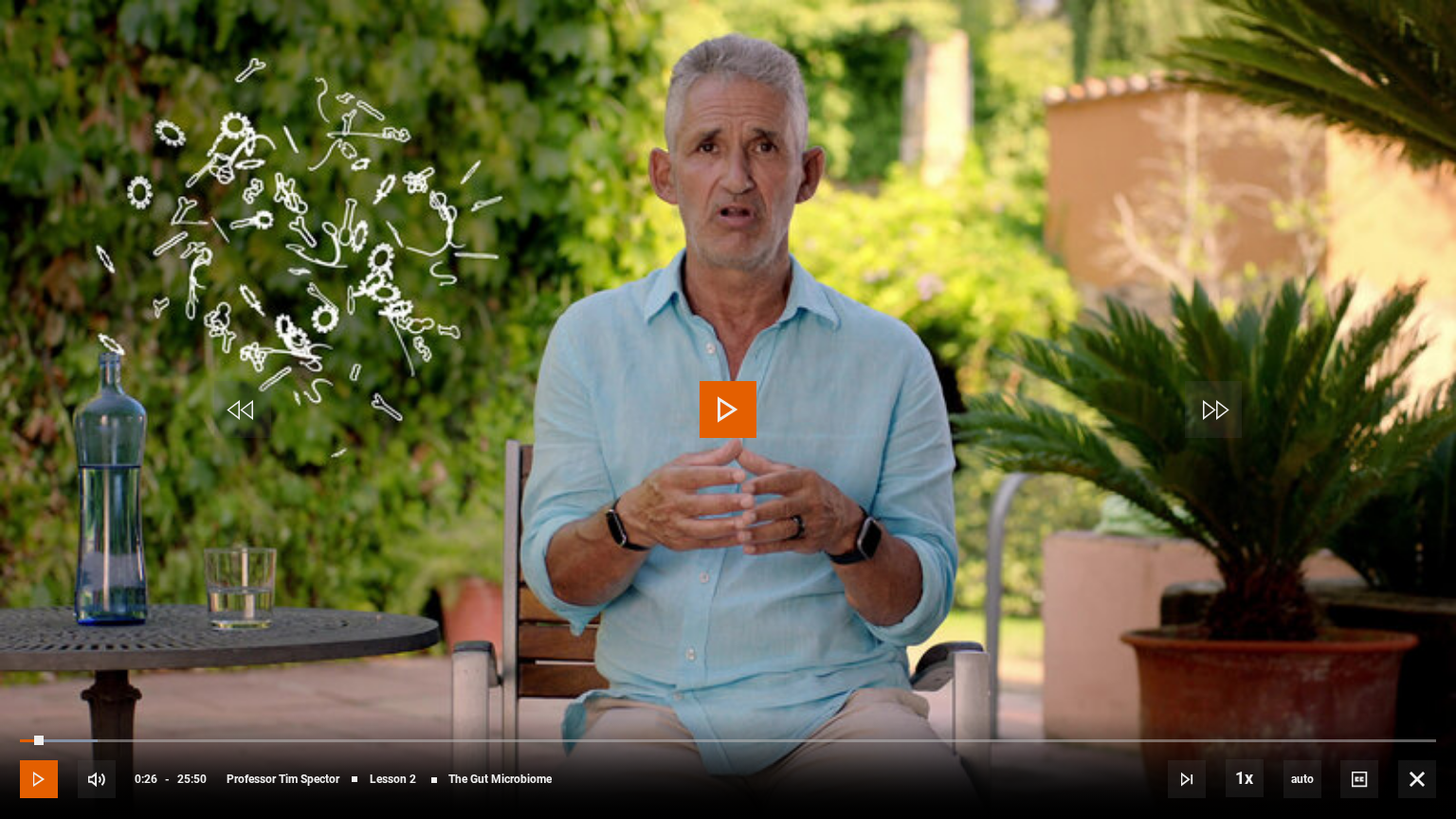 click at bounding box center [39, 779] 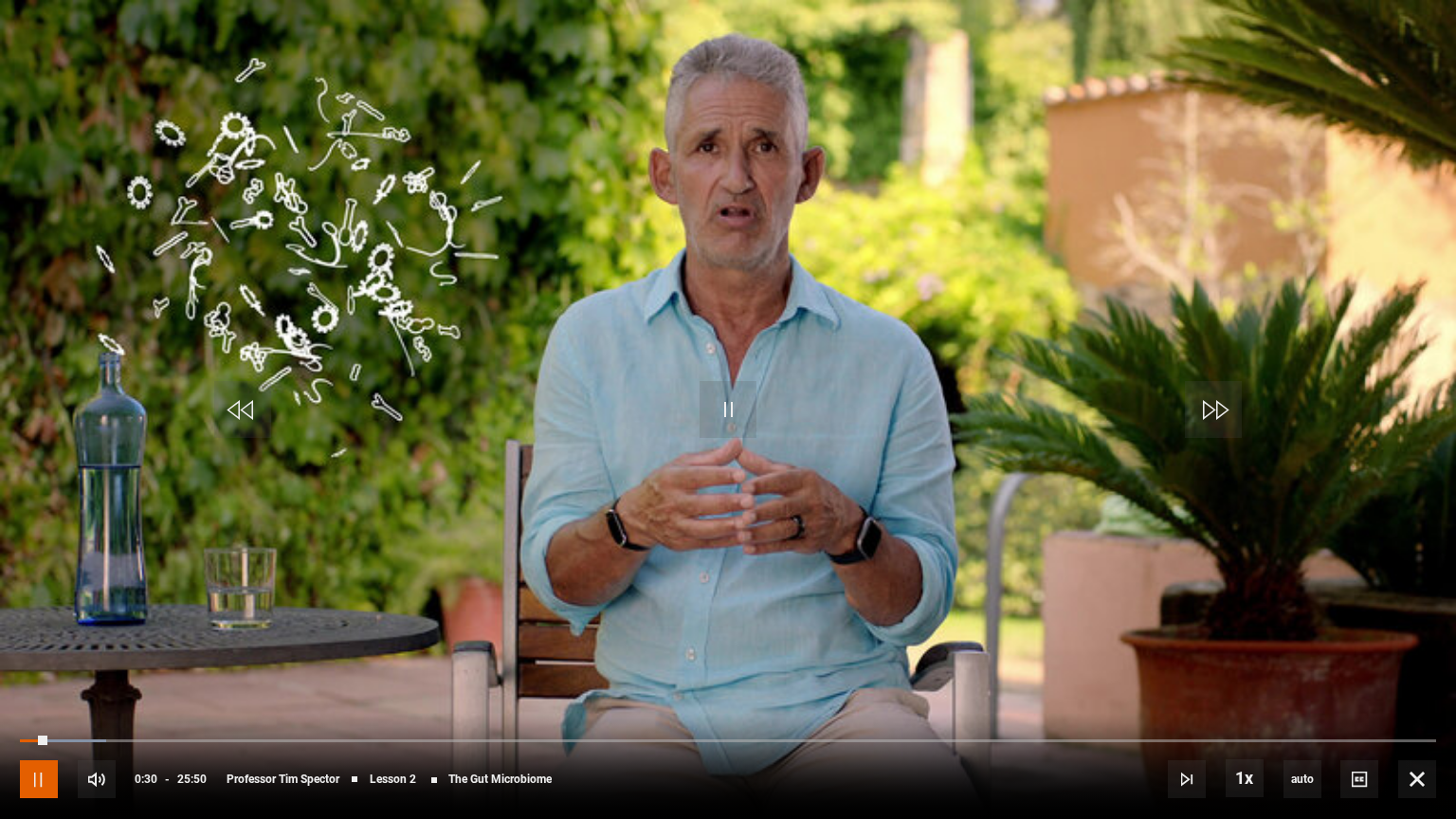 click at bounding box center (39, 779) 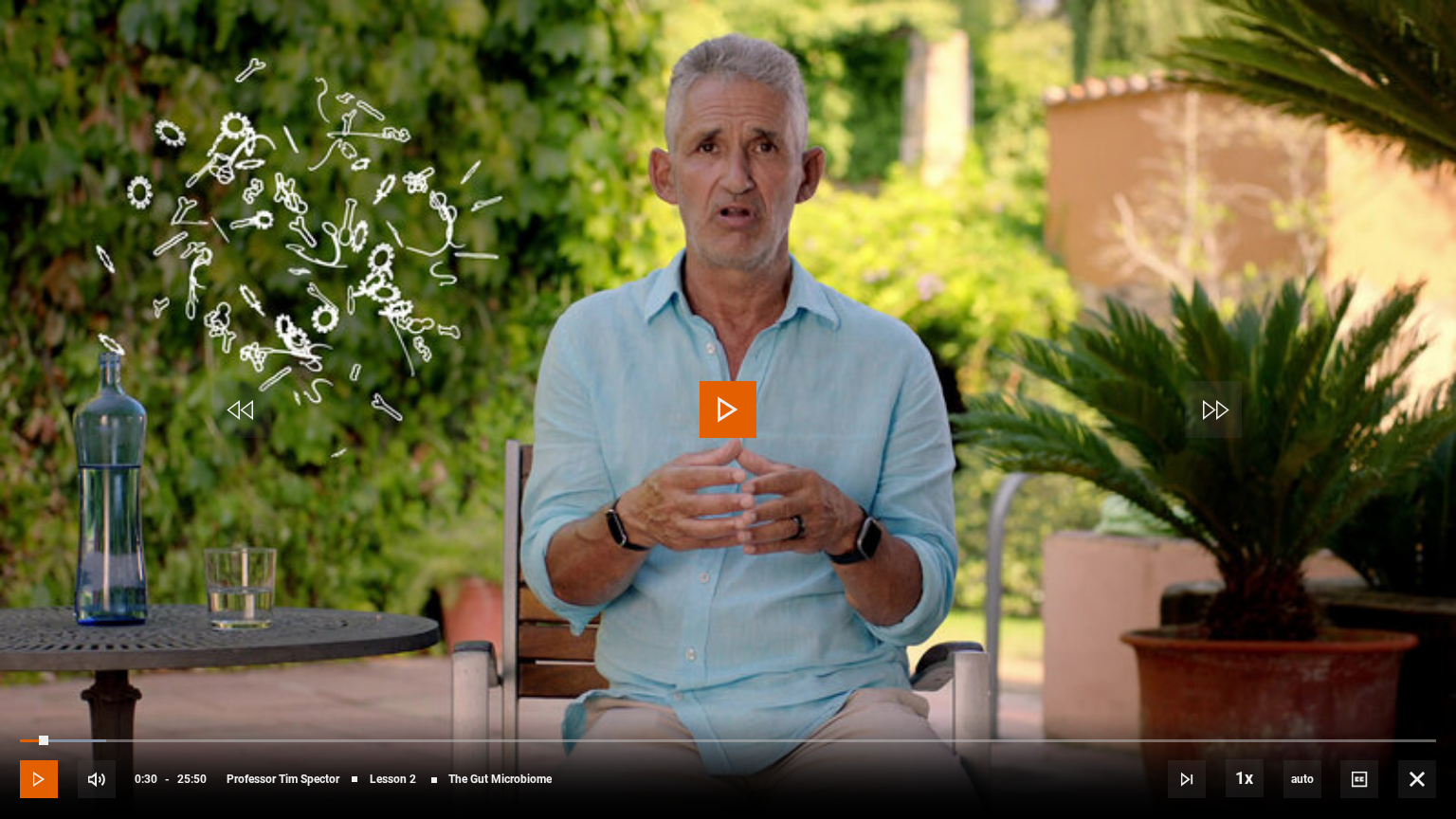 click at bounding box center (39, 779) 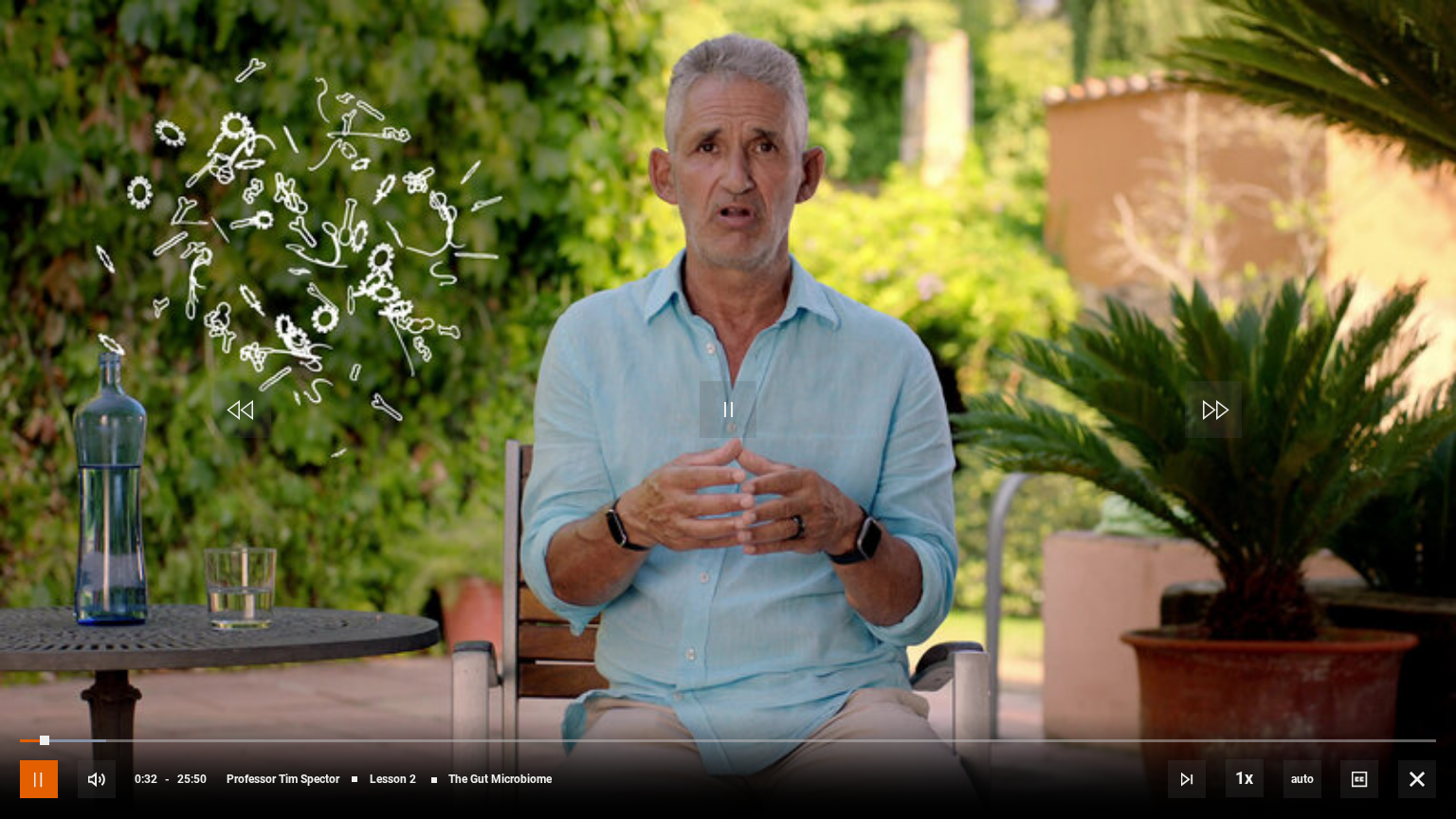 click at bounding box center [39, 779] 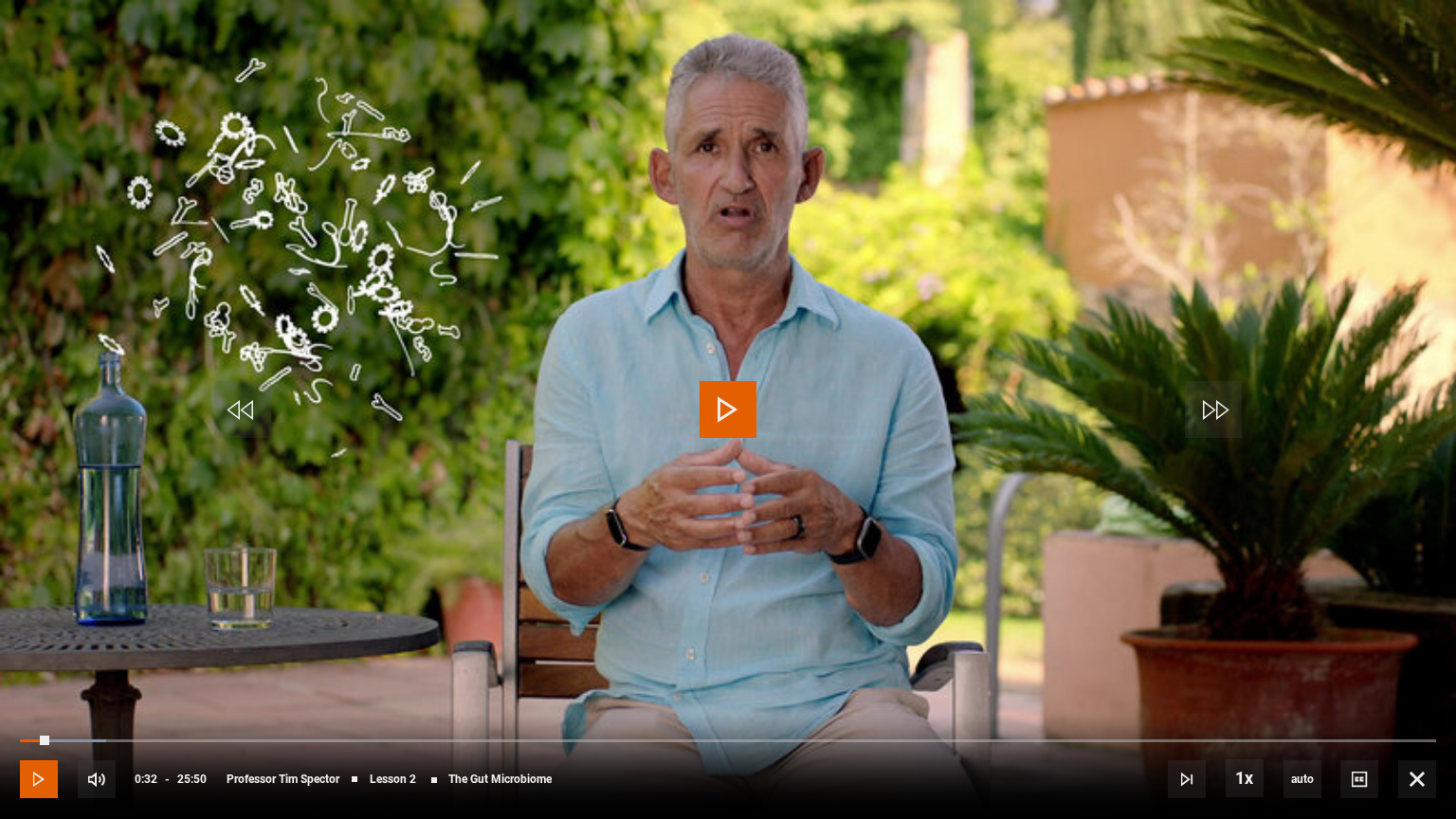 click at bounding box center (39, 779) 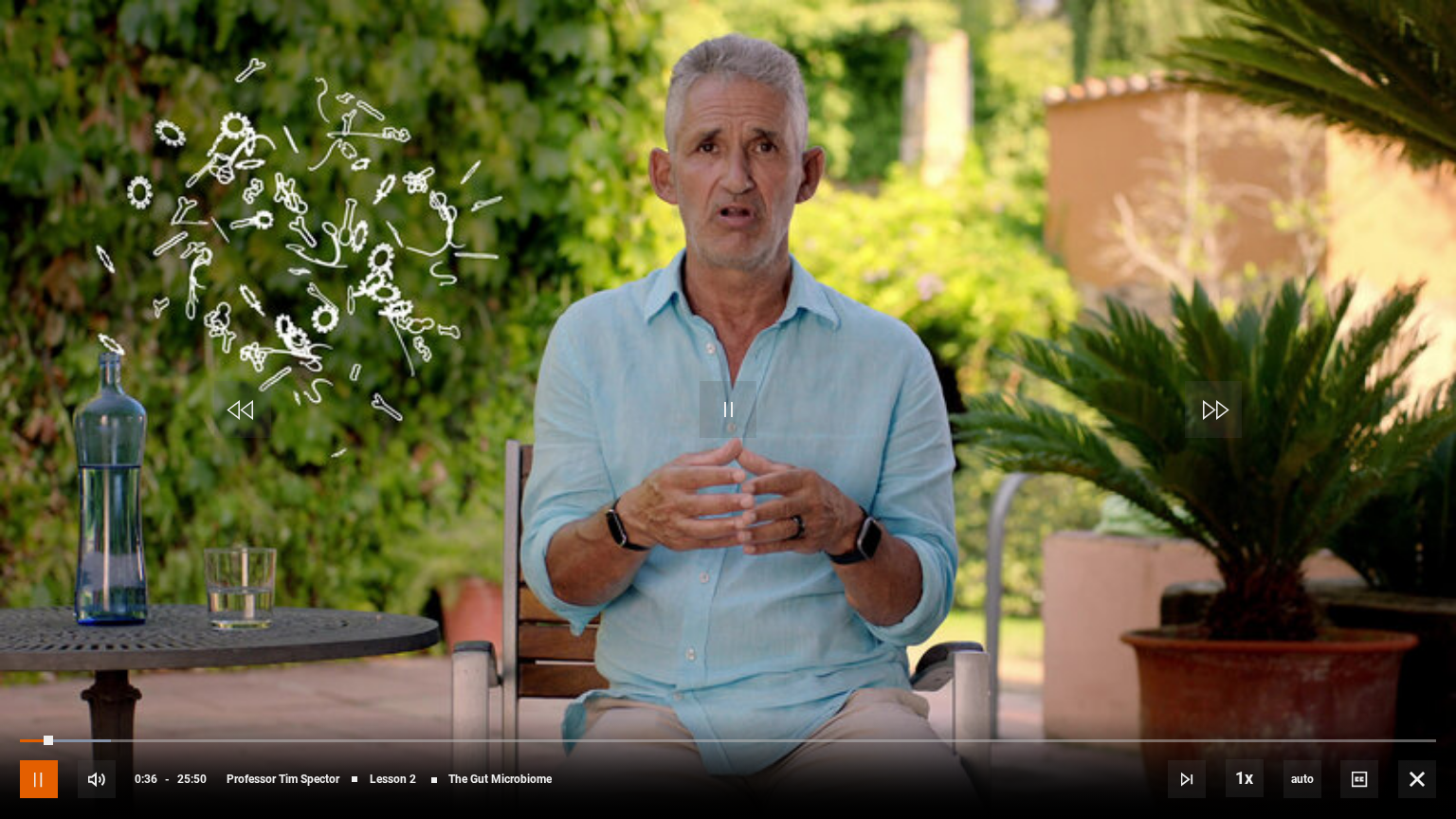 click at bounding box center (39, 779) 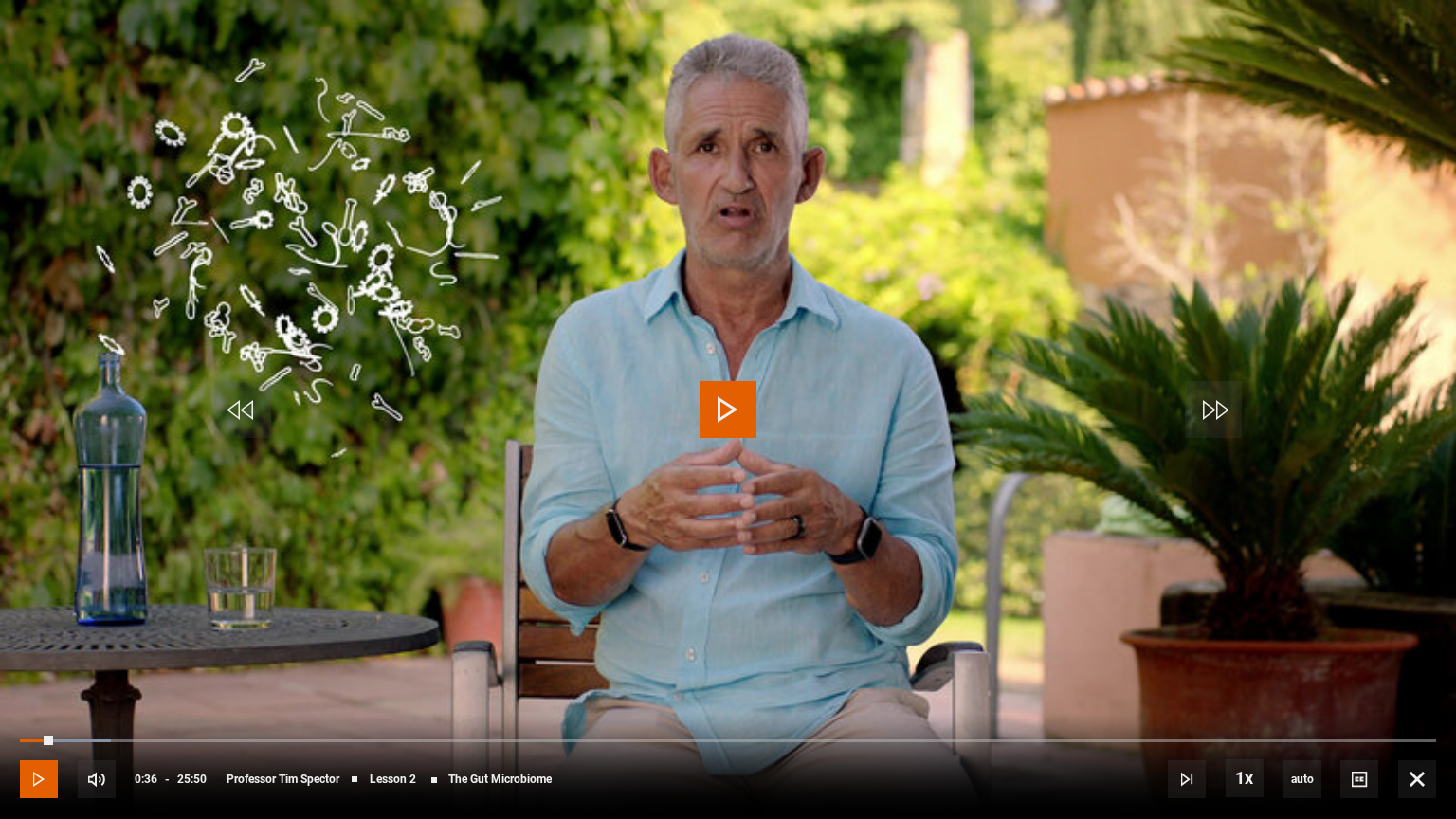 click at bounding box center (39, 779) 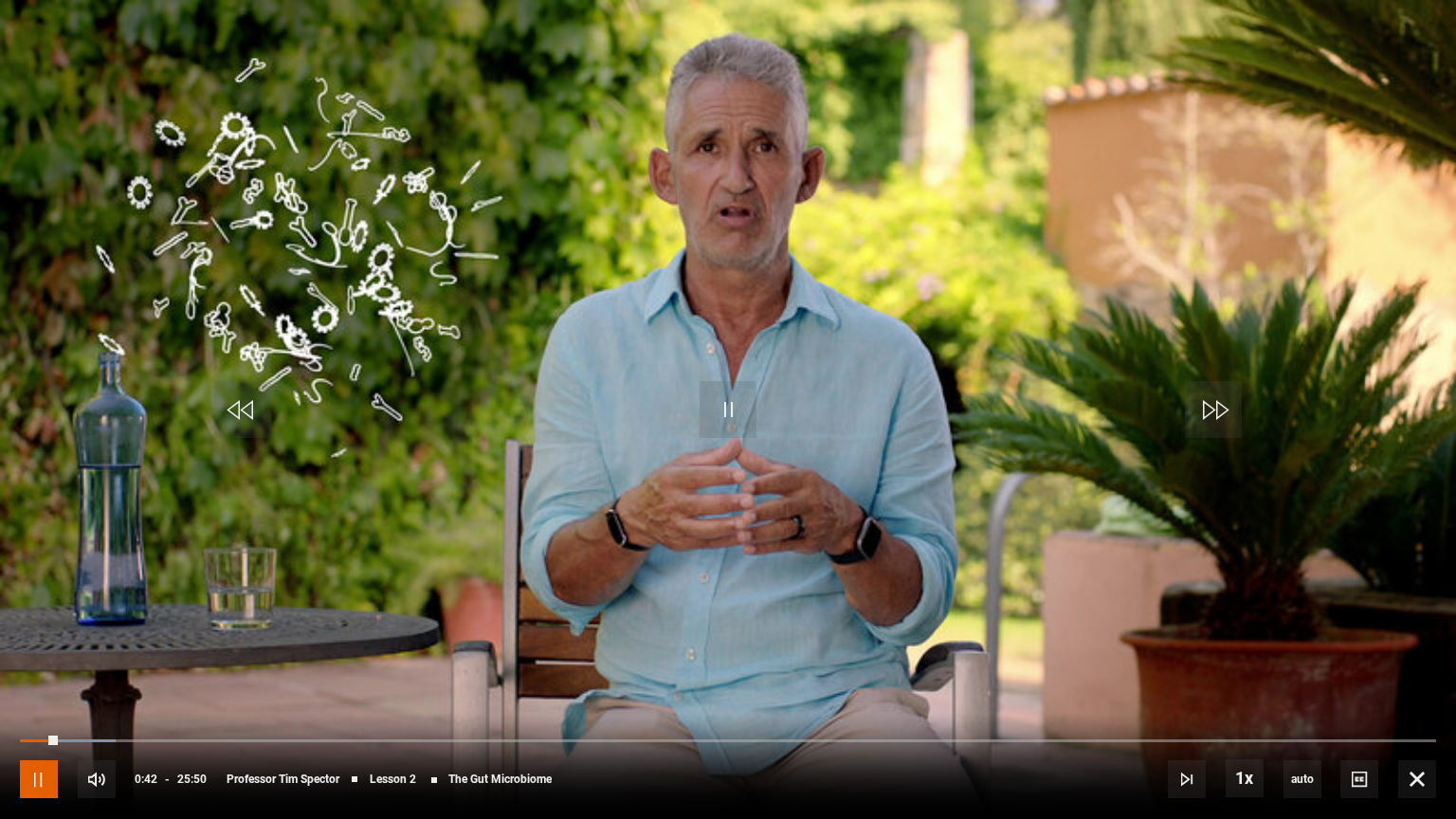 click at bounding box center (39, 779) 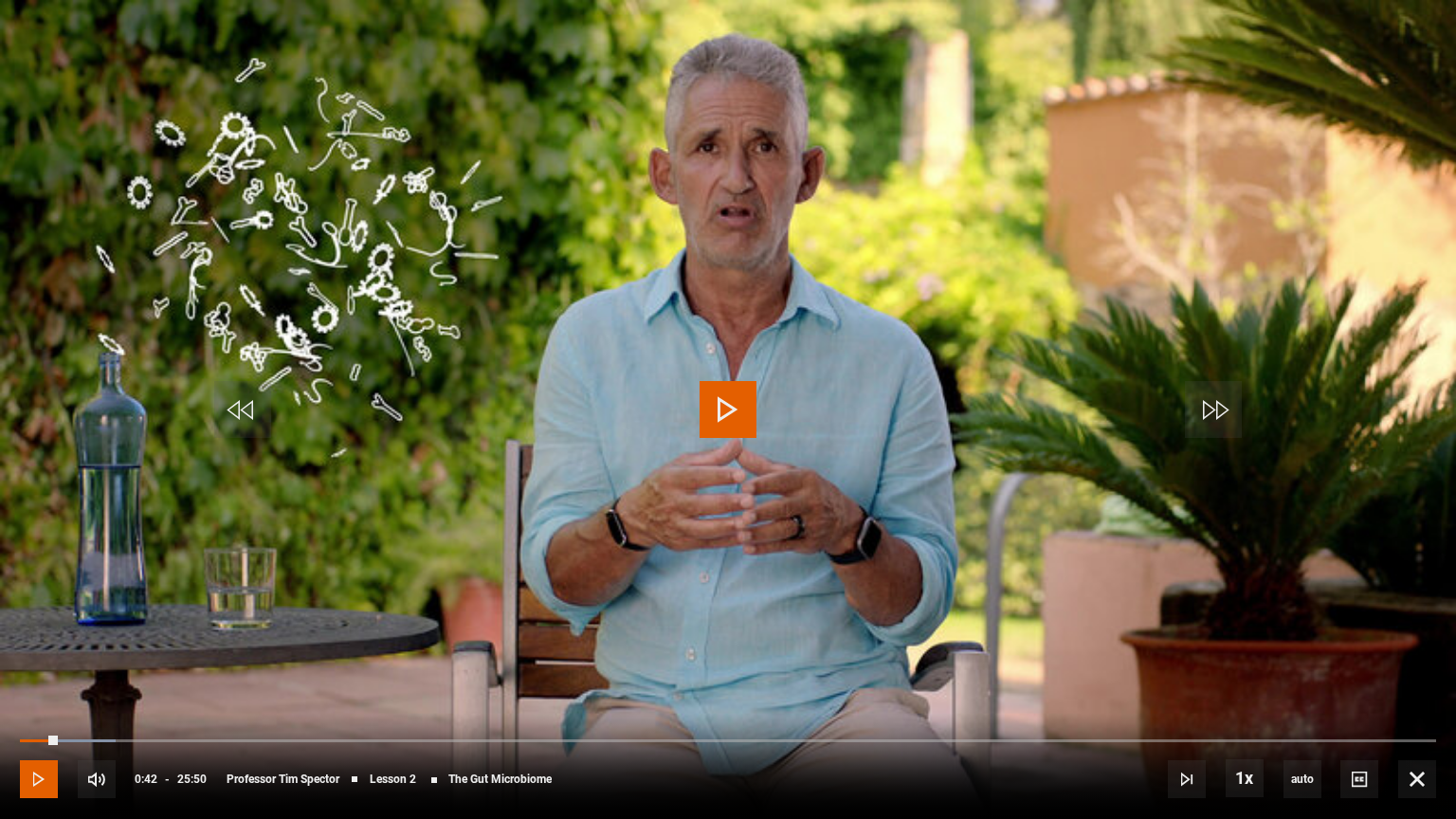 click at bounding box center [39, 779] 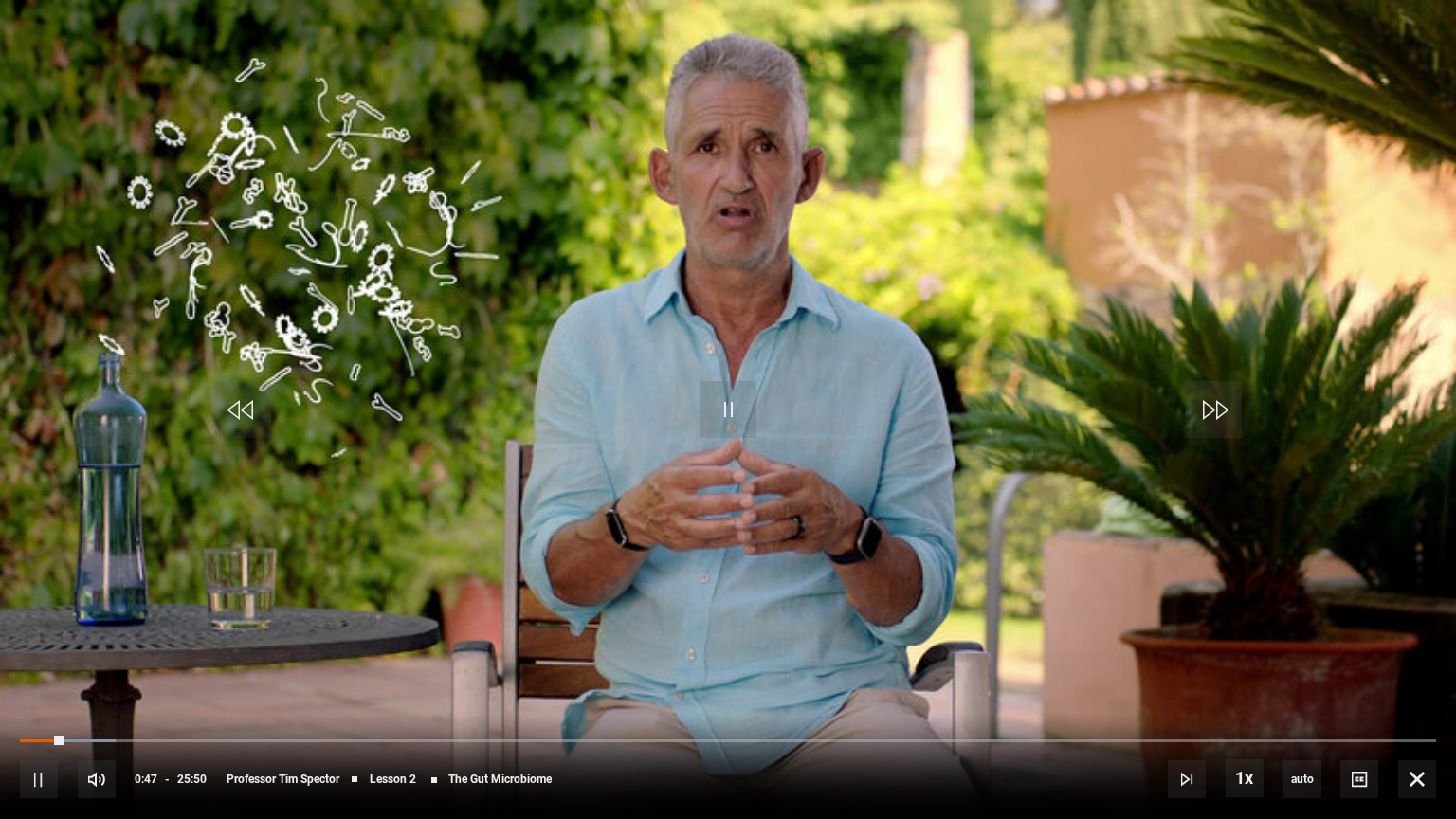 click on "10s Skip Back 10 seconds Pause 10s Skip Forward 10 seconds Loaded :  6.77% 00:10 00:47 Pause Mute Current Time  0:47 - Duration  25:50
Professor [FIRST] [LAST]
Lesson 2
The Gut Microbiome
1x Playback Rate 2x 1.5x 1x , selected 0.5x auto Quality 360p 720p 1080p 2160p Auto , selected Captions captions off , selected English  Captions" at bounding box center [728, 766] 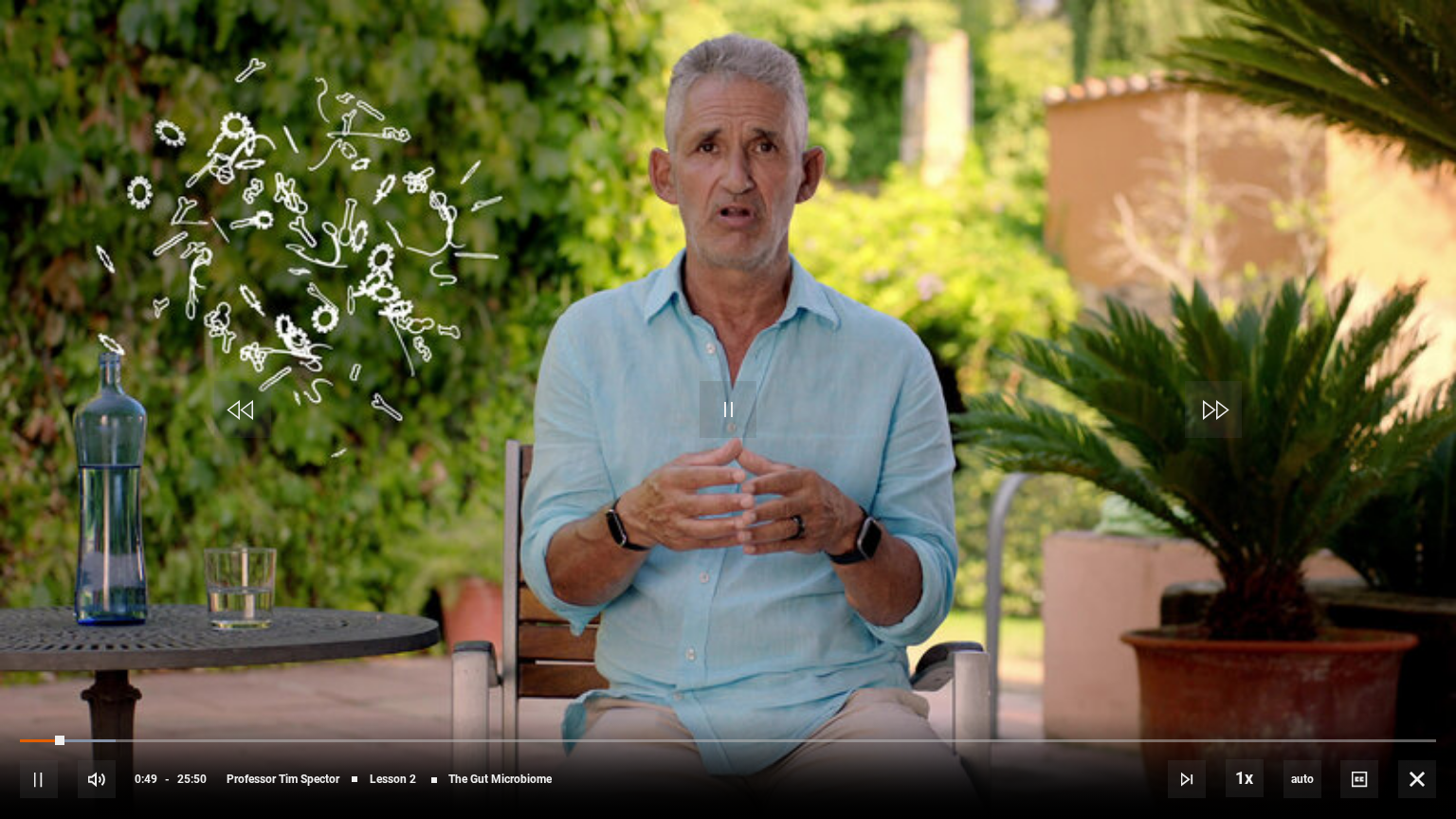 click on "10s Skip Back 10 seconds Pause 10s Skip Forward 10 seconds Loaded :  6.77% 00:10 00:49 Pause Mute Current Time  0:49 - Duration  25:50
Professor [LAST] [LAST]
Lesson 2
The Gut Microbiome
1x Playback Rate 2x 1.5x 1x , selected 0.5x auto Quality 360p 720p 1080p 2160p Auto , selected Captions captions off , selected English  Captions" at bounding box center [728, 766] 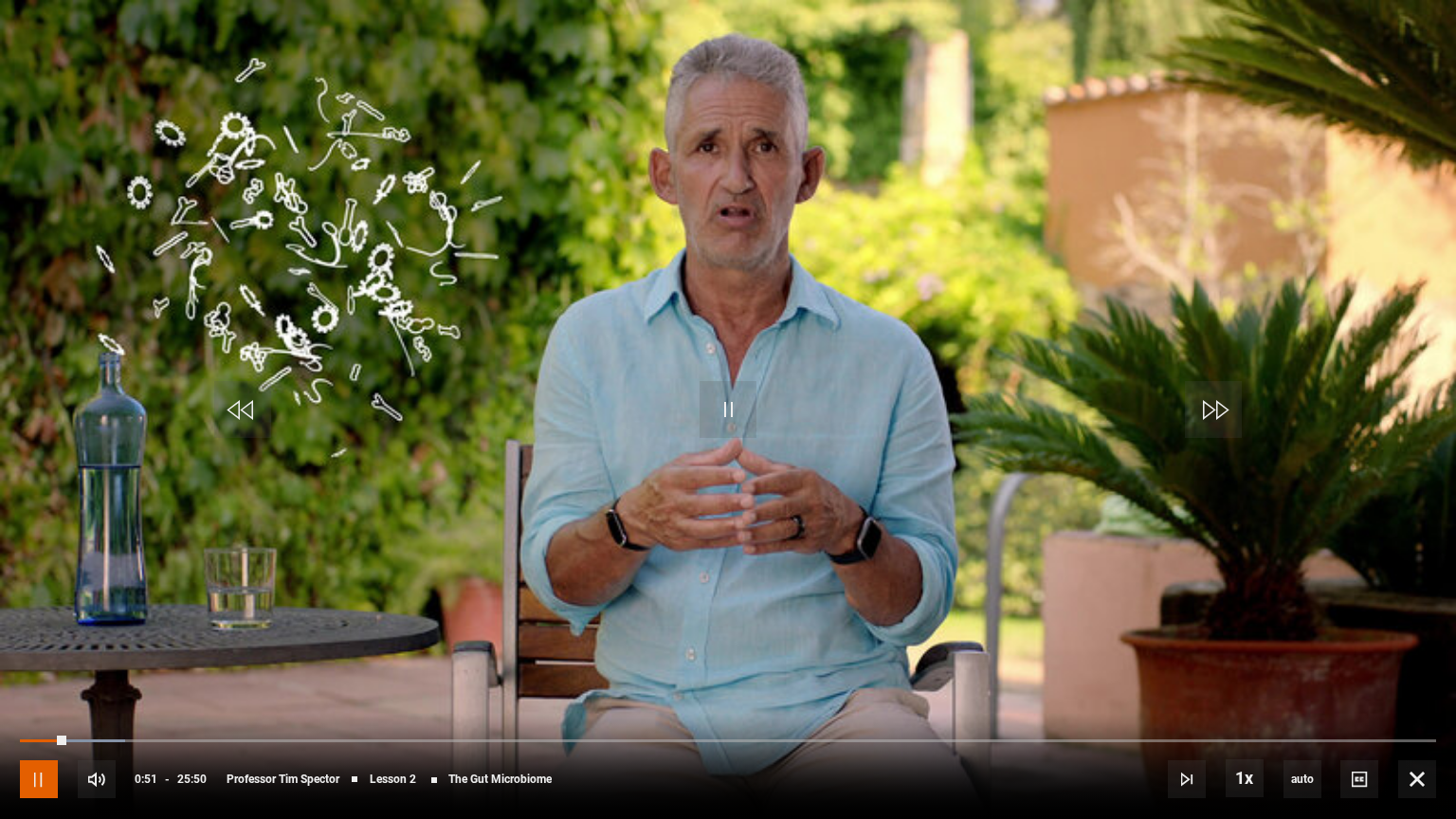 click at bounding box center [39, 779] 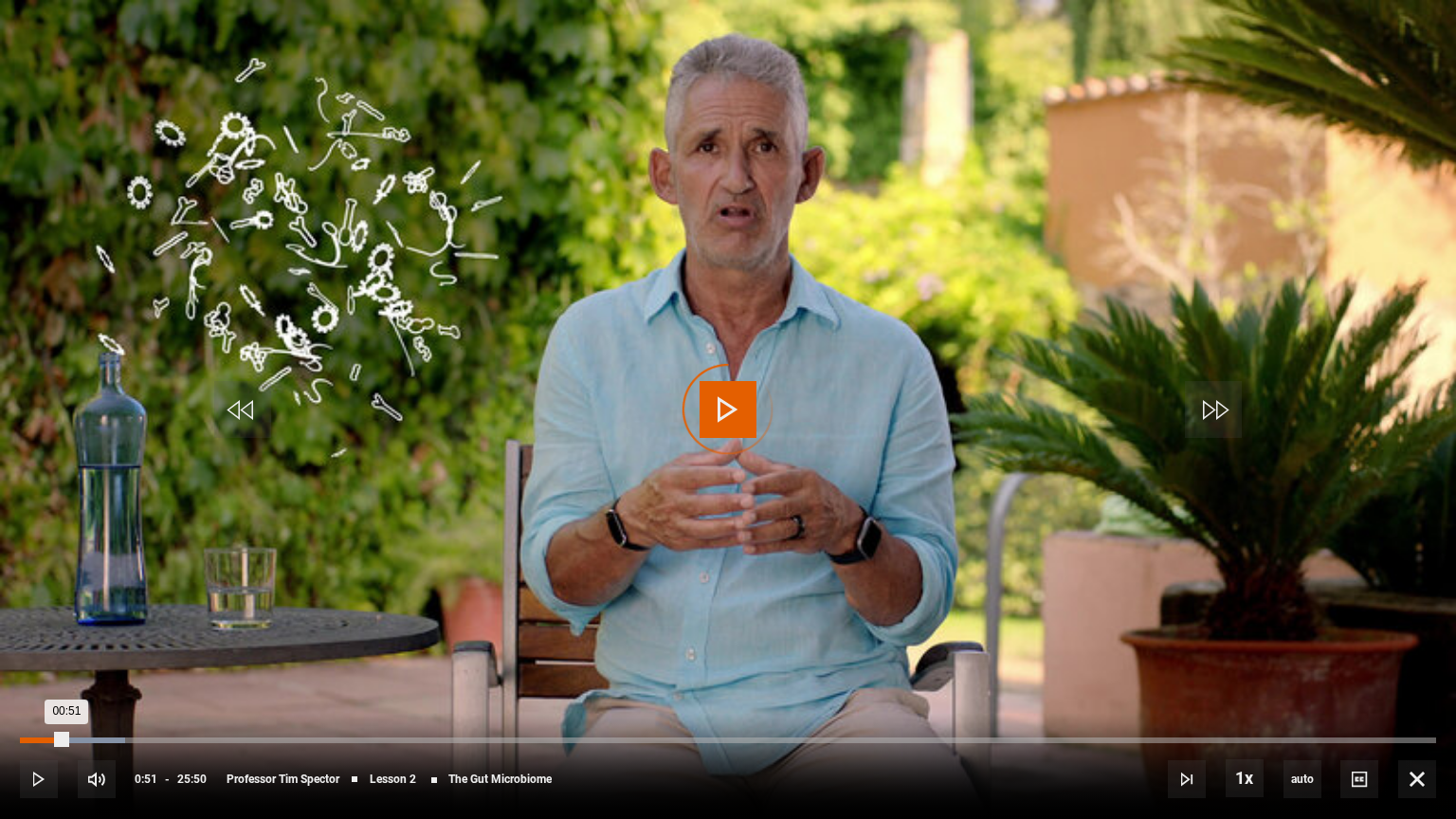 click on "00:51" at bounding box center [44, 740] 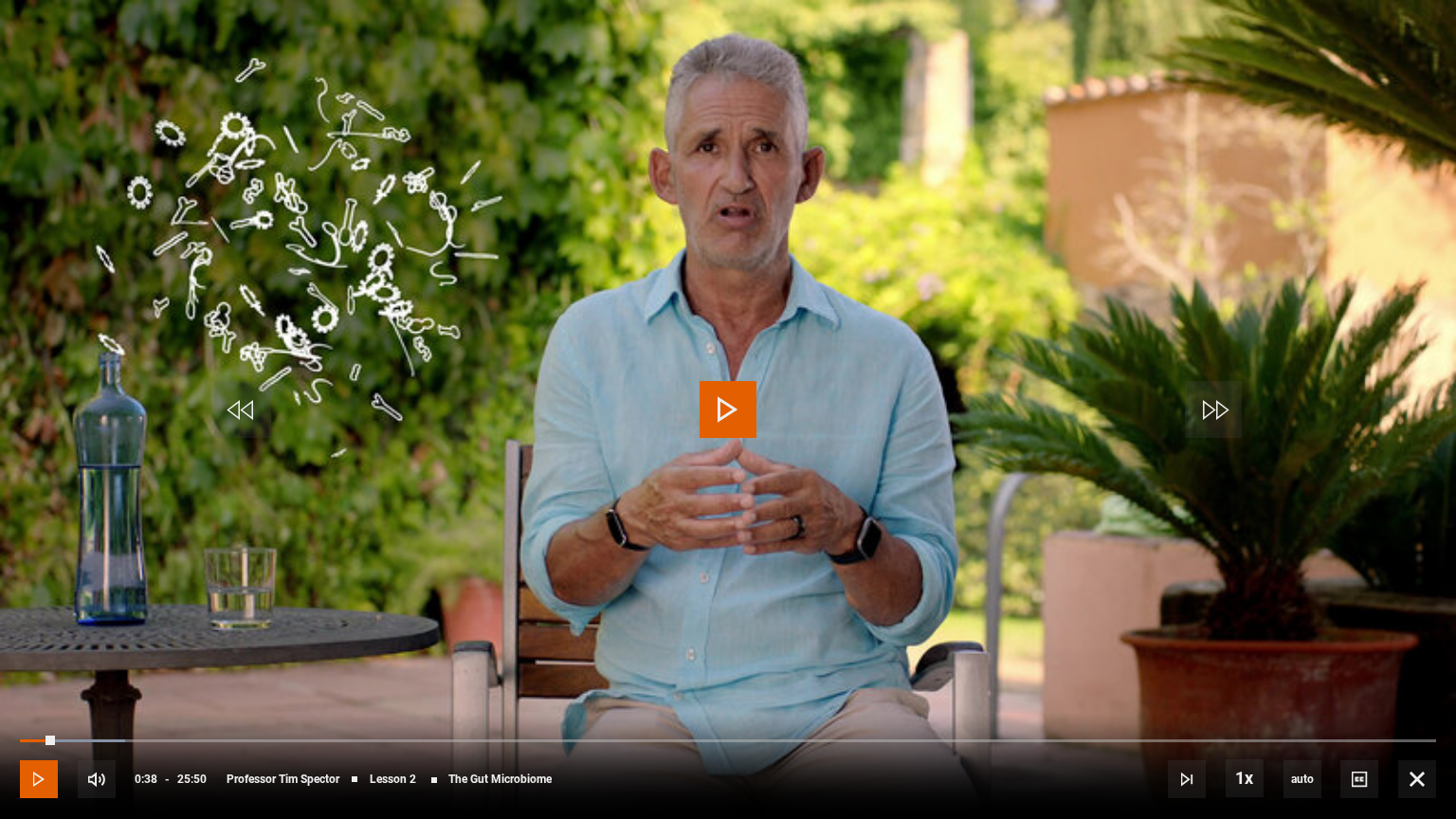 click at bounding box center (39, 779) 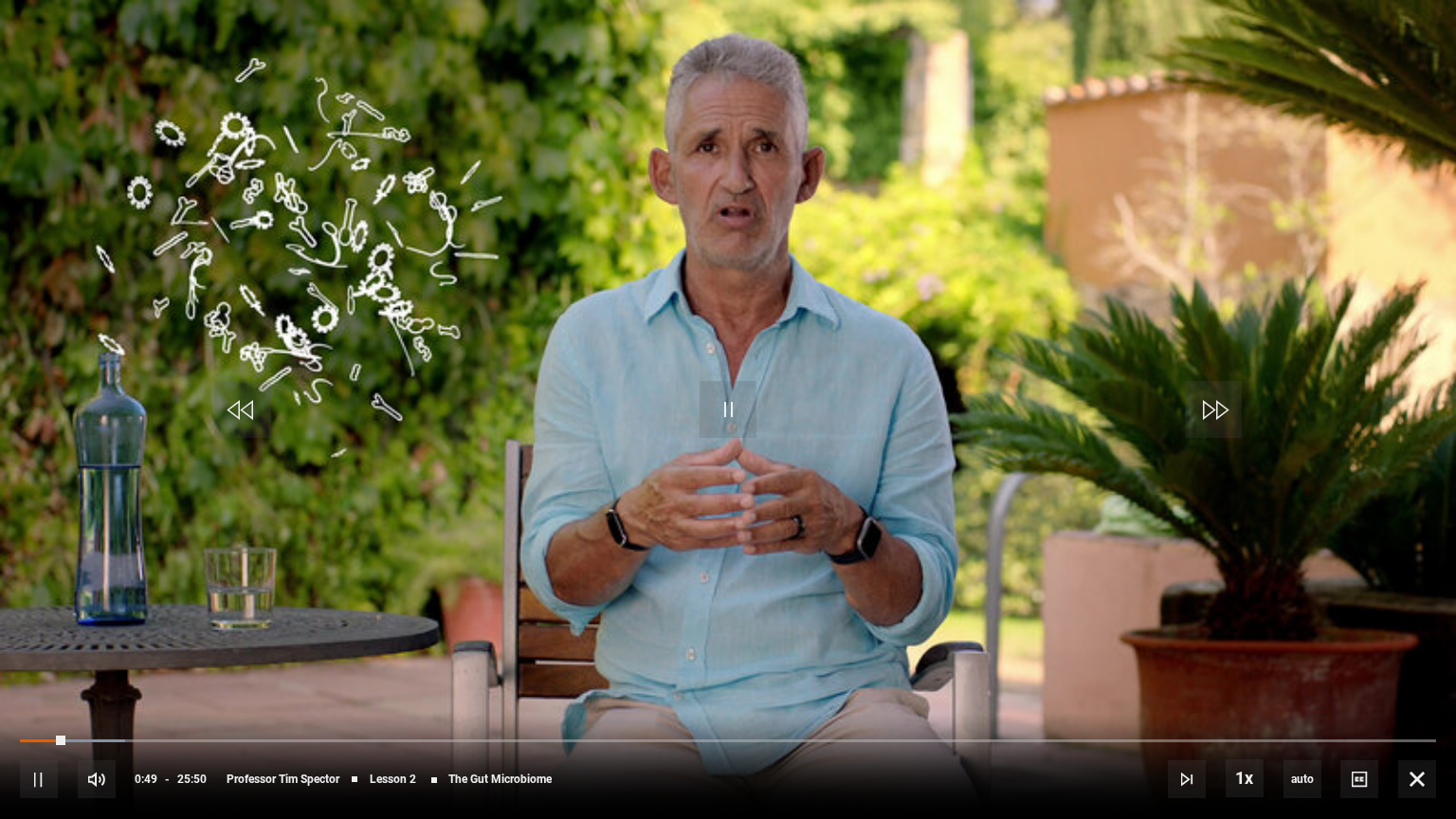 click on "10s Skip Back 10 seconds Pause 10s Skip Forward 10 seconds Loaded :  7.42% 00:33 00:50 Pause Mute Current Time  0:49 - Duration  25:50
Professor [LAST] [LAST]
Lesson 2
The Gut Microbiome
1x Playback Rate 2x 1.5x 1x , selected 0.5x auto Quality 360p 720p 1080p 2160p Auto , selected Captions captions off , selected English  Captions" at bounding box center (728, 766) 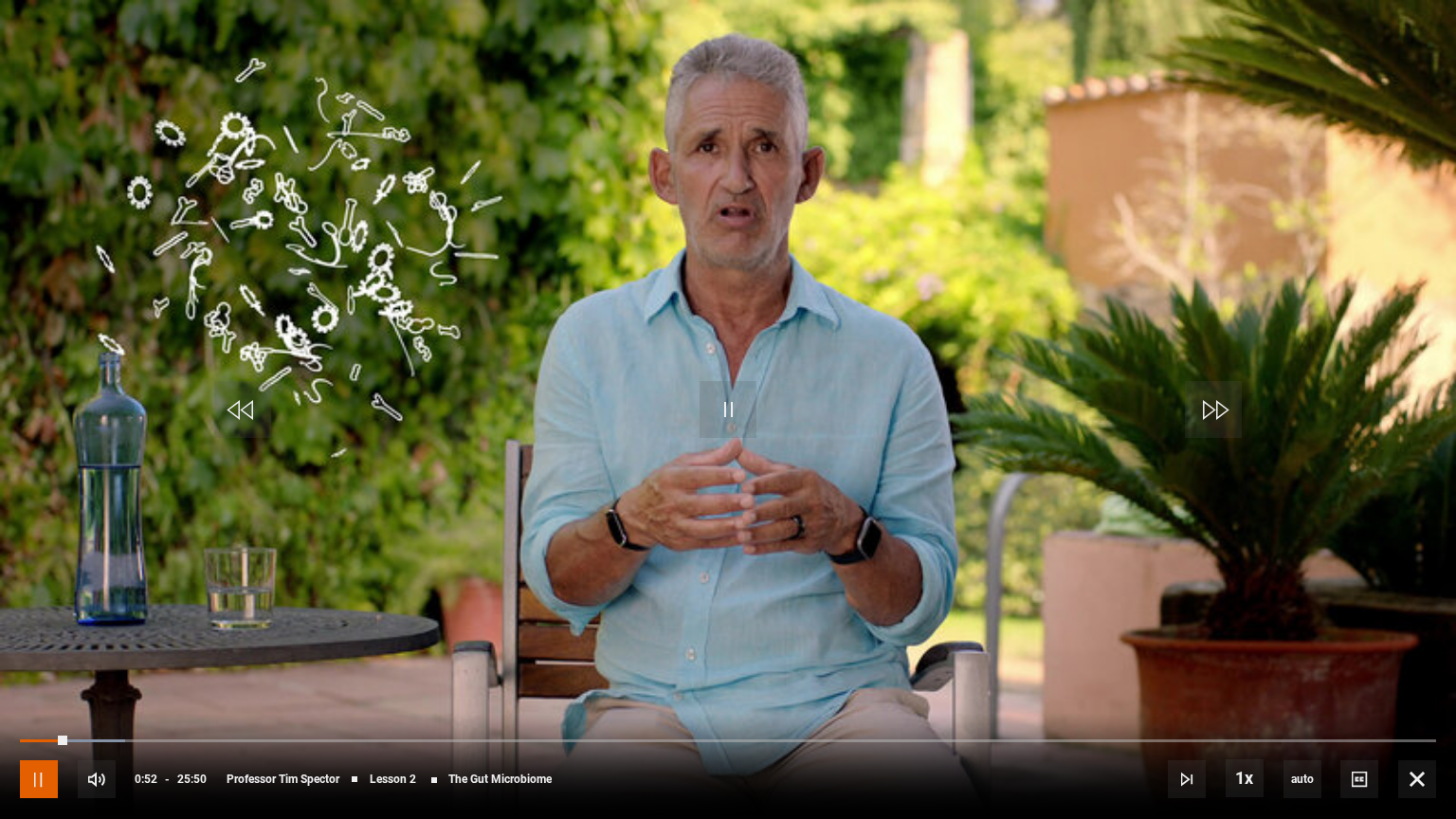 click at bounding box center [39, 779] 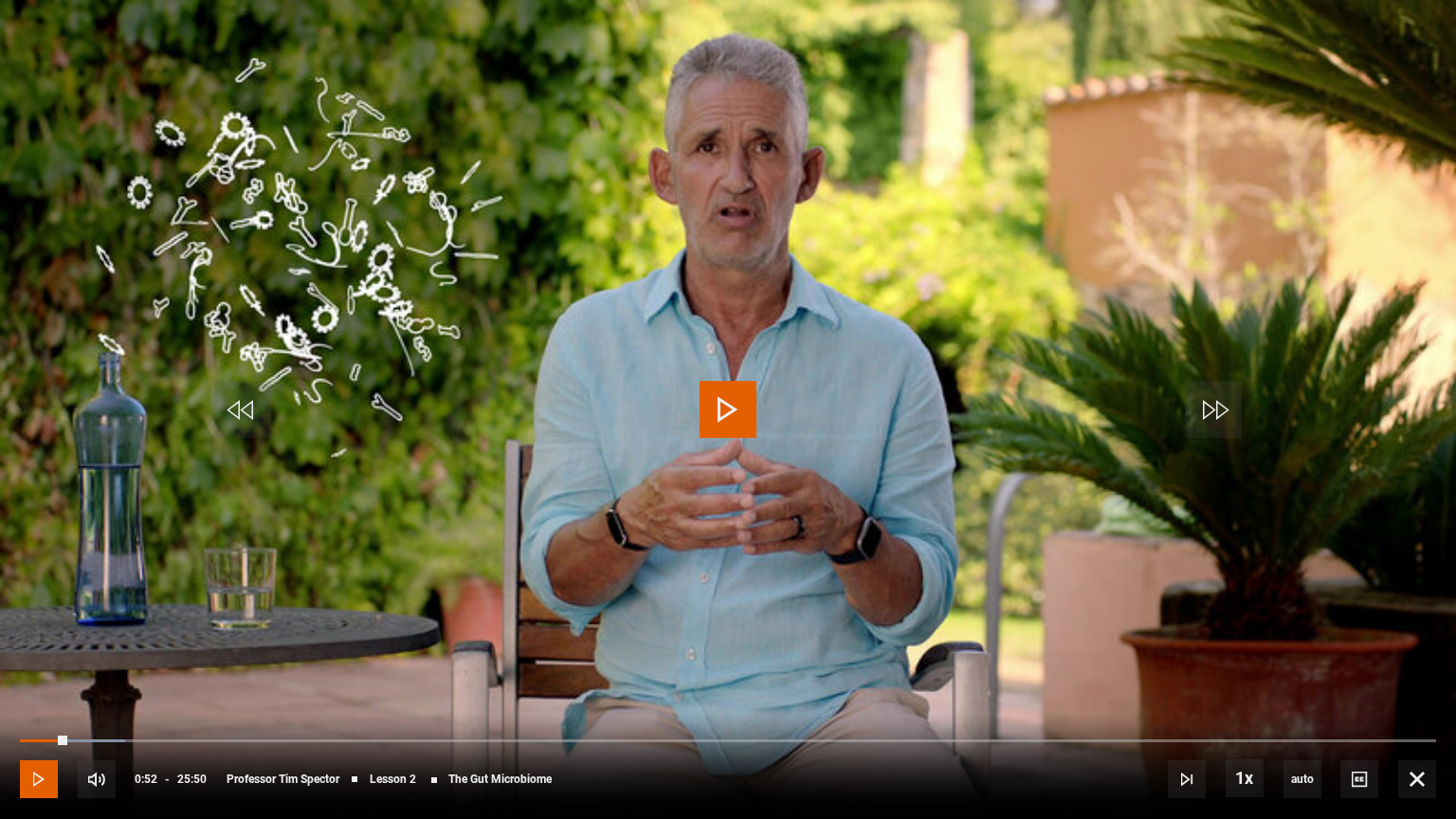 click at bounding box center [39, 779] 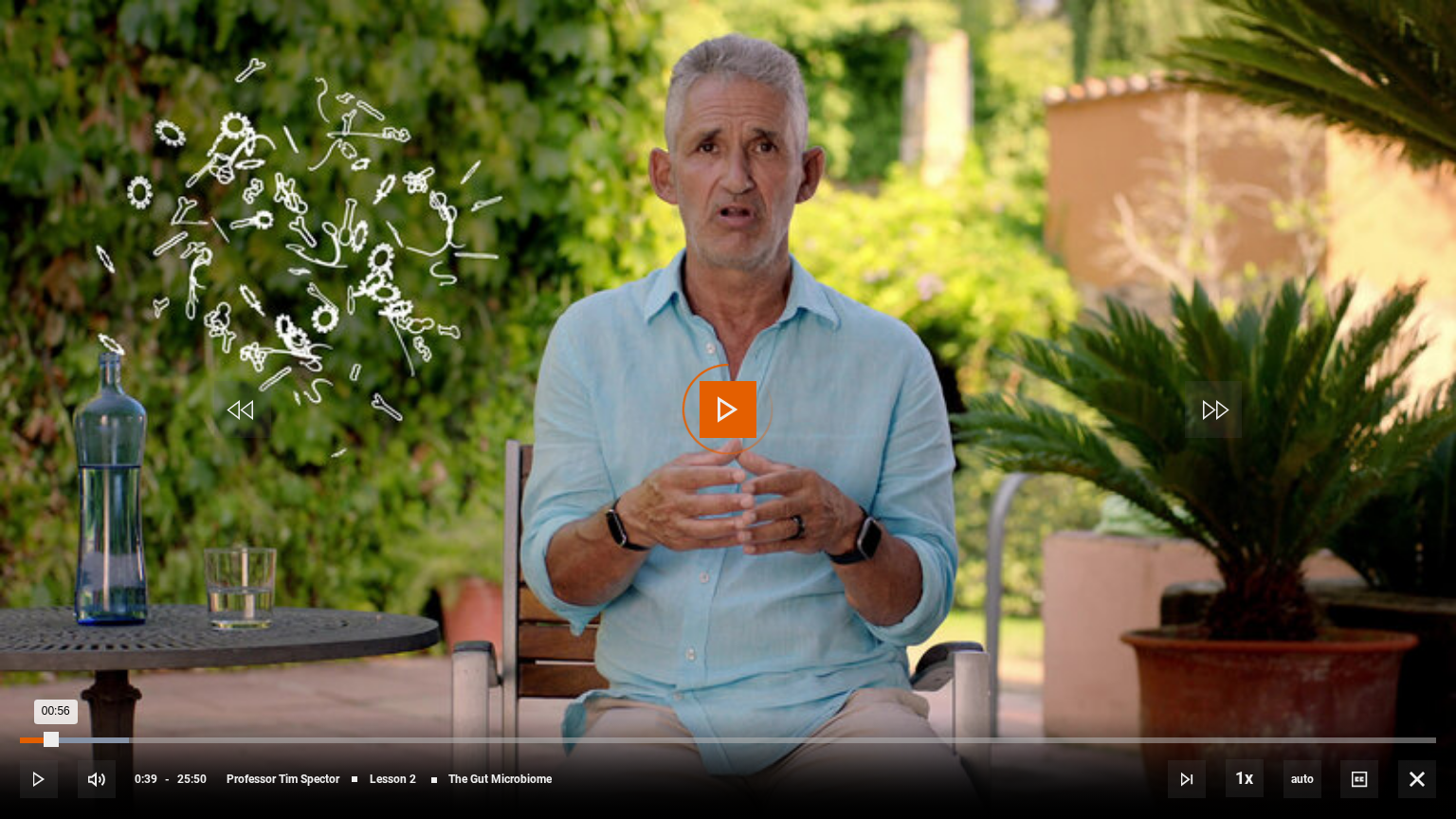 click on "Loaded :  7.74% 00:39 00:56" at bounding box center (728, 740) 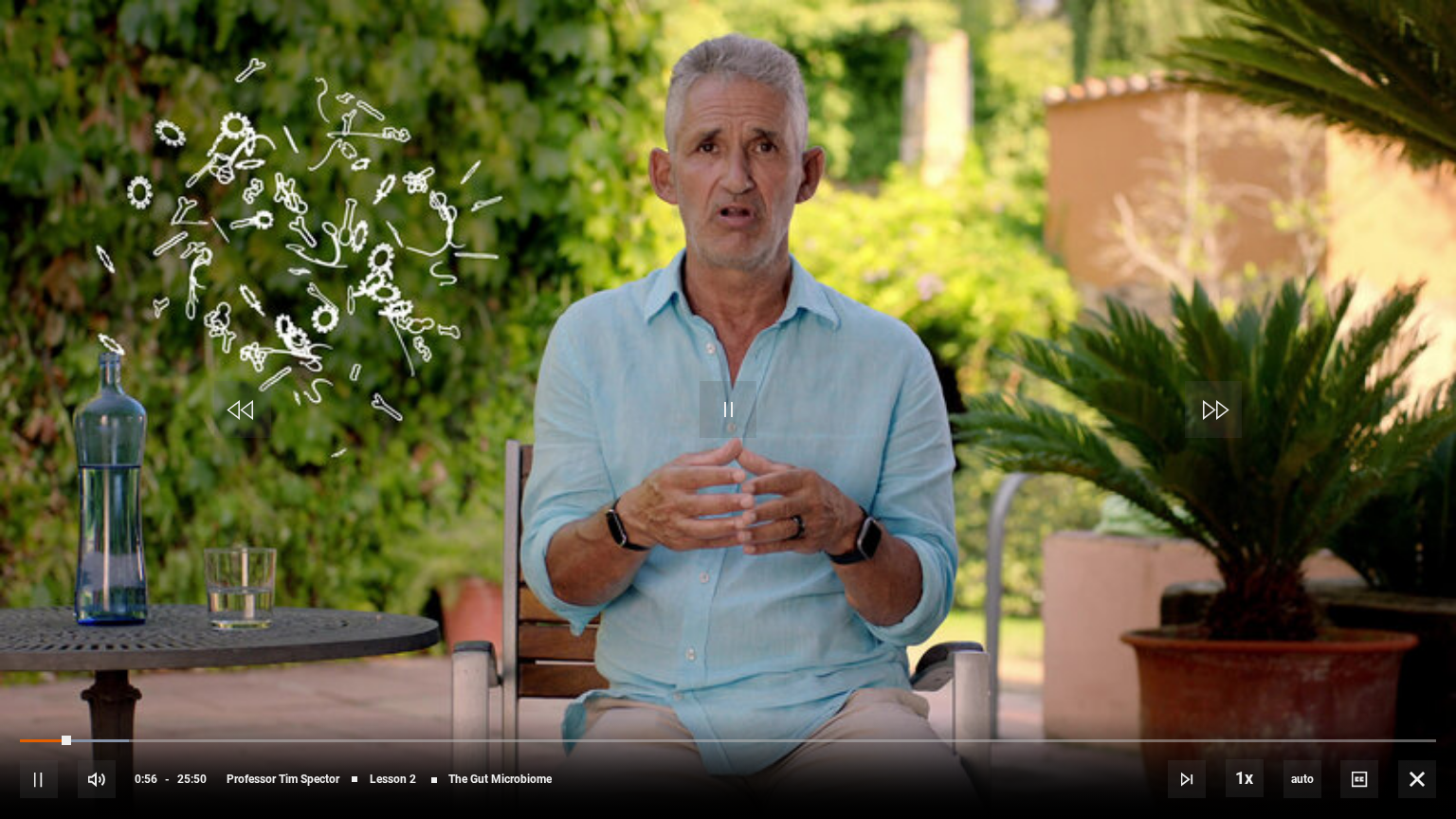 click on "10s Skip Back 10 seconds Pause 10s Skip Forward 10 seconds Loaded :  7.74% 00:13 00:56 Pause Mute Current Time  0:56 - Duration  25:50
Professor [NAME] [LAST]
Lesson 2
The Gut Microbiome
1x Playback Rate 2x 1.5x 1x , selected 0.5x auto Quality 360p 720p 1080p 2160p Auto , selected Captions captions off , selected English  Captions" at bounding box center [728, 766] 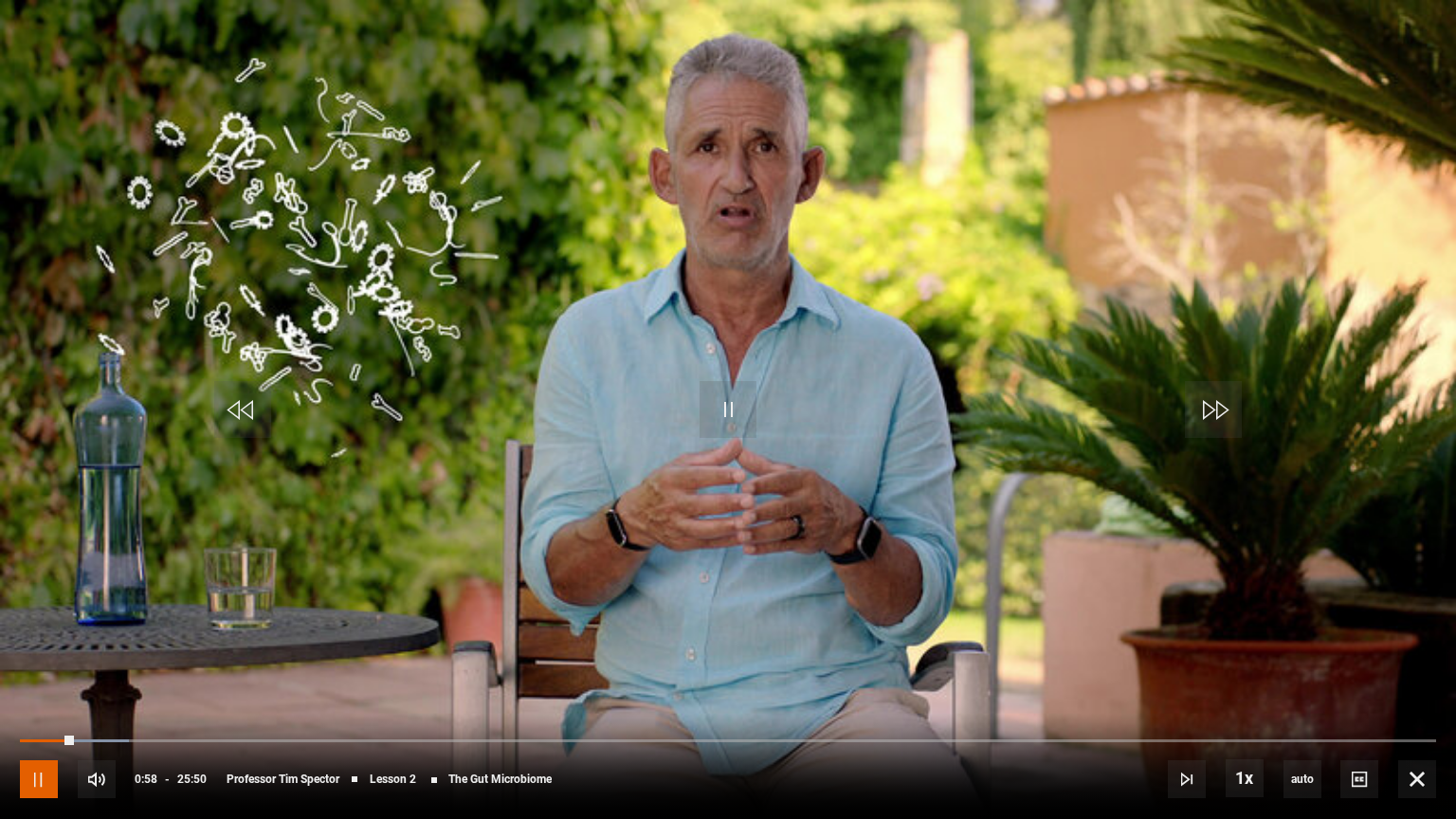 click at bounding box center [39, 779] 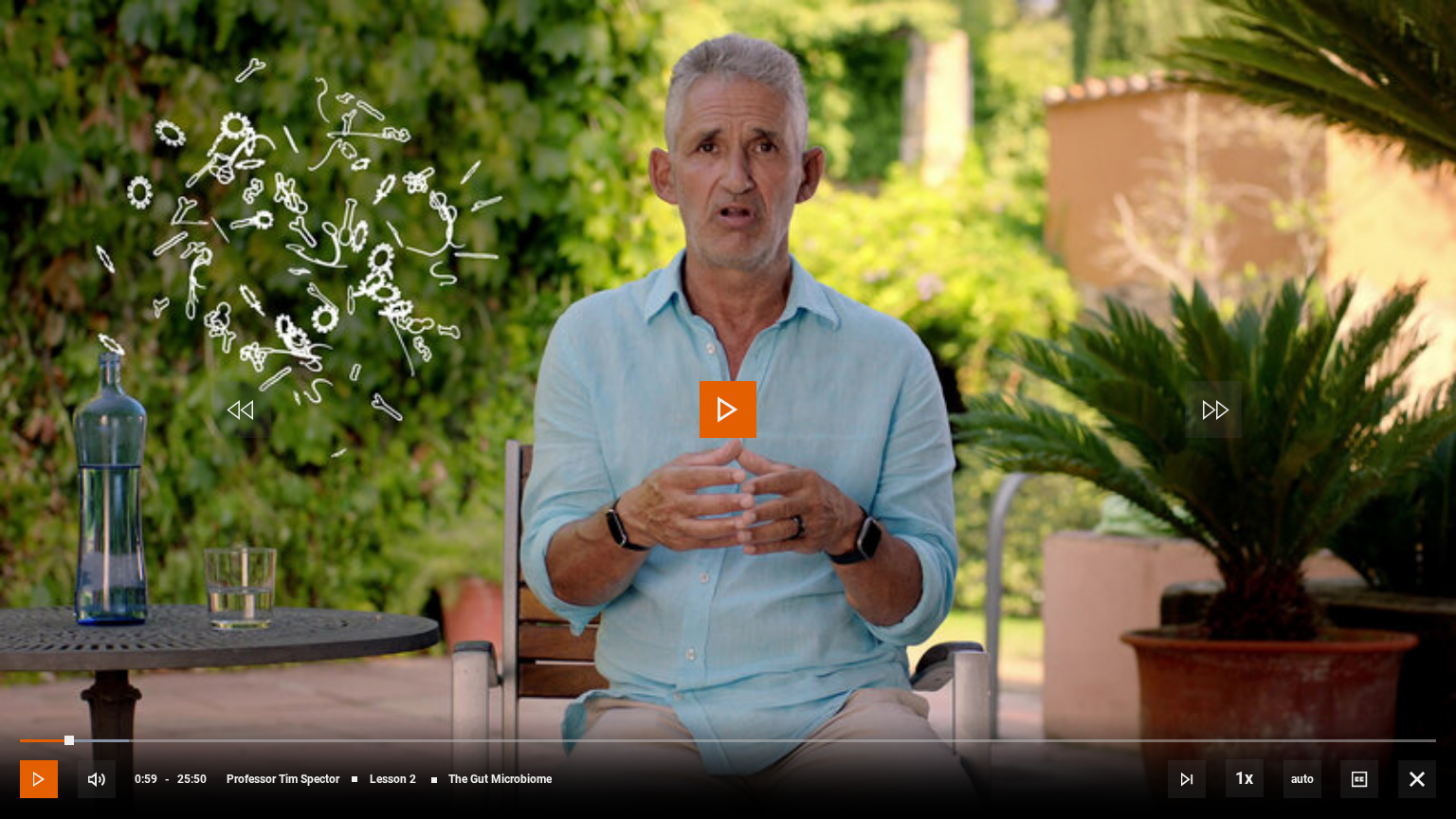 click at bounding box center [39, 779] 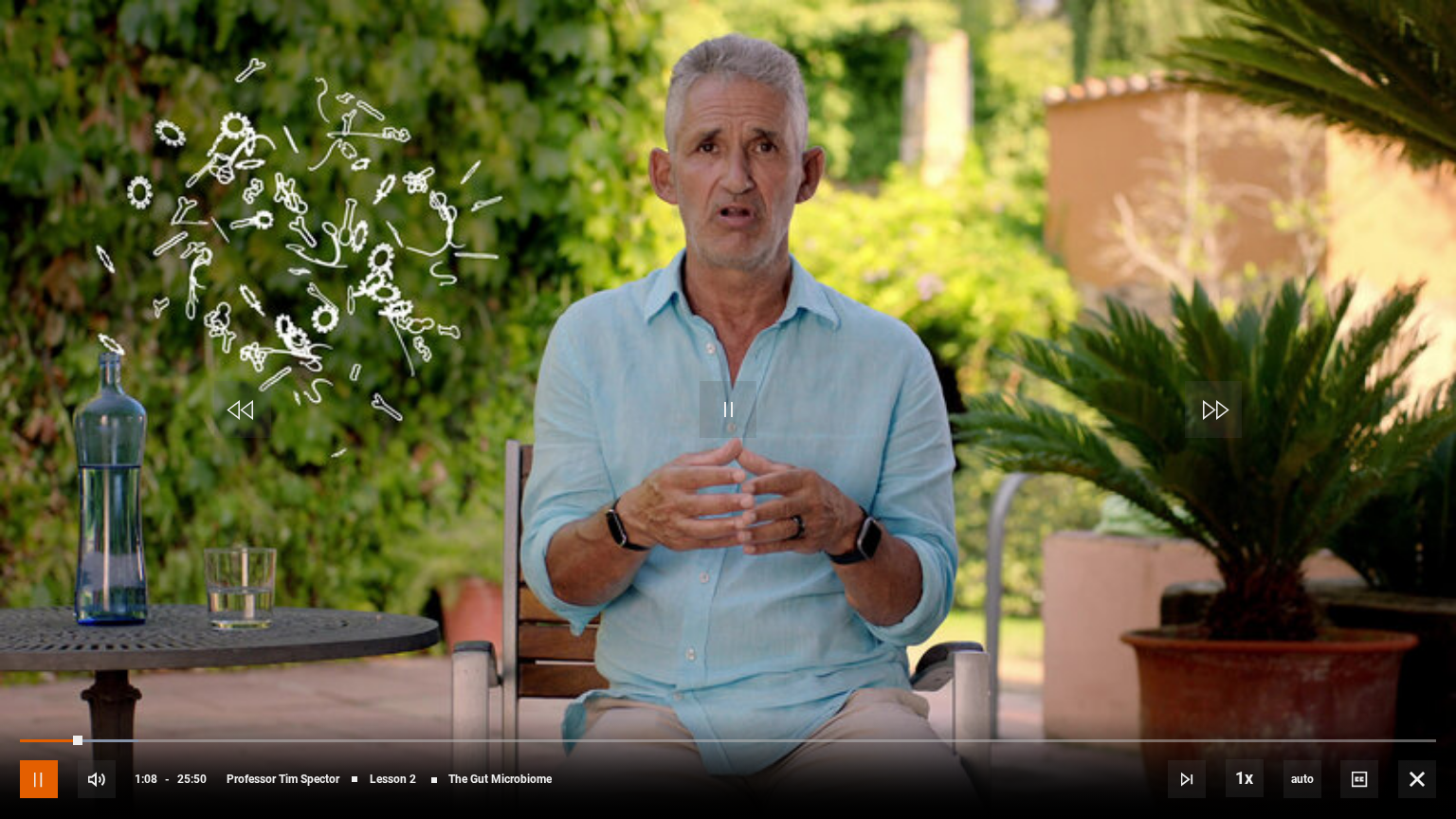 click at bounding box center [39, 779] 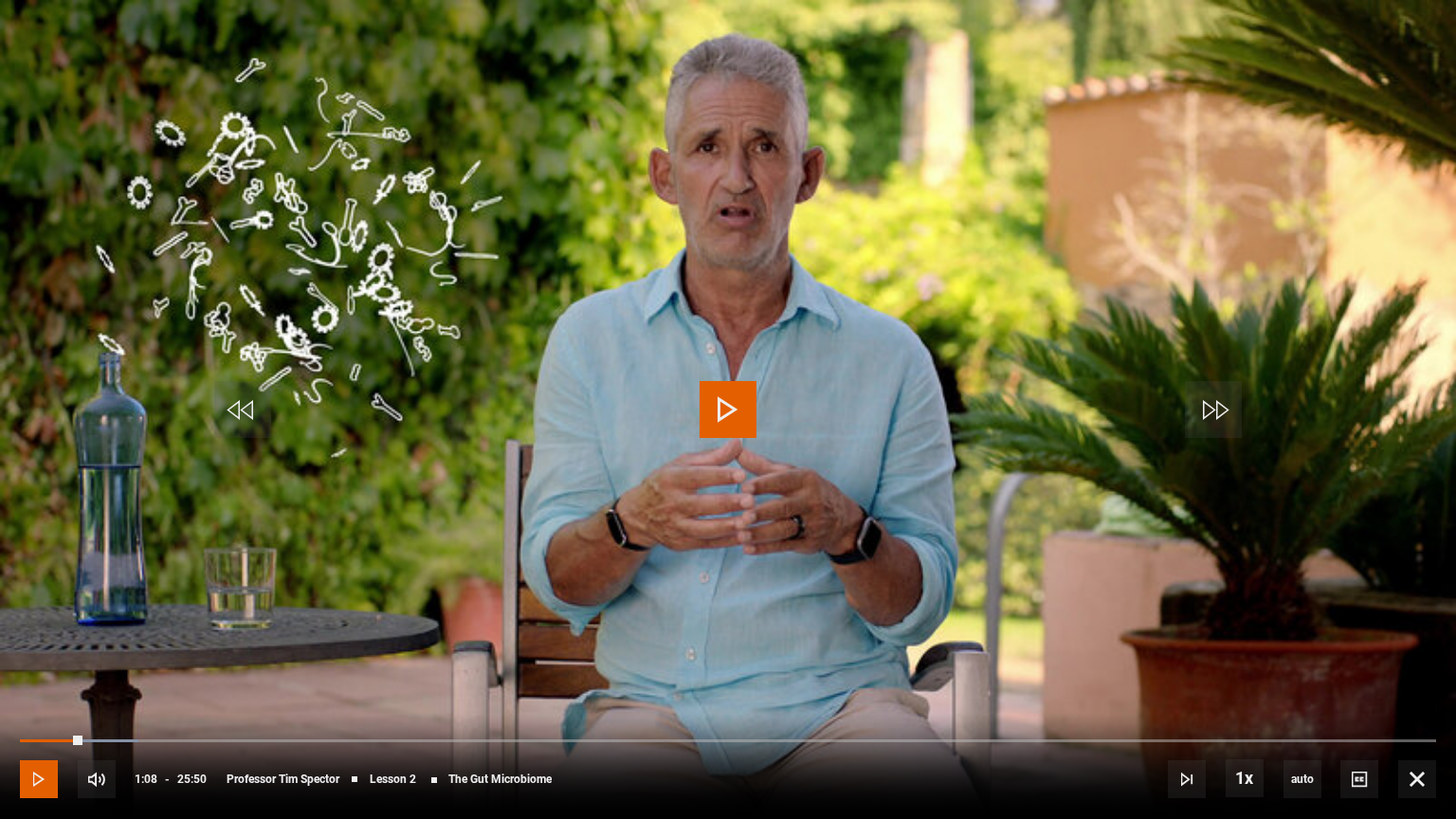 click at bounding box center [39, 779] 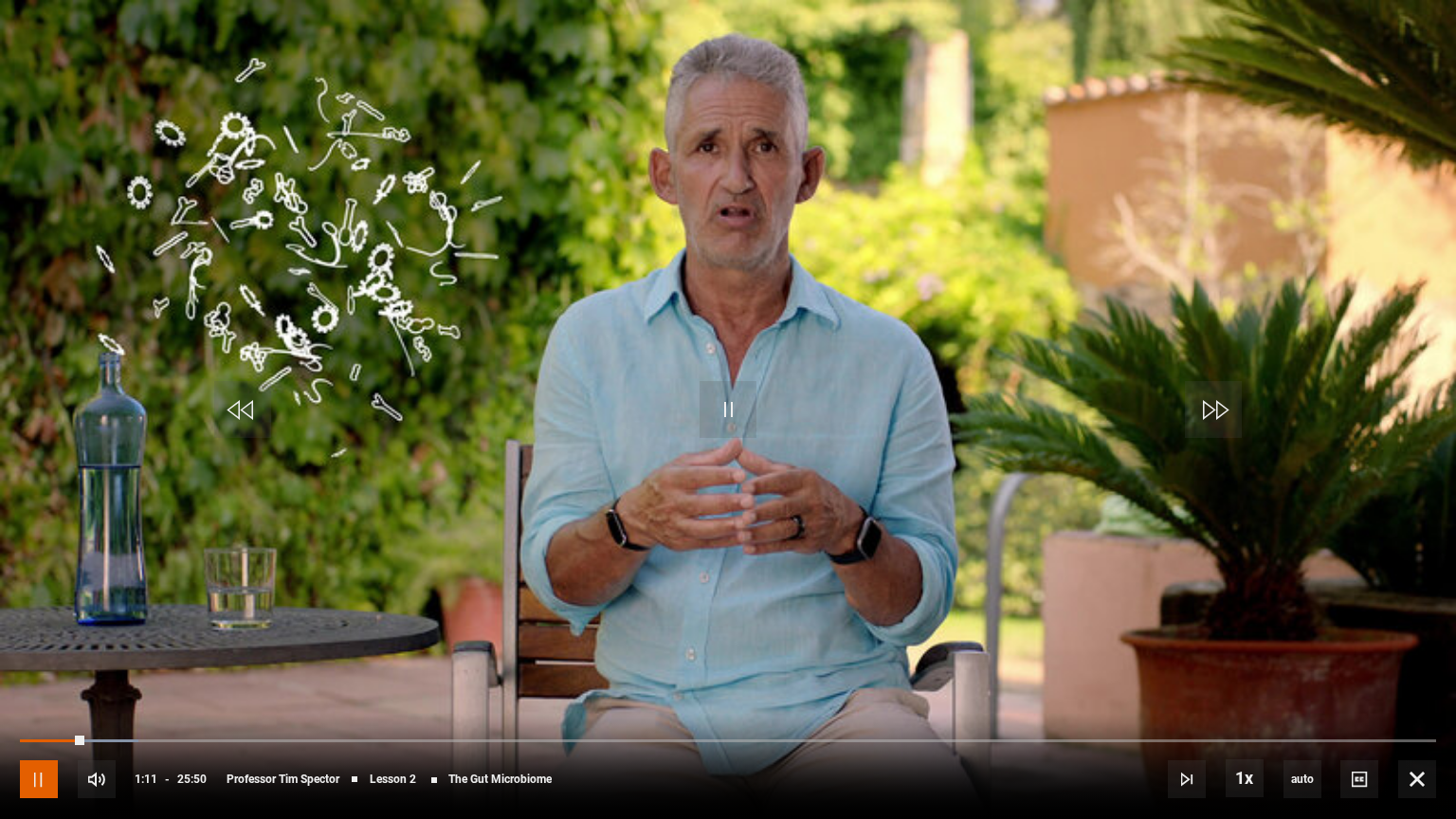 click at bounding box center (39, 779) 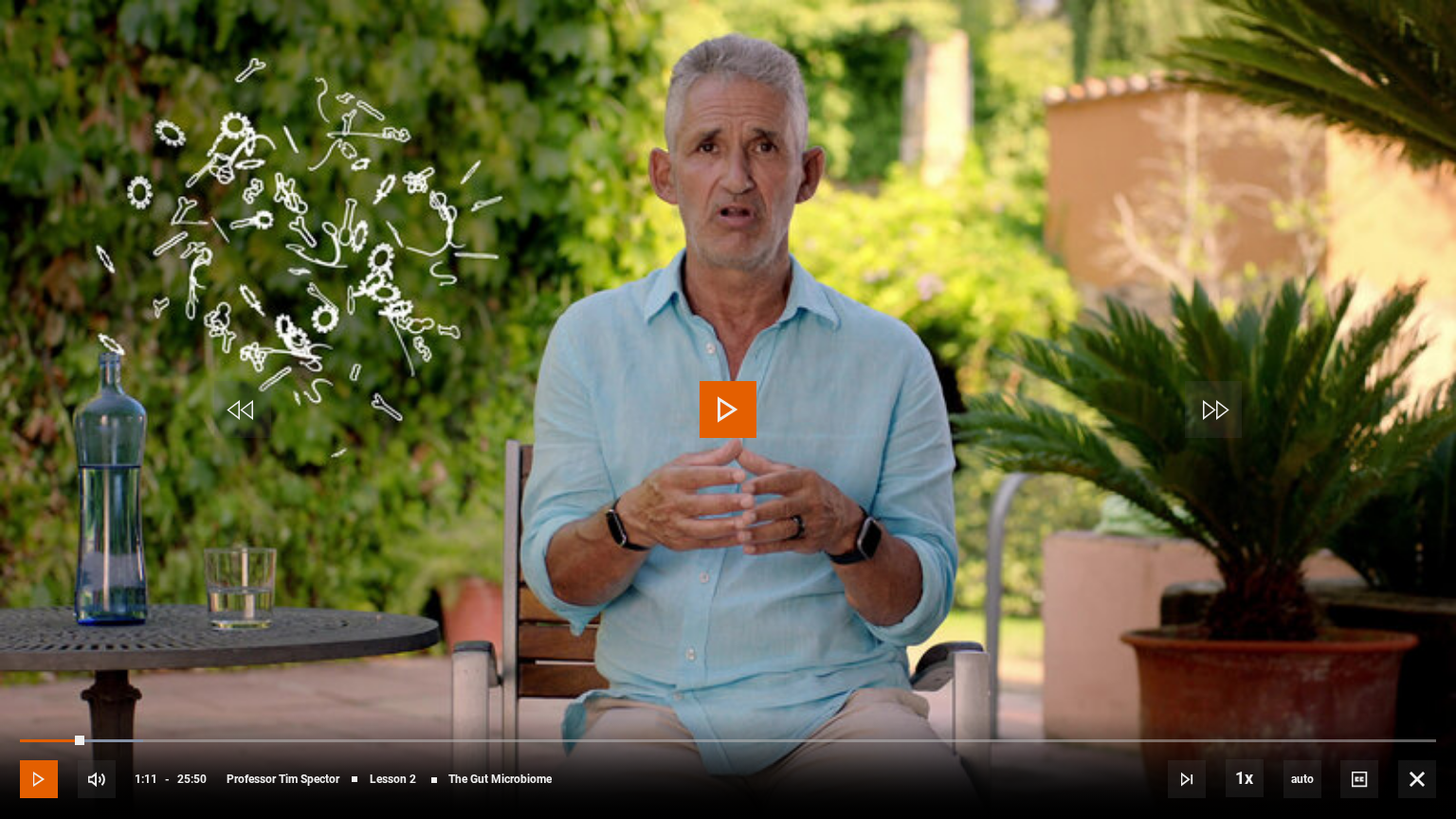 click at bounding box center (39, 779) 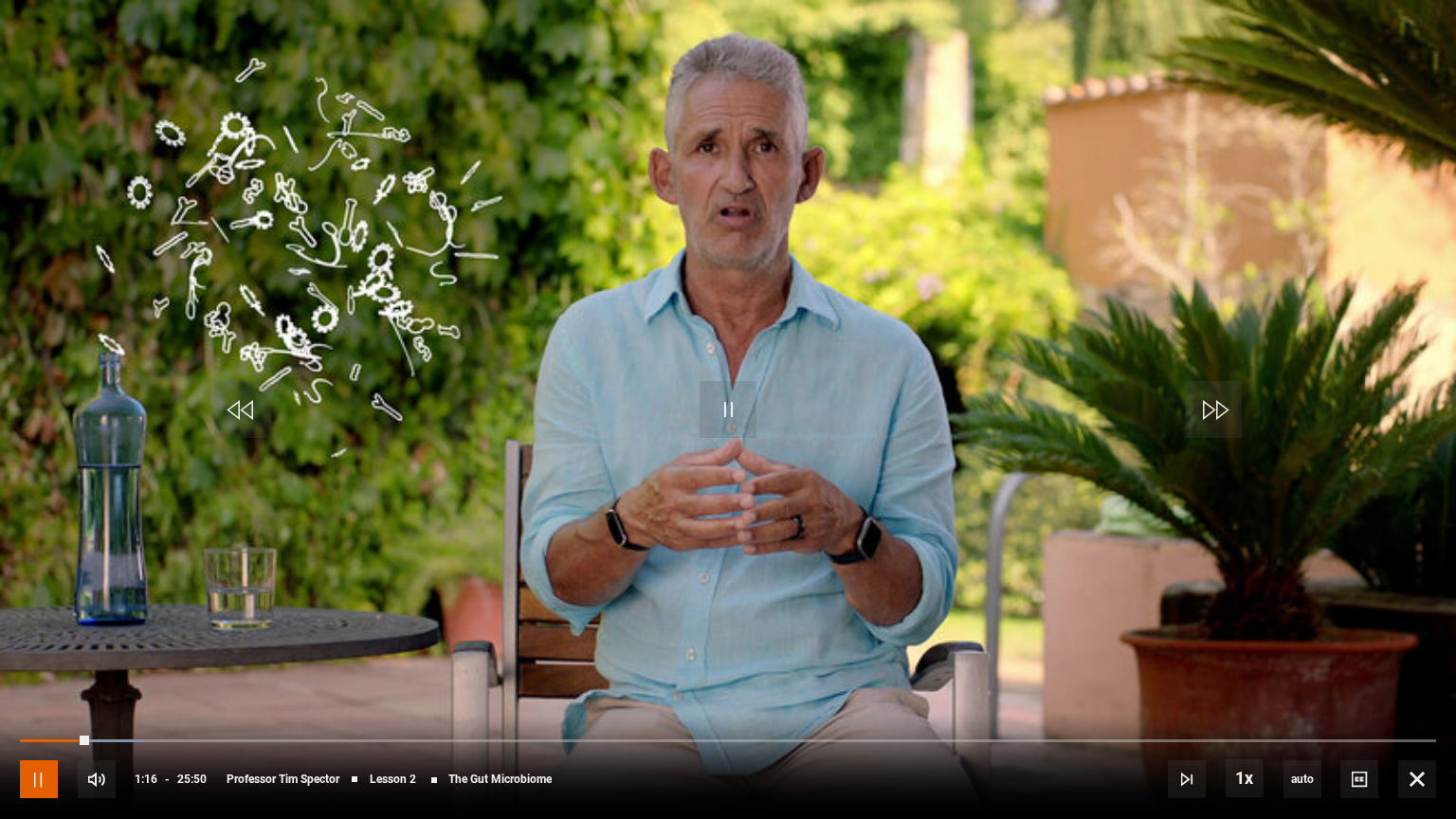 click at bounding box center [39, 779] 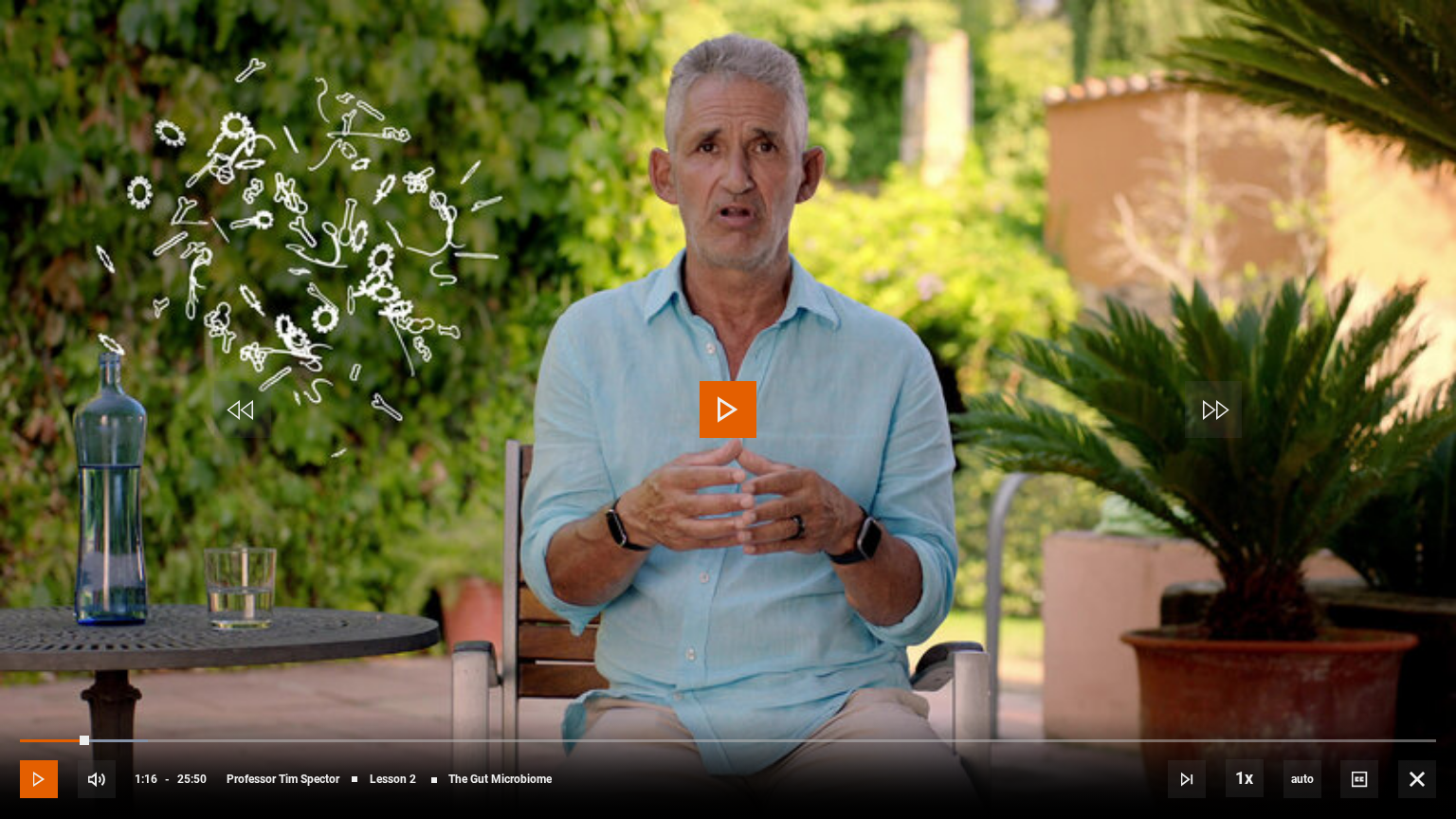 click at bounding box center (39, 779) 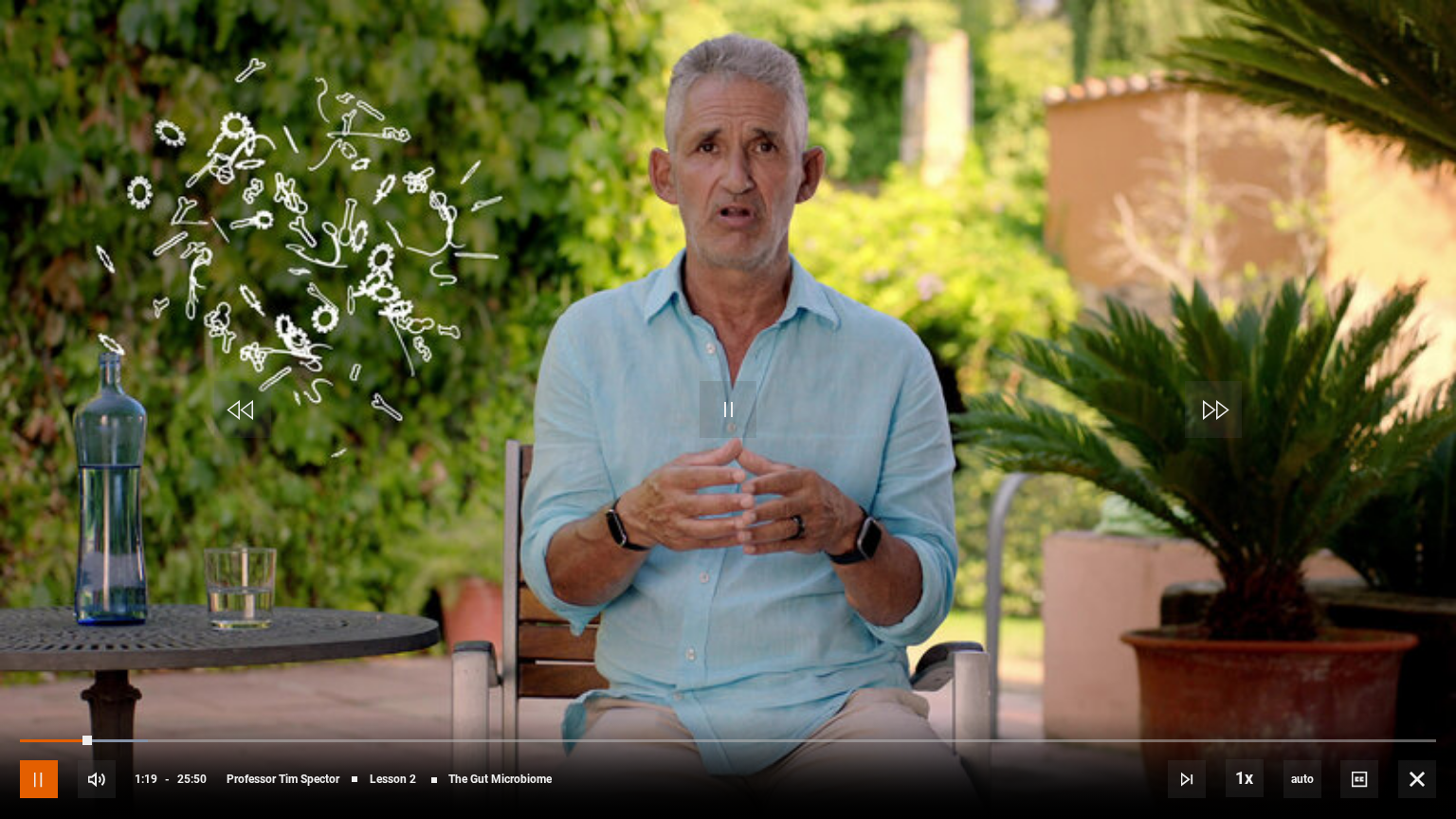 click at bounding box center [39, 779] 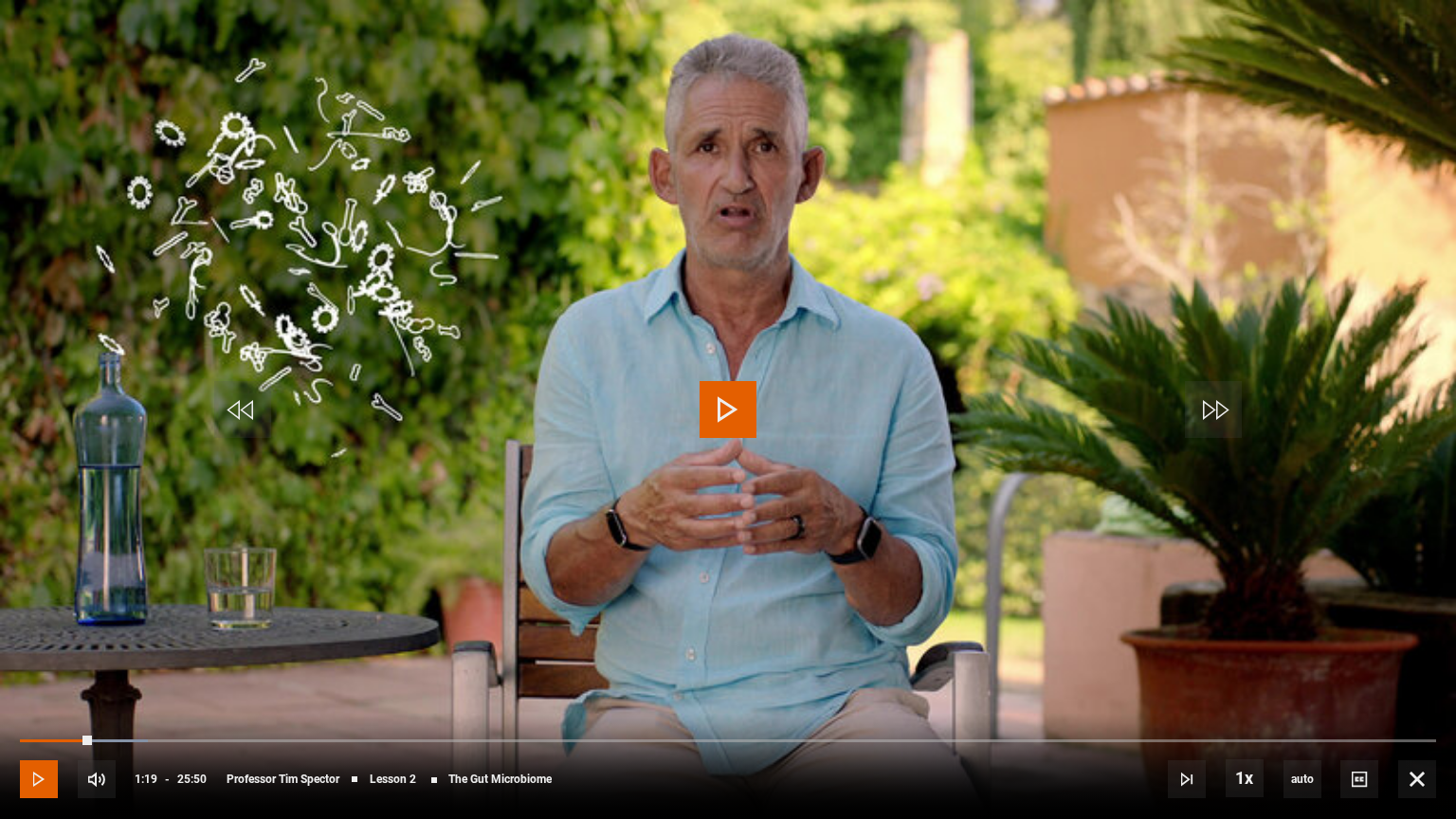 click at bounding box center [39, 779] 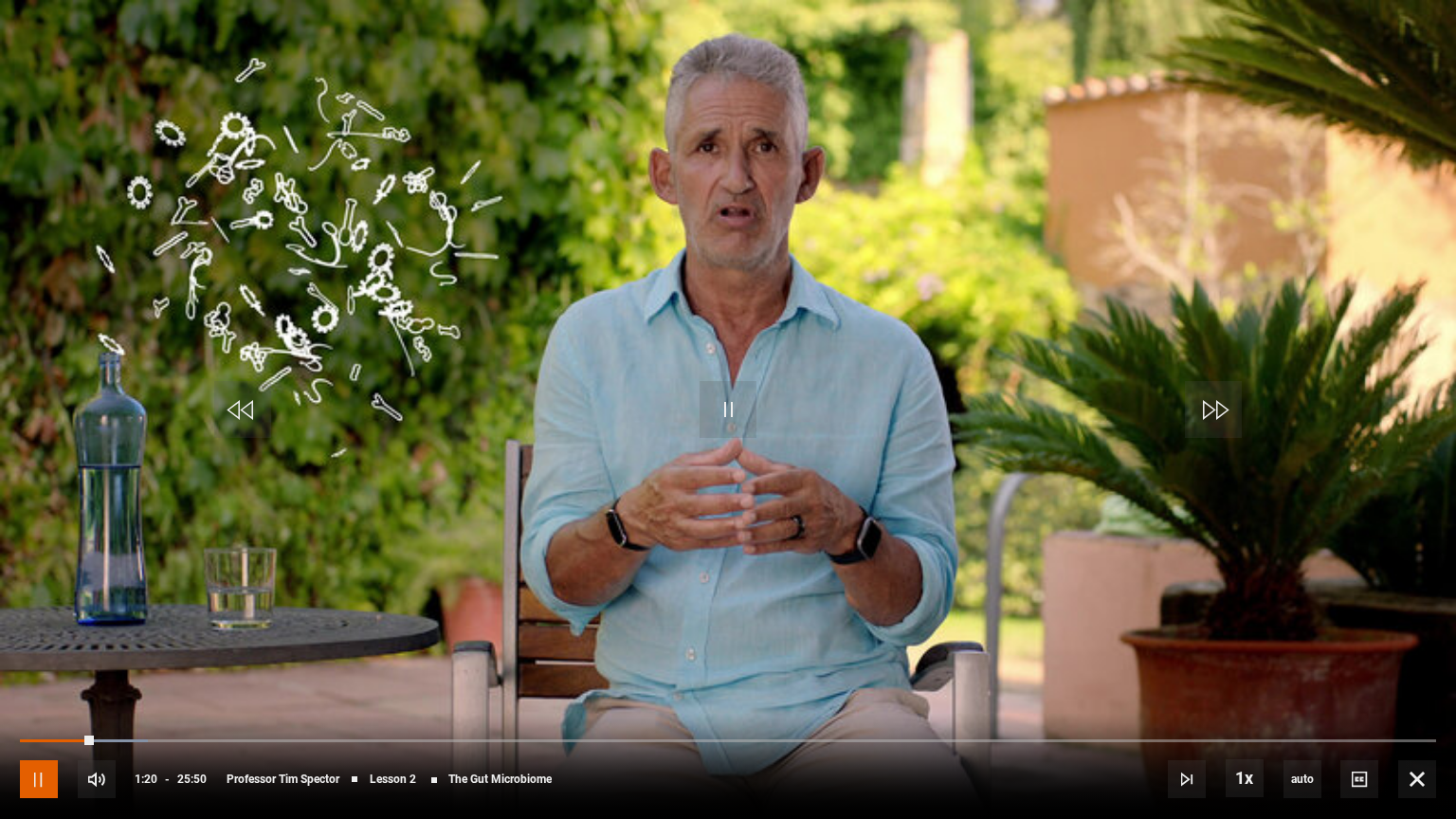 click at bounding box center (39, 779) 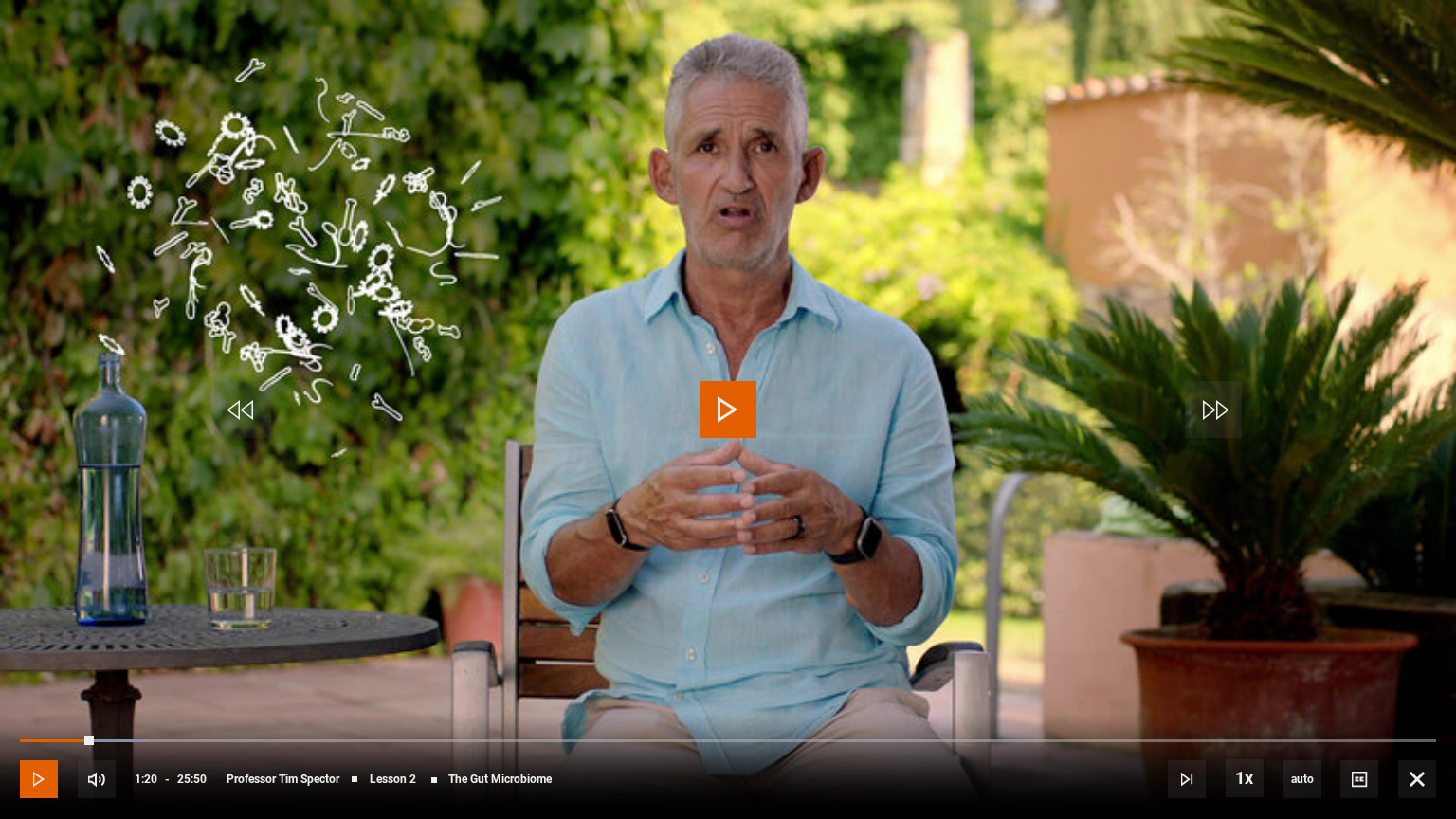 click at bounding box center [39, 779] 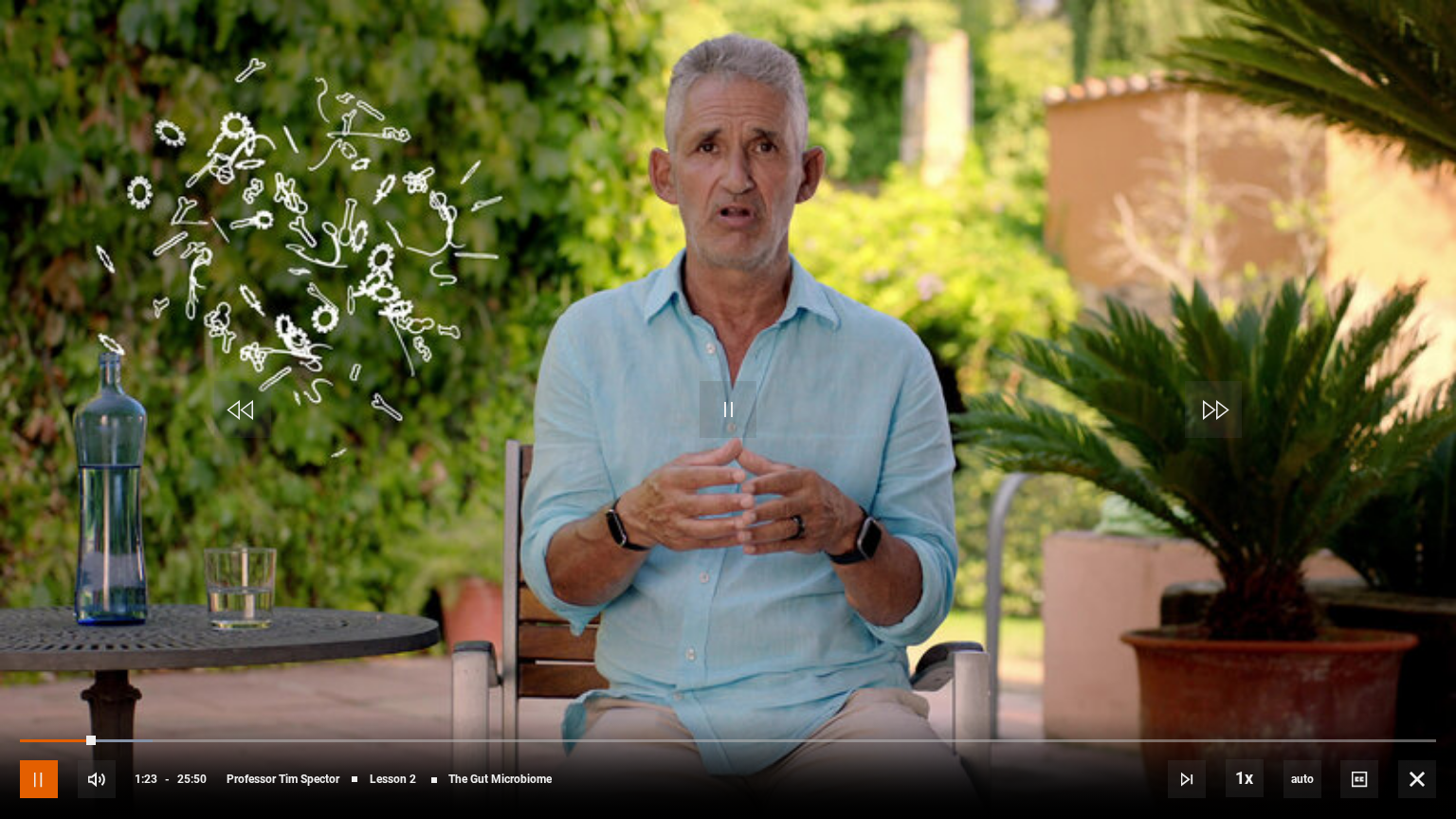 click at bounding box center [39, 779] 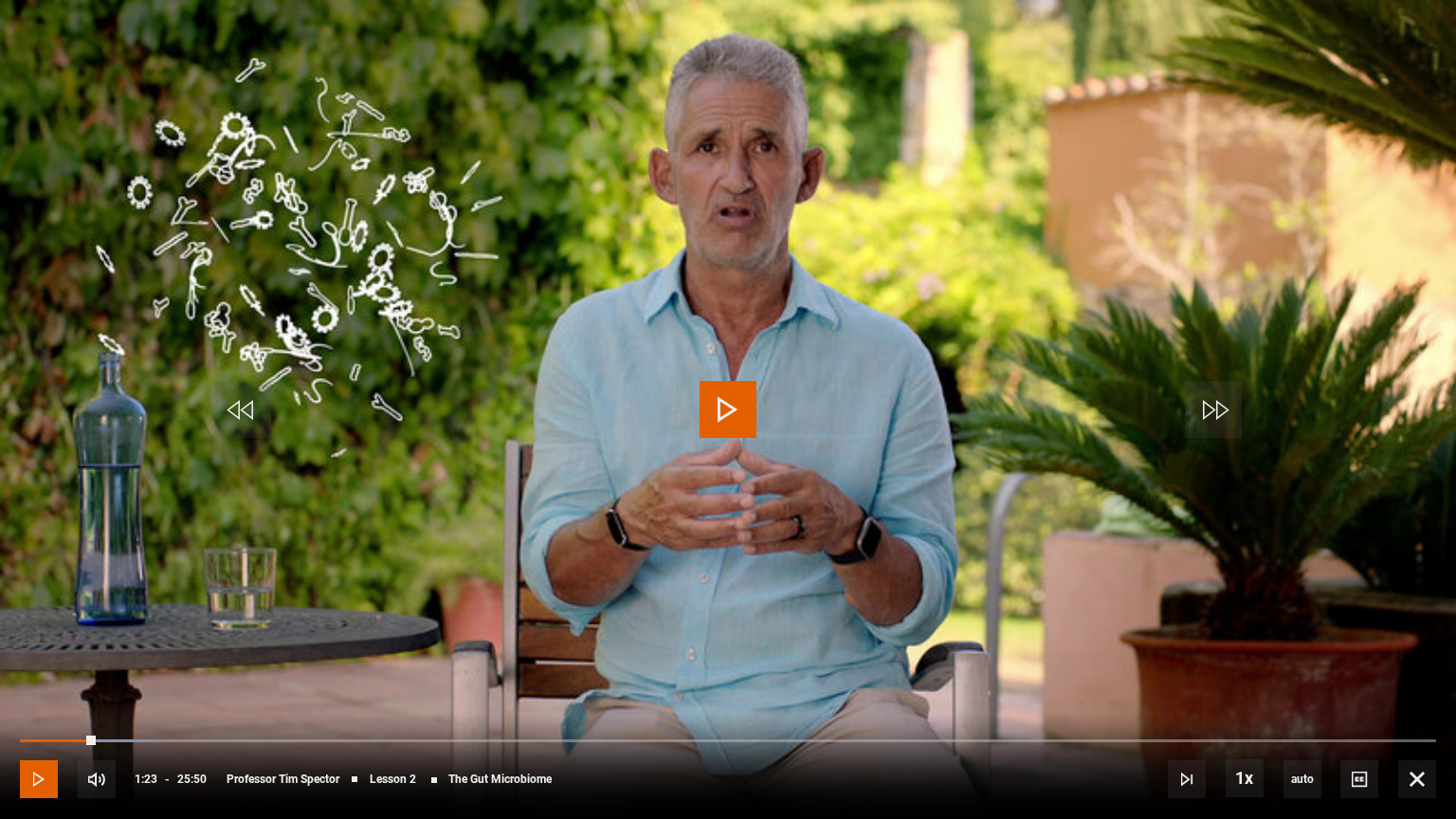 click at bounding box center [39, 779] 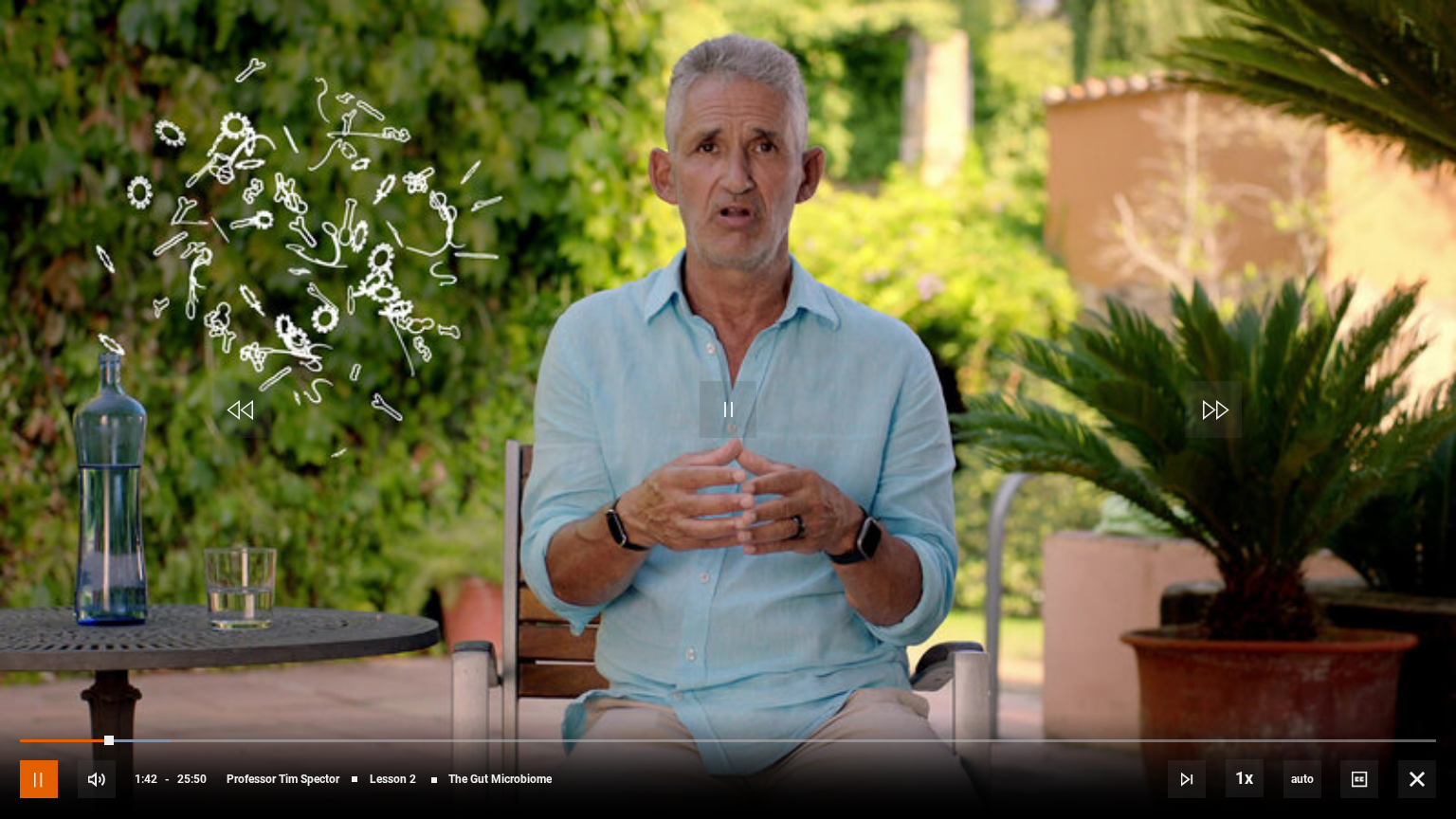click at bounding box center [39, 779] 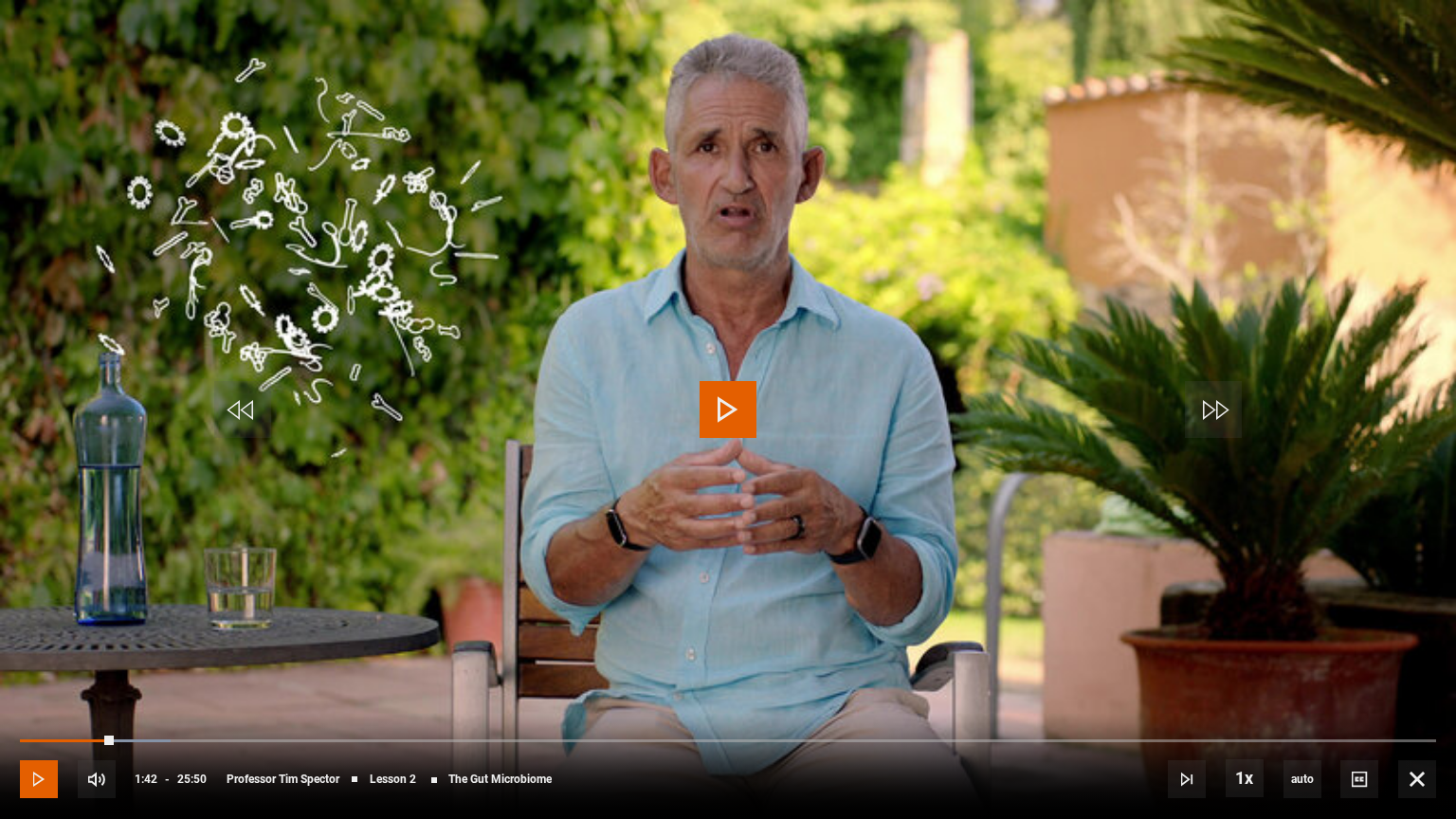 click at bounding box center [39, 779] 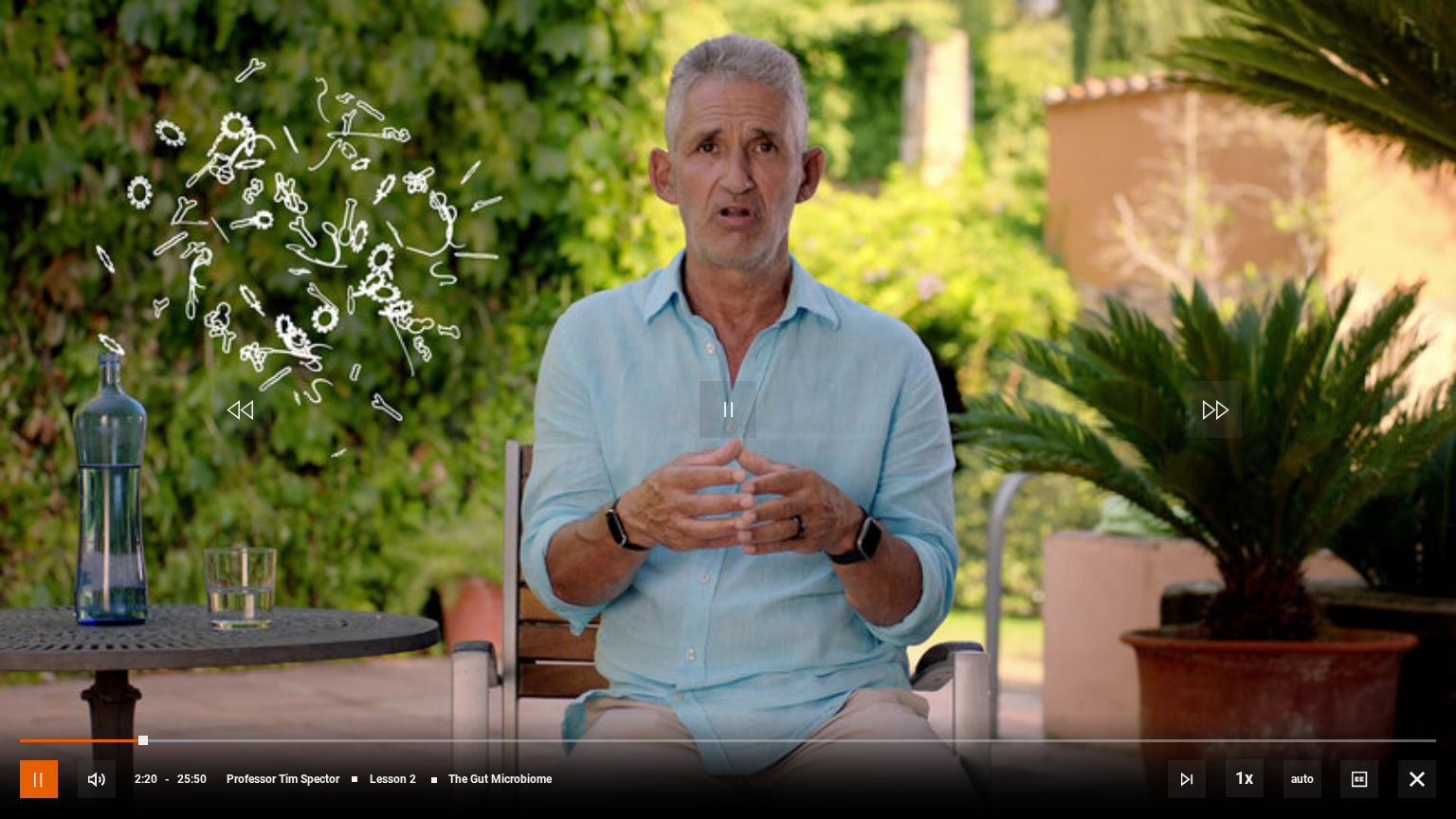 click at bounding box center [39, 779] 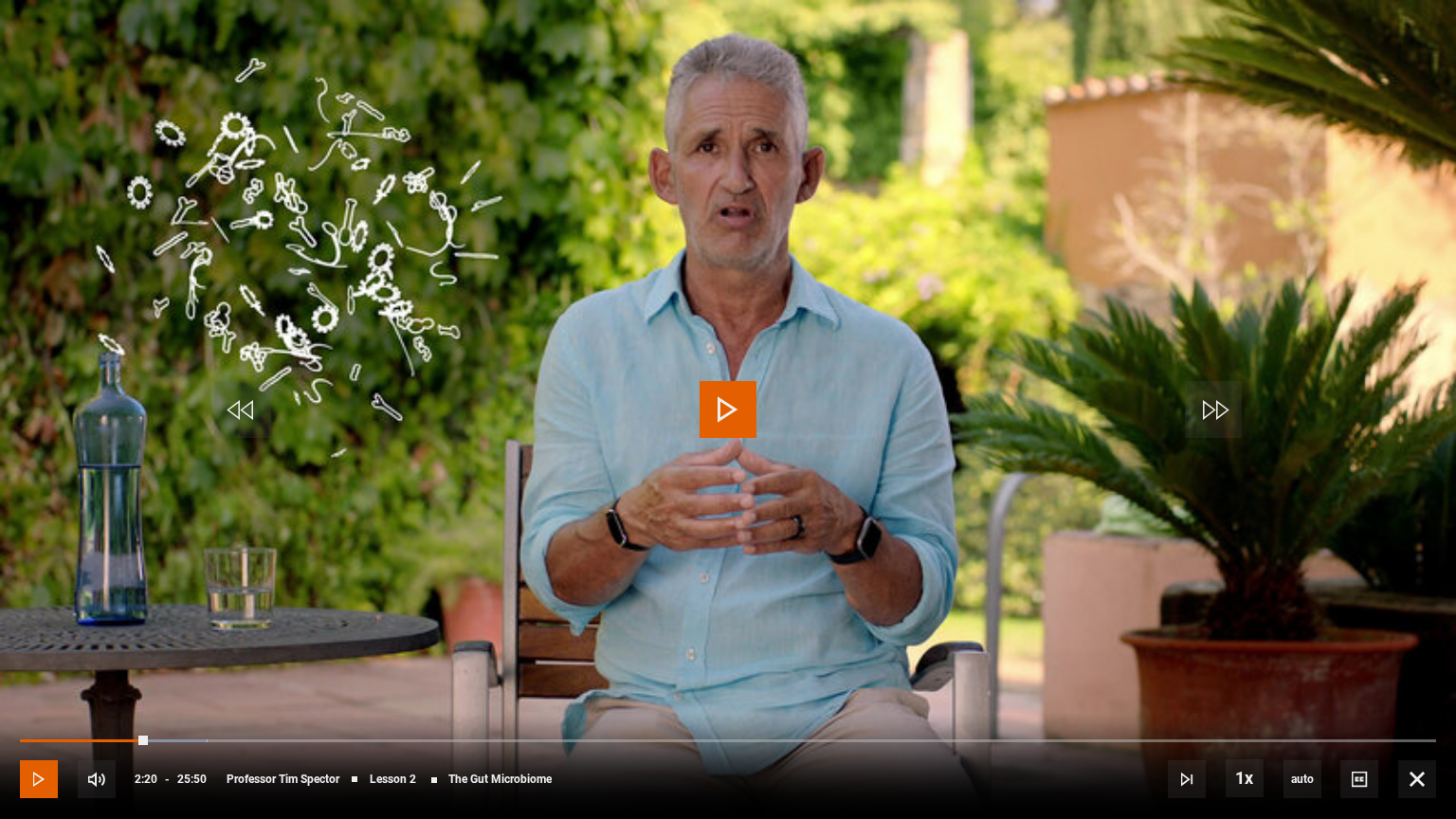 click at bounding box center [39, 779] 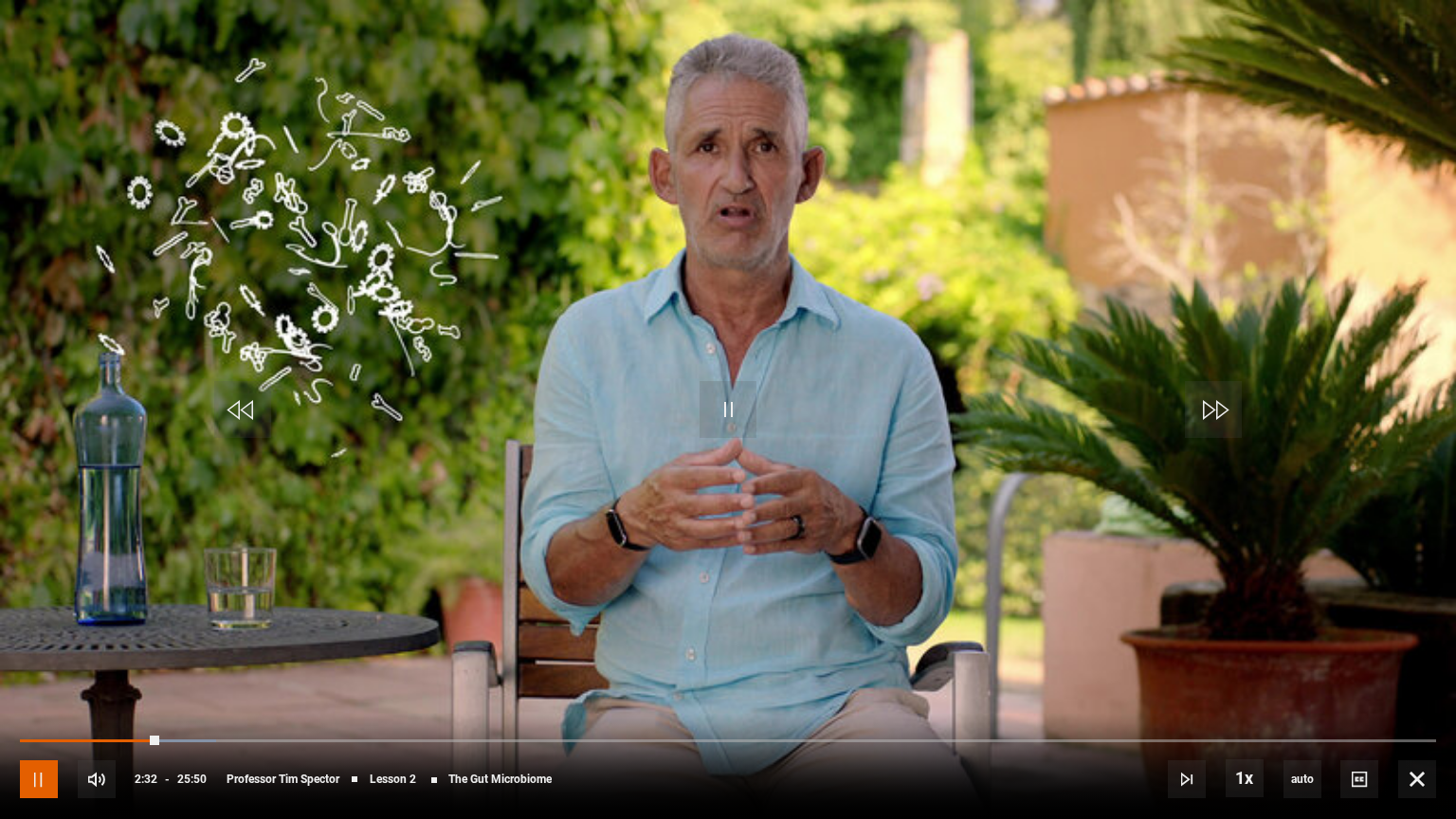 click at bounding box center [39, 779] 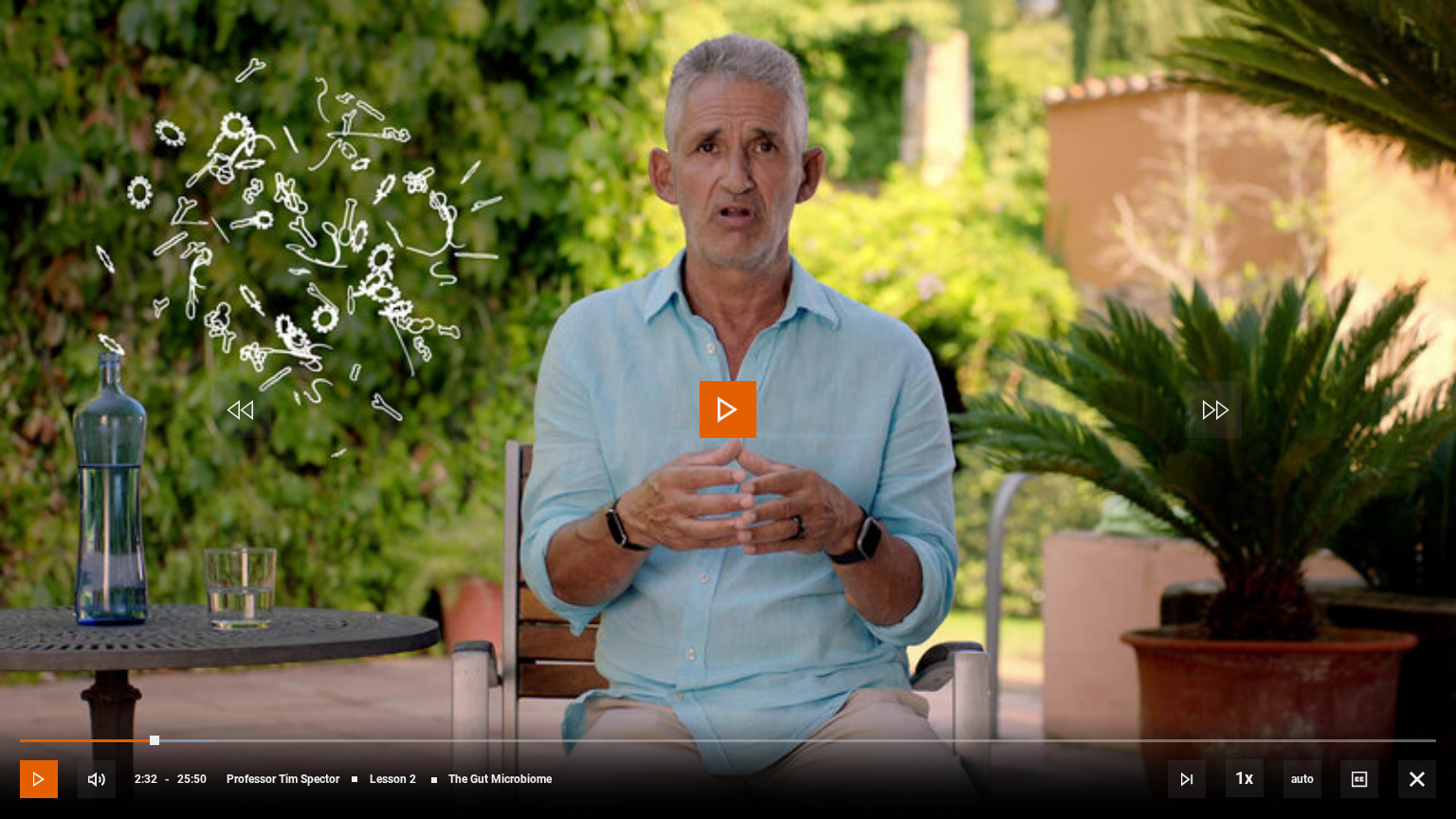 click at bounding box center [39, 779] 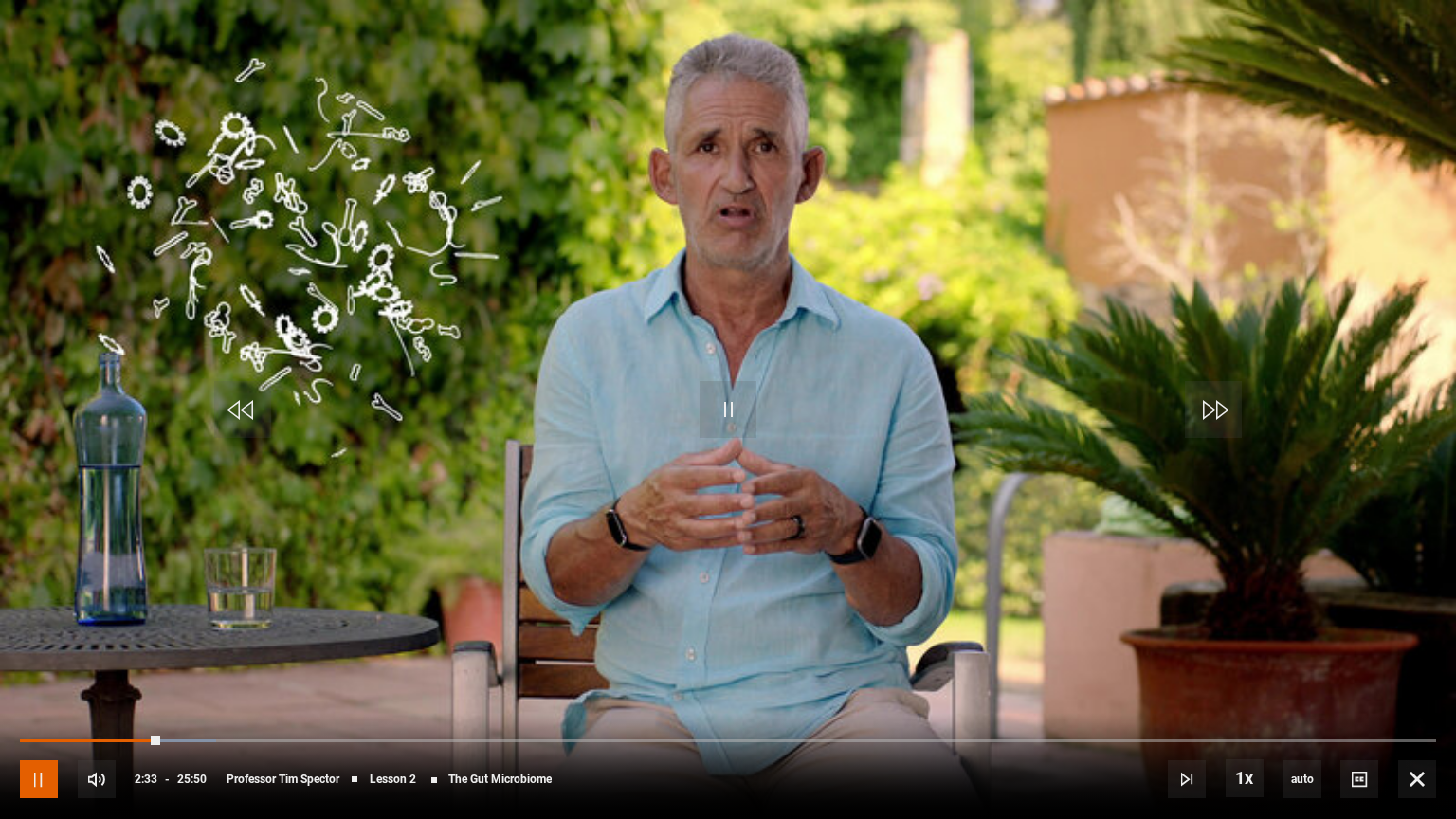 click at bounding box center (39, 779) 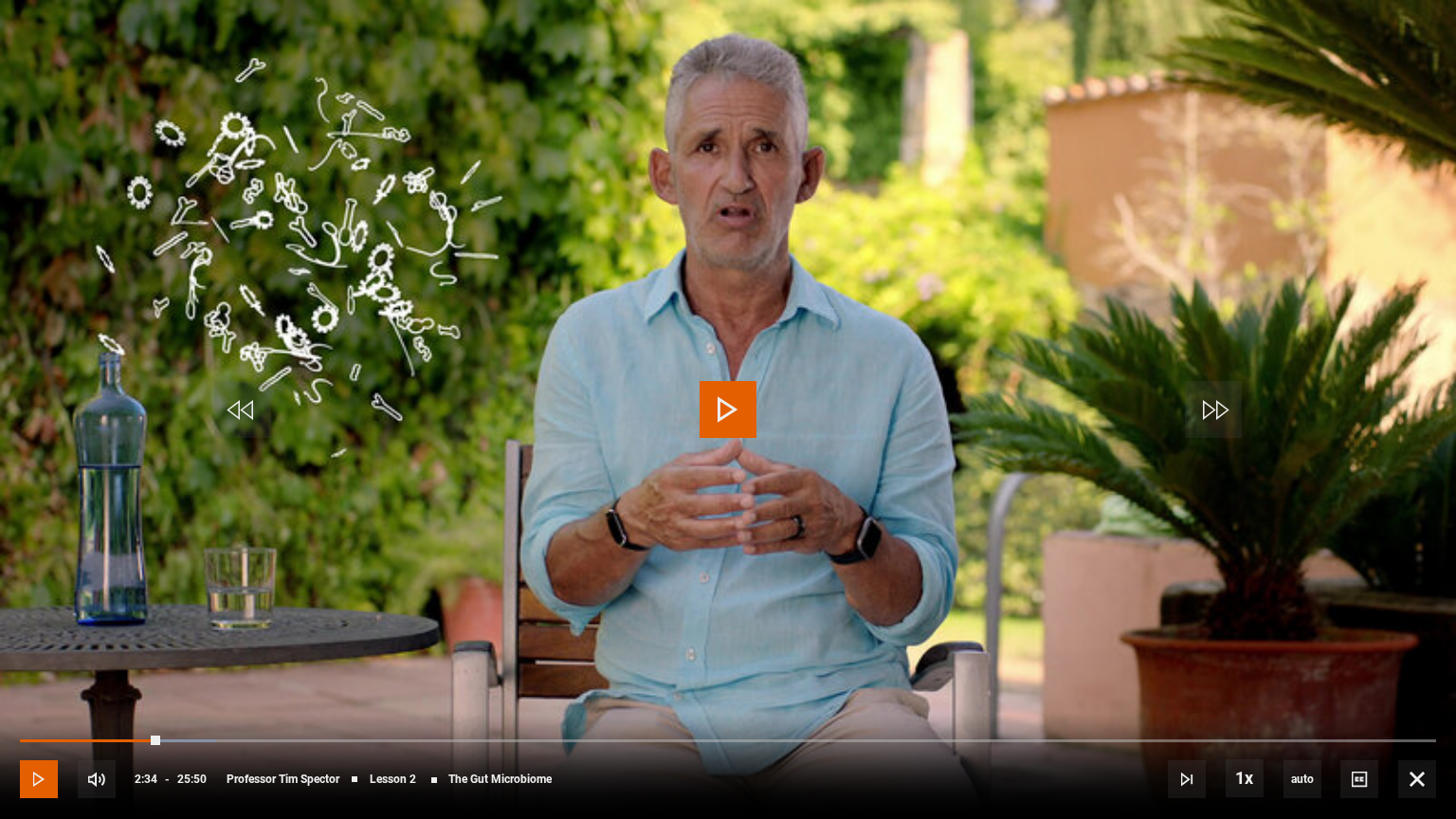 click at bounding box center [39, 779] 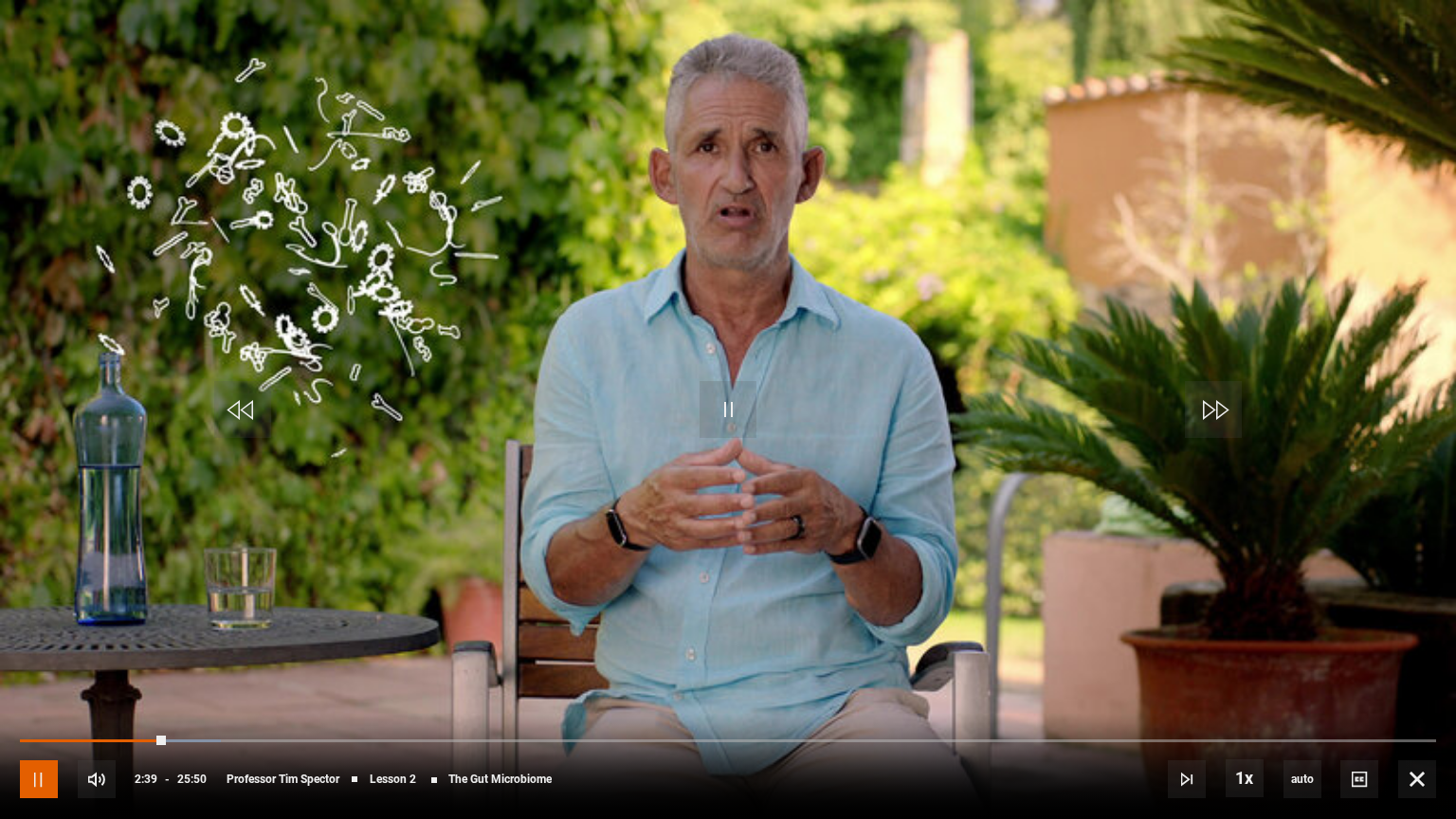 click at bounding box center [39, 779] 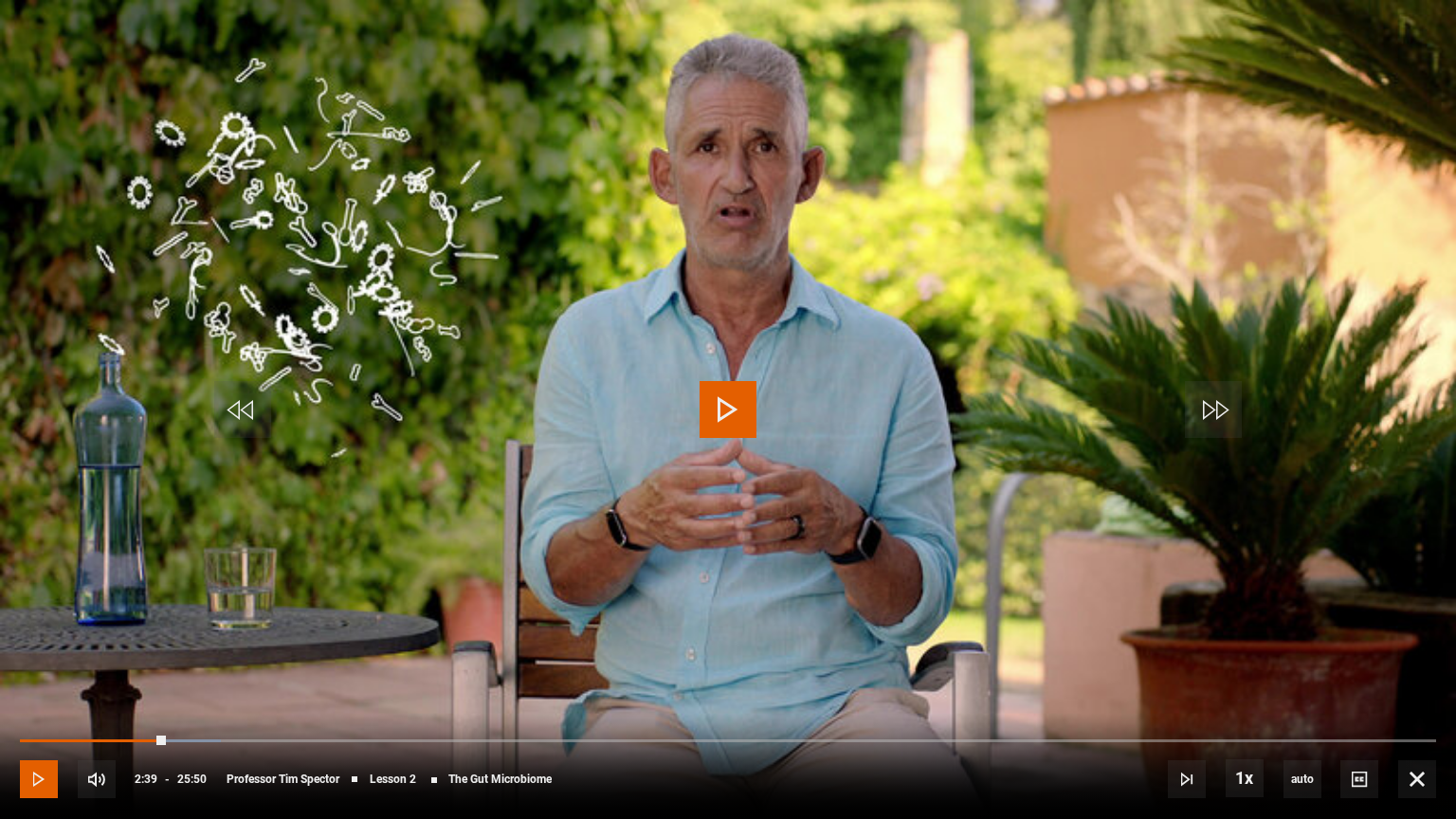 click at bounding box center [39, 779] 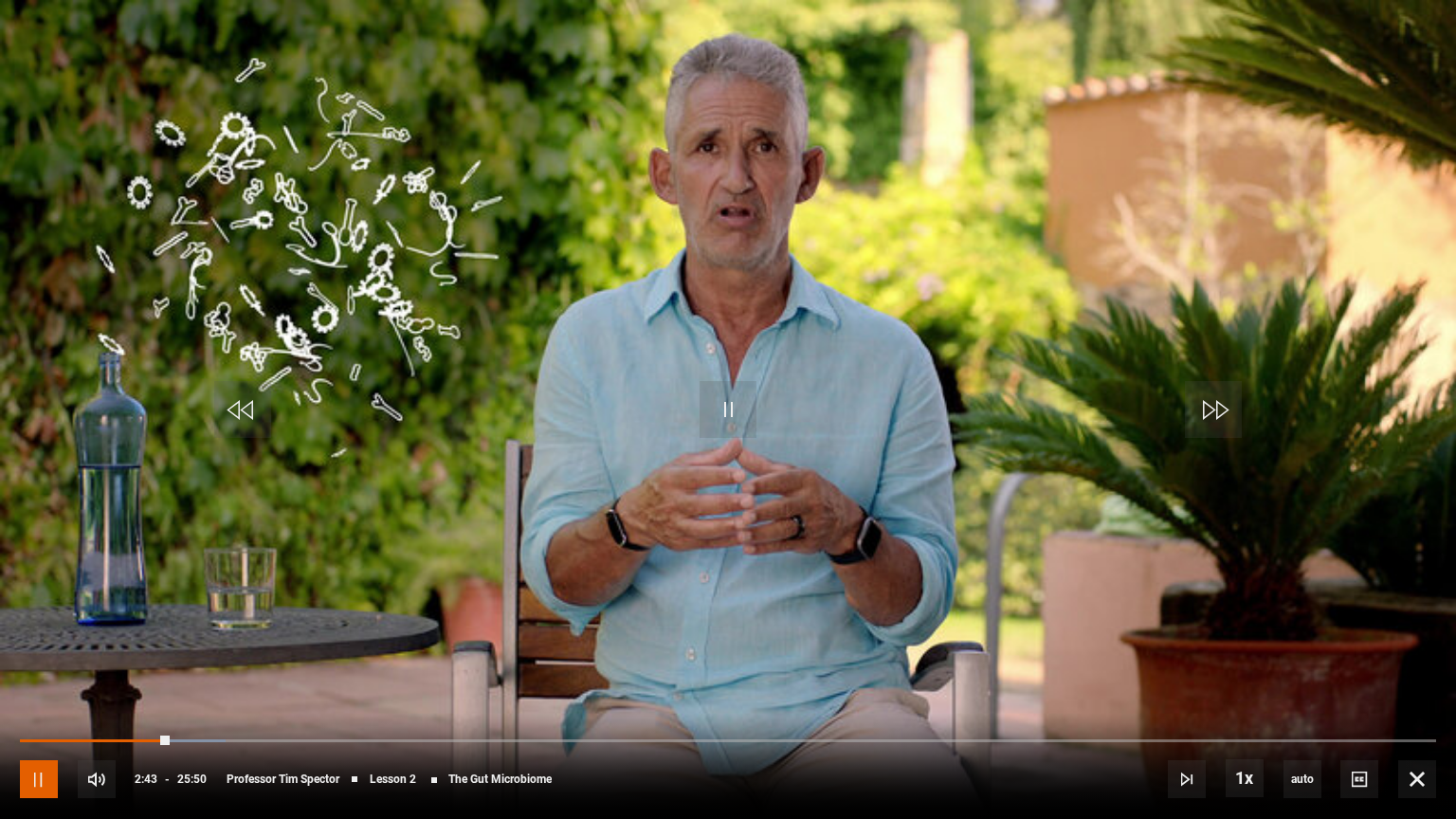 click at bounding box center (39, 779) 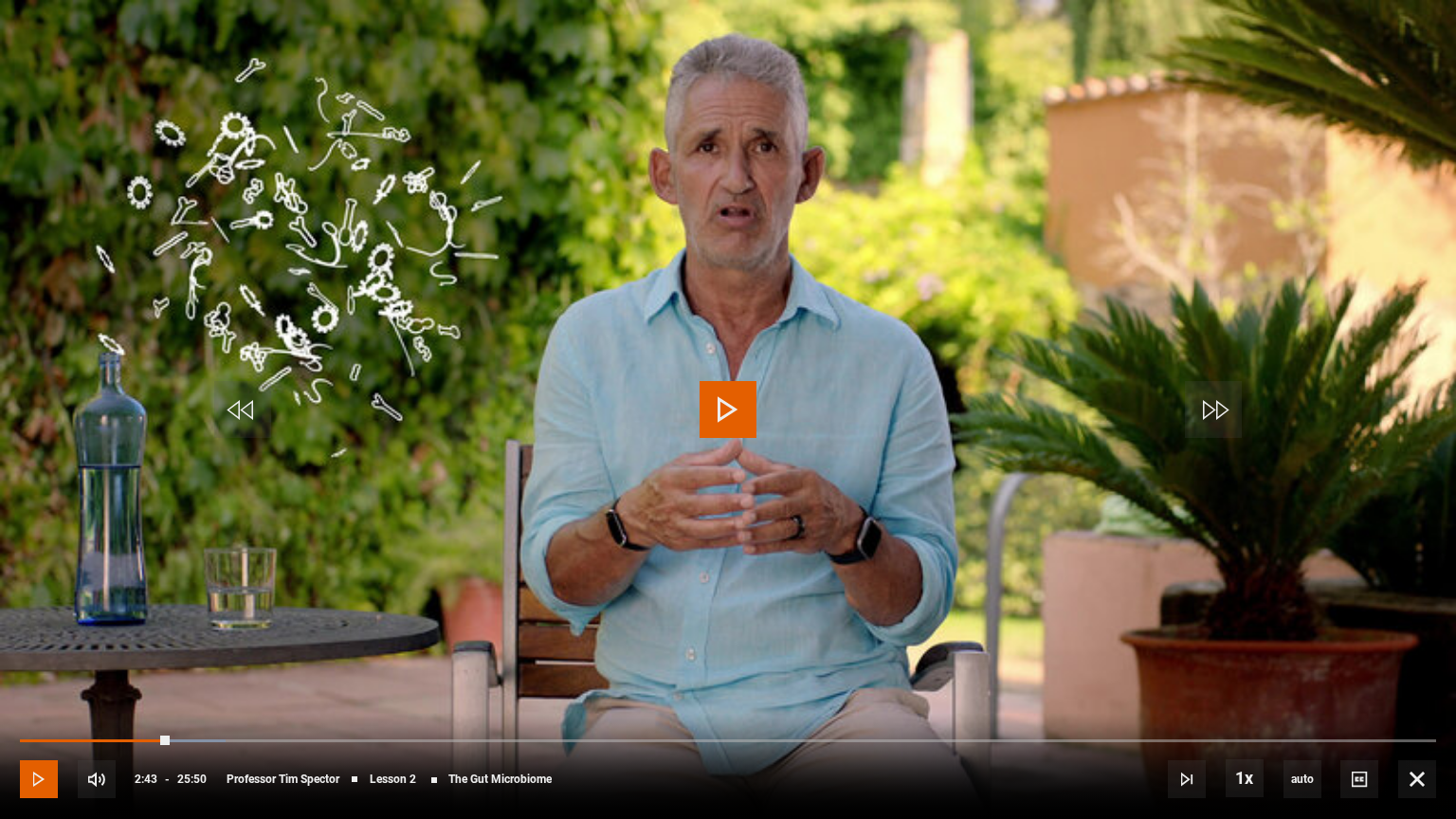 click at bounding box center [39, 779] 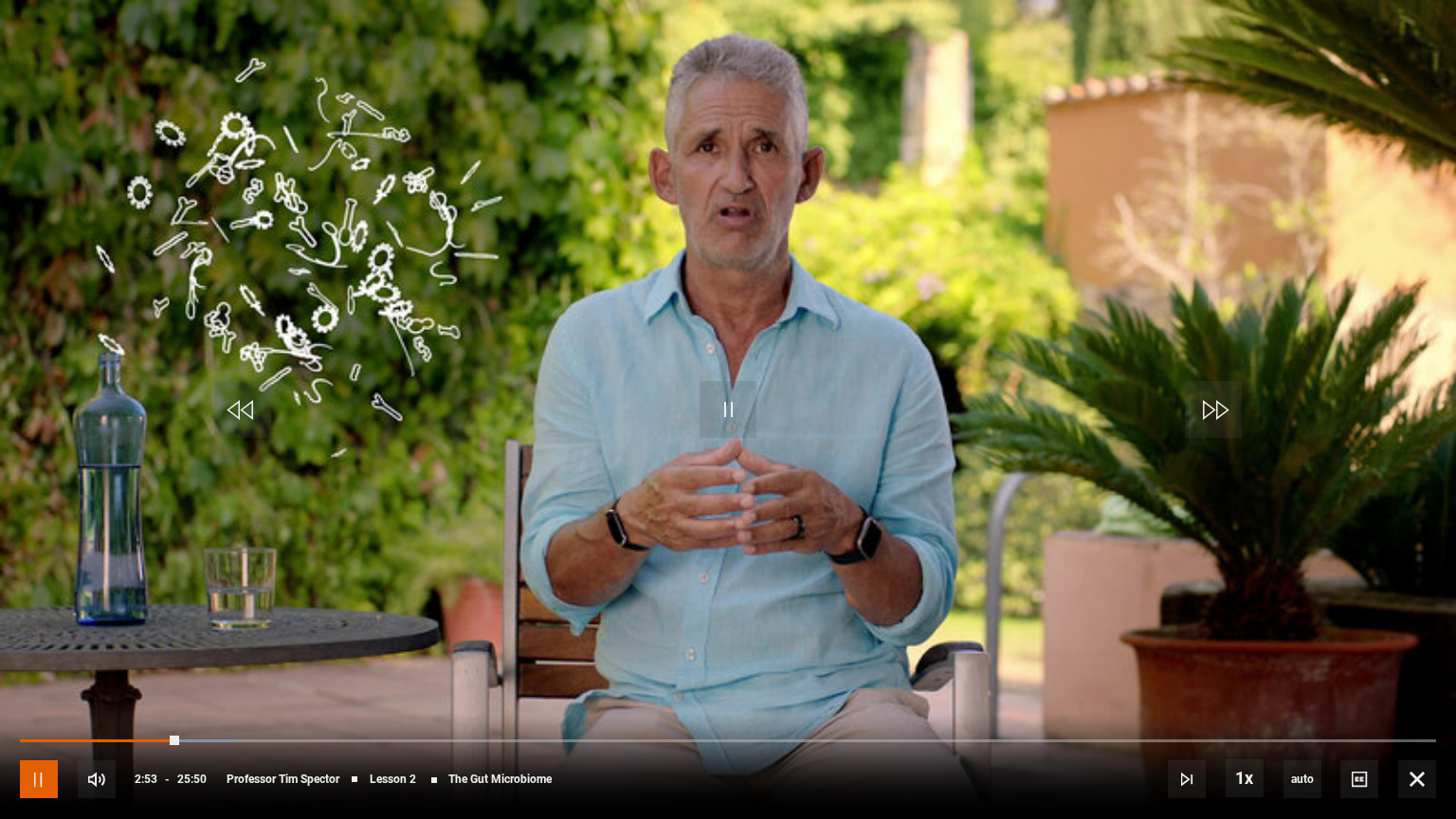 click at bounding box center [39, 779] 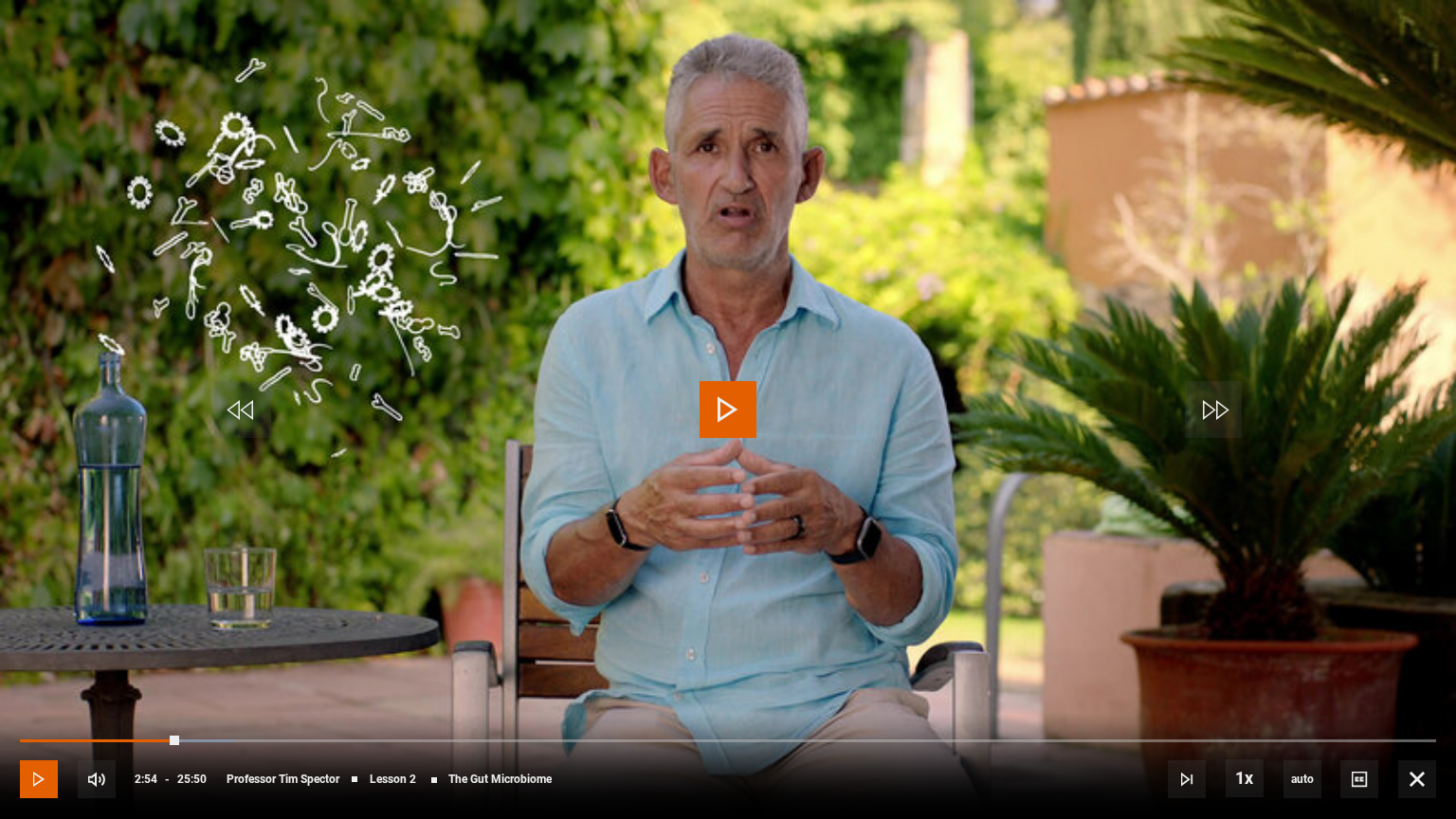 click at bounding box center (39, 779) 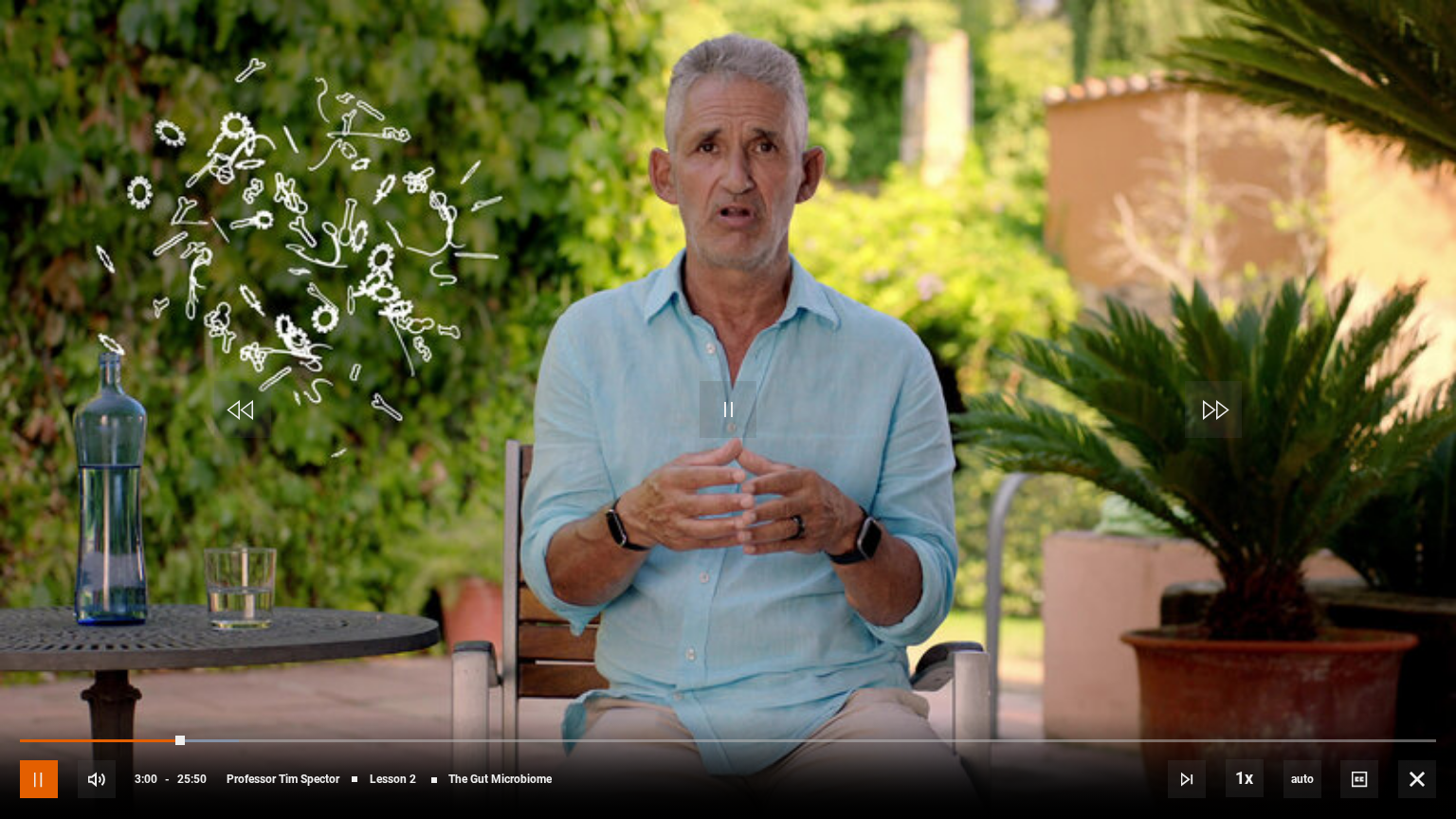 click at bounding box center [39, 779] 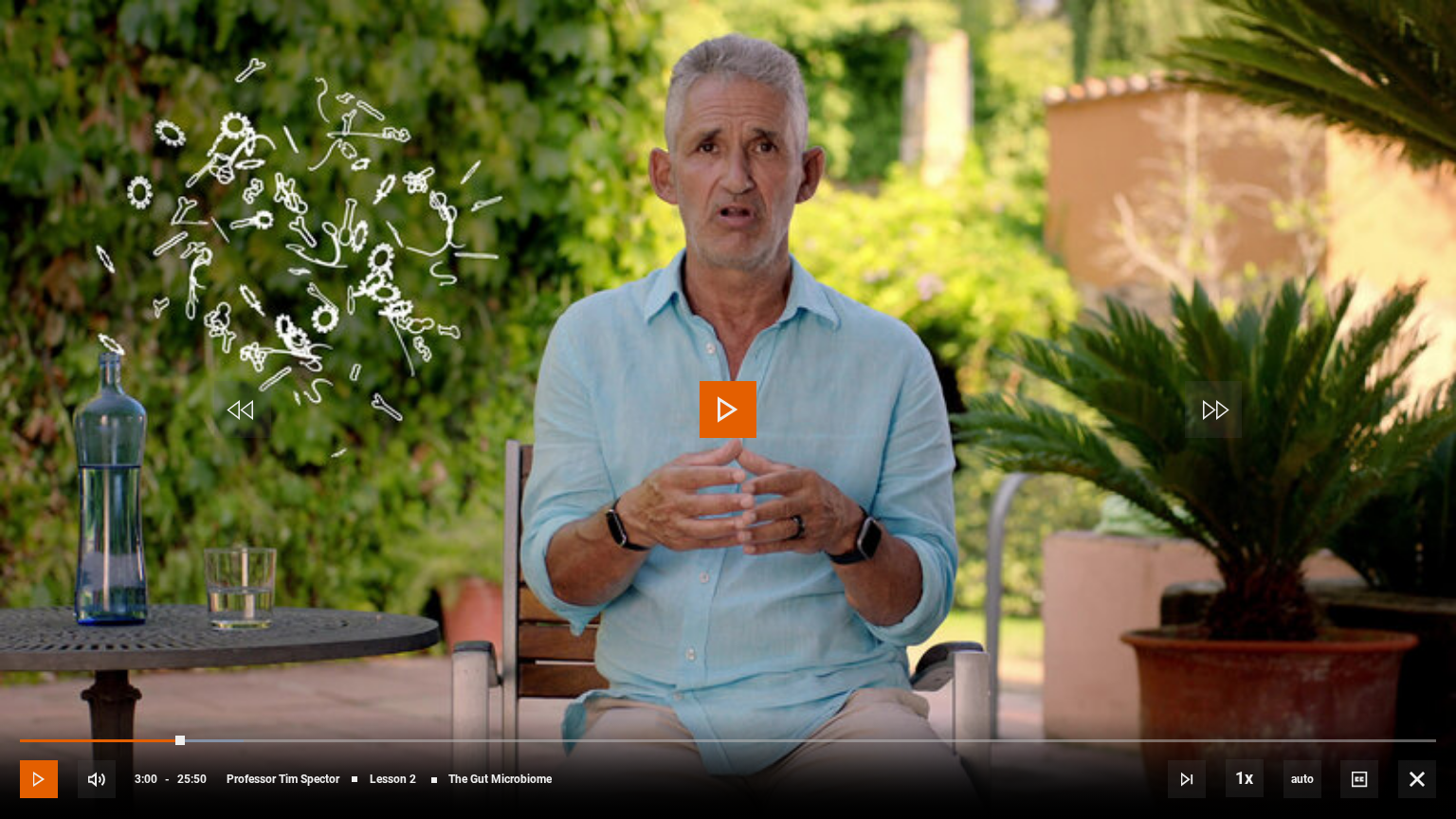 click at bounding box center (39, 779) 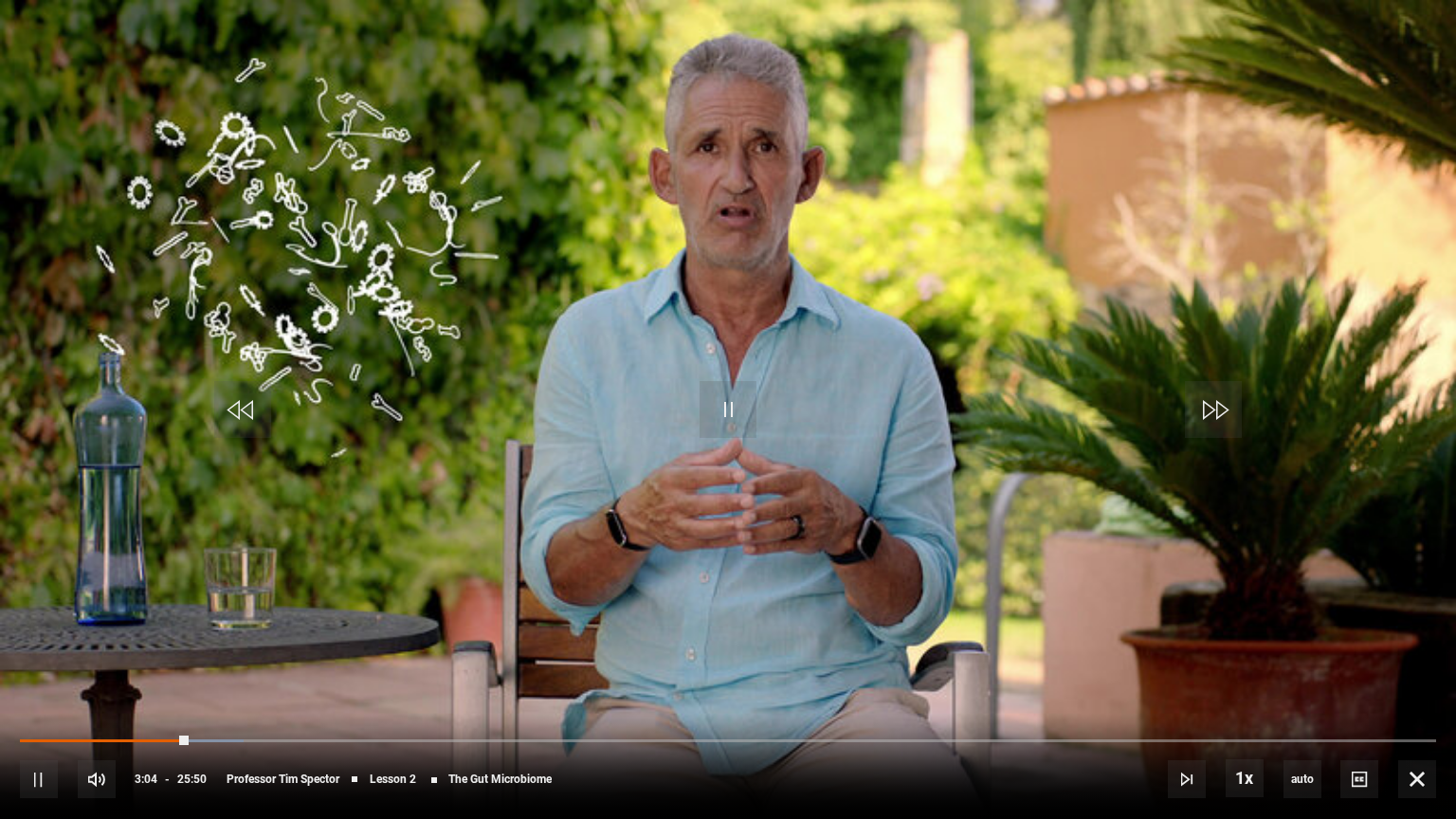 click on "10s Skip Back 10 seconds Pause 10s Skip Forward 10 seconds Loaded :  15.81% 00:13 03:05 Pause Mute Current Time  3:04 - Duration  25:50
Professor [LAST] [LAST]
Lesson 2
The Gut Microbiome
1x Playback Rate 2x 1.5x 1x , selected 0.5x auto Quality 360p 720p 1080p 2160p Auto , selected Captions captions off , selected English  Captions" at bounding box center [728, 766] 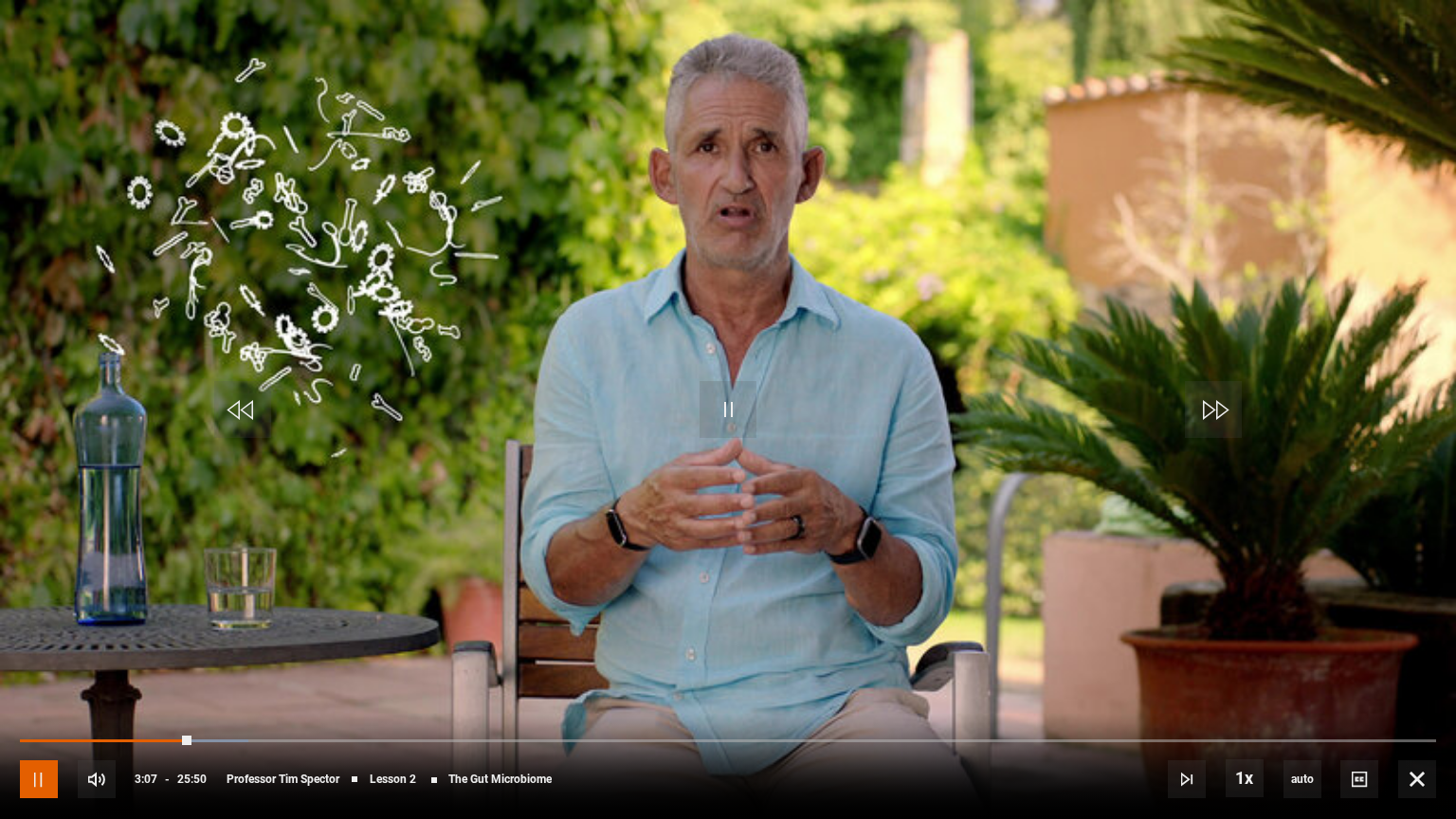 click at bounding box center (39, 779) 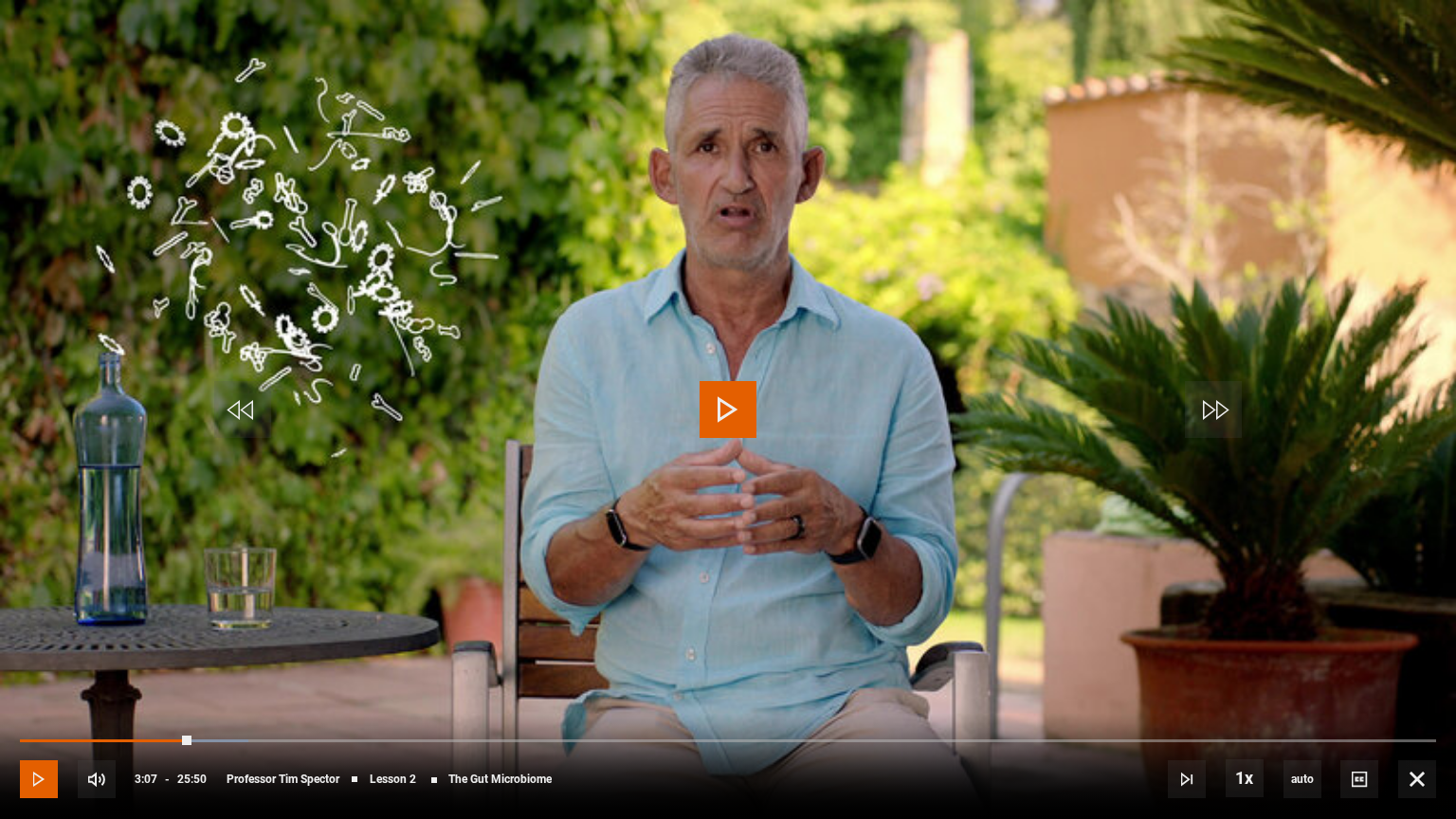 click at bounding box center (39, 779) 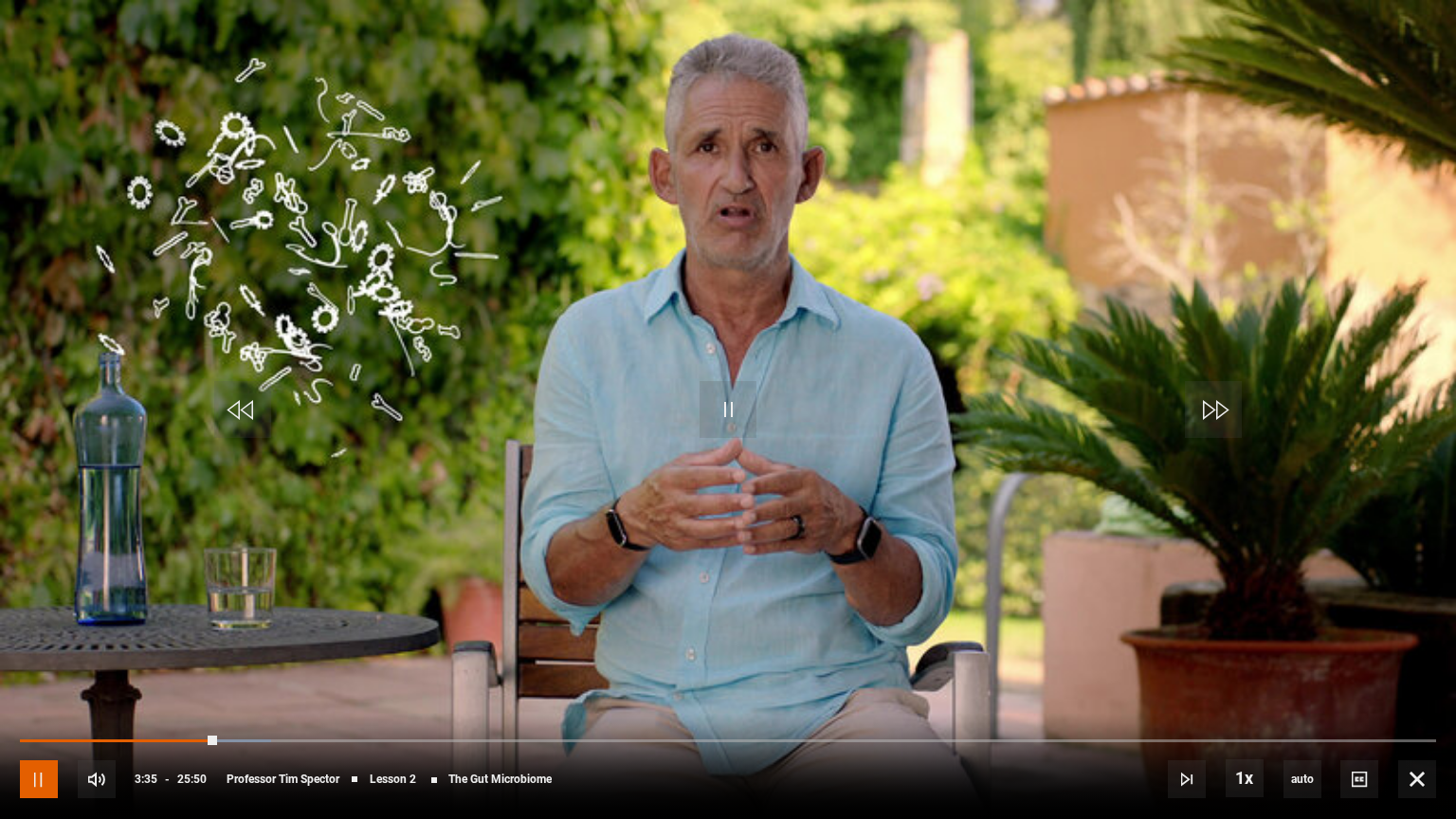 click at bounding box center (39, 779) 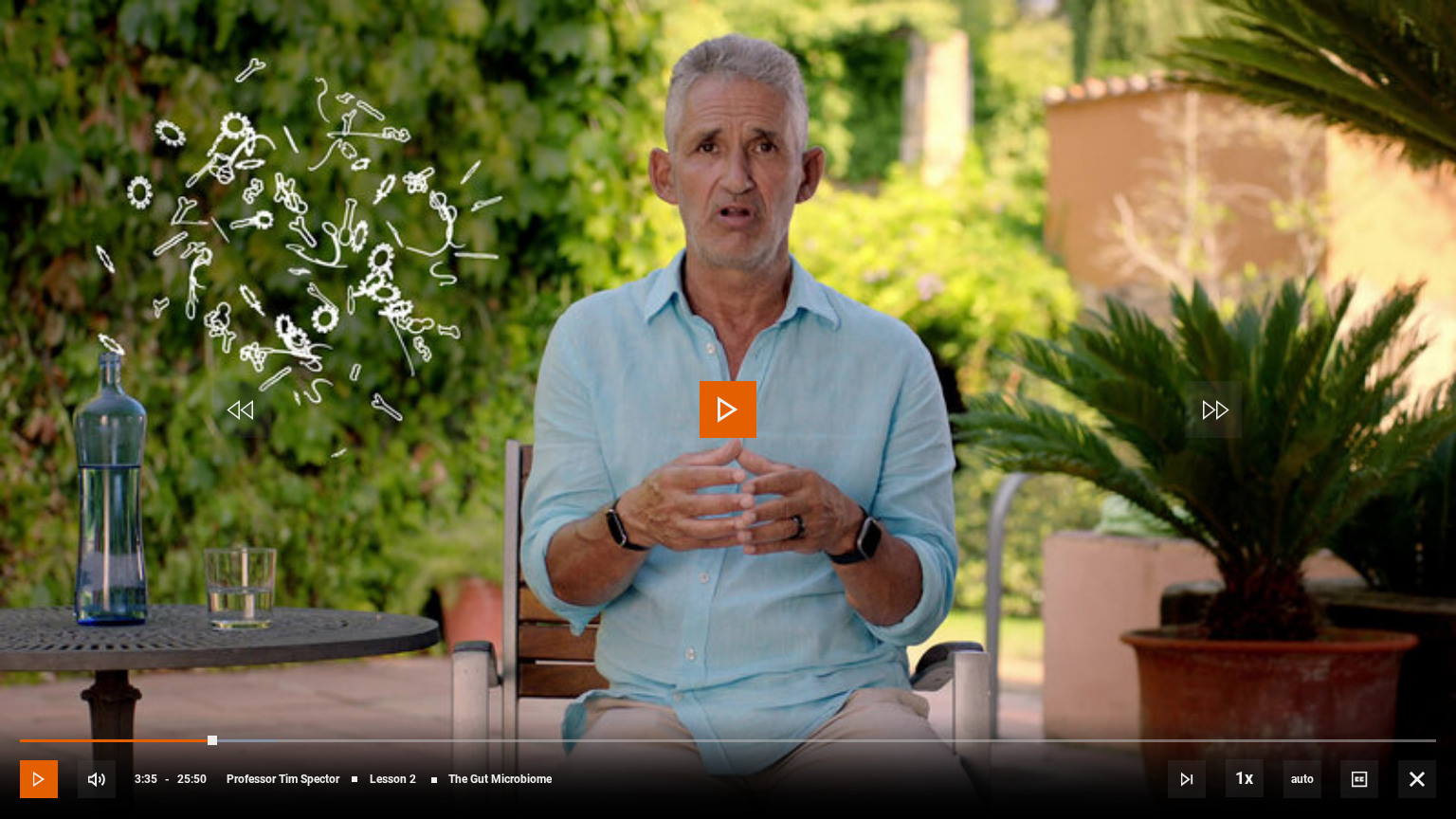 click at bounding box center (39, 779) 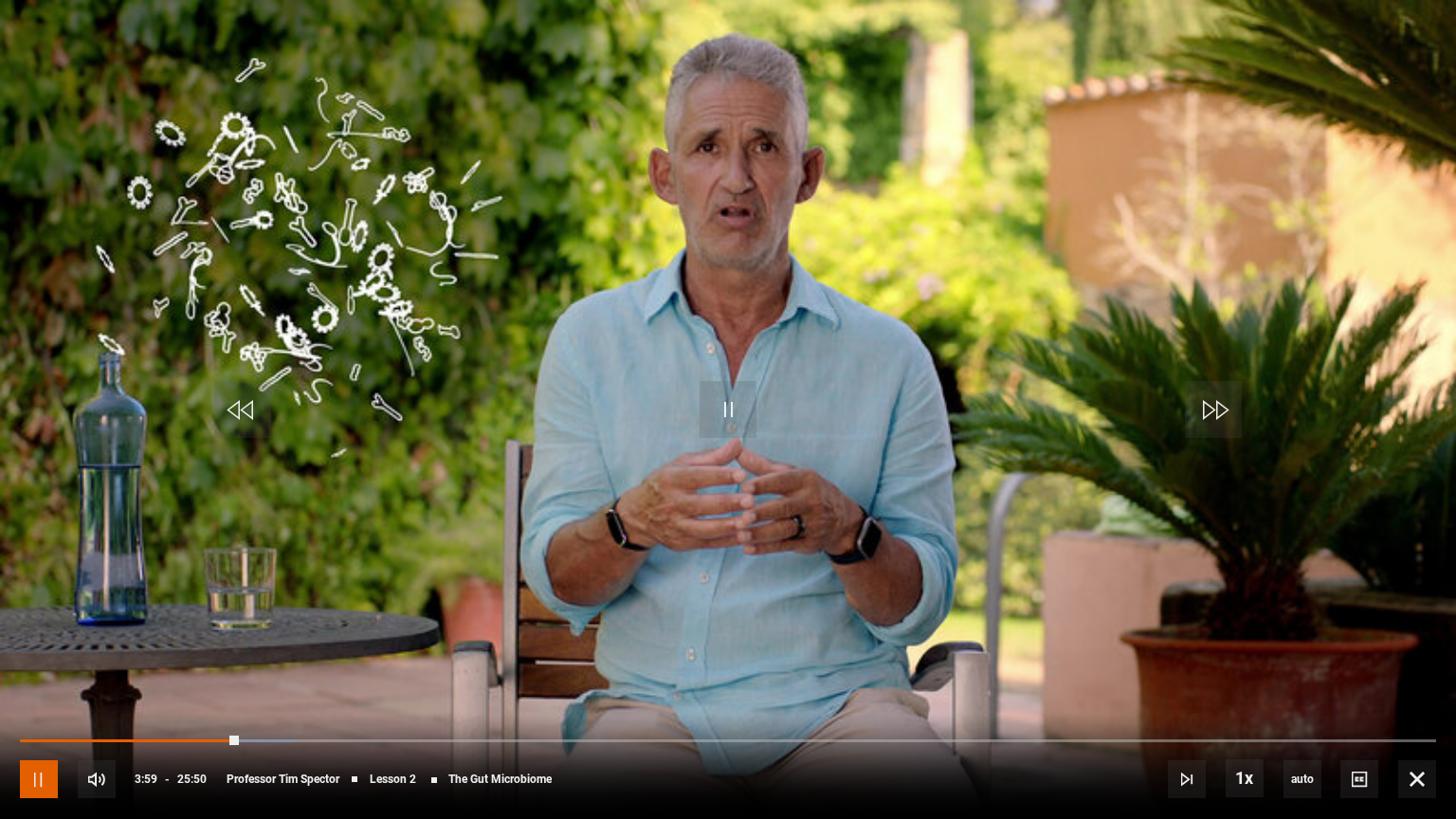 click at bounding box center (39, 779) 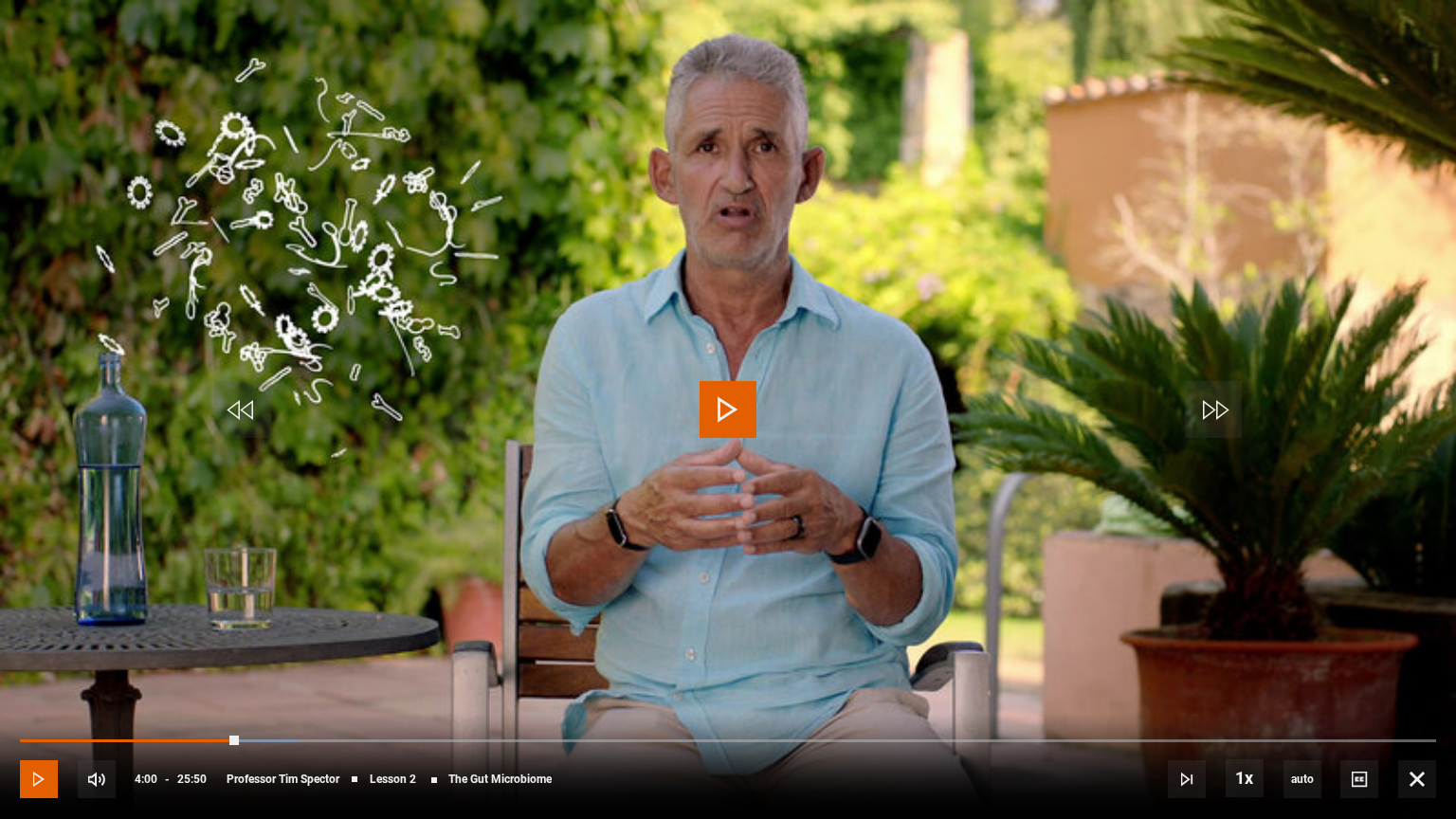 click at bounding box center [39, 779] 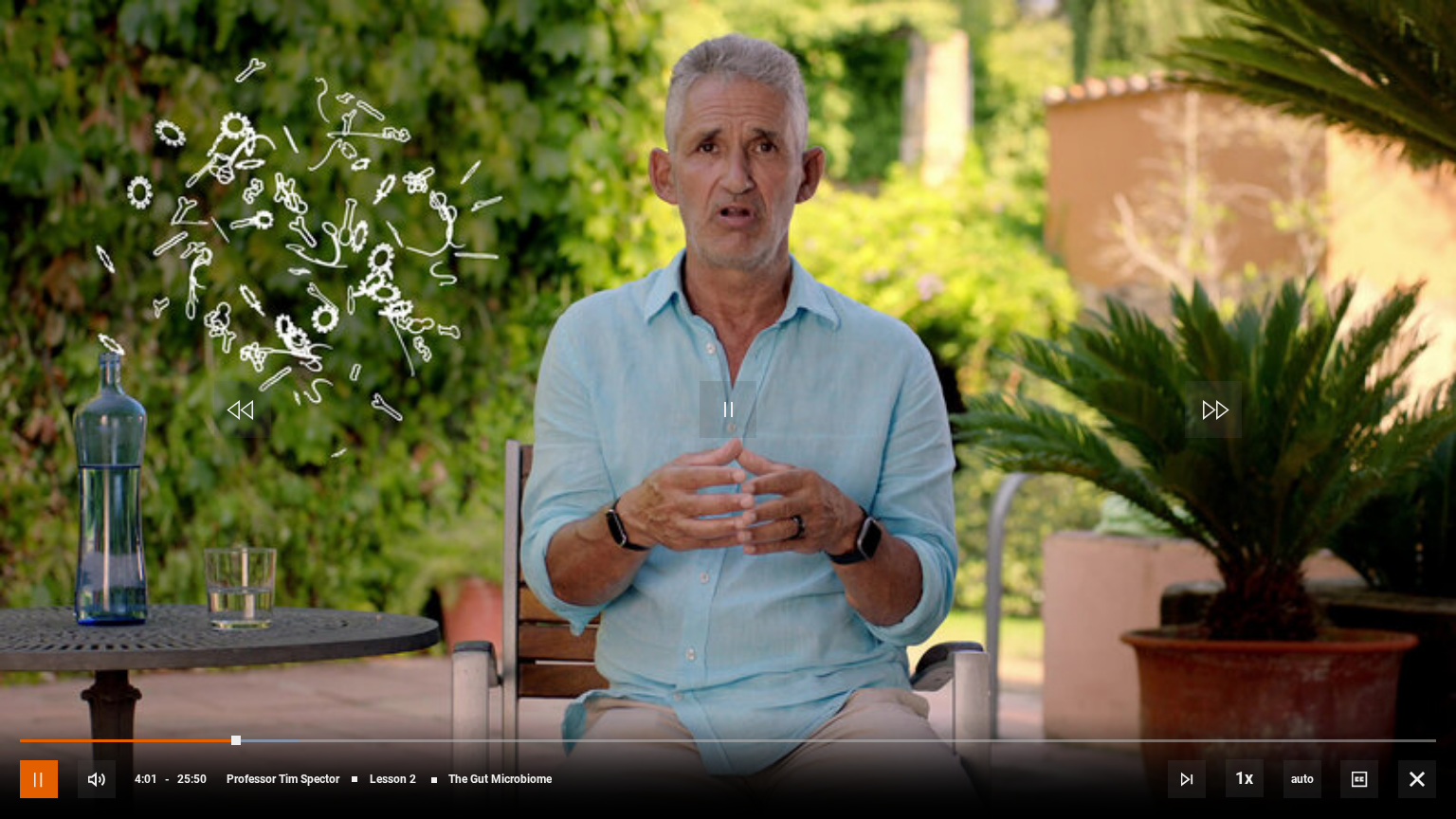click at bounding box center (39, 779) 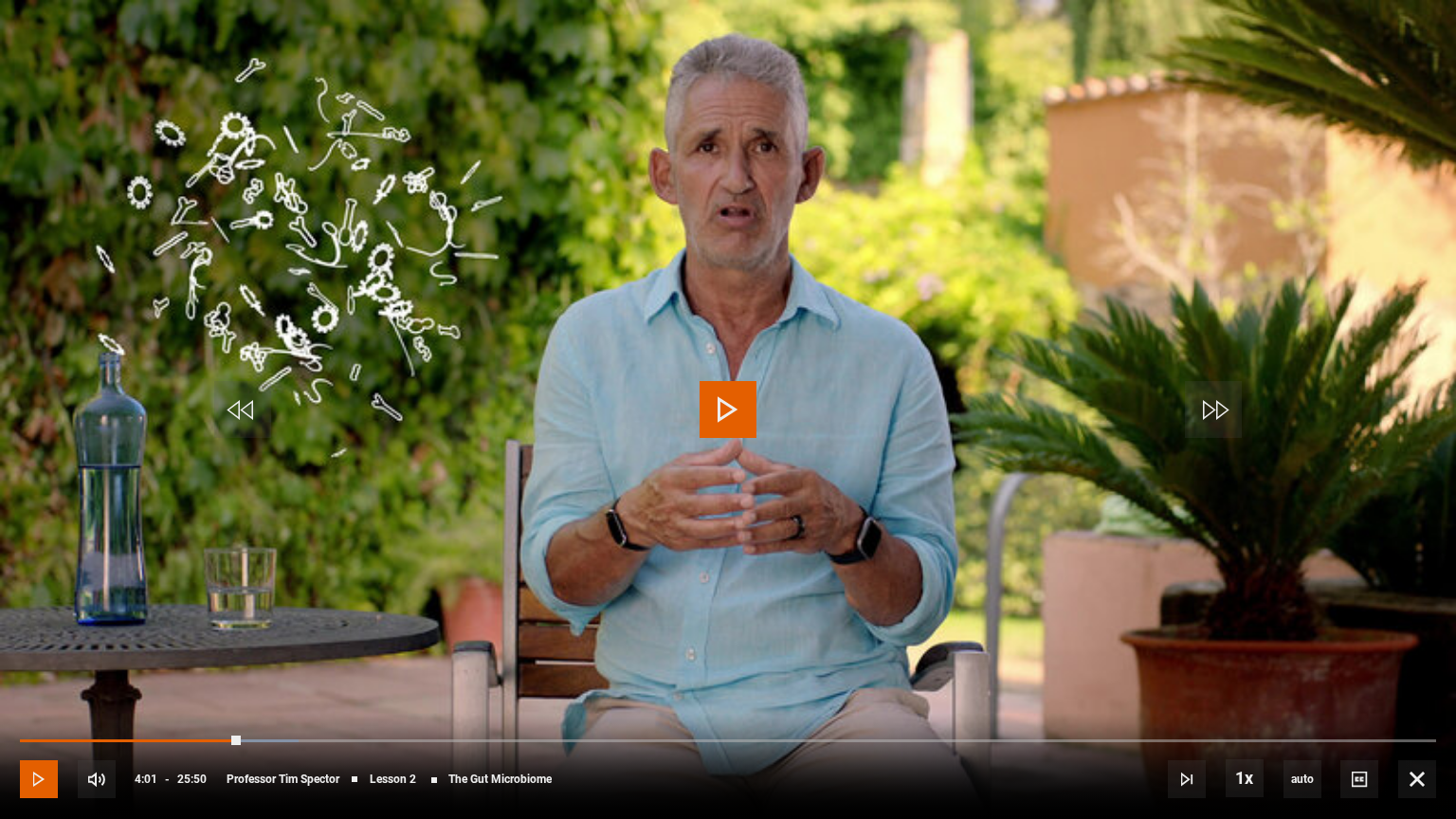 click at bounding box center (39, 779) 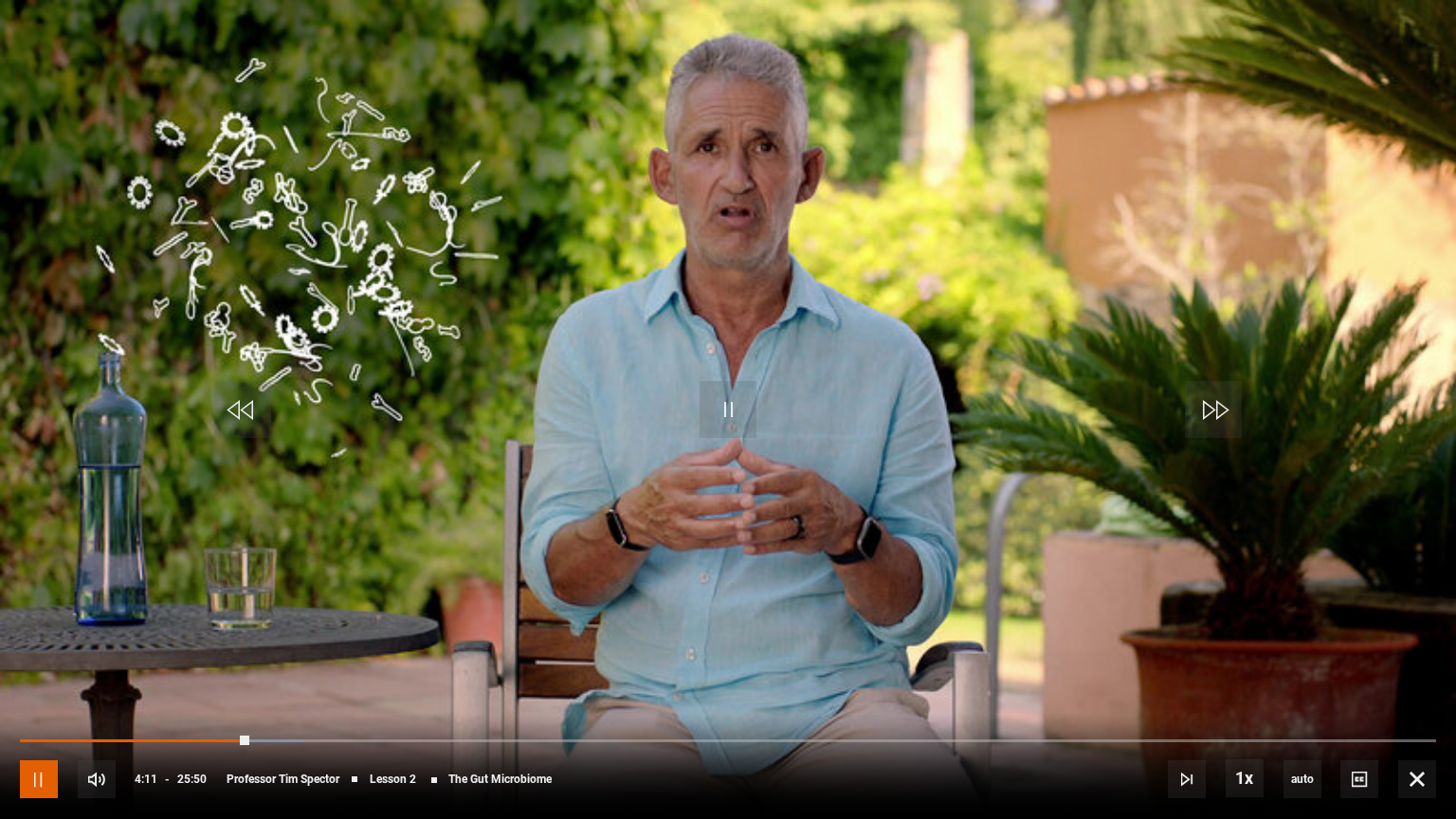 click at bounding box center (39, 779) 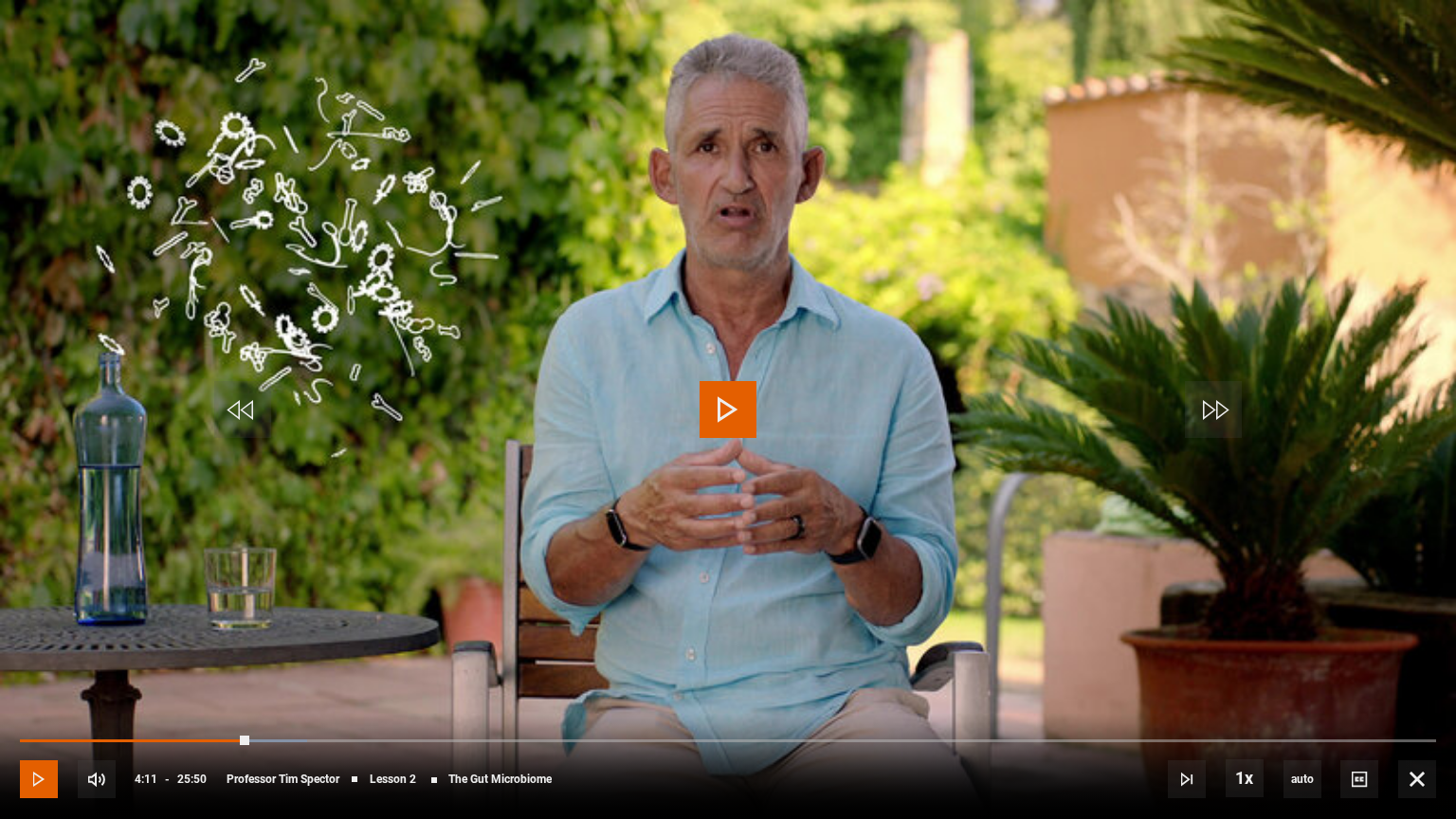 click at bounding box center [39, 779] 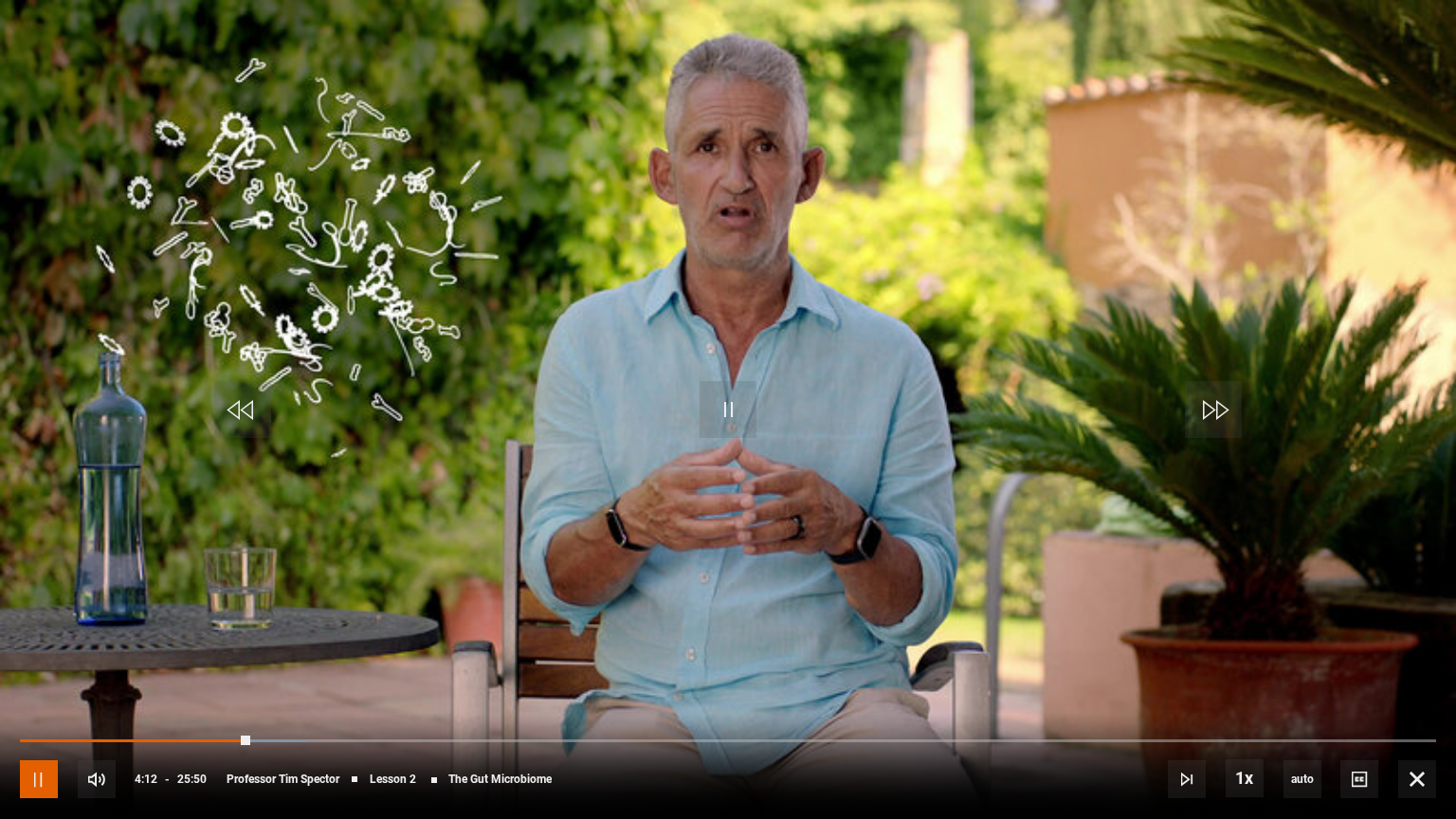 click at bounding box center (39, 779) 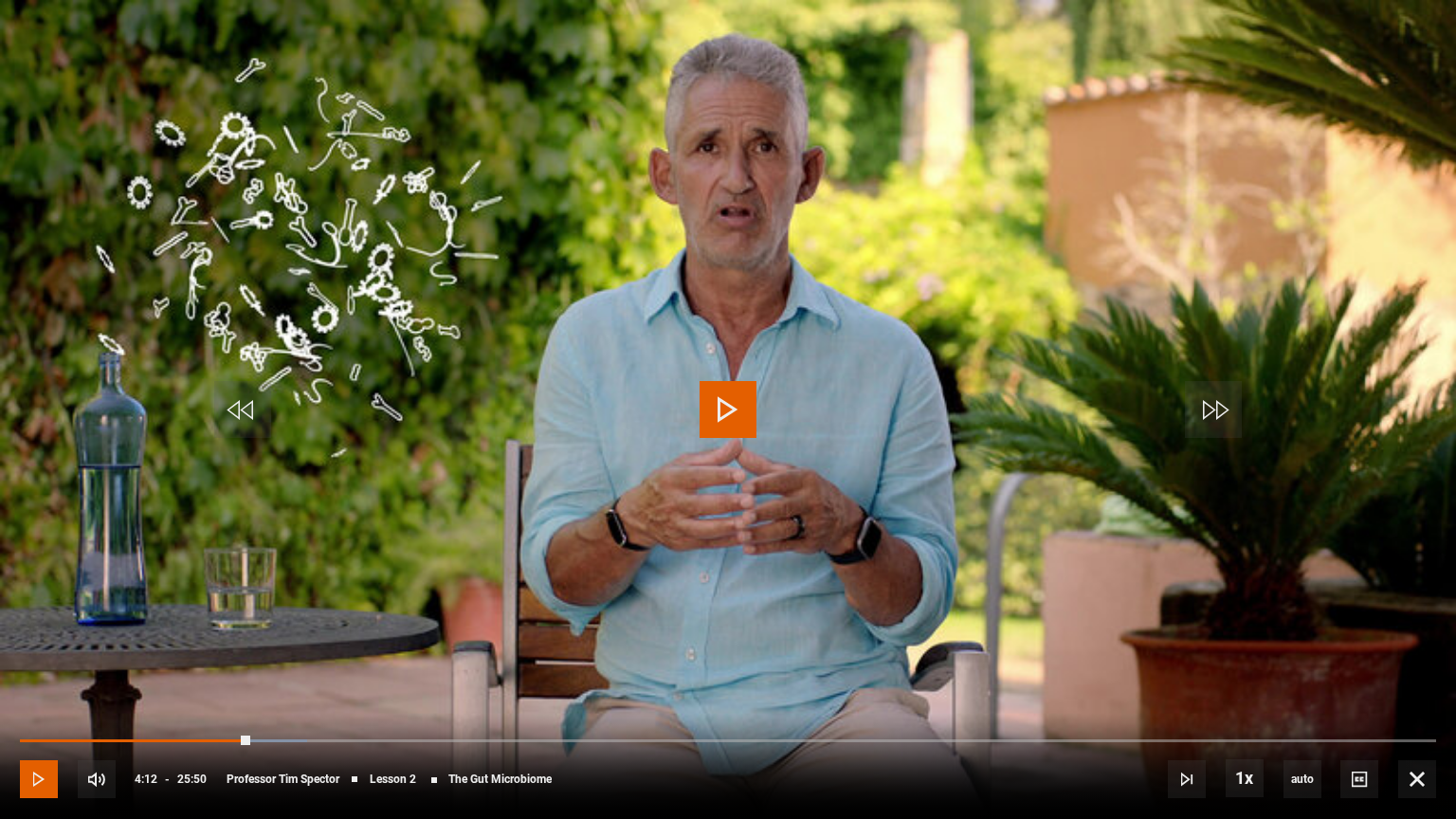click at bounding box center [39, 779] 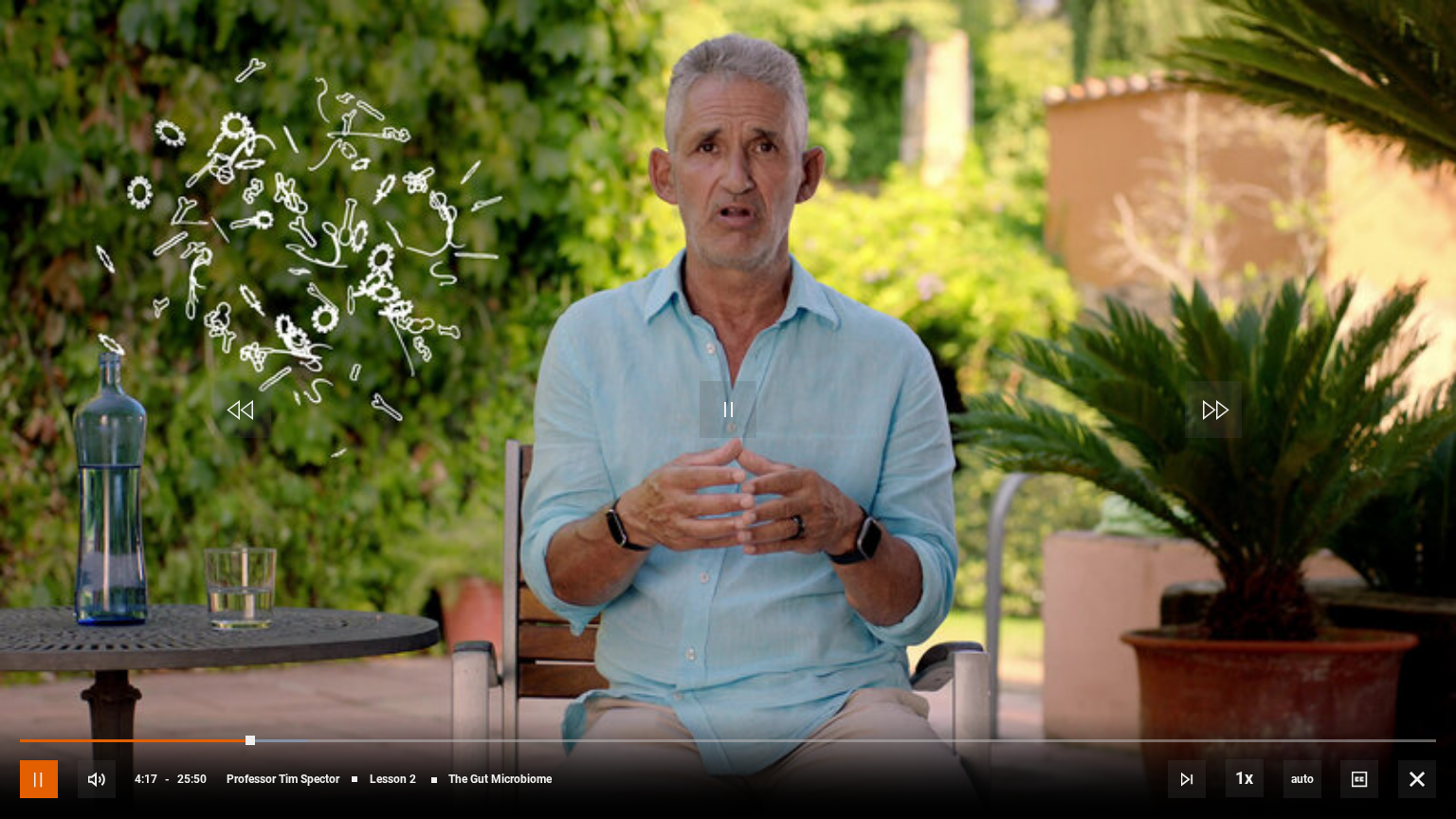 click at bounding box center [39, 779] 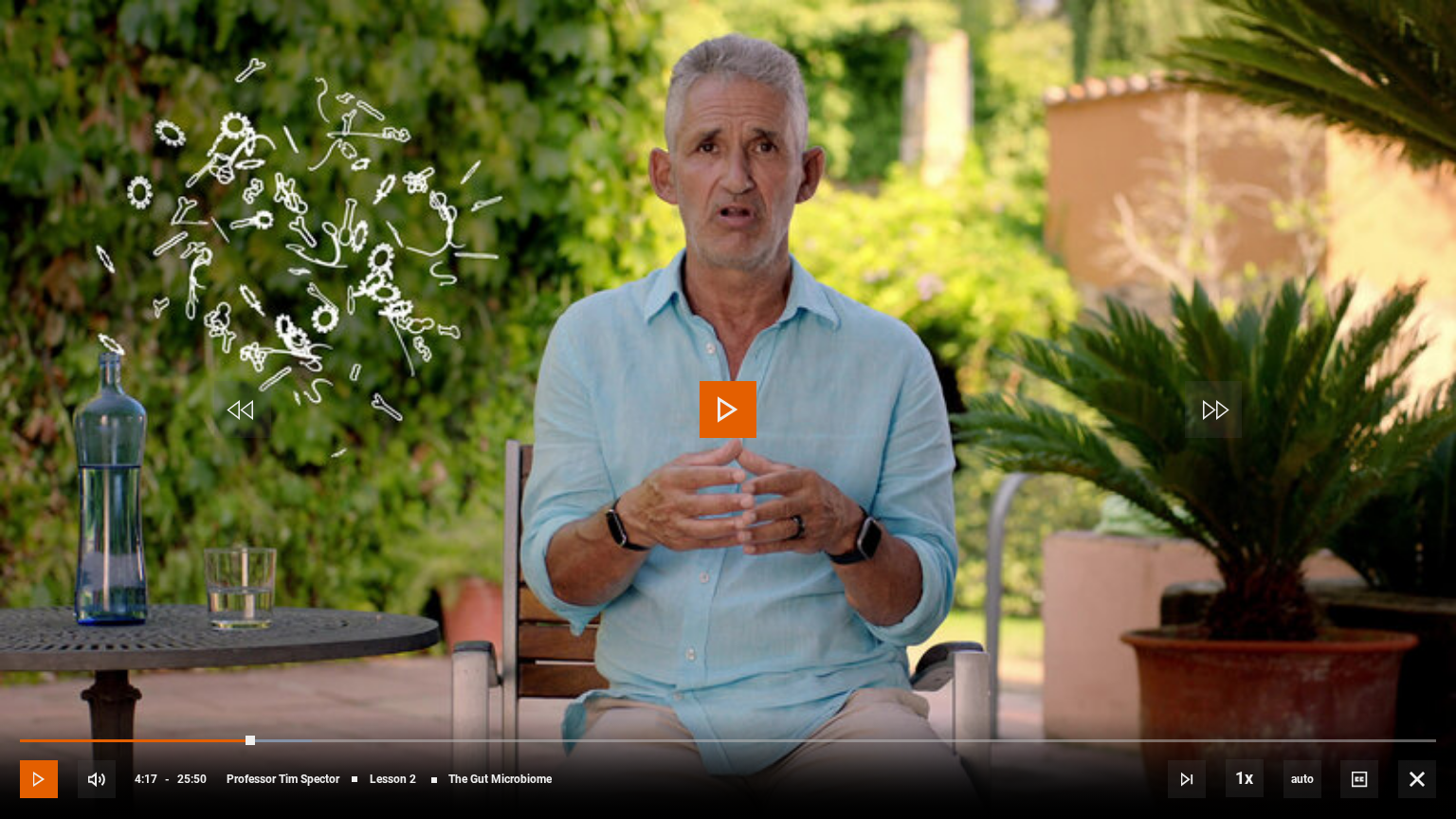 click at bounding box center (39, 779) 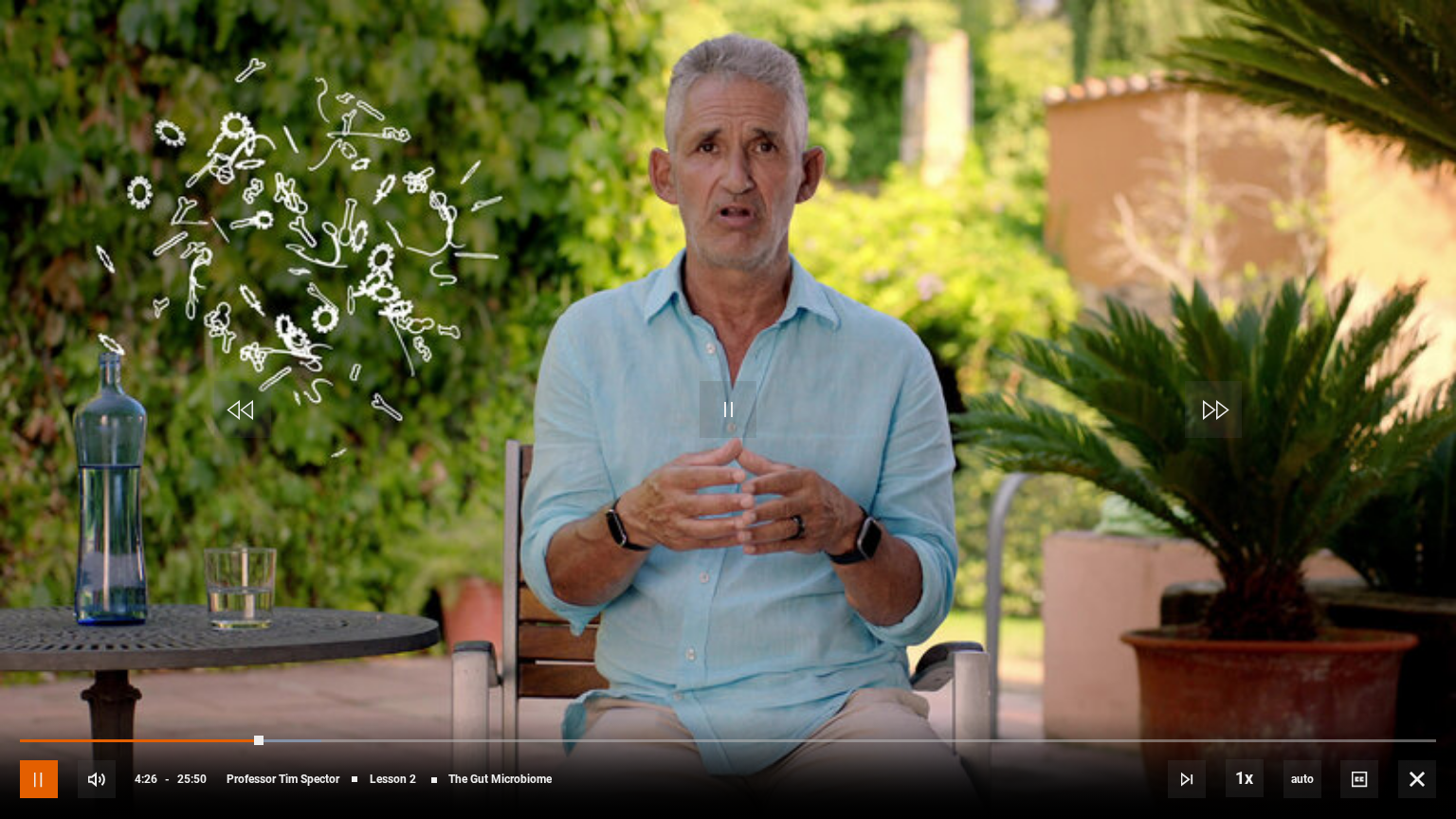 click at bounding box center [39, 779] 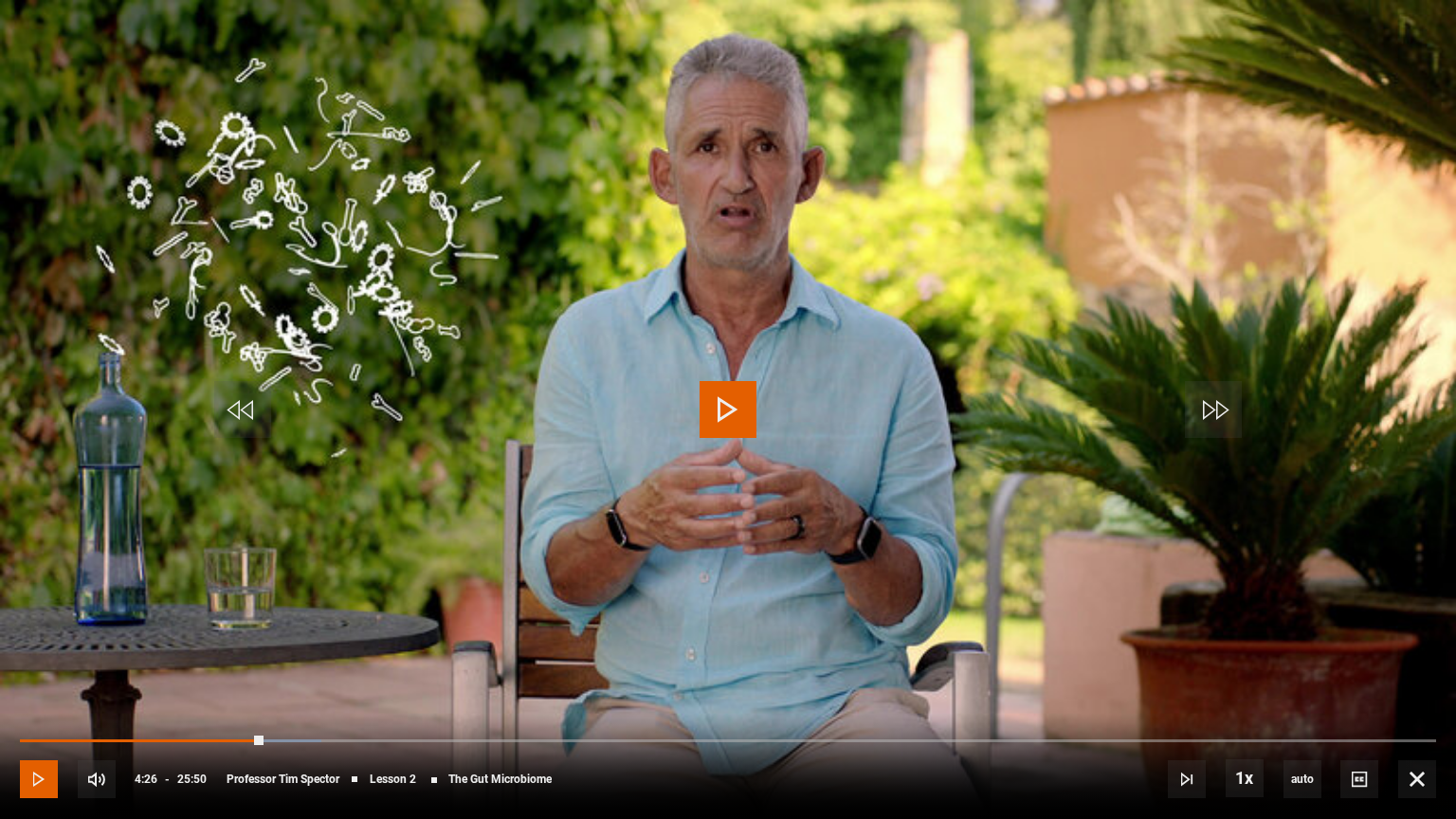 click at bounding box center (39, 779) 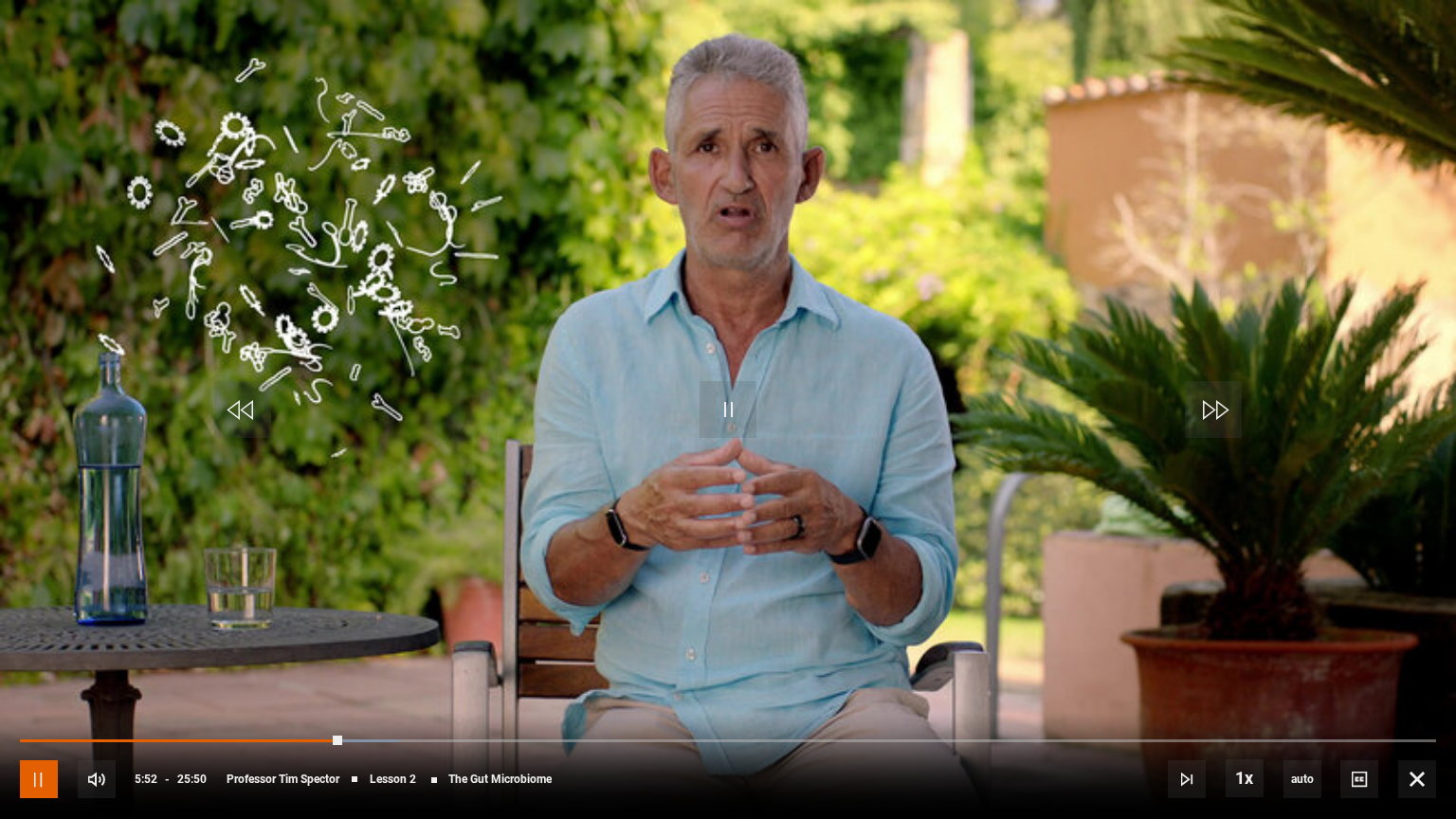 click at bounding box center [39, 779] 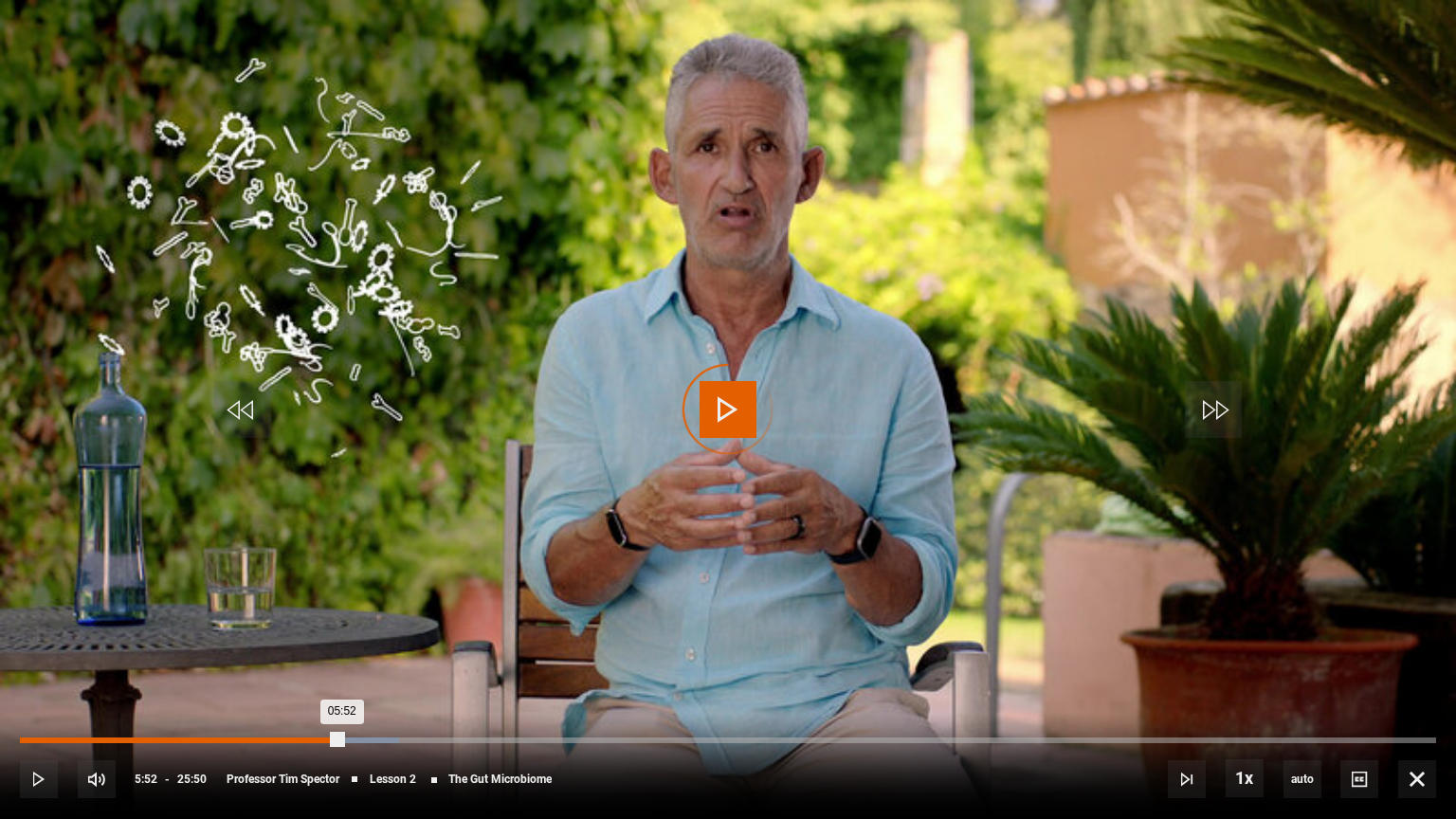 click on "05:52" at bounding box center [181, 740] 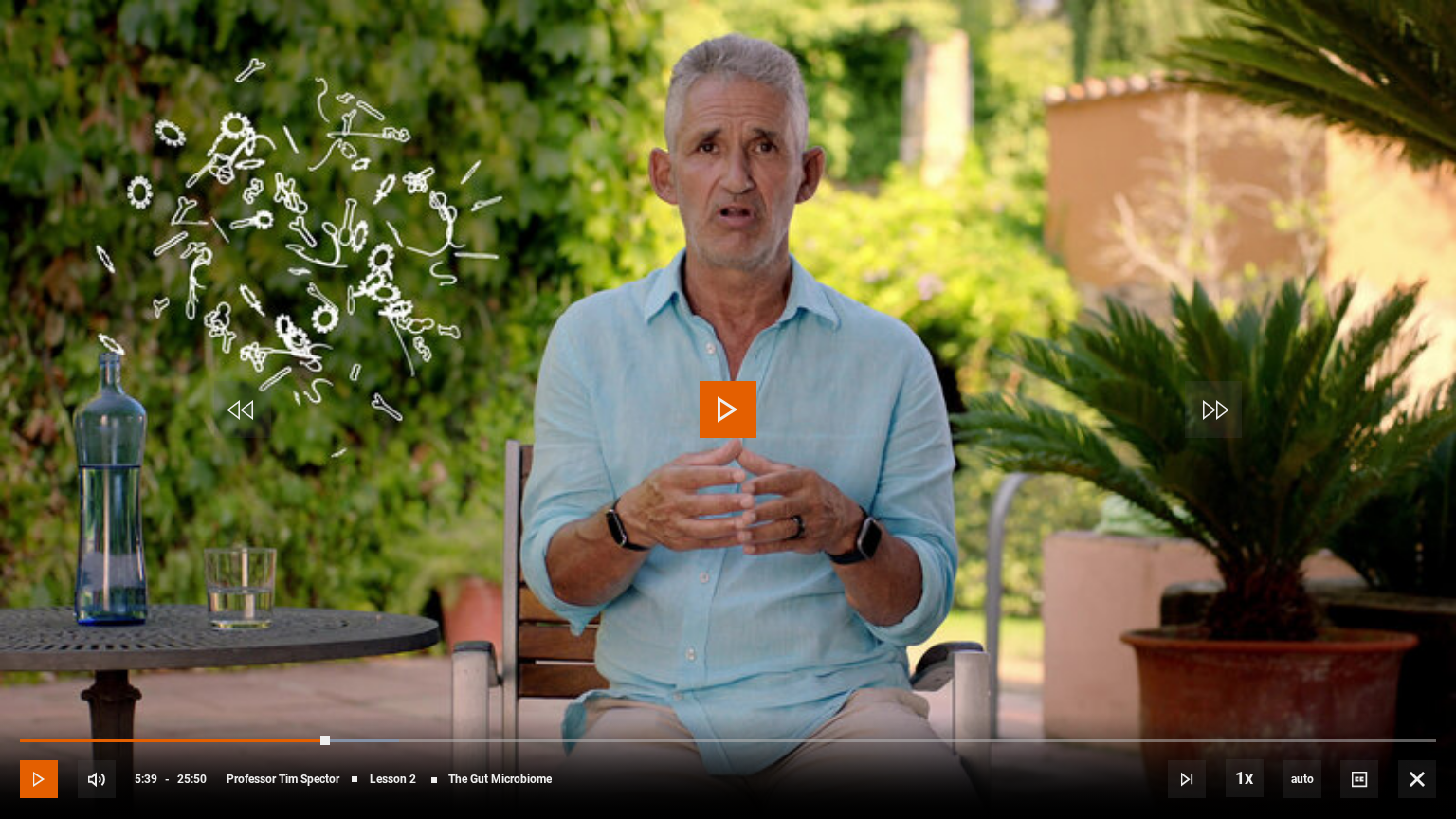 click at bounding box center [39, 779] 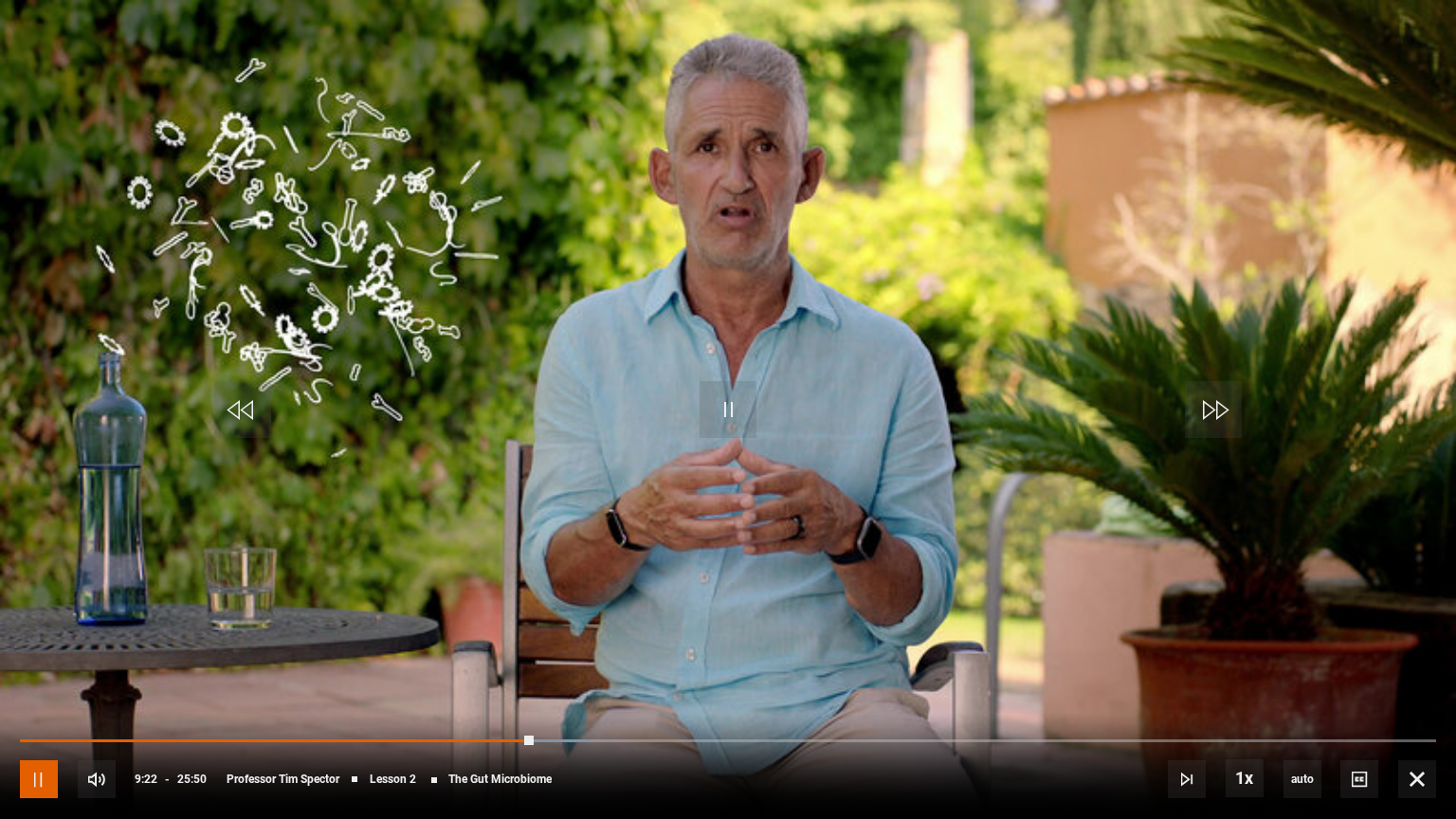 click at bounding box center [39, 779] 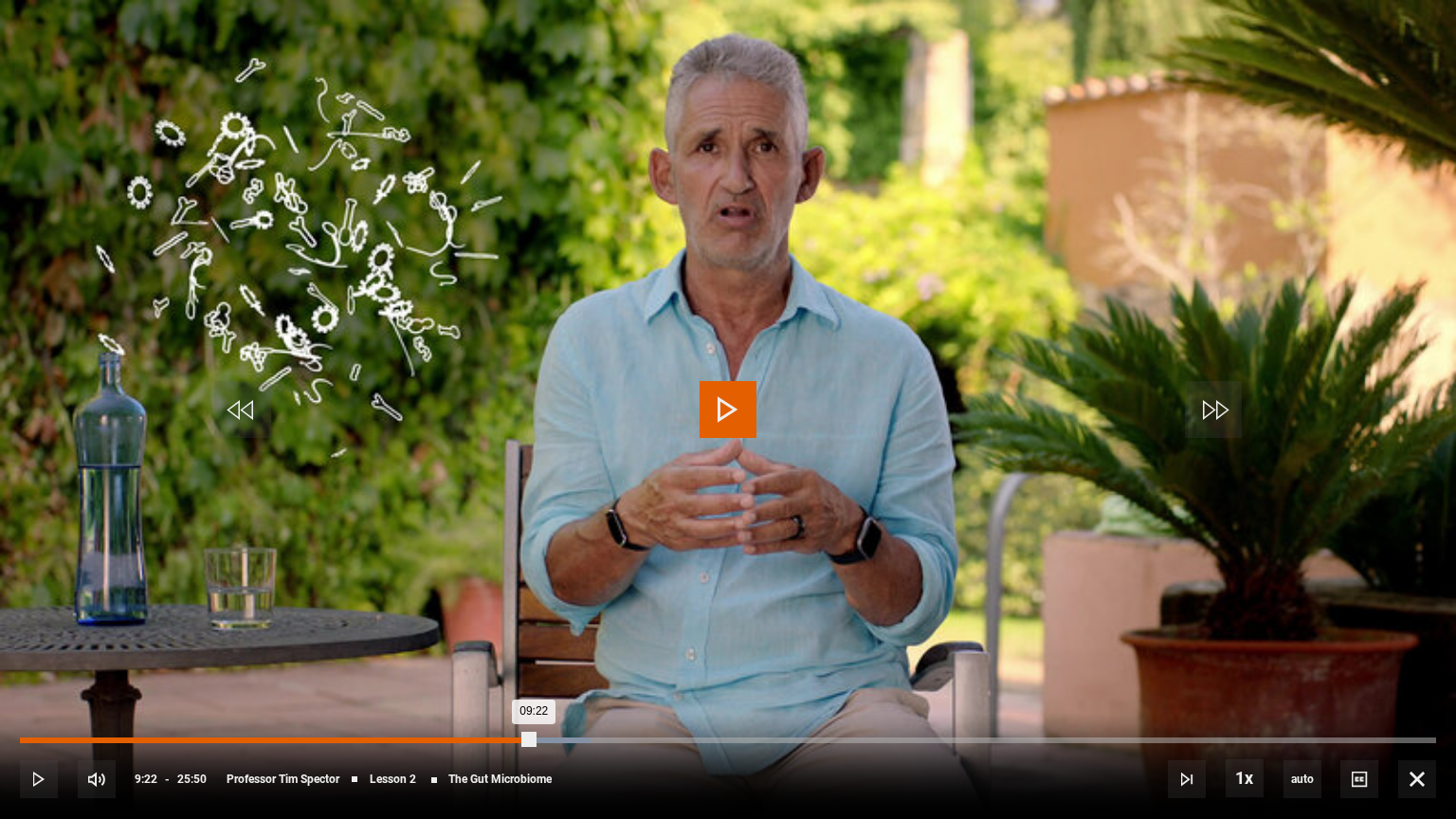 click on "09:04" at bounding box center [519, 740] 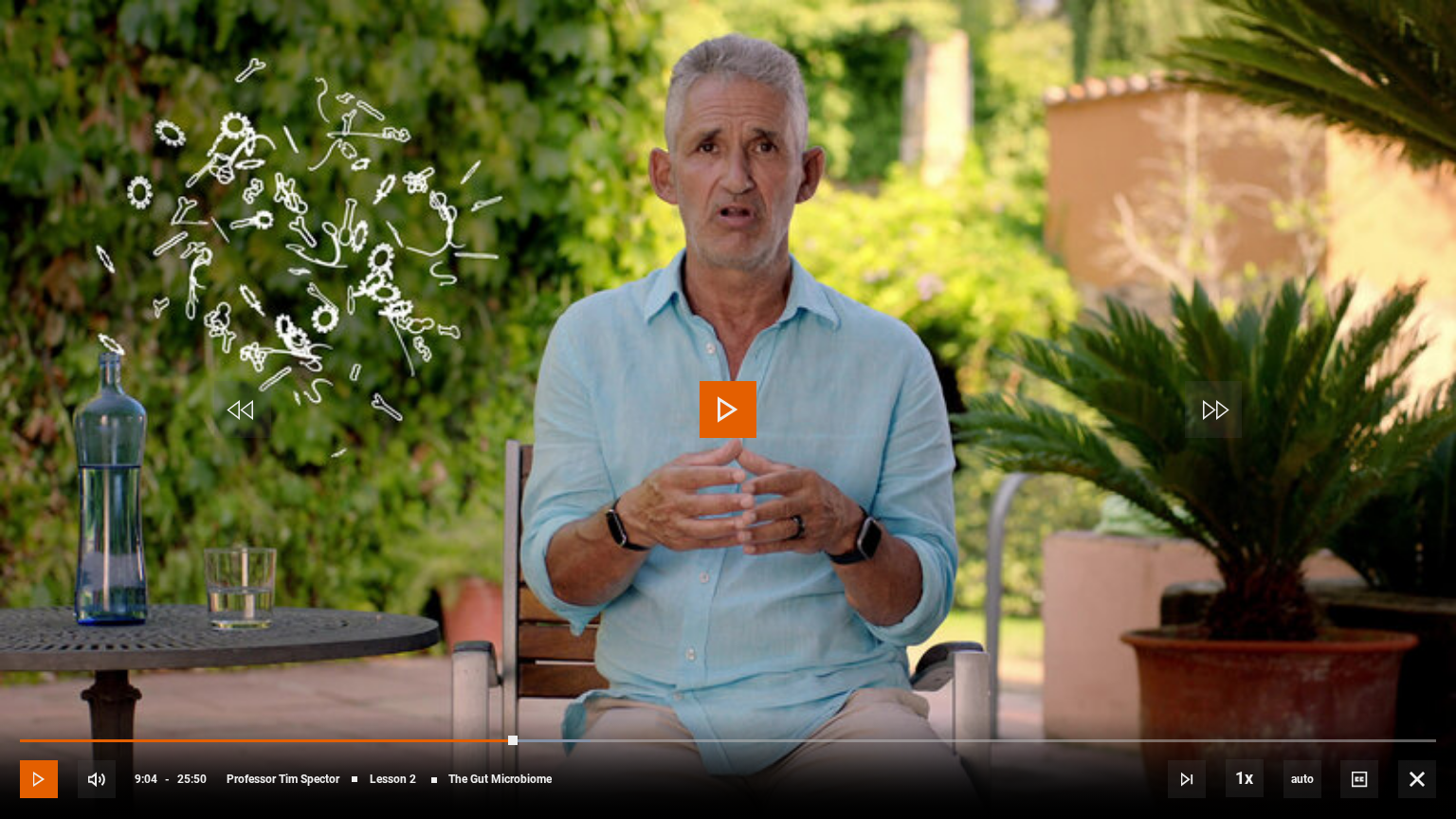 click at bounding box center (39, 779) 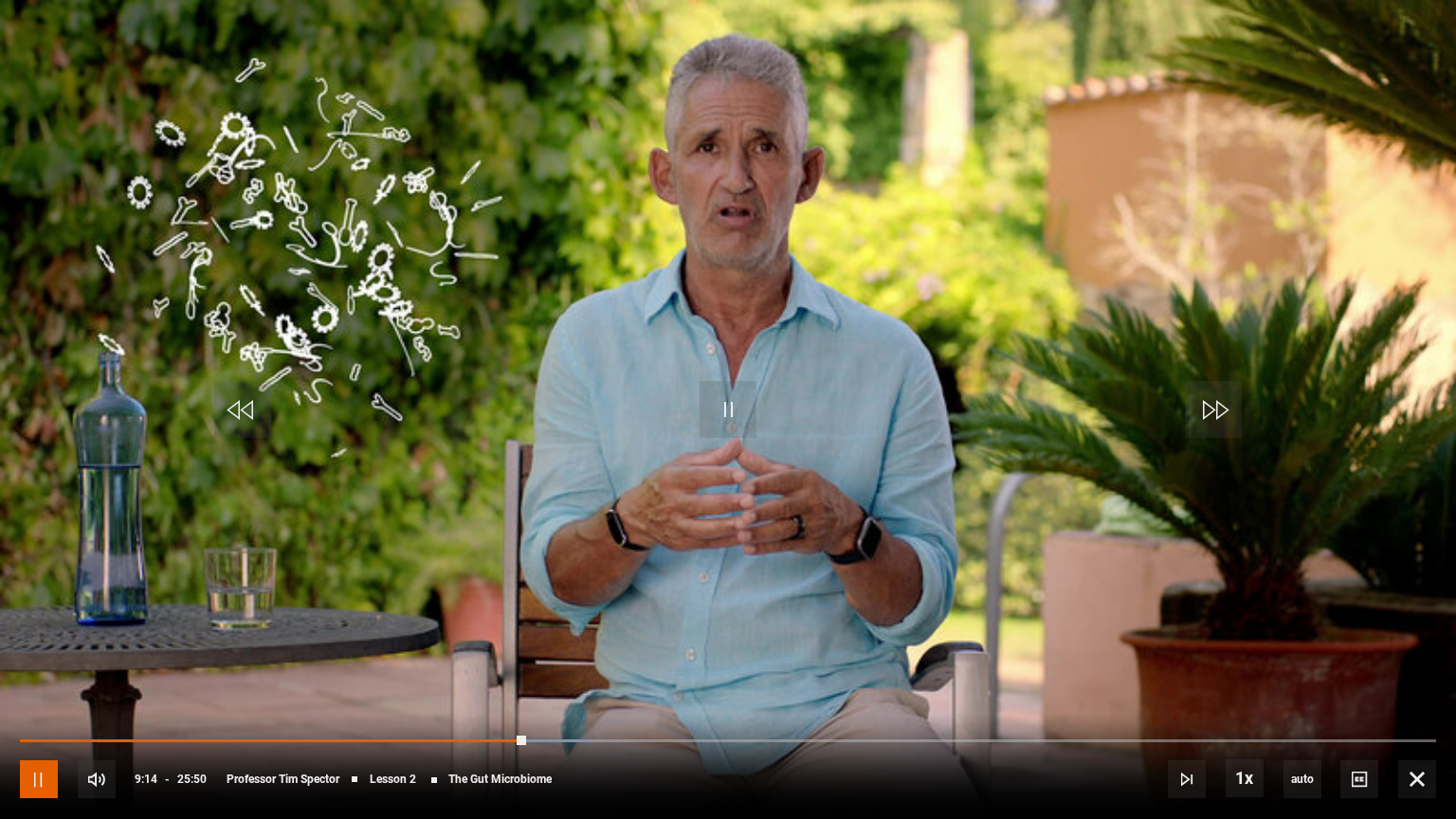 click at bounding box center (39, 779) 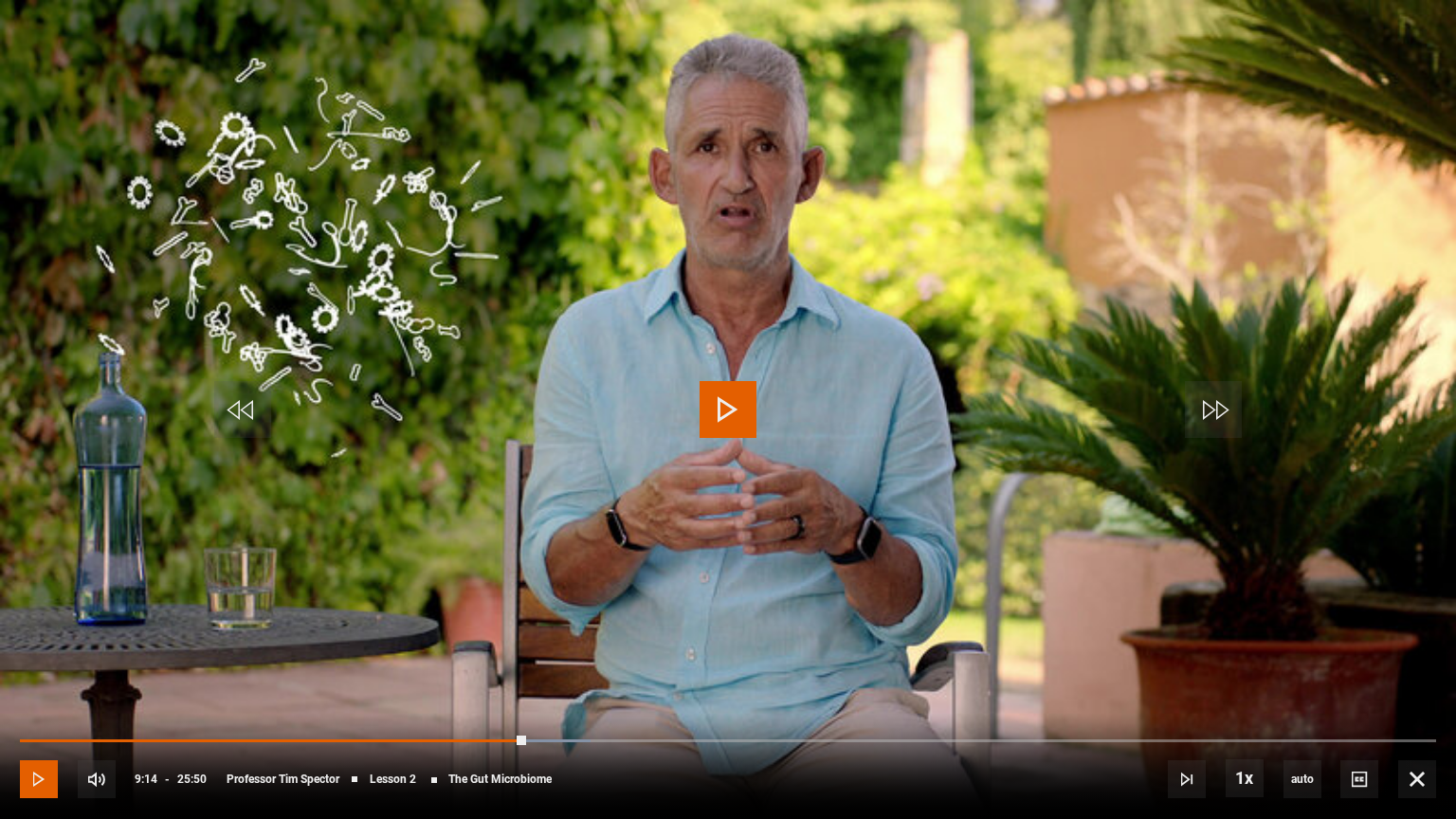 click at bounding box center [39, 779] 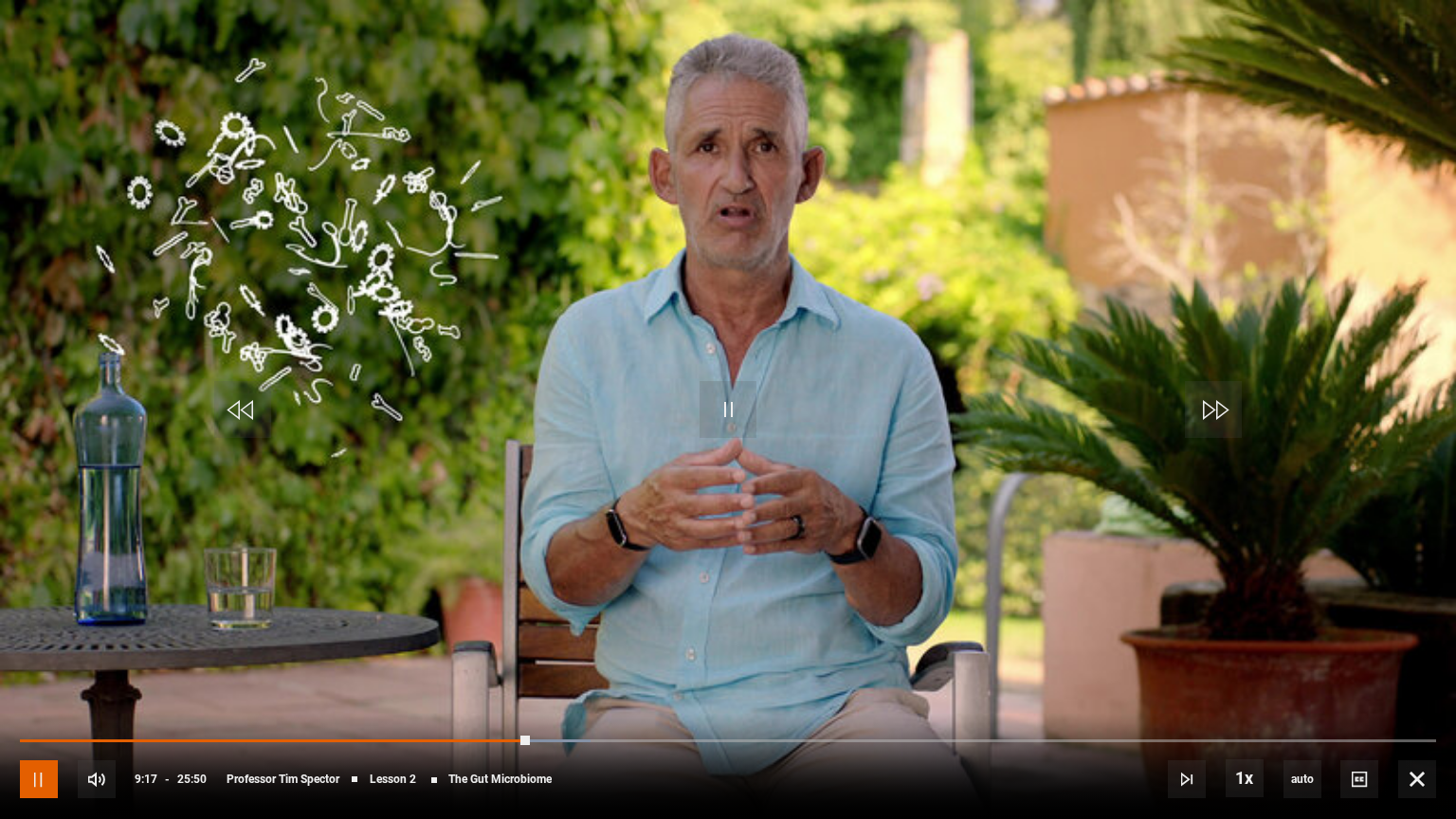 click at bounding box center (39, 779) 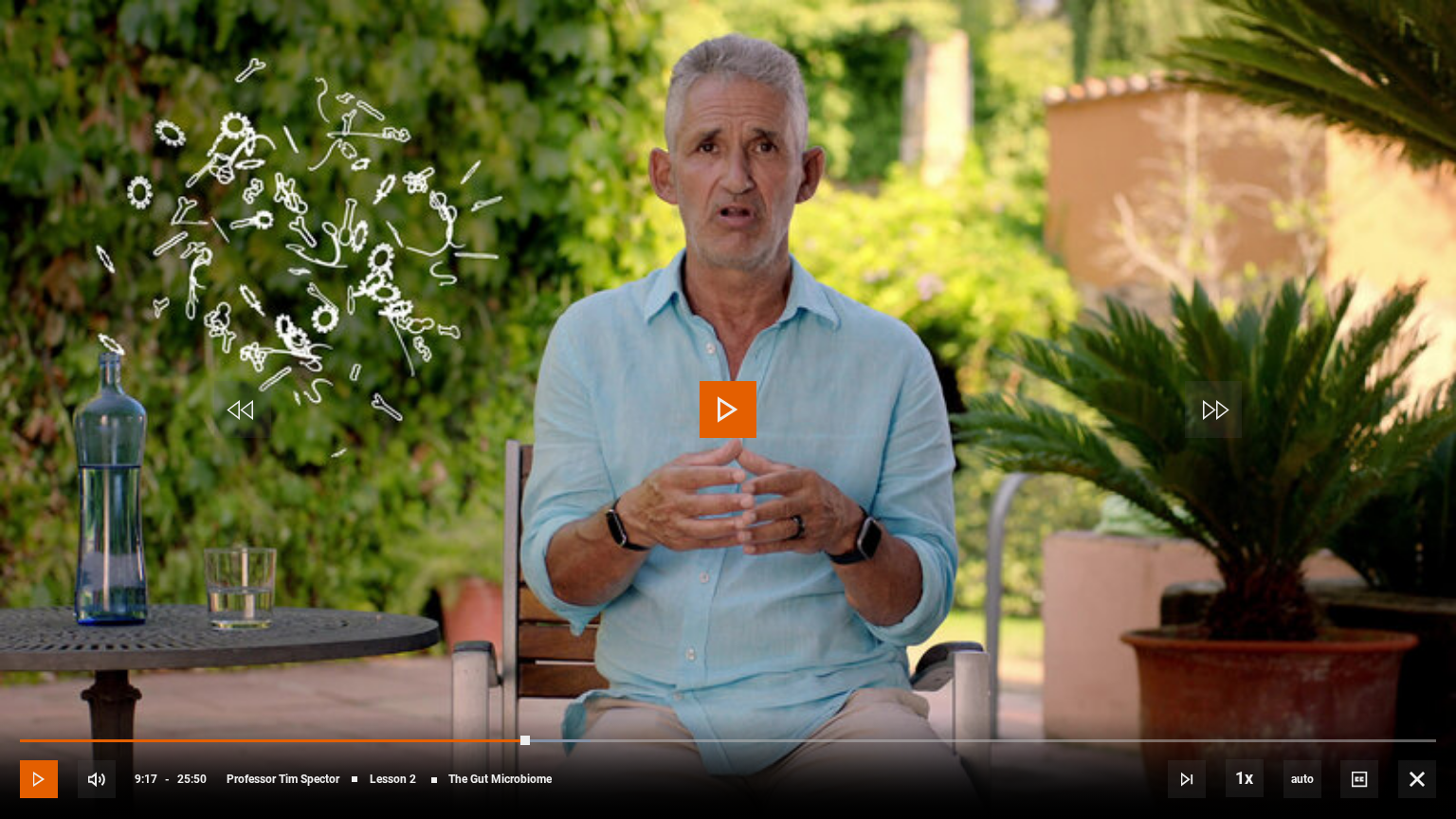 click at bounding box center [39, 779] 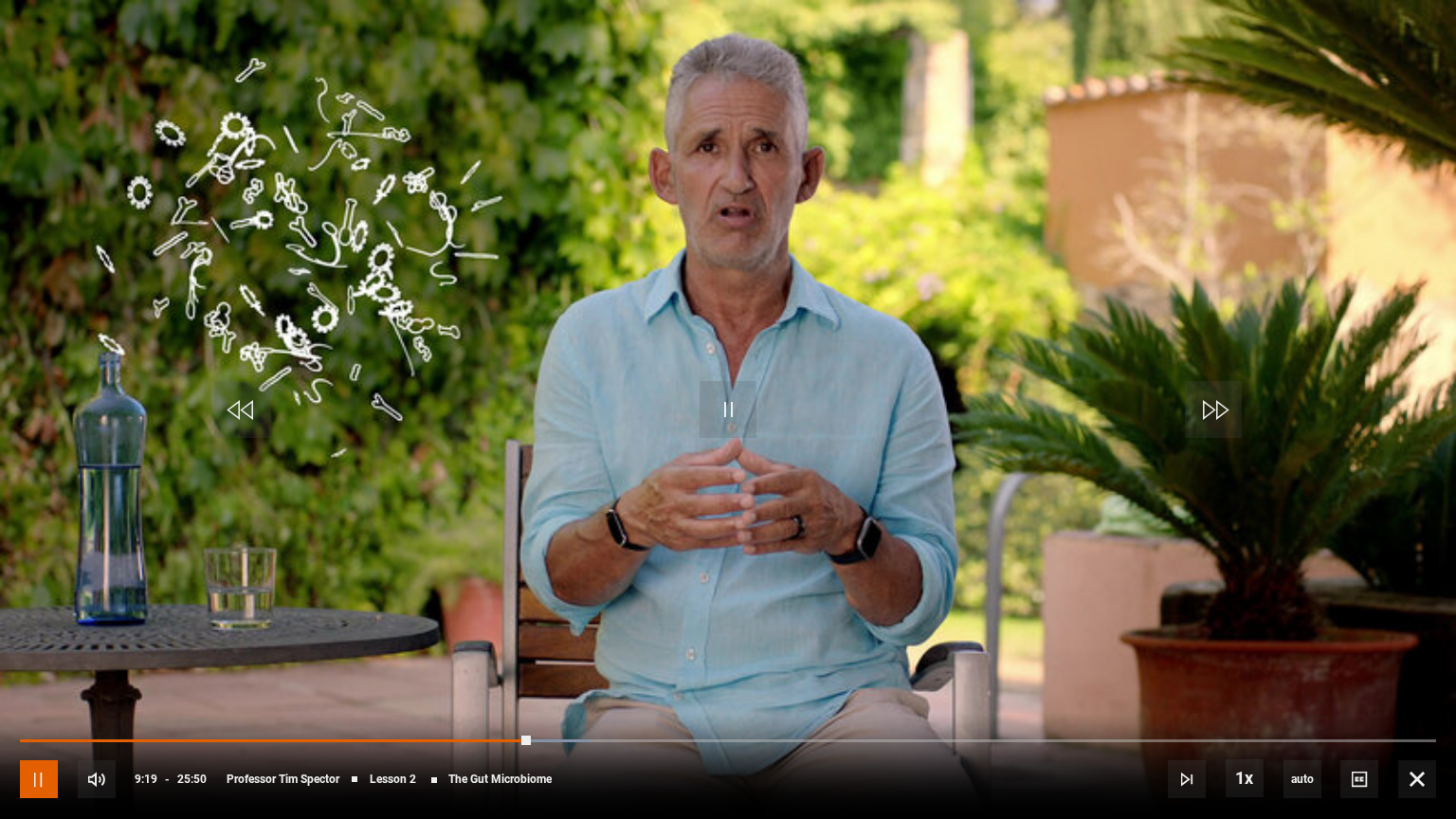 click at bounding box center (39, 779) 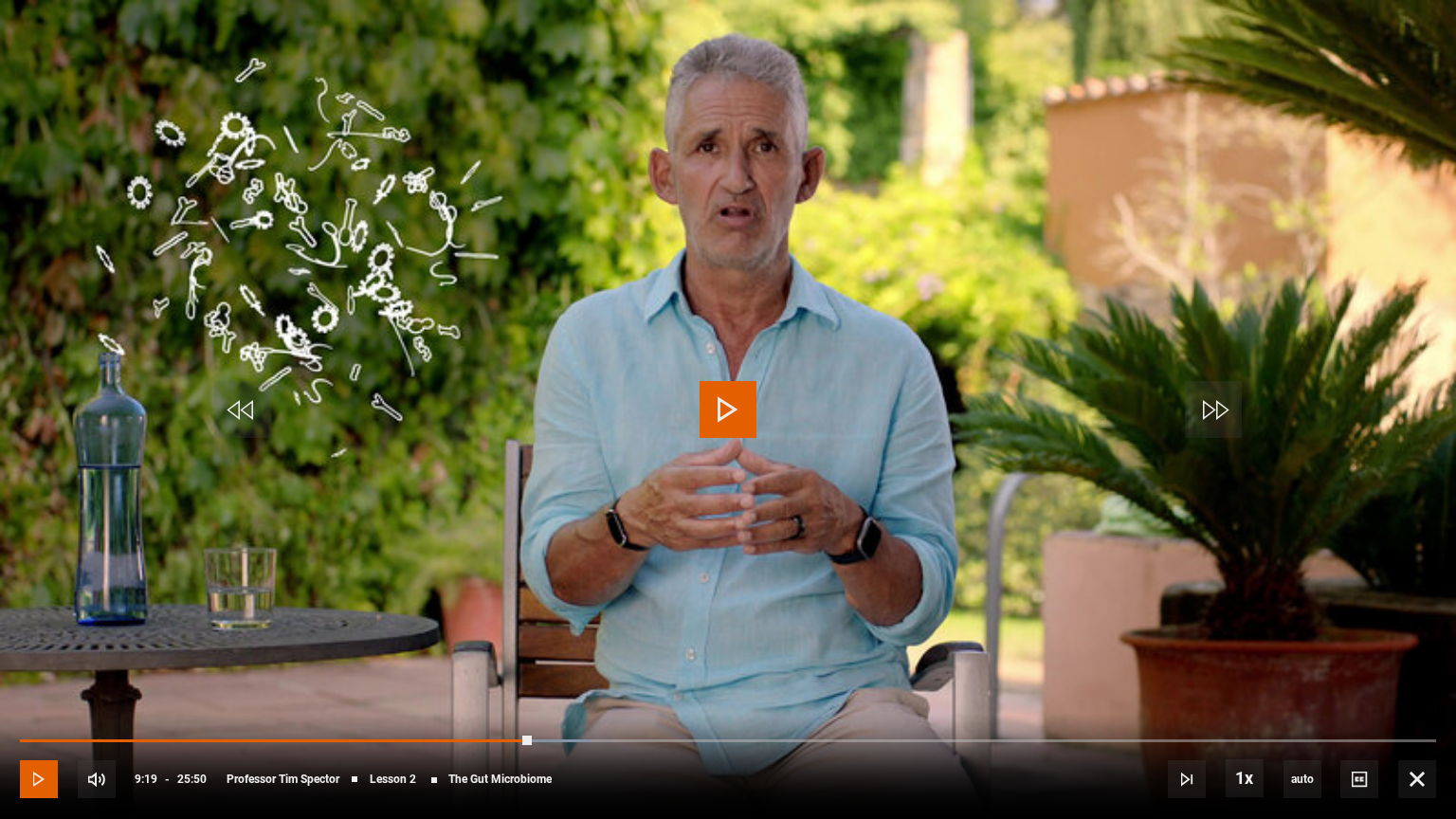 click at bounding box center (39, 779) 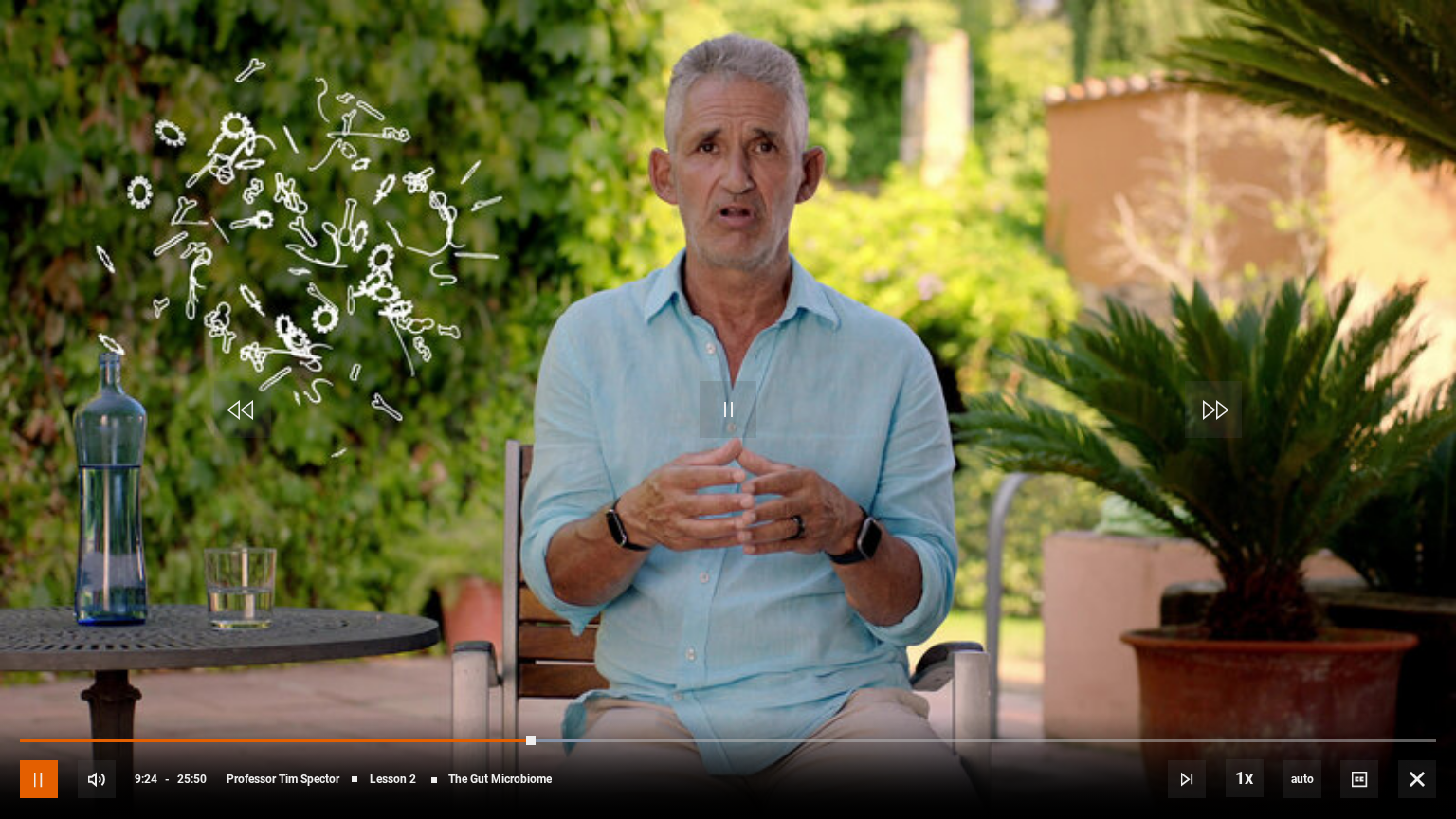 click at bounding box center [39, 779] 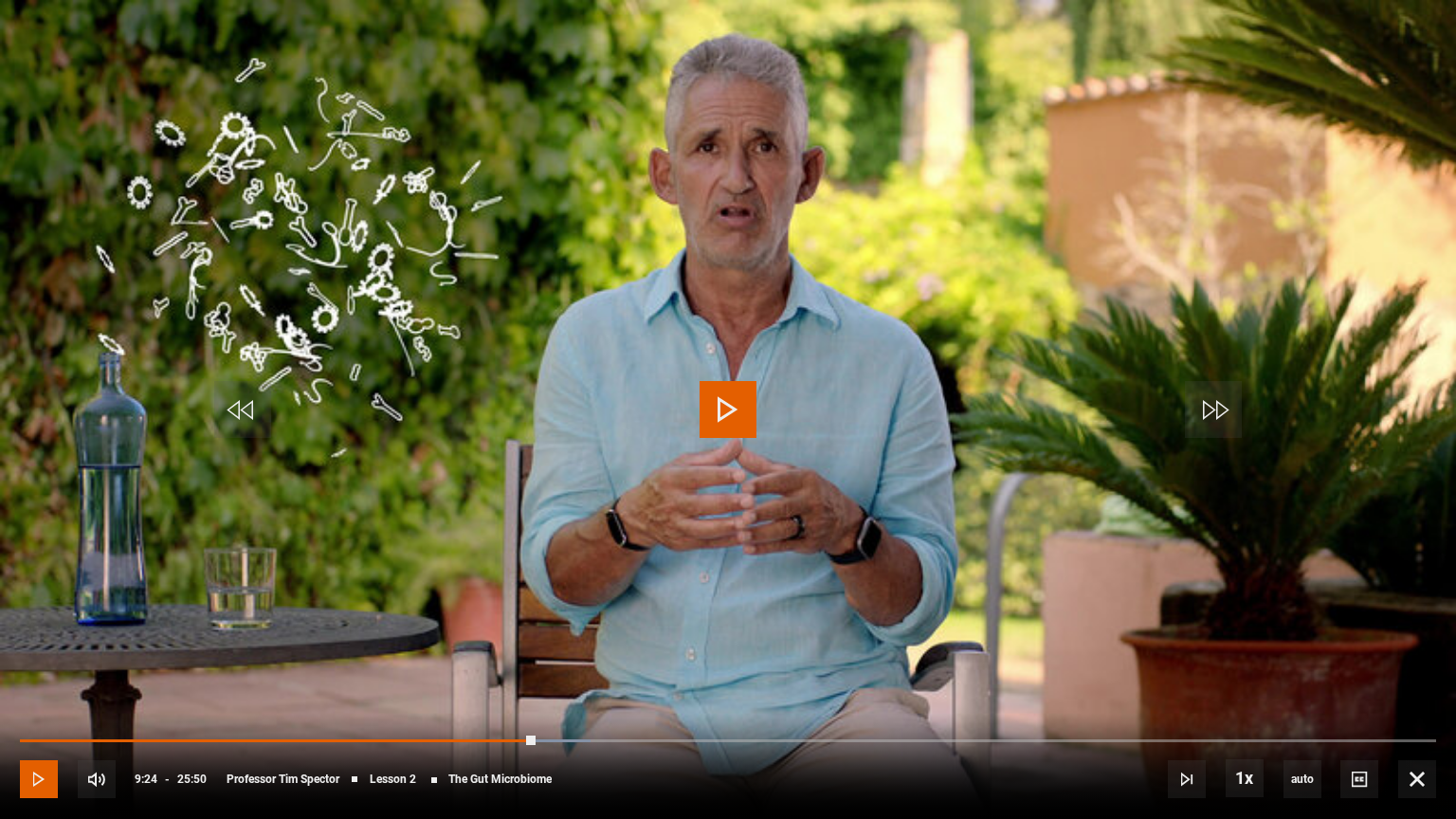 click at bounding box center [39, 779] 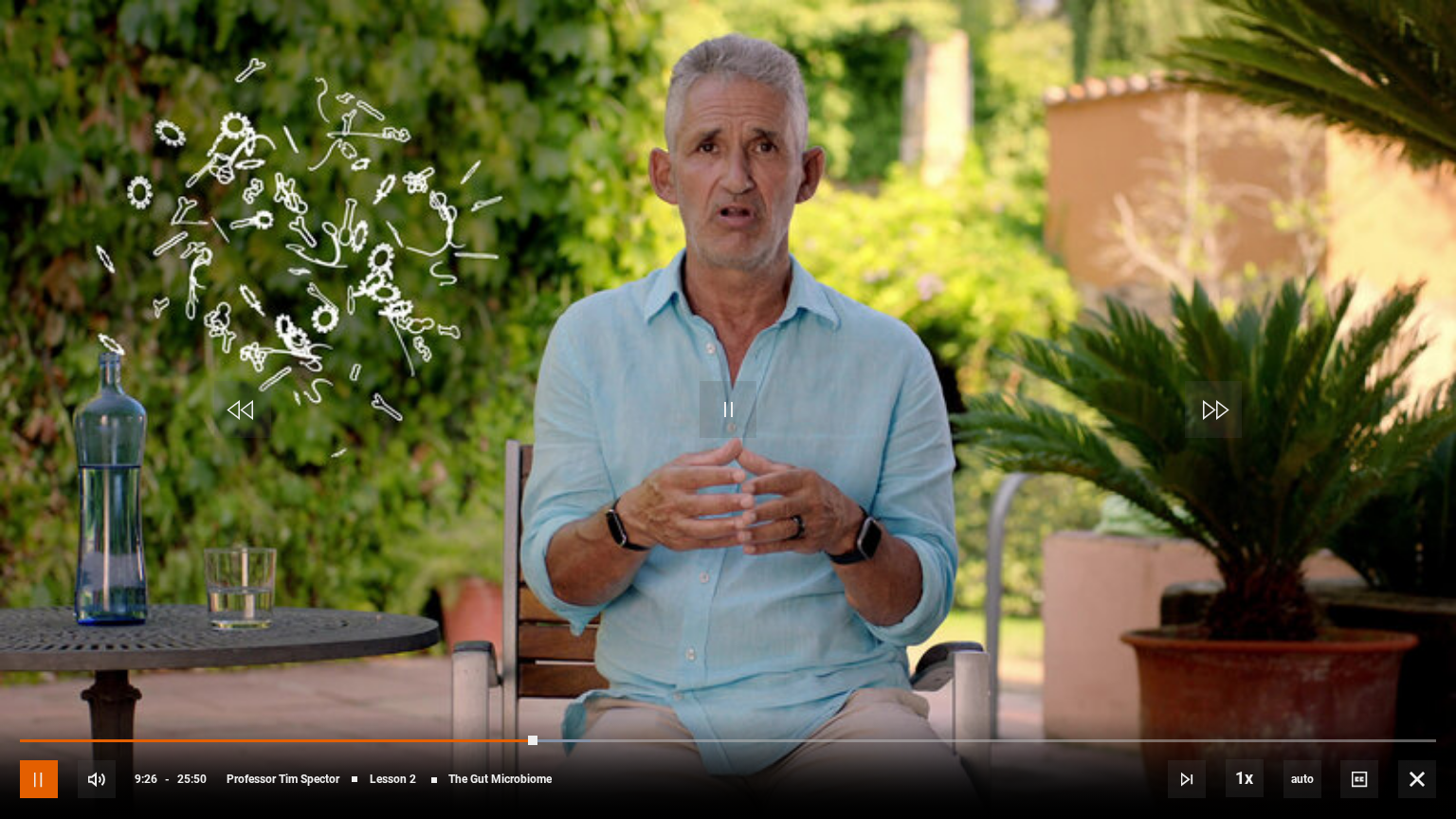 click at bounding box center [39, 779] 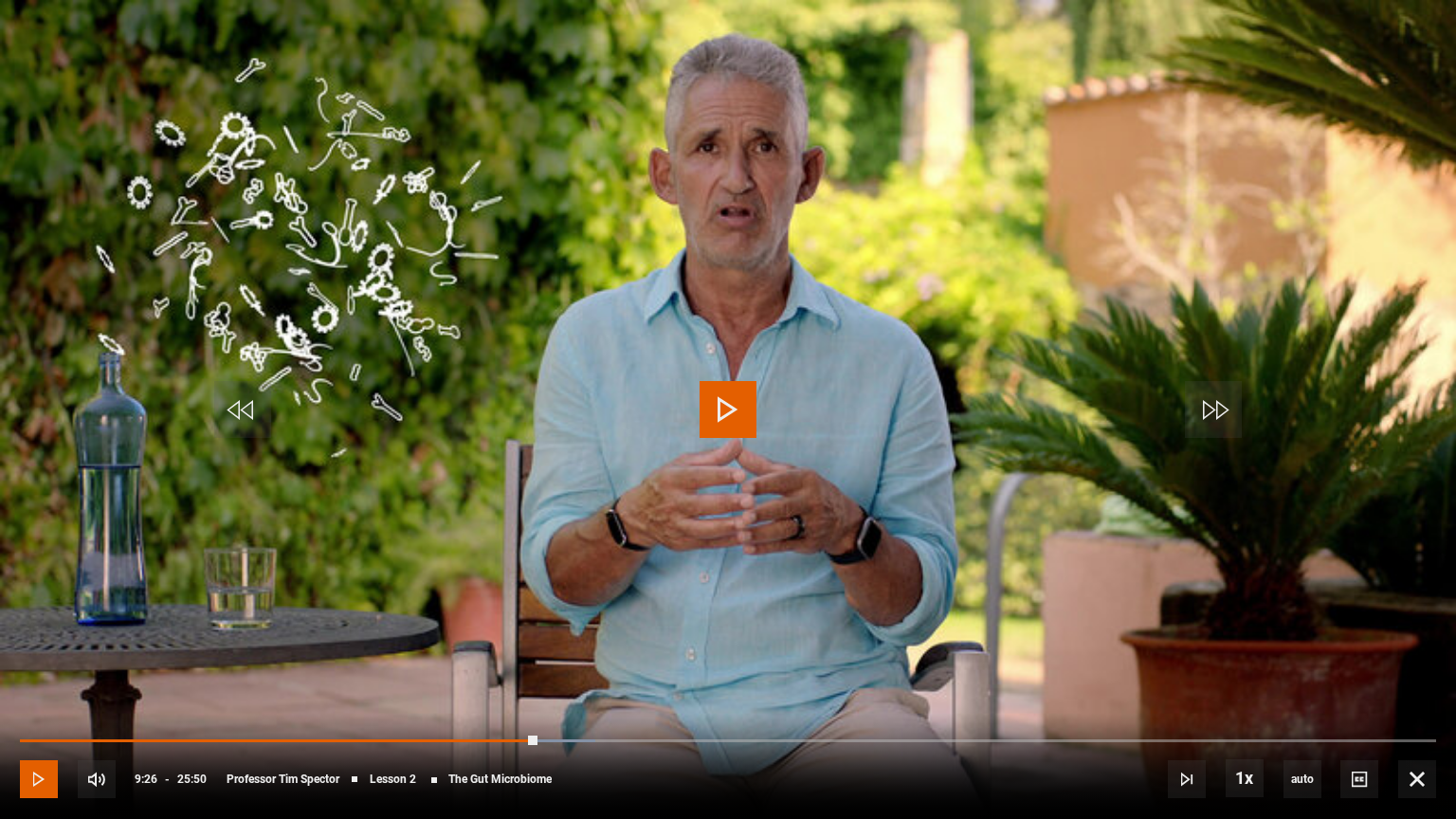 click at bounding box center (39, 779) 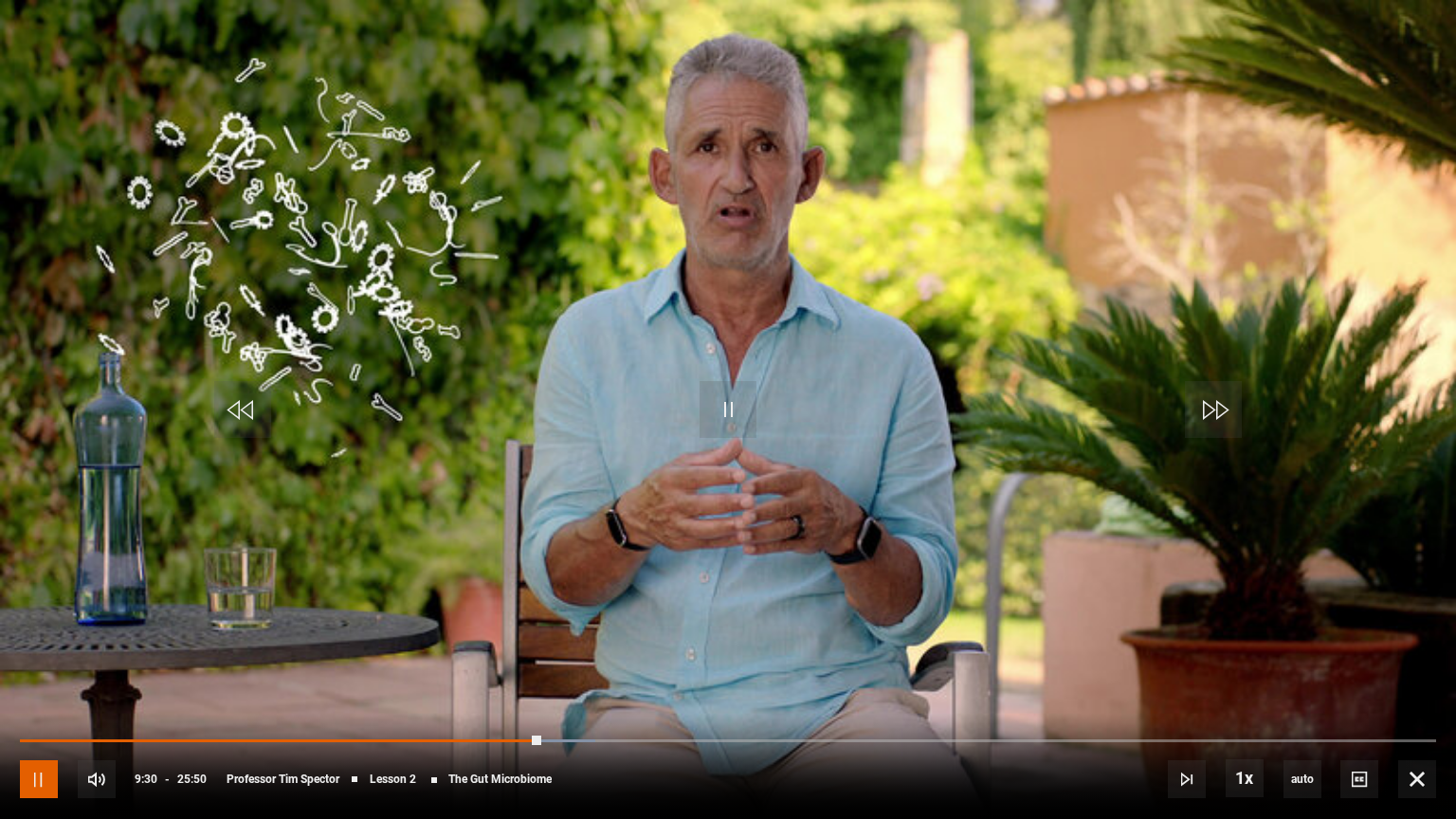 click at bounding box center (39, 779) 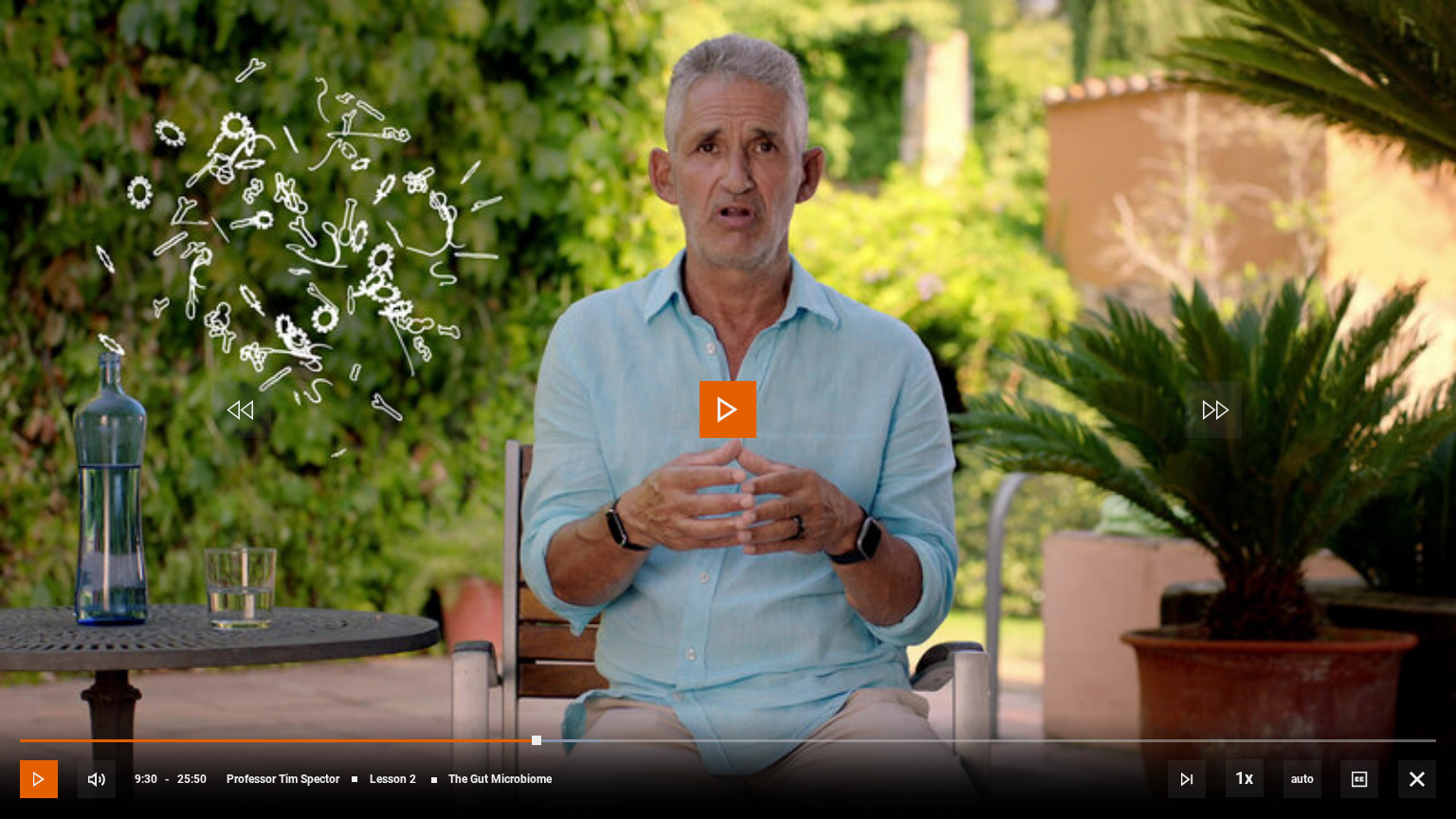 click at bounding box center (39, 779) 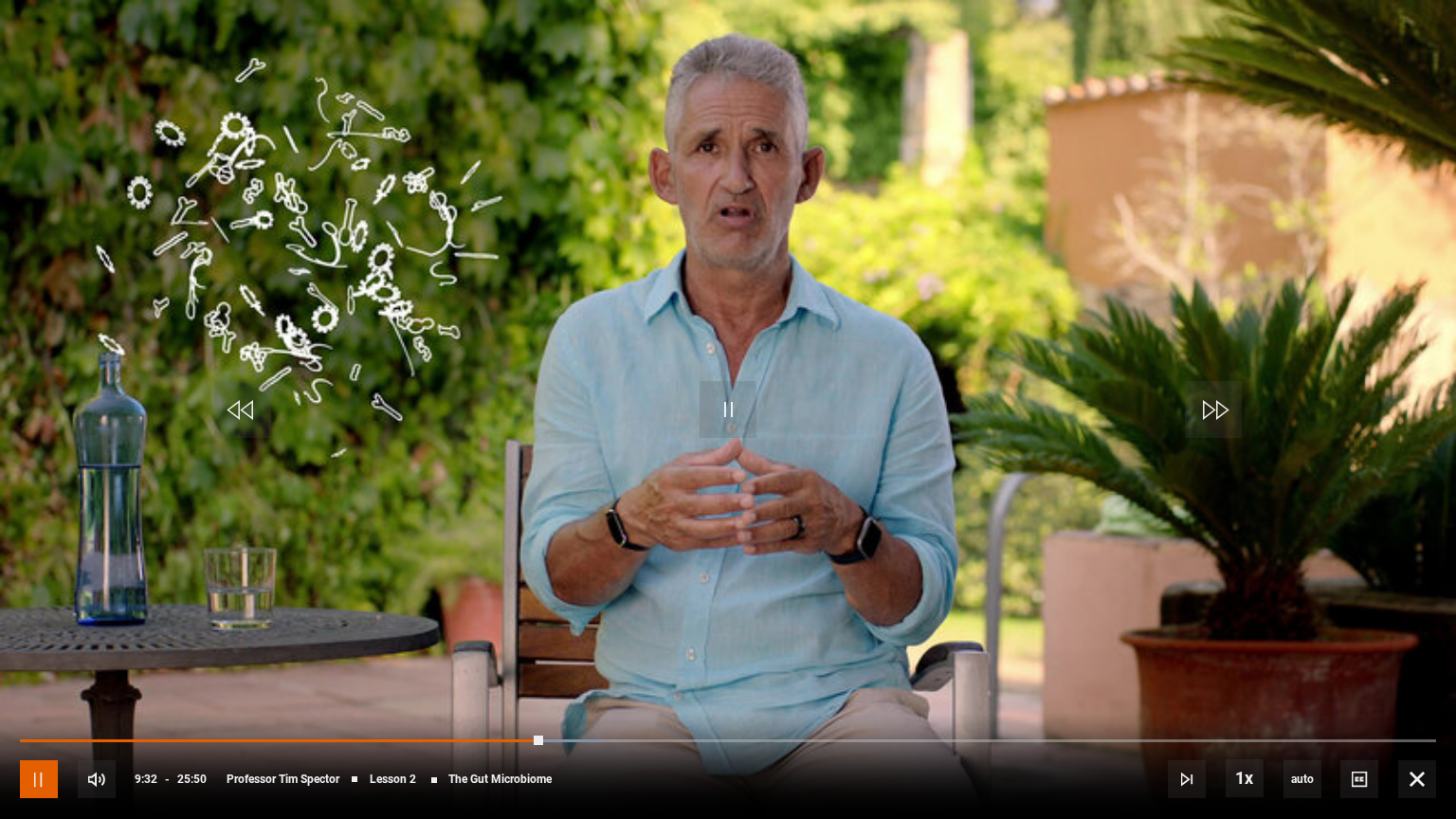 click at bounding box center [39, 779] 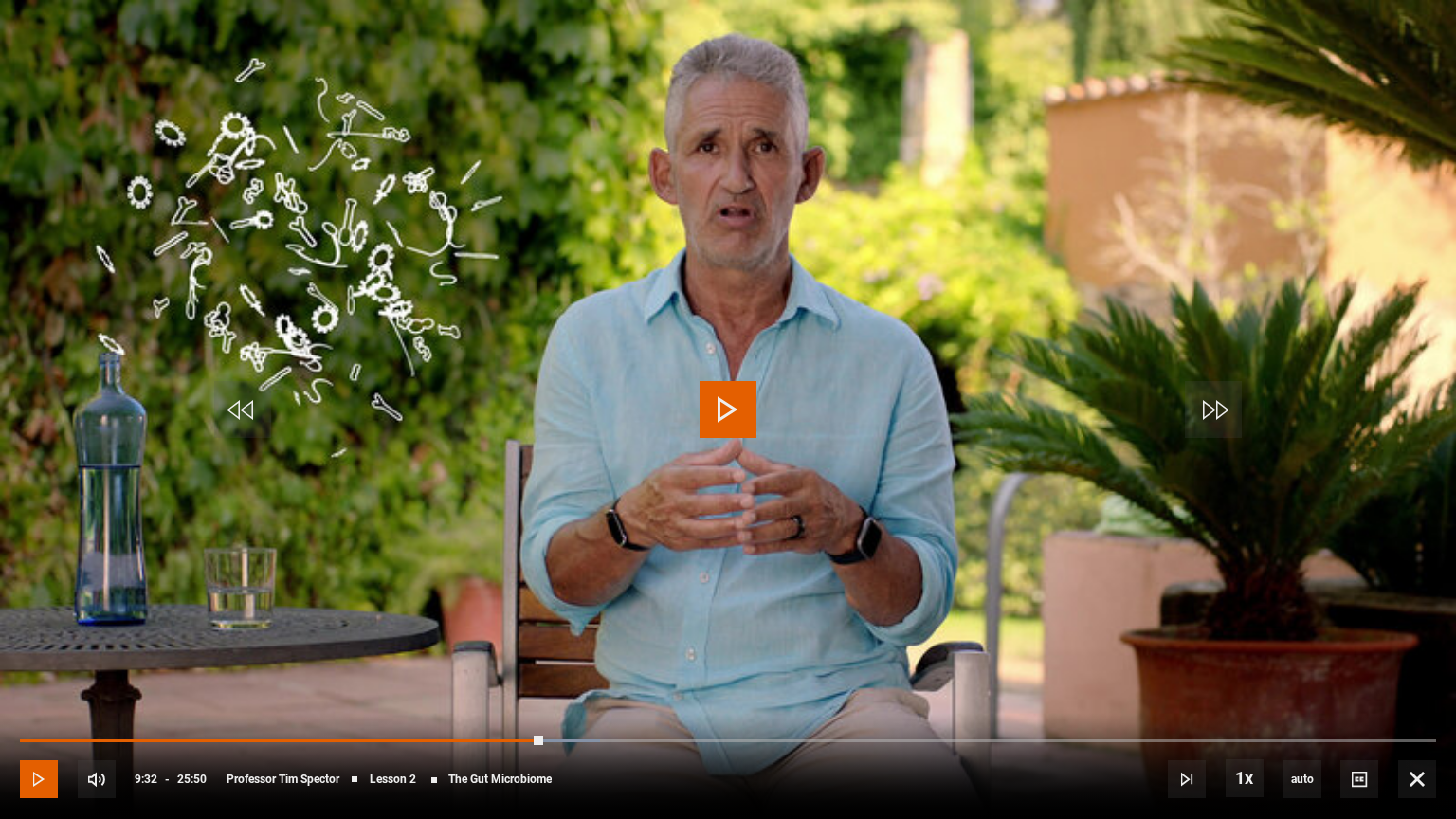 click at bounding box center [39, 779] 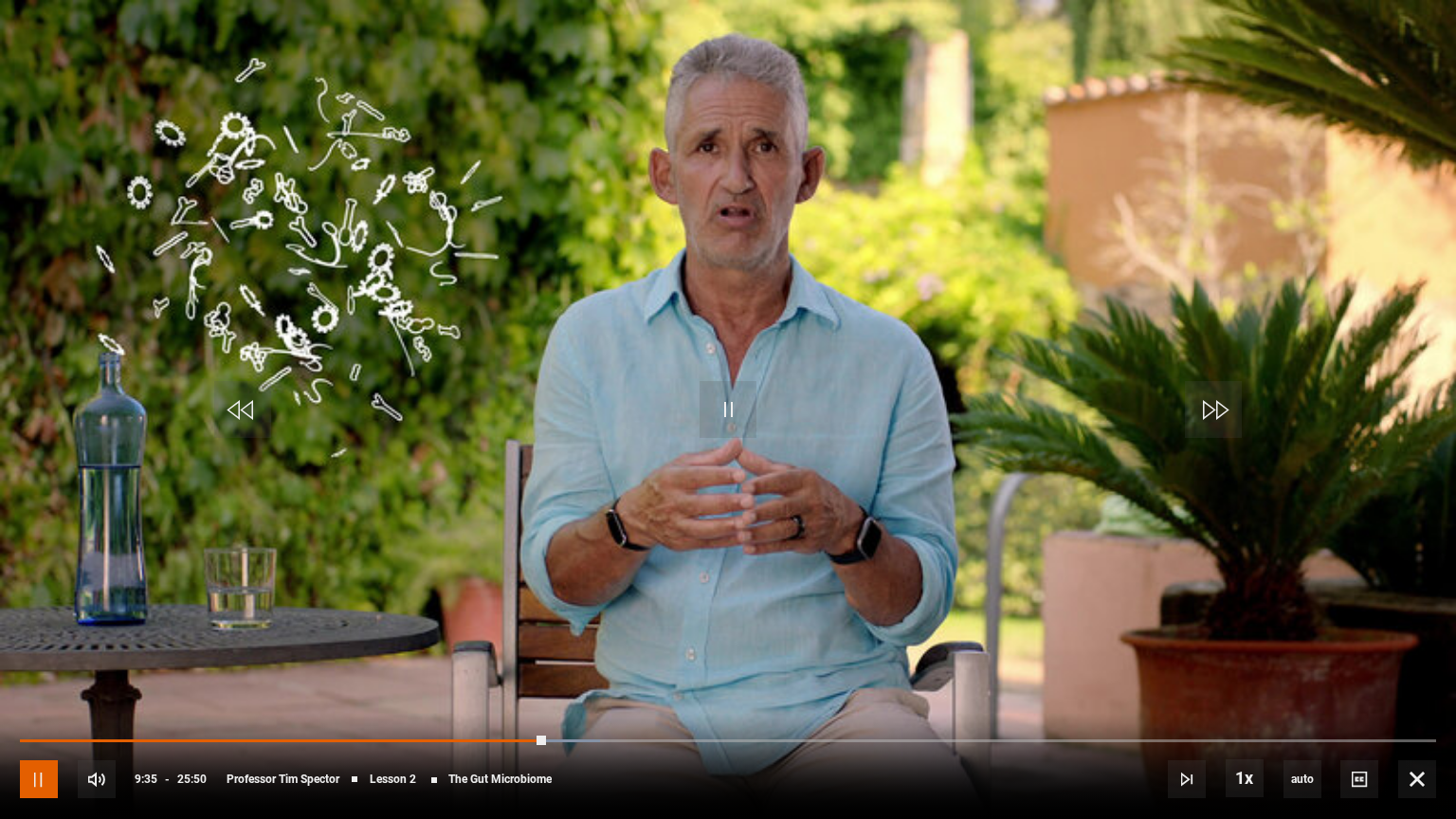 click at bounding box center [39, 779] 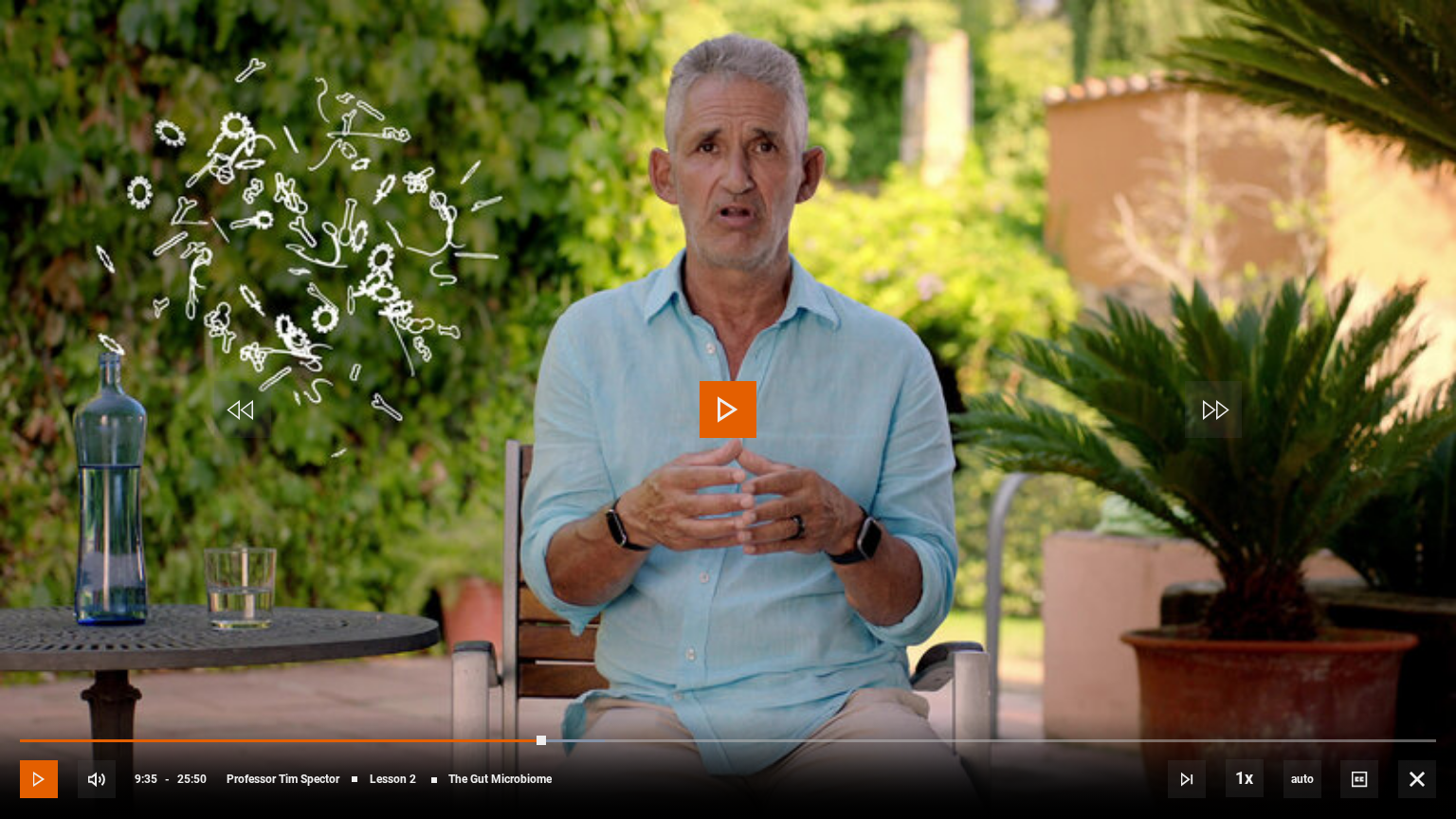 click at bounding box center (39, 779) 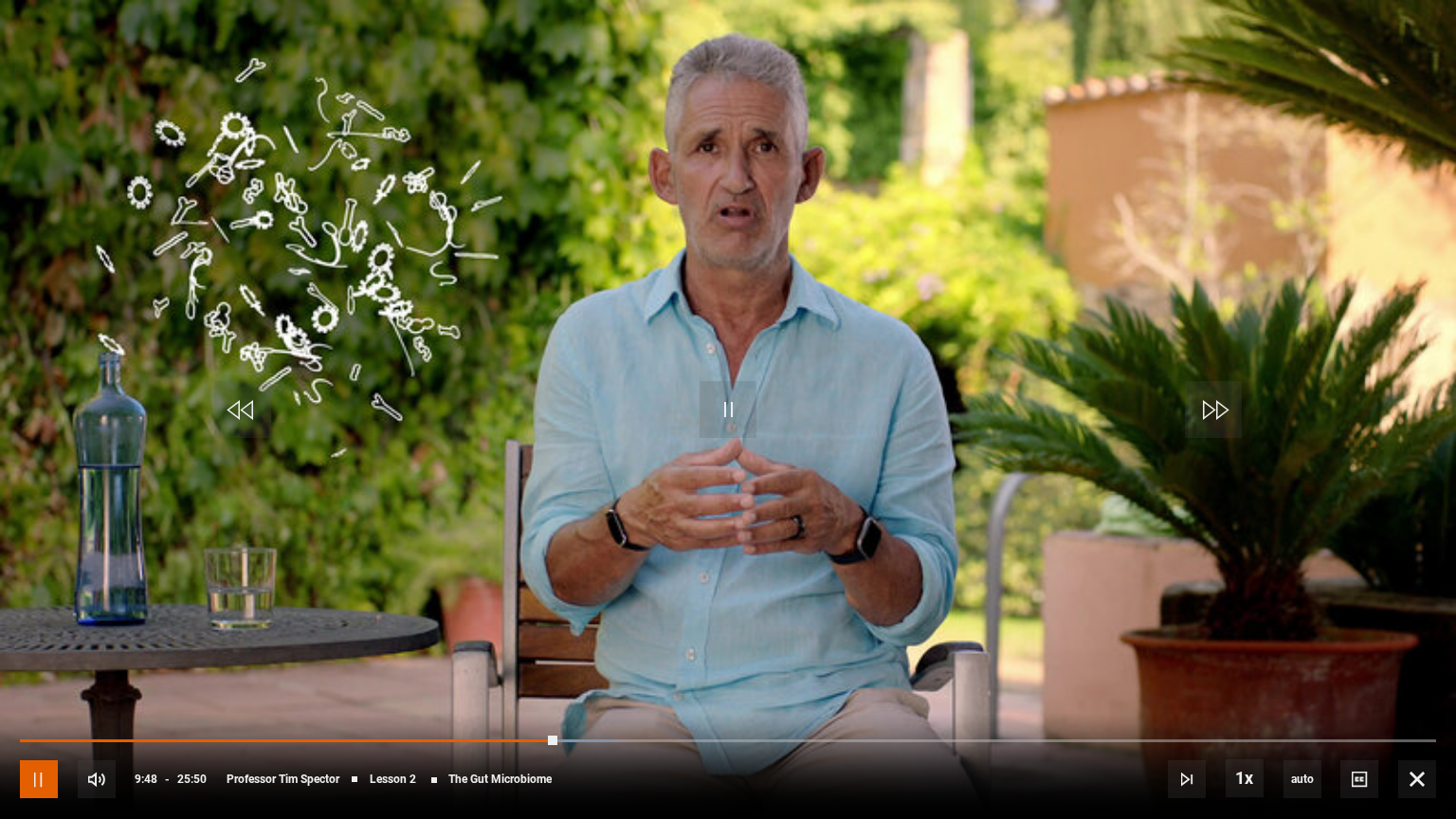 click at bounding box center (39, 779) 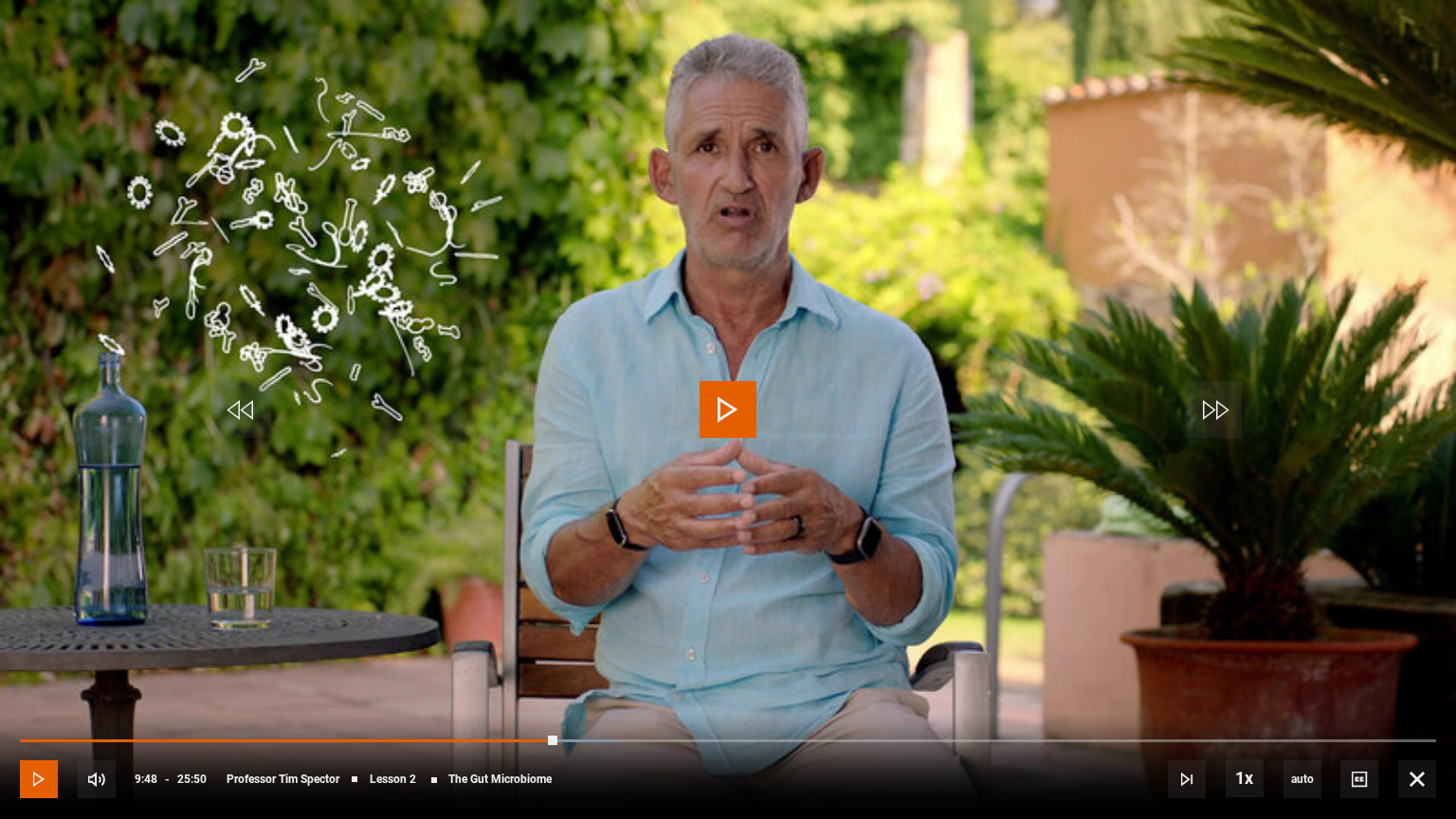 click at bounding box center (39, 779) 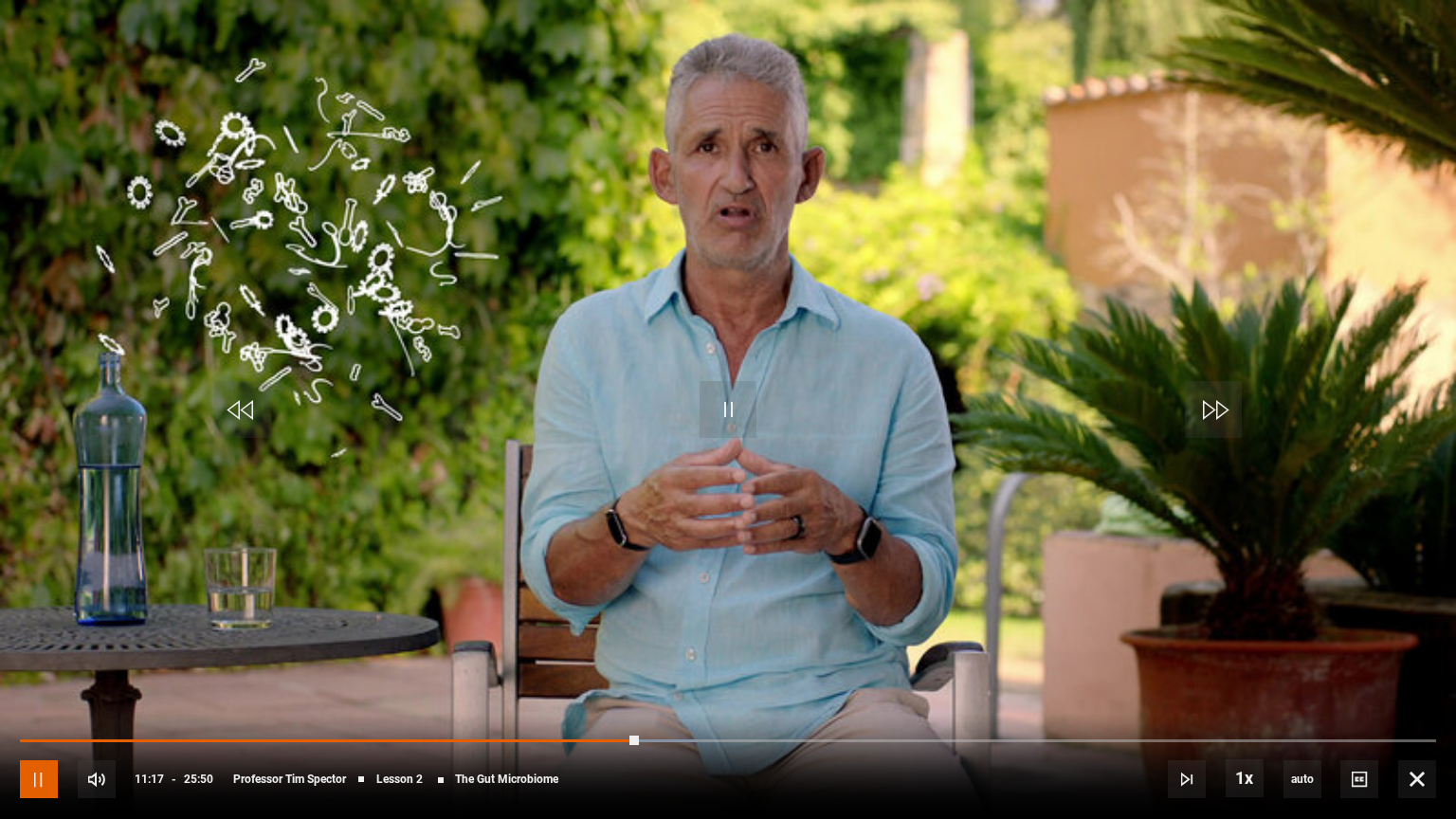 click at bounding box center (39, 779) 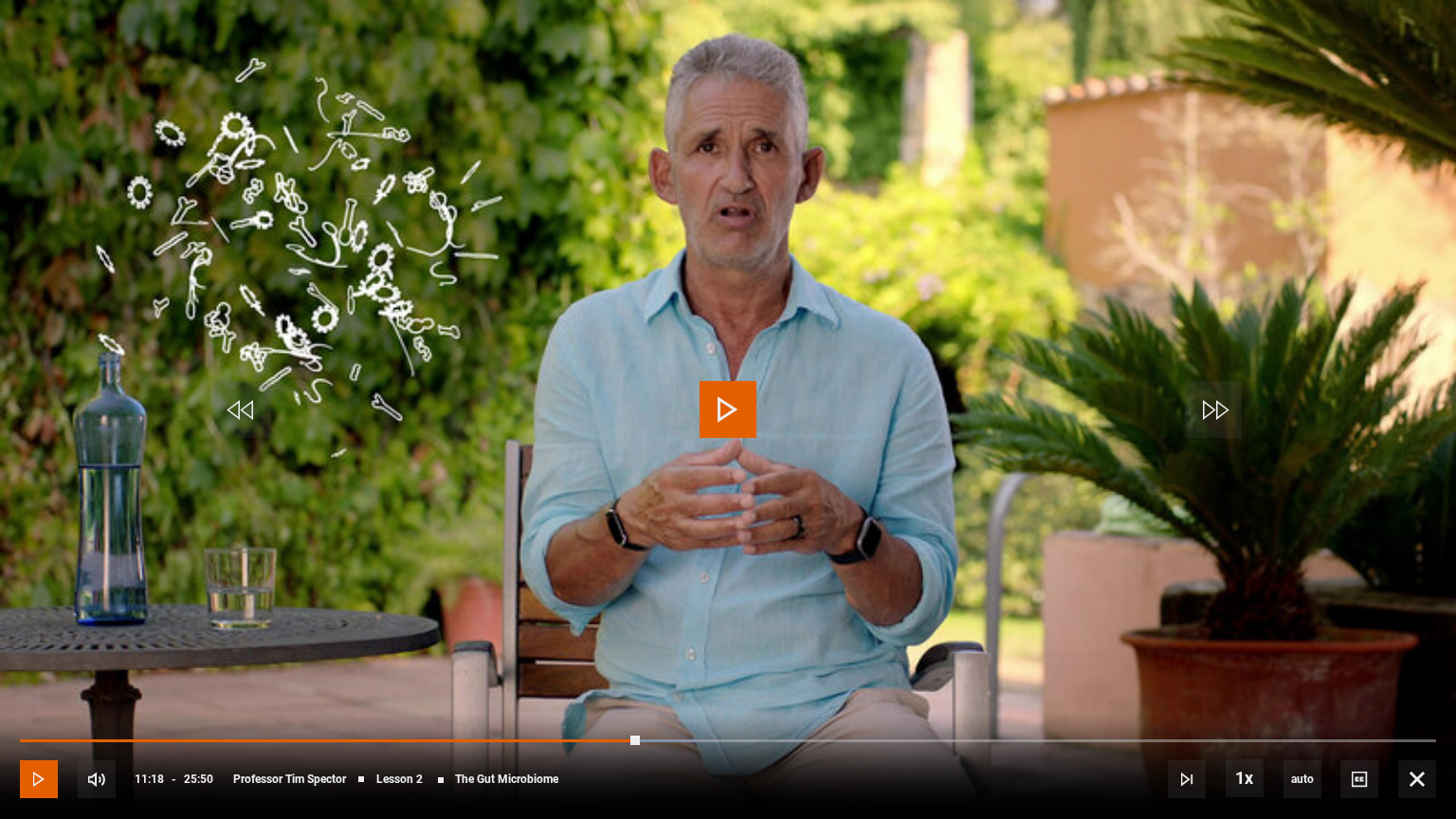 click at bounding box center [39, 779] 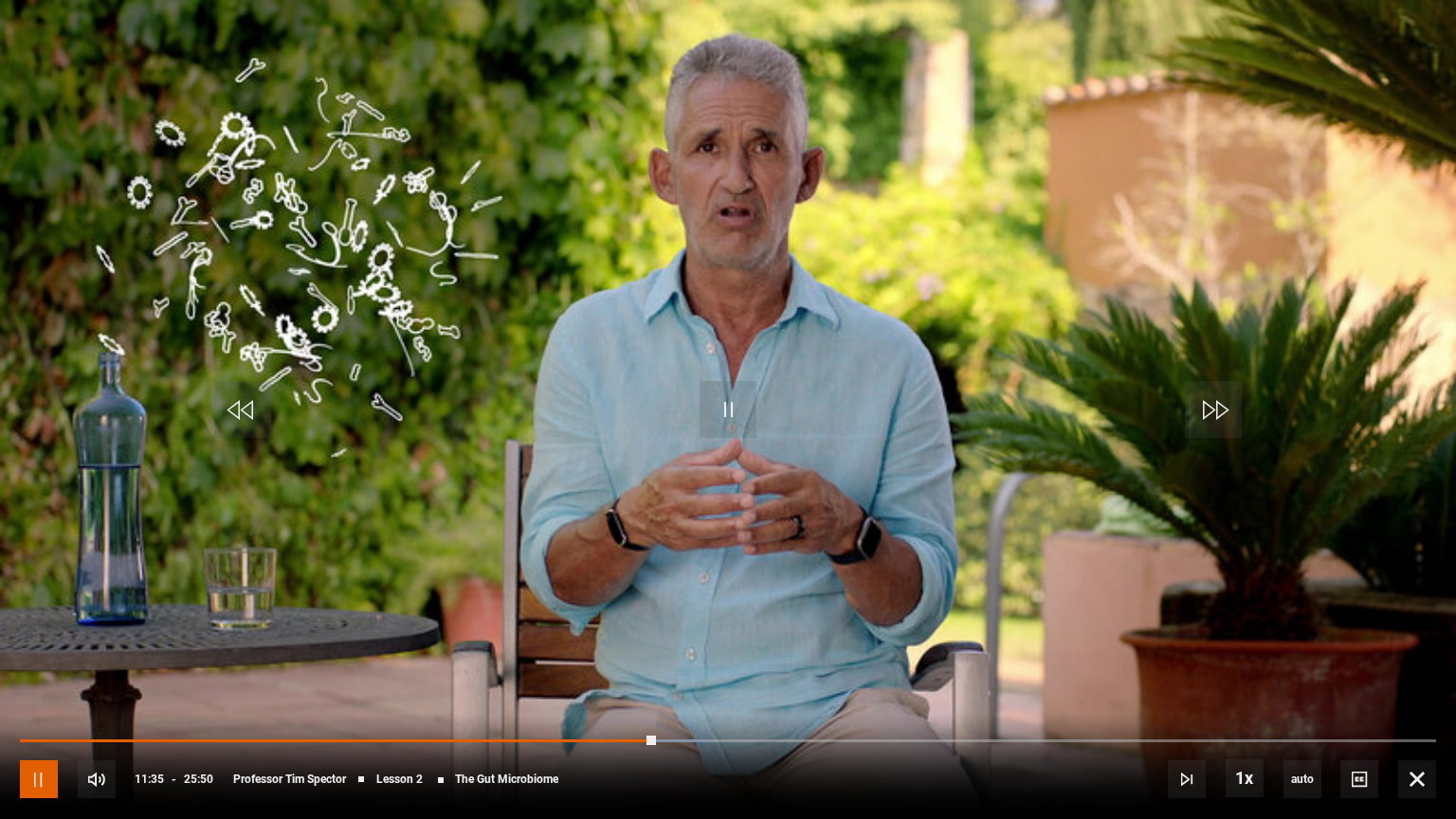 click at bounding box center [39, 779] 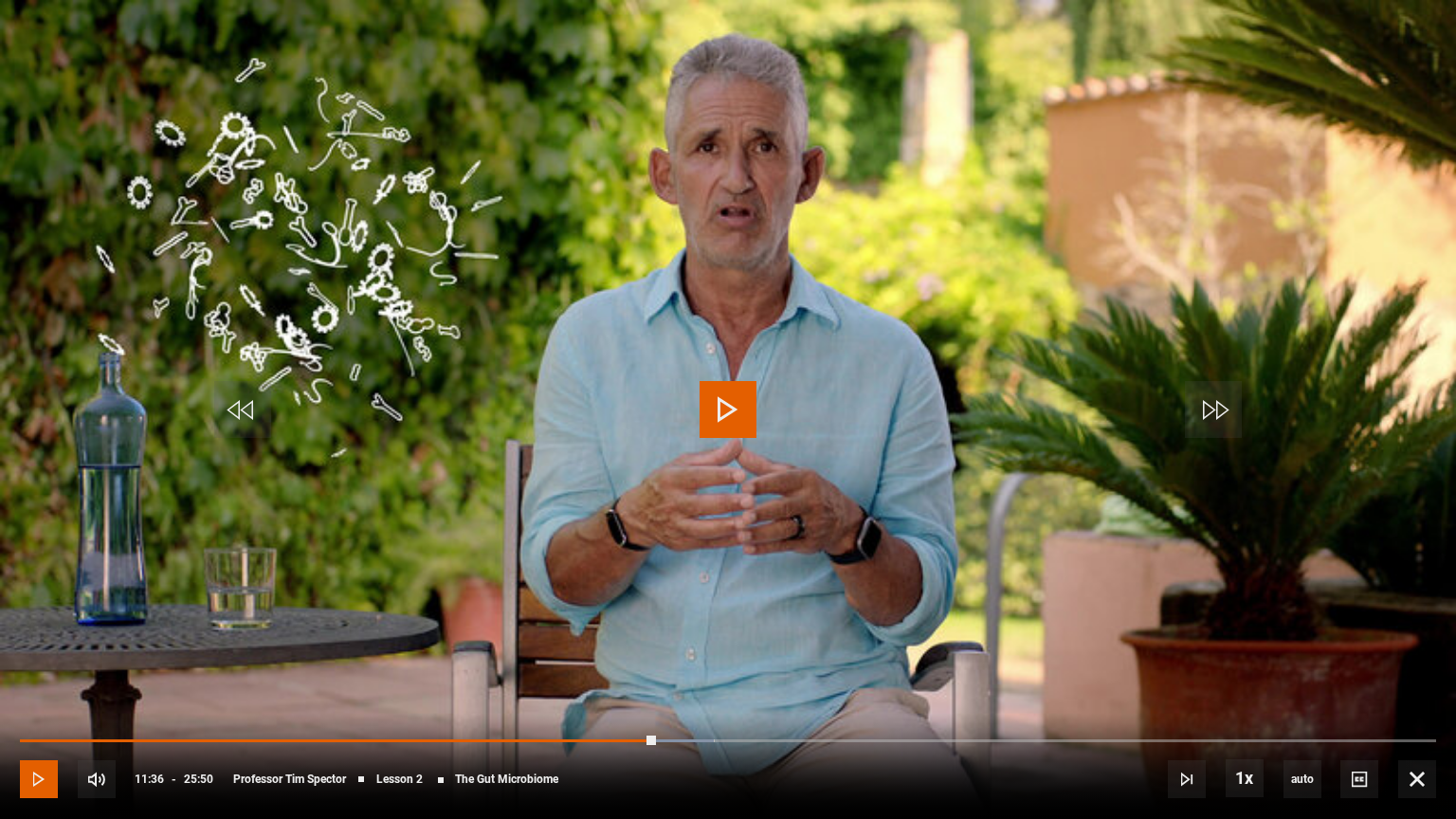 click at bounding box center [39, 779] 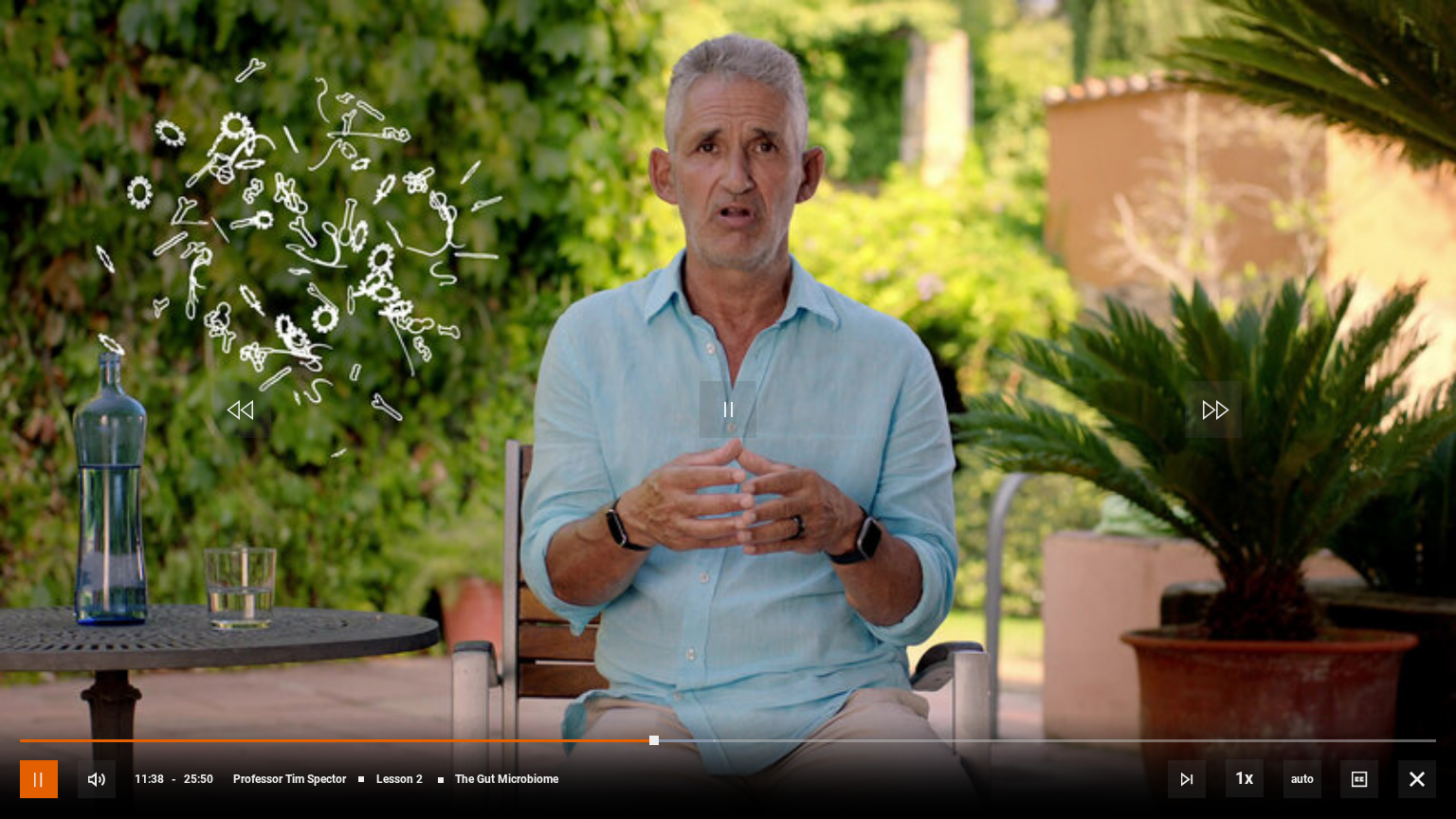 click at bounding box center (39, 779) 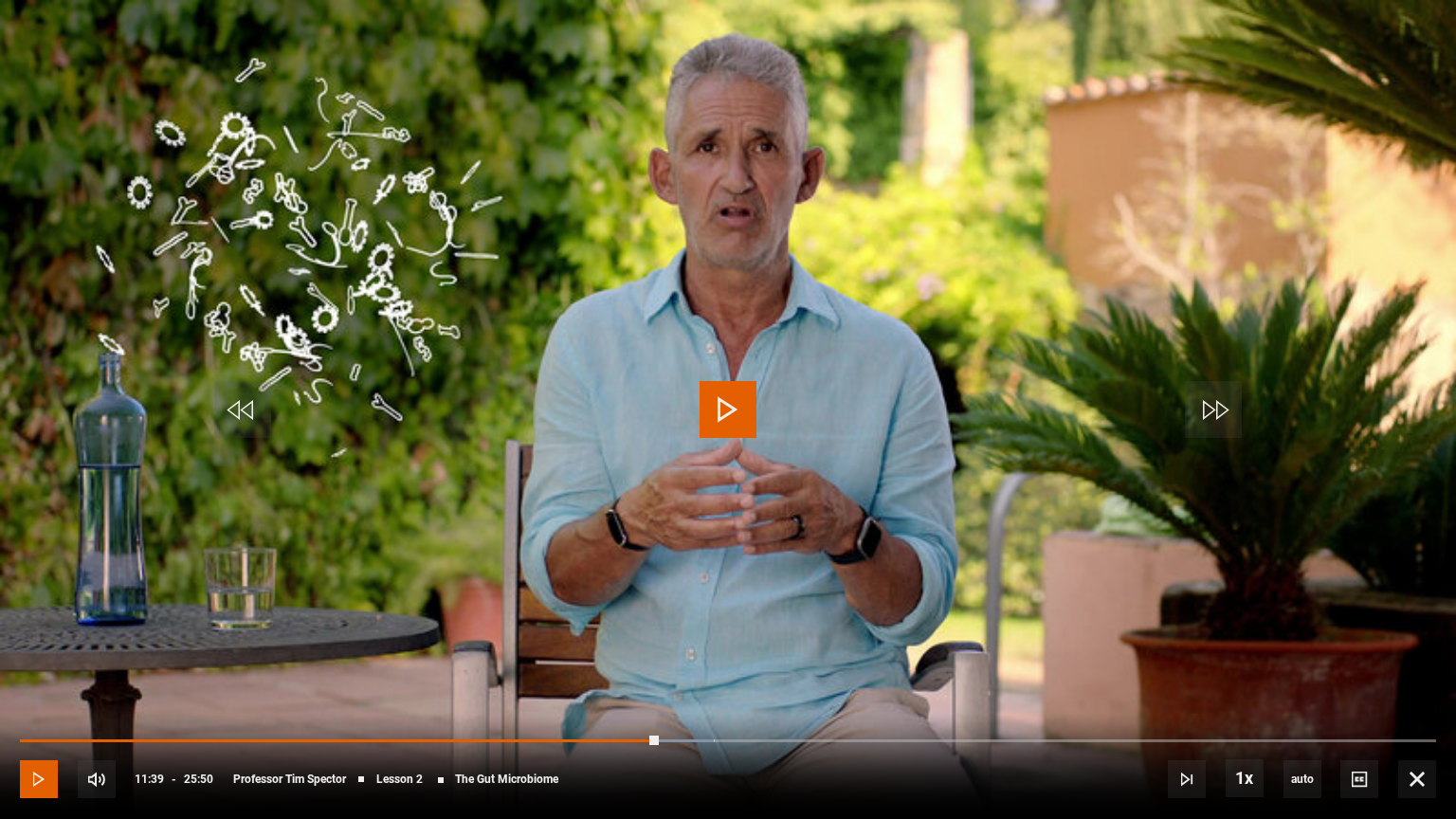 click at bounding box center [39, 779] 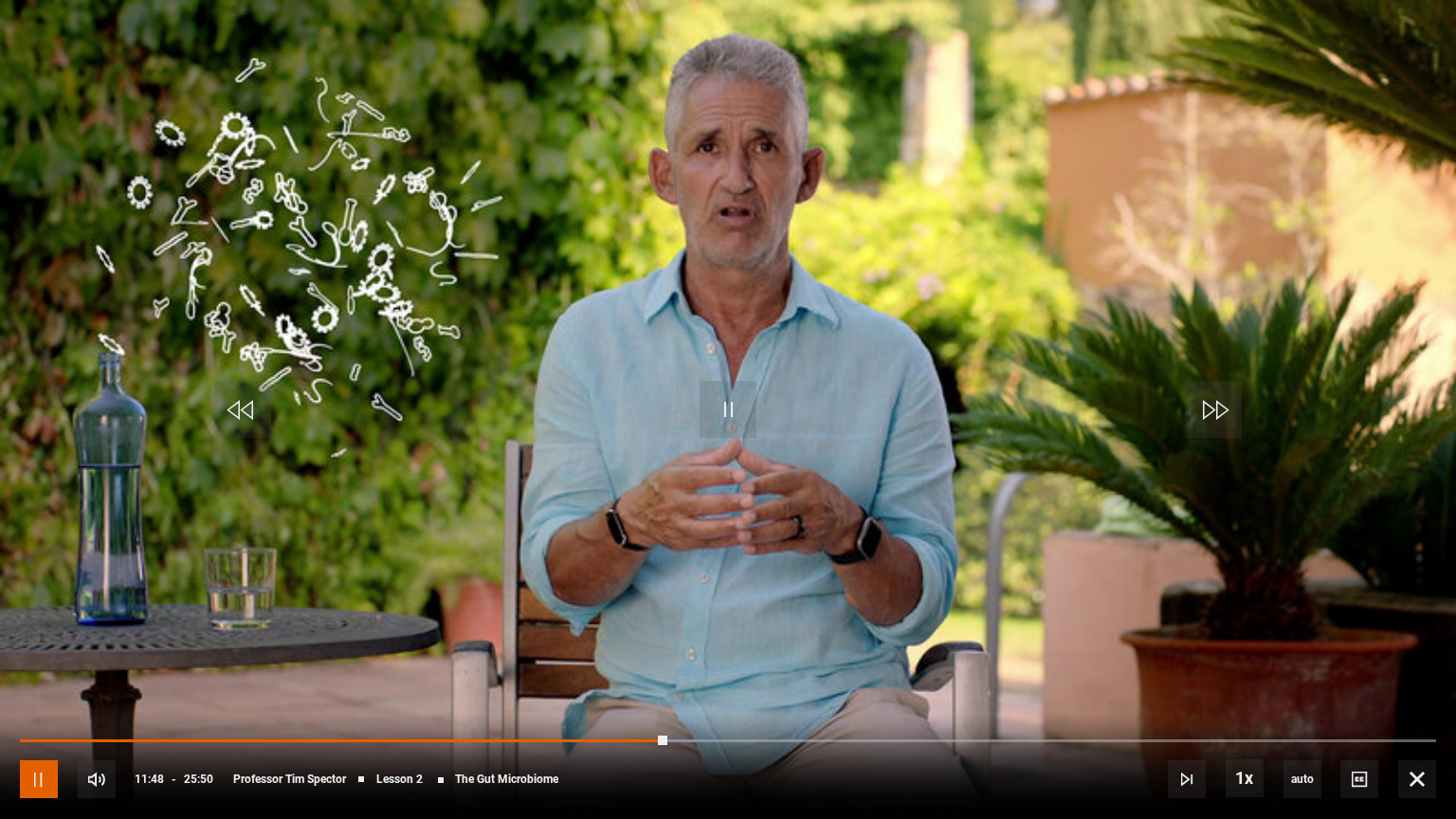 click at bounding box center [39, 779] 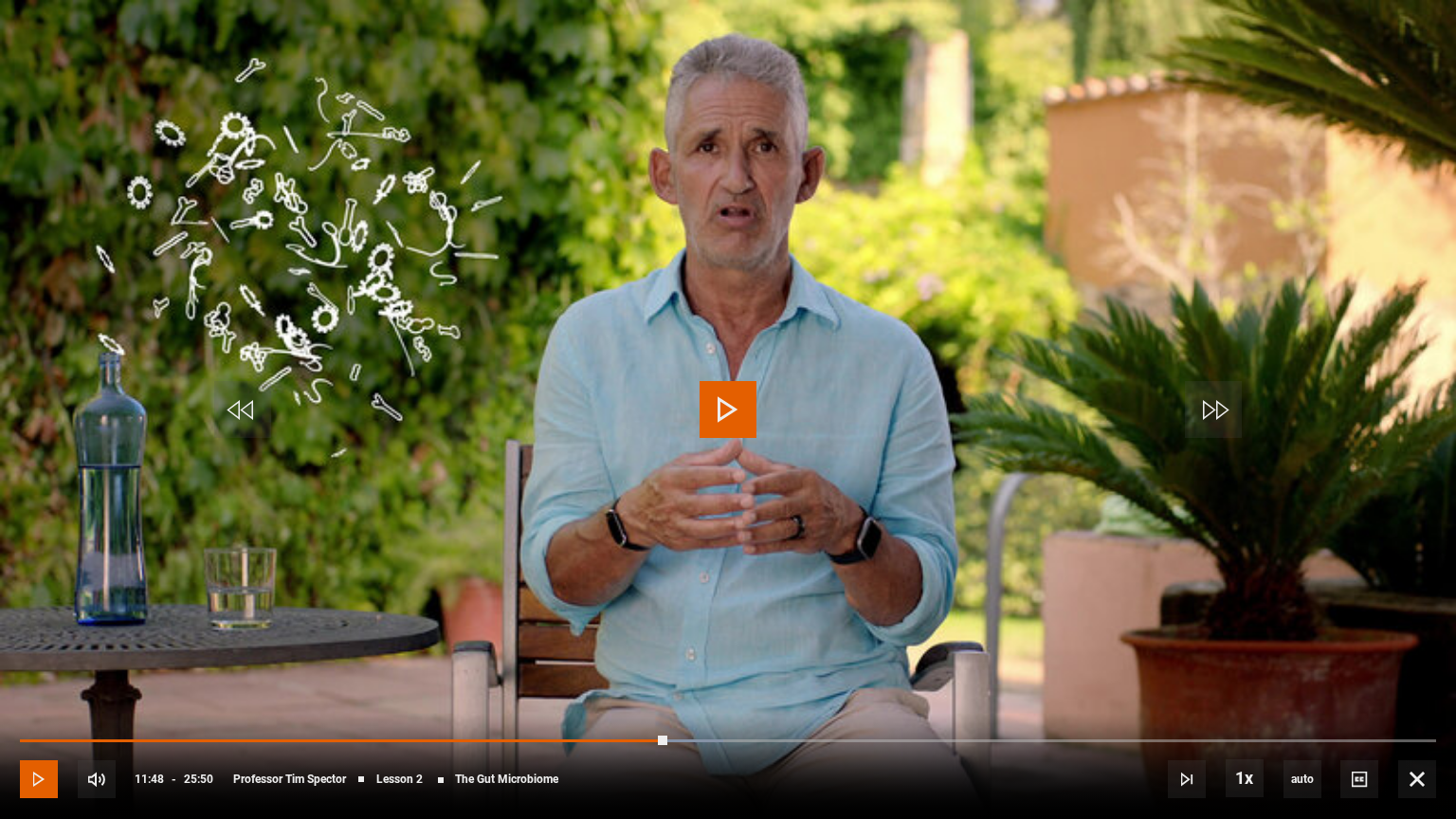click at bounding box center [39, 779] 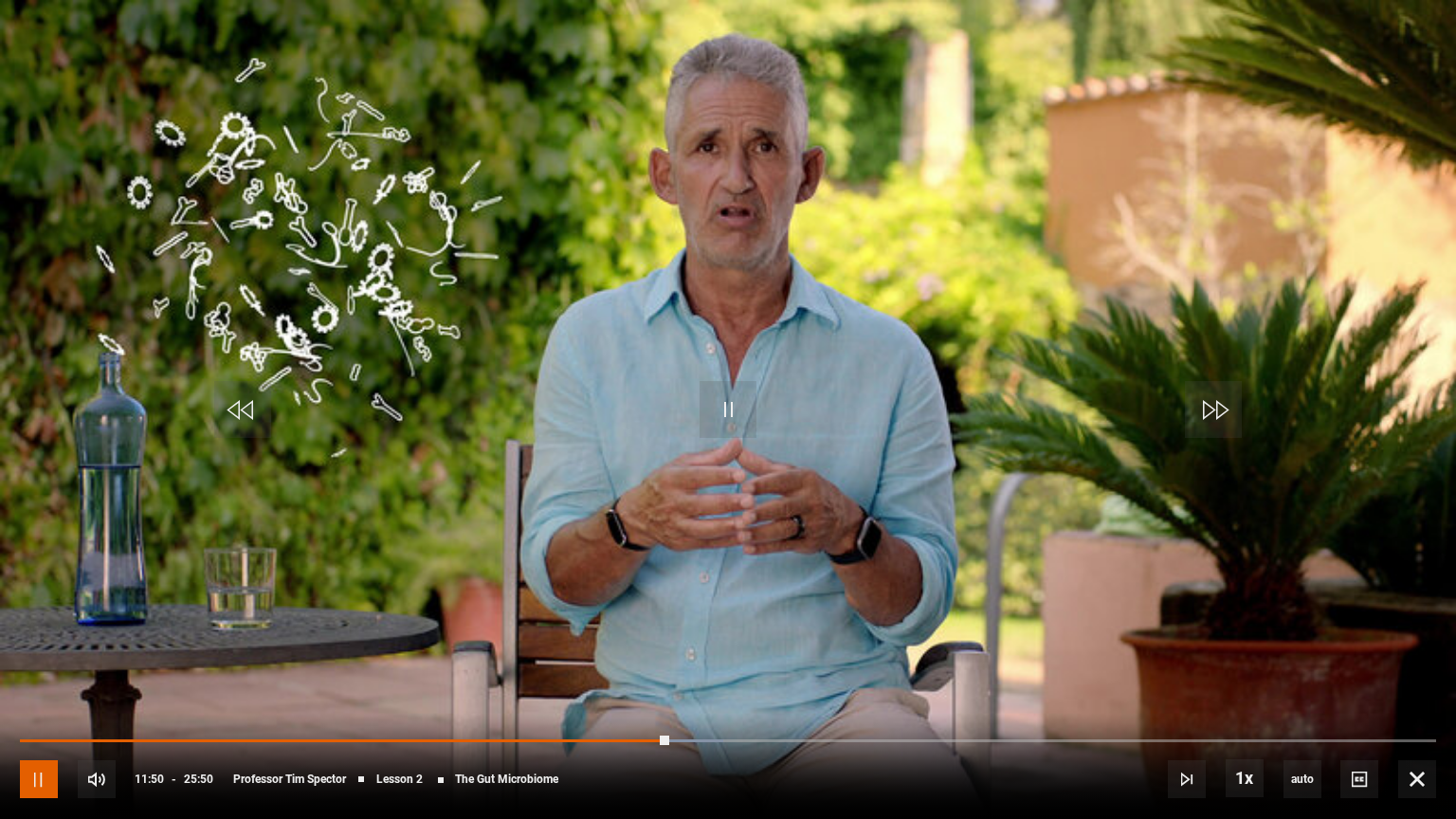 click at bounding box center (39, 779) 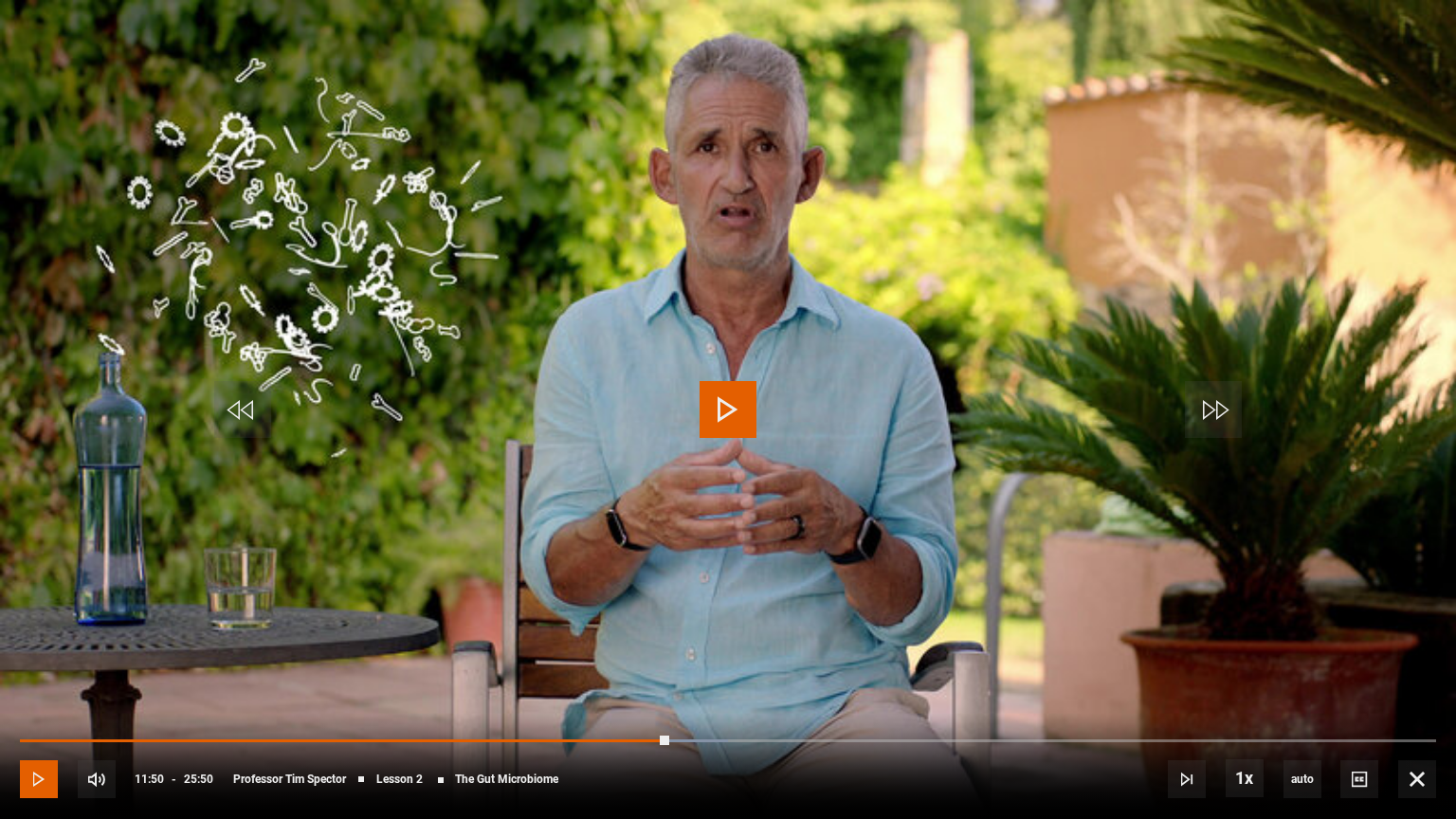 click at bounding box center [39, 779] 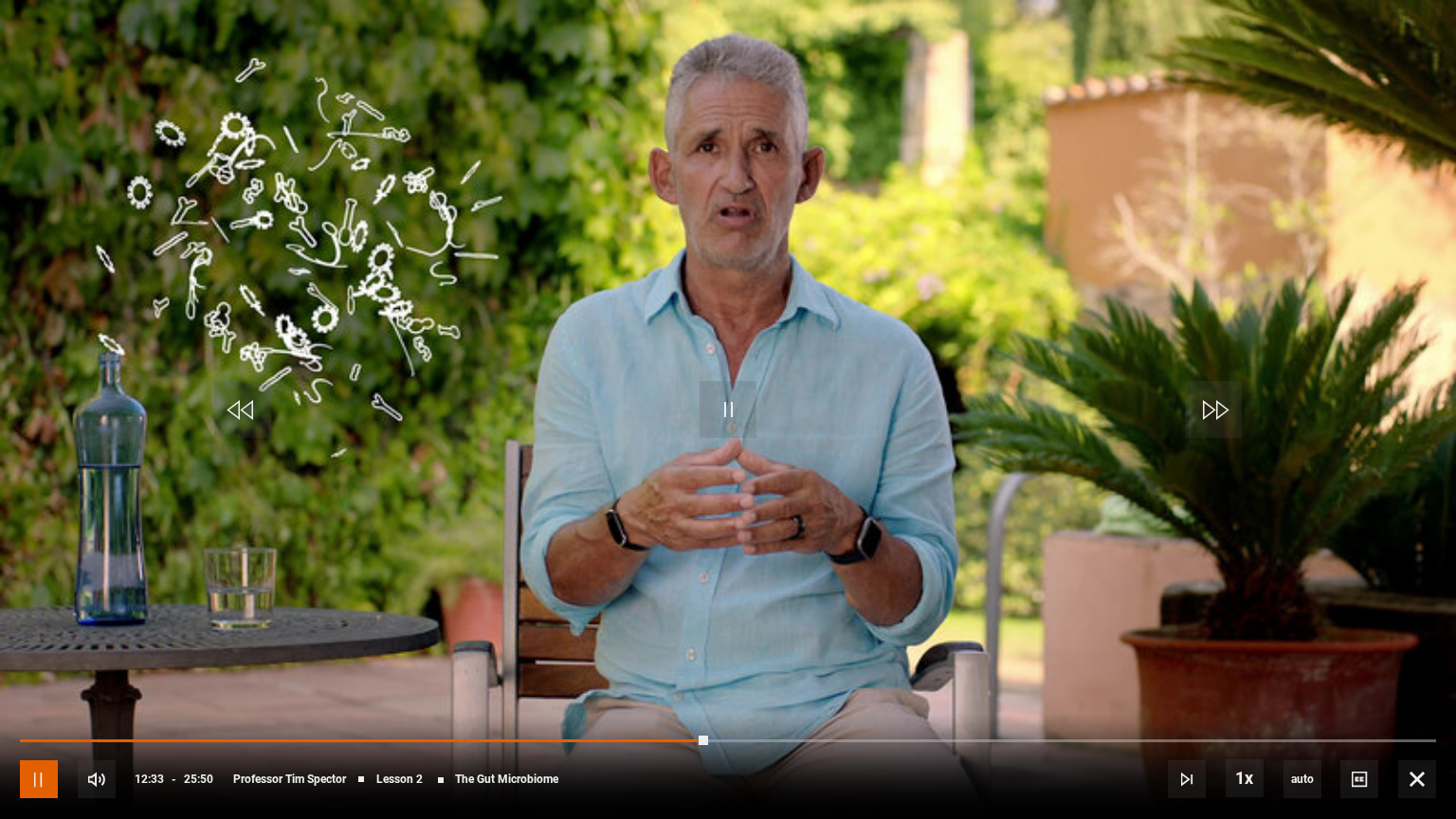 click at bounding box center (39, 779) 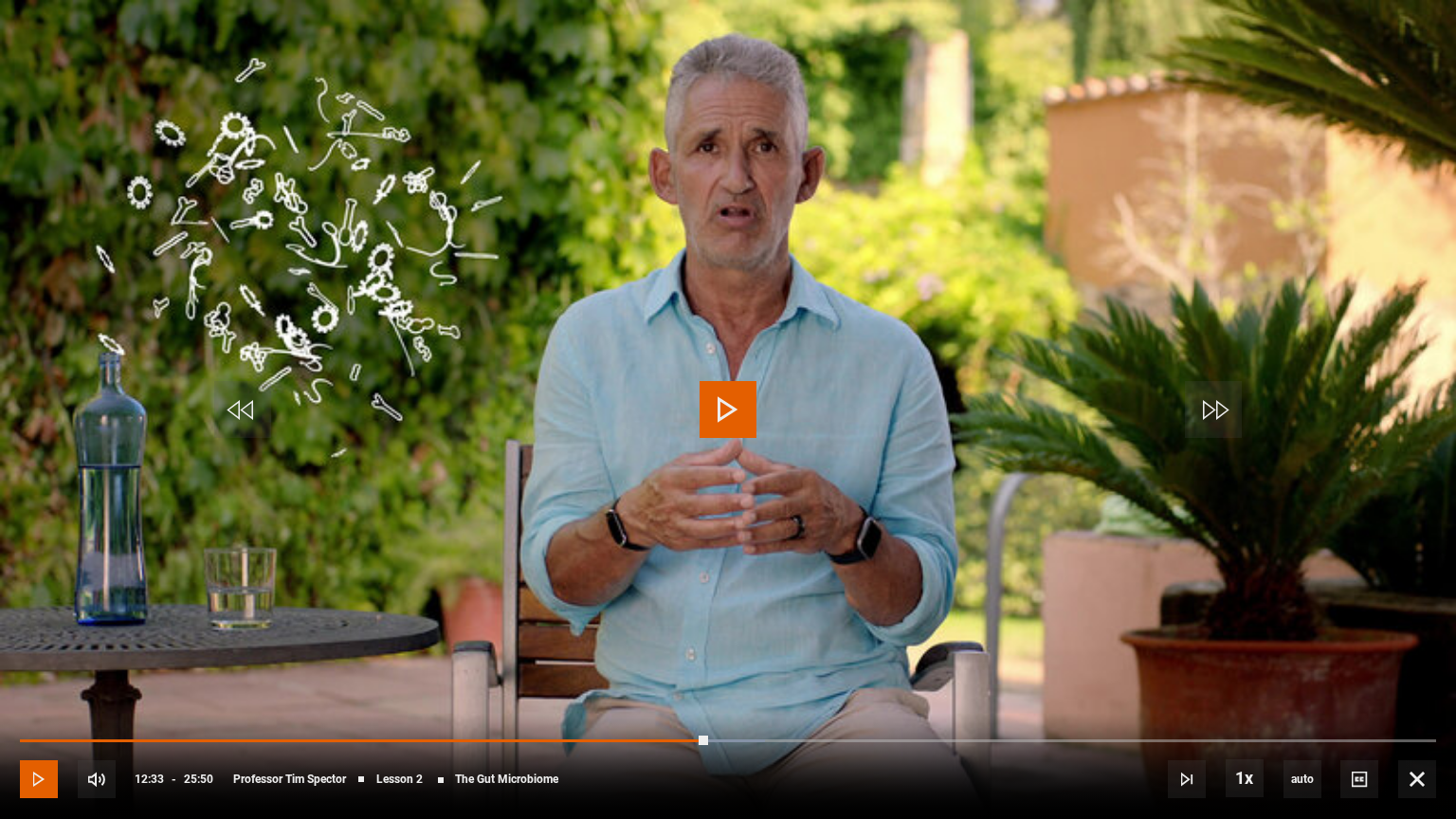 click at bounding box center [39, 779] 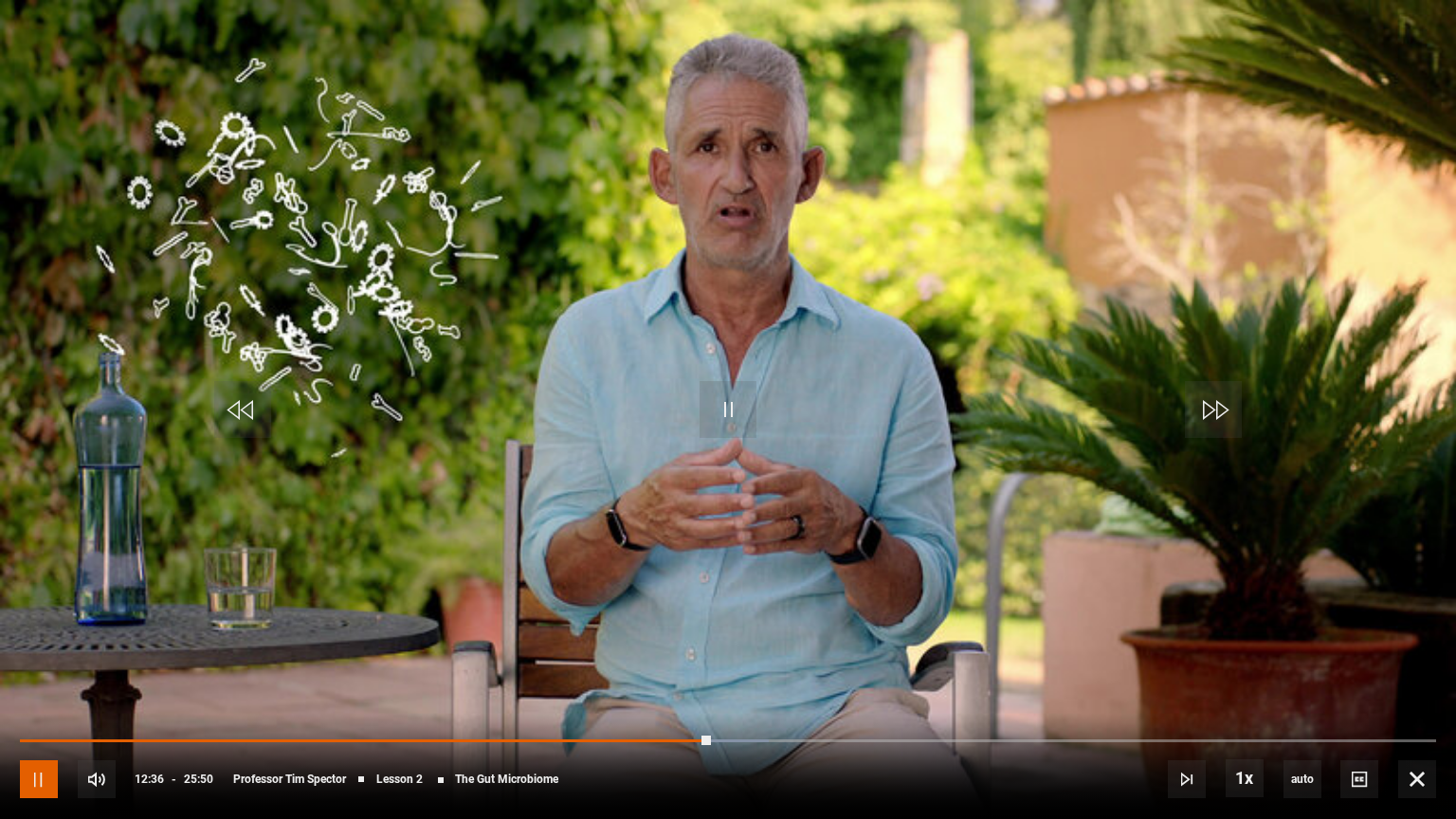 click at bounding box center [39, 779] 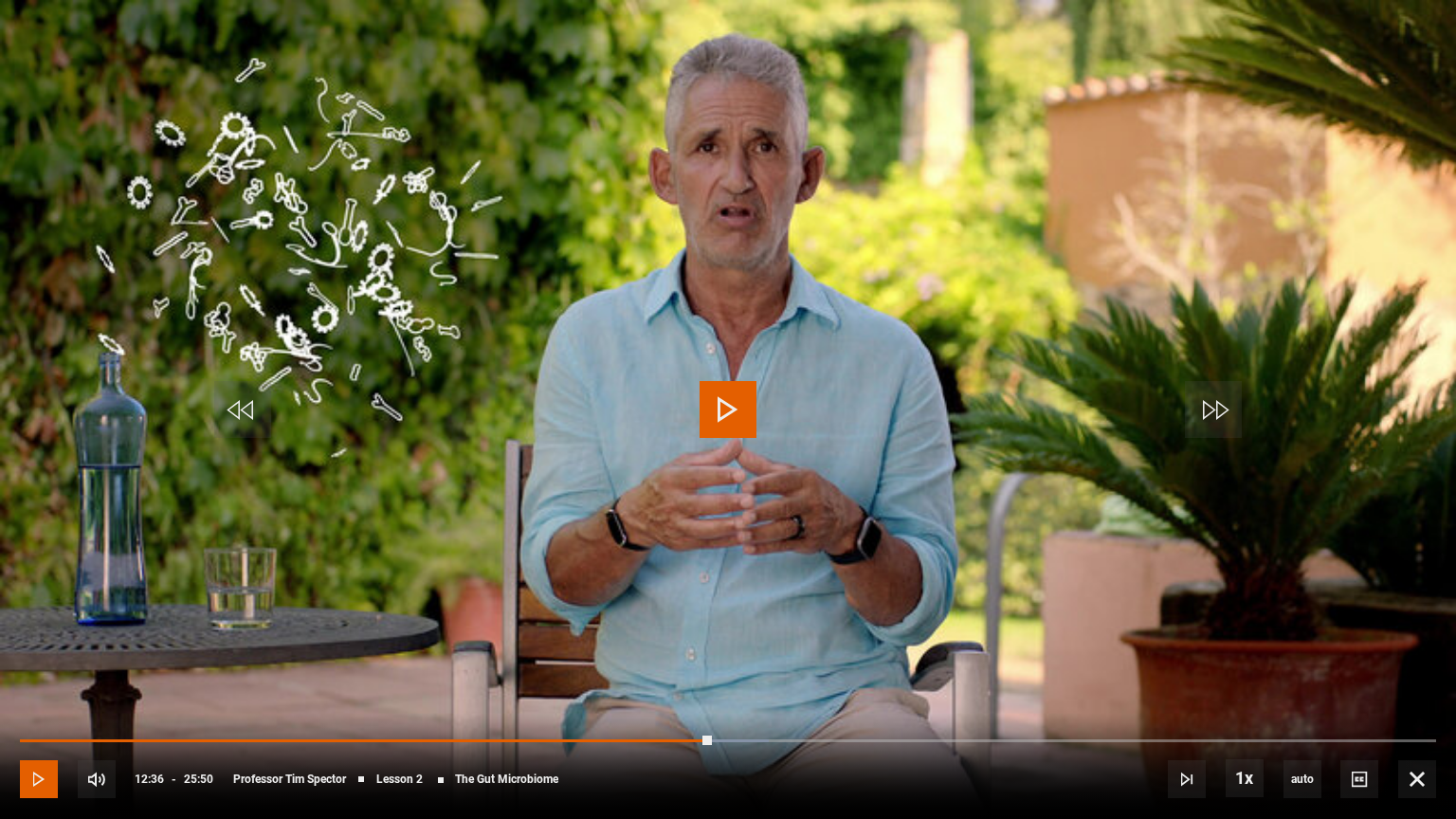 click at bounding box center [39, 779] 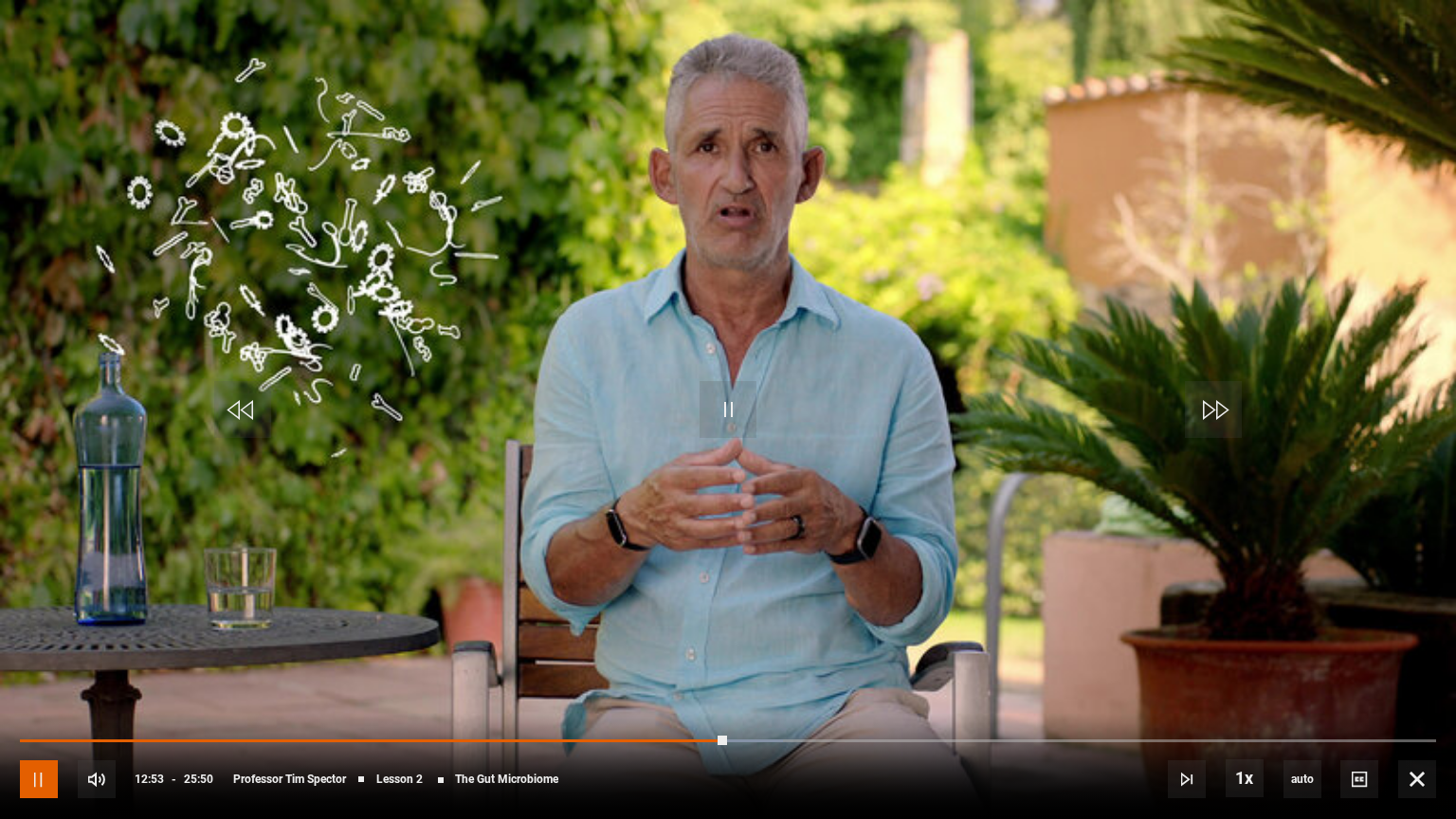 click at bounding box center [39, 779] 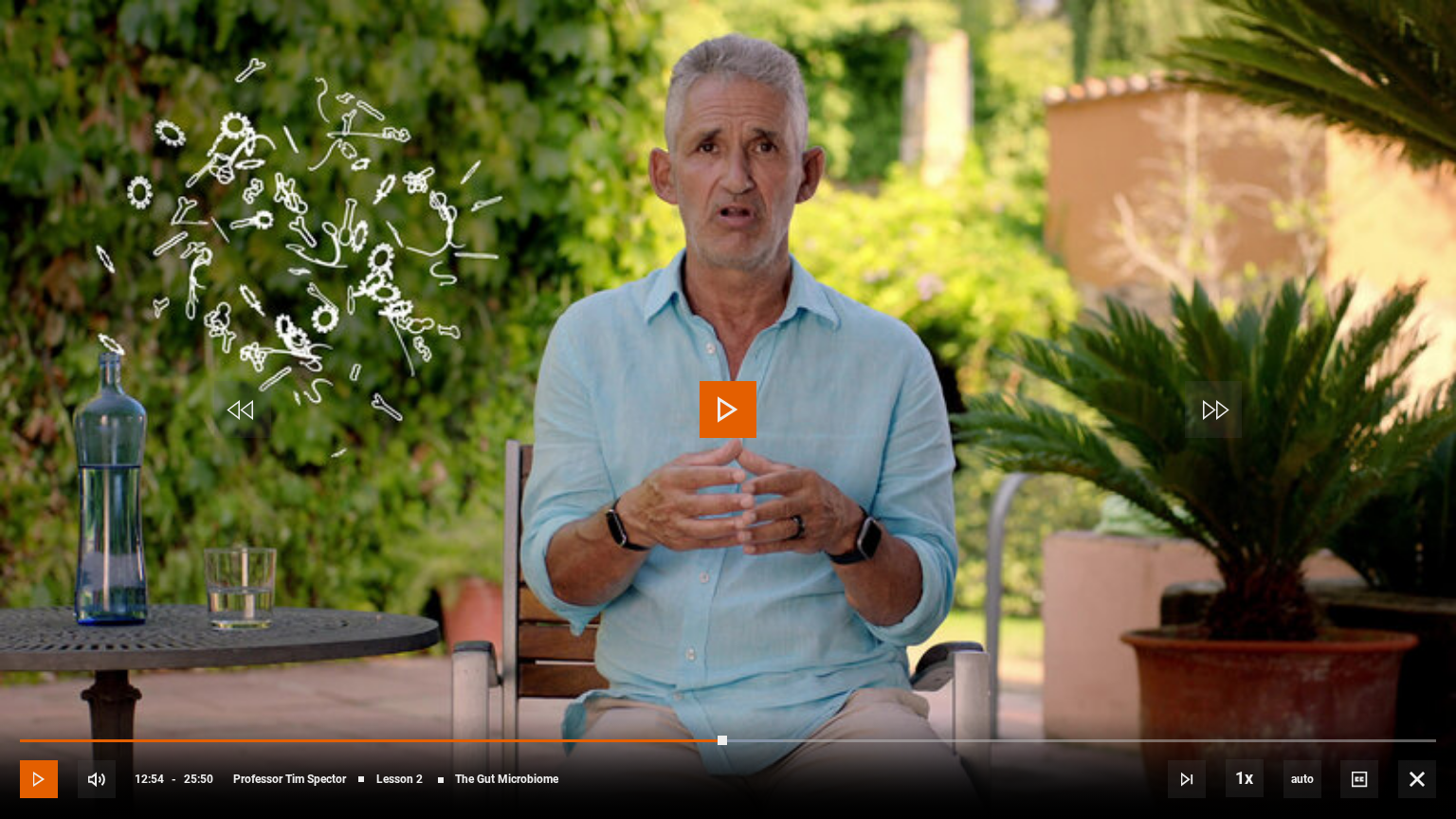 click at bounding box center (39, 779) 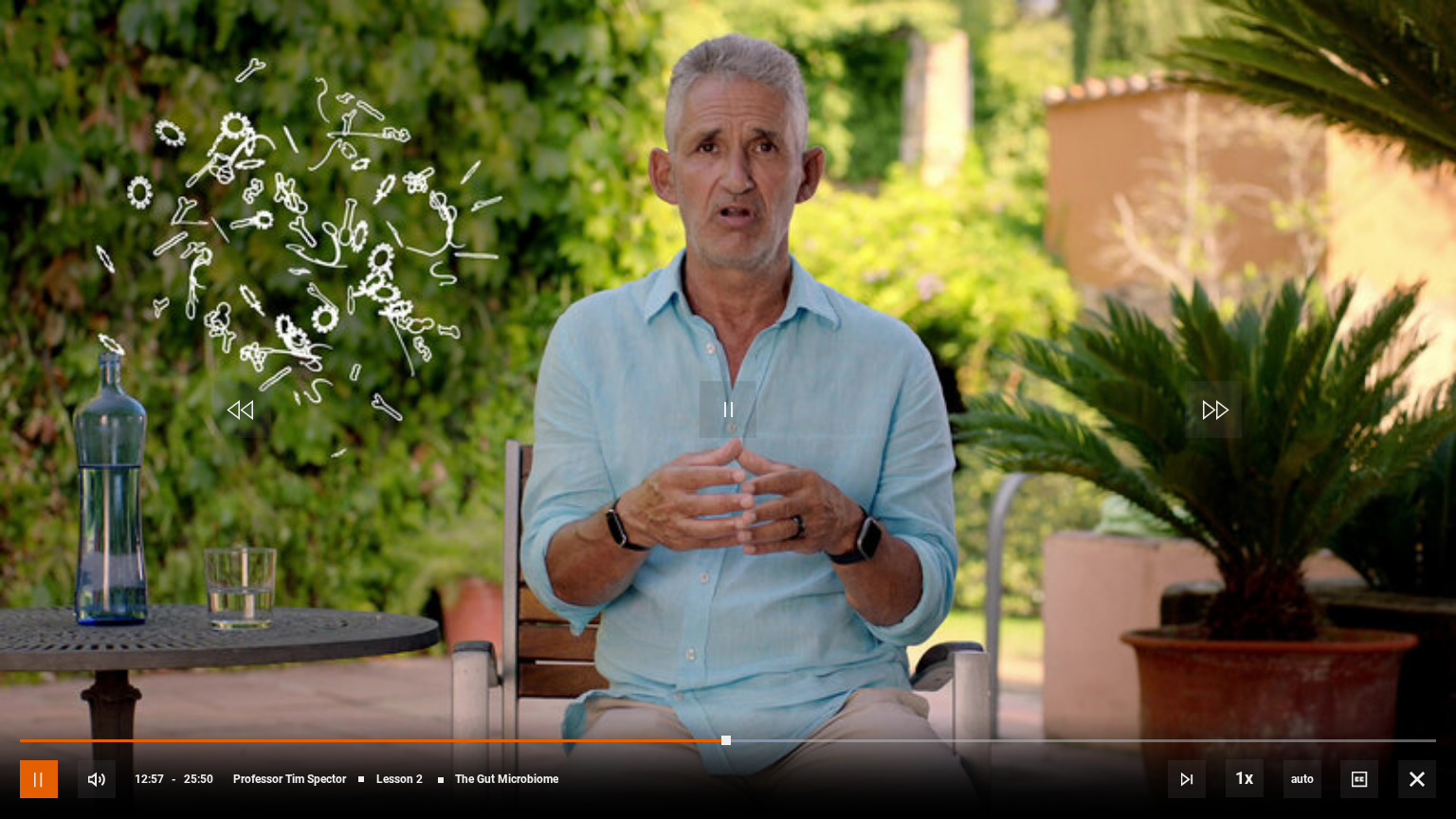 click at bounding box center (39, 779) 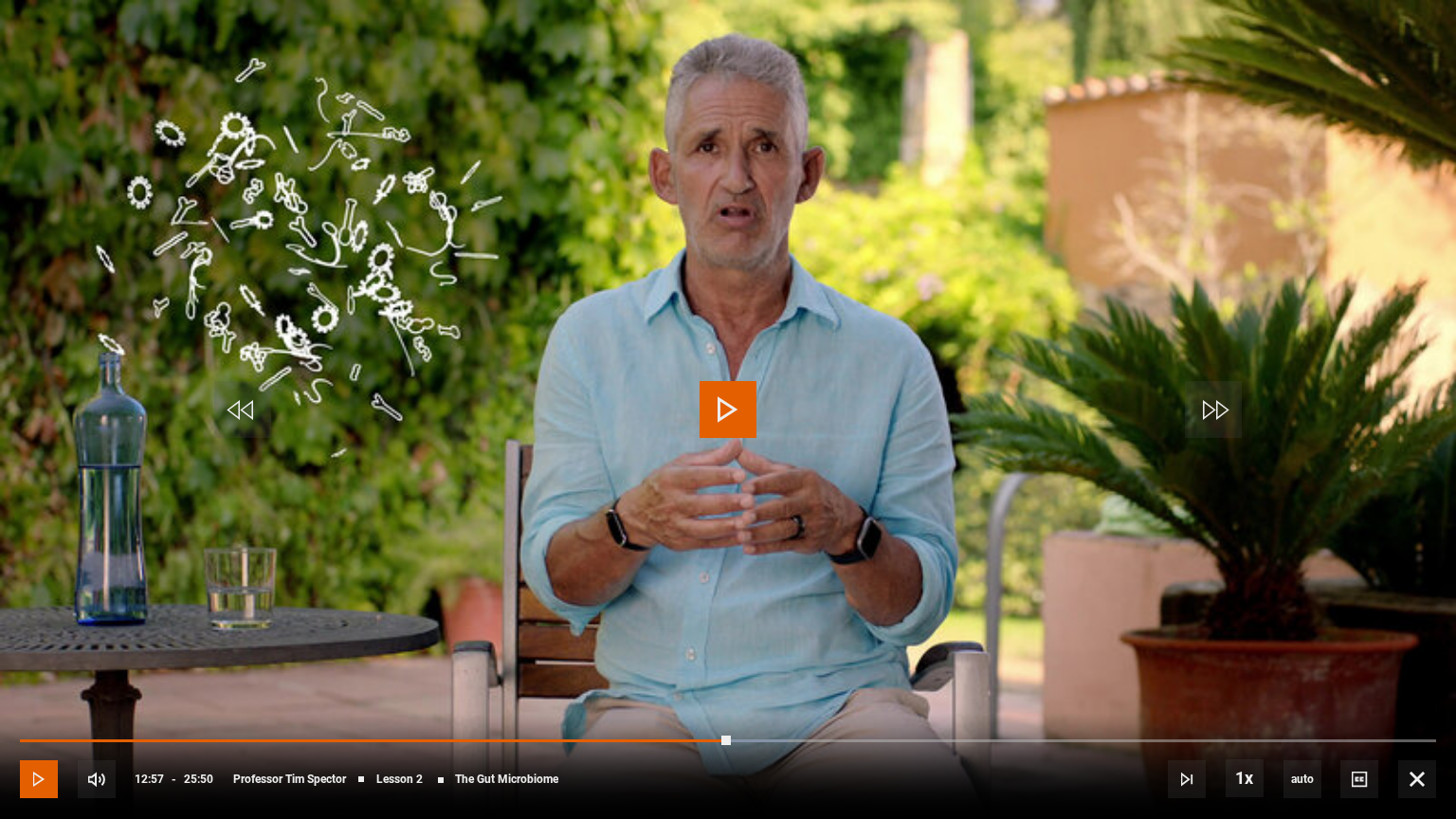 click at bounding box center (39, 779) 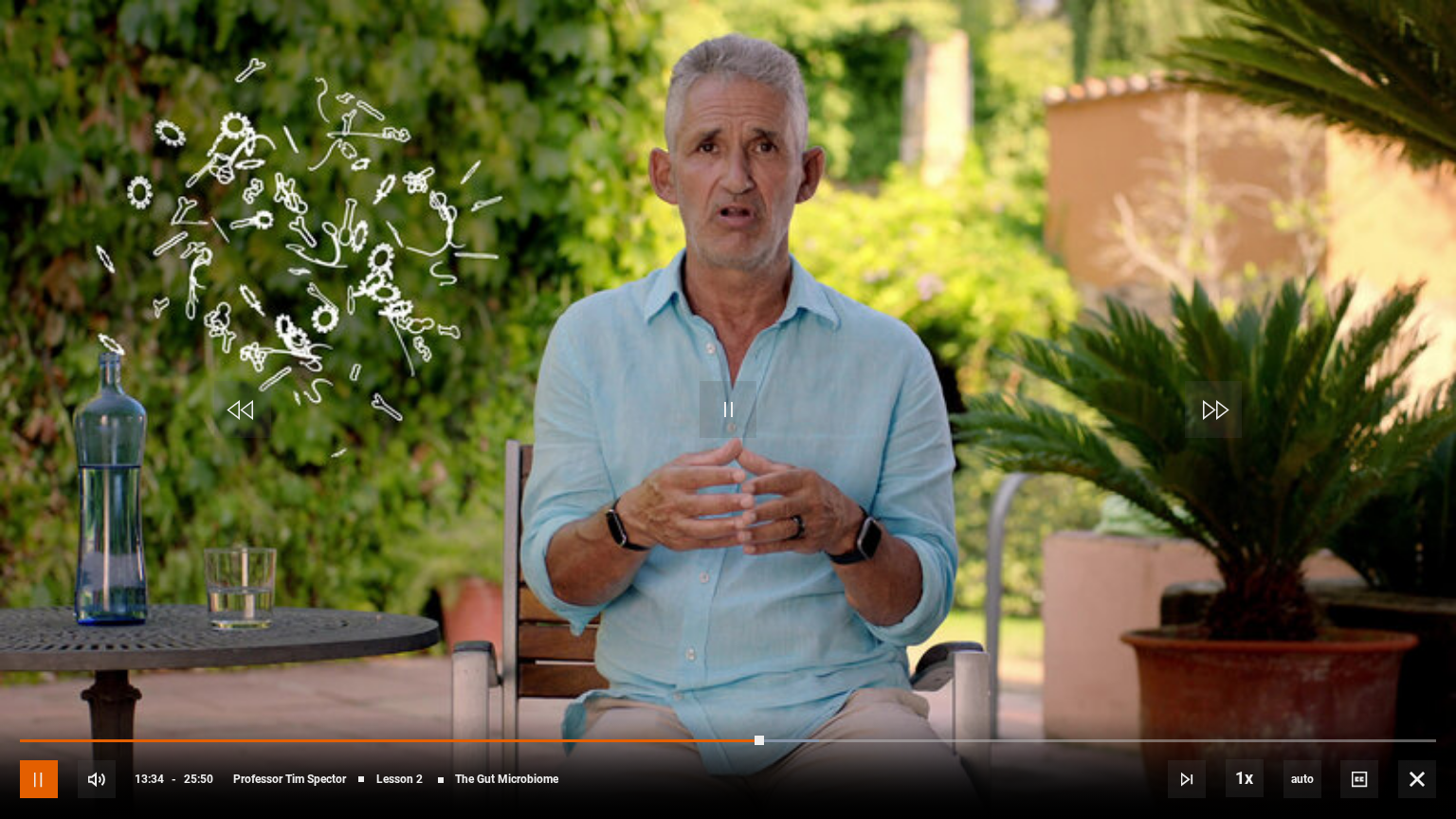 click at bounding box center [39, 779] 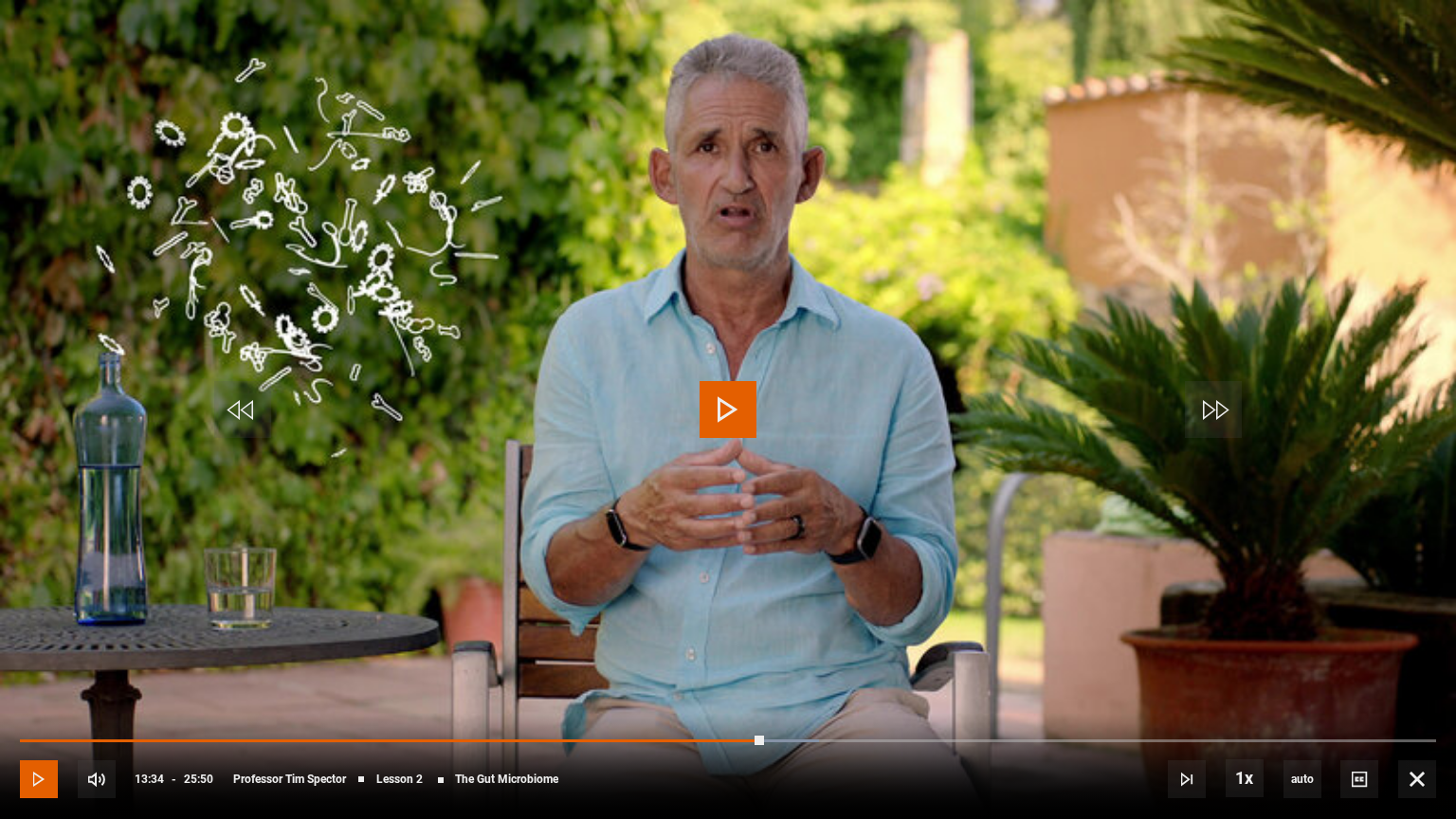 click at bounding box center [39, 779] 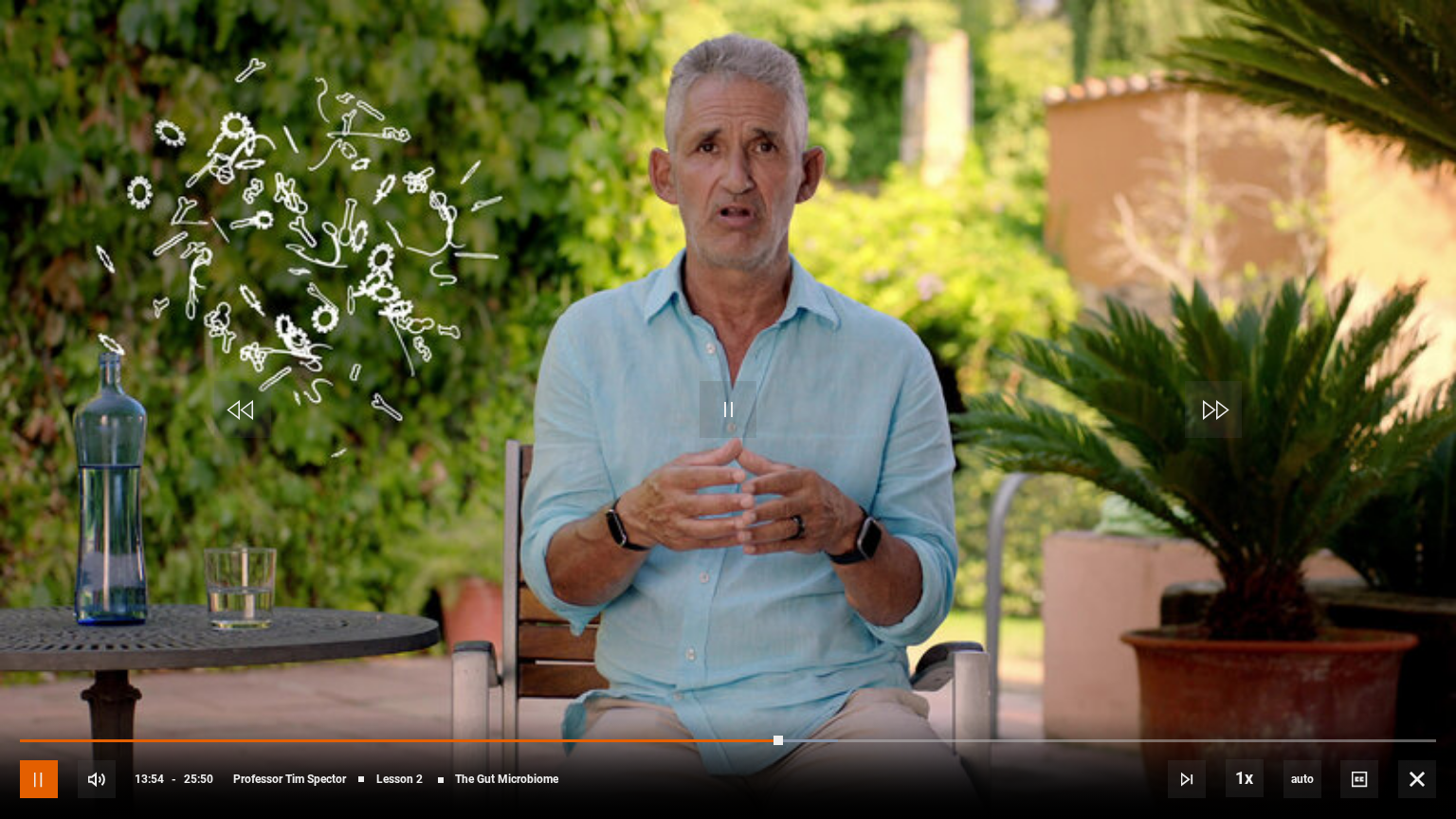 click at bounding box center [39, 779] 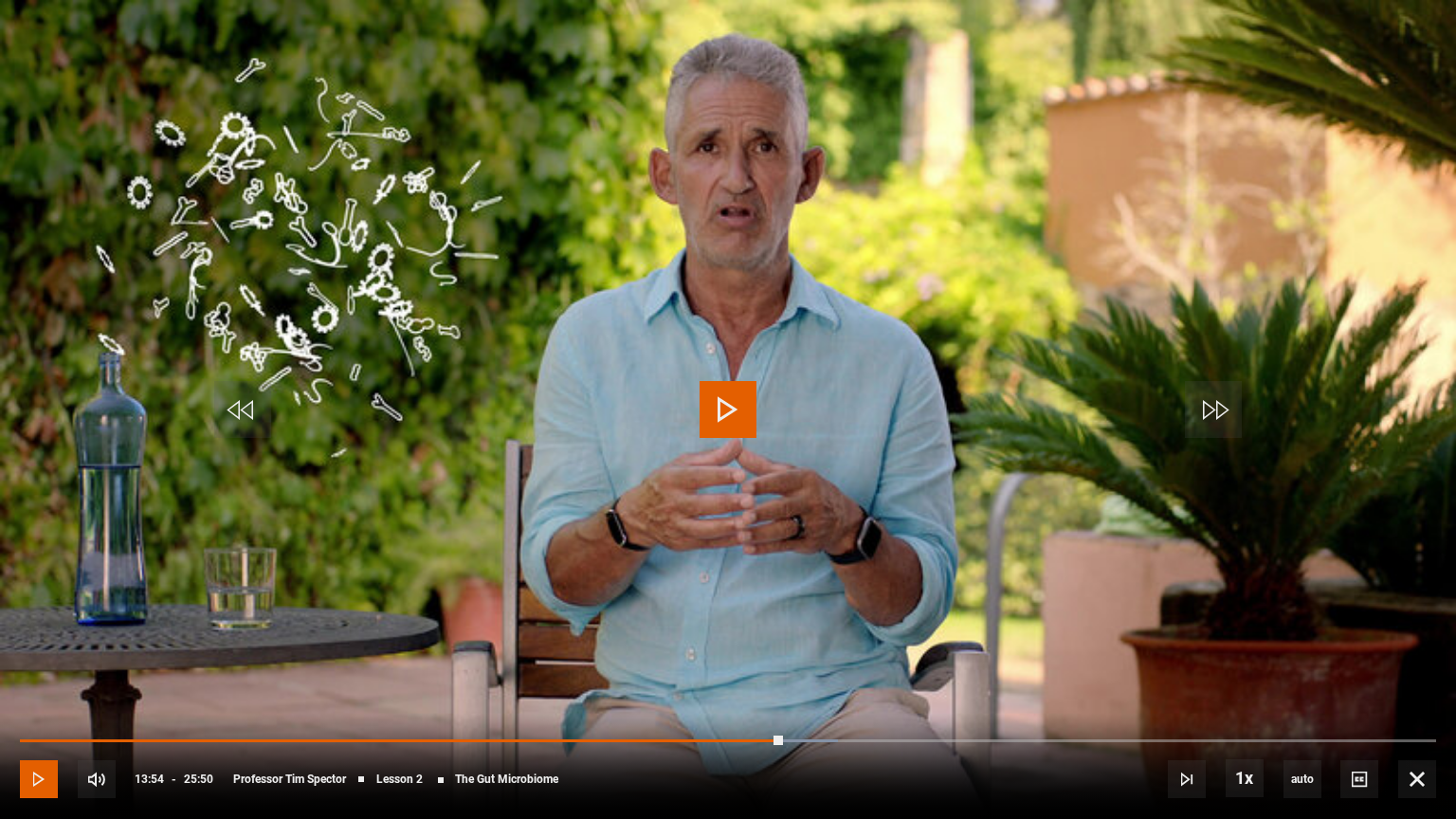 click at bounding box center [39, 779] 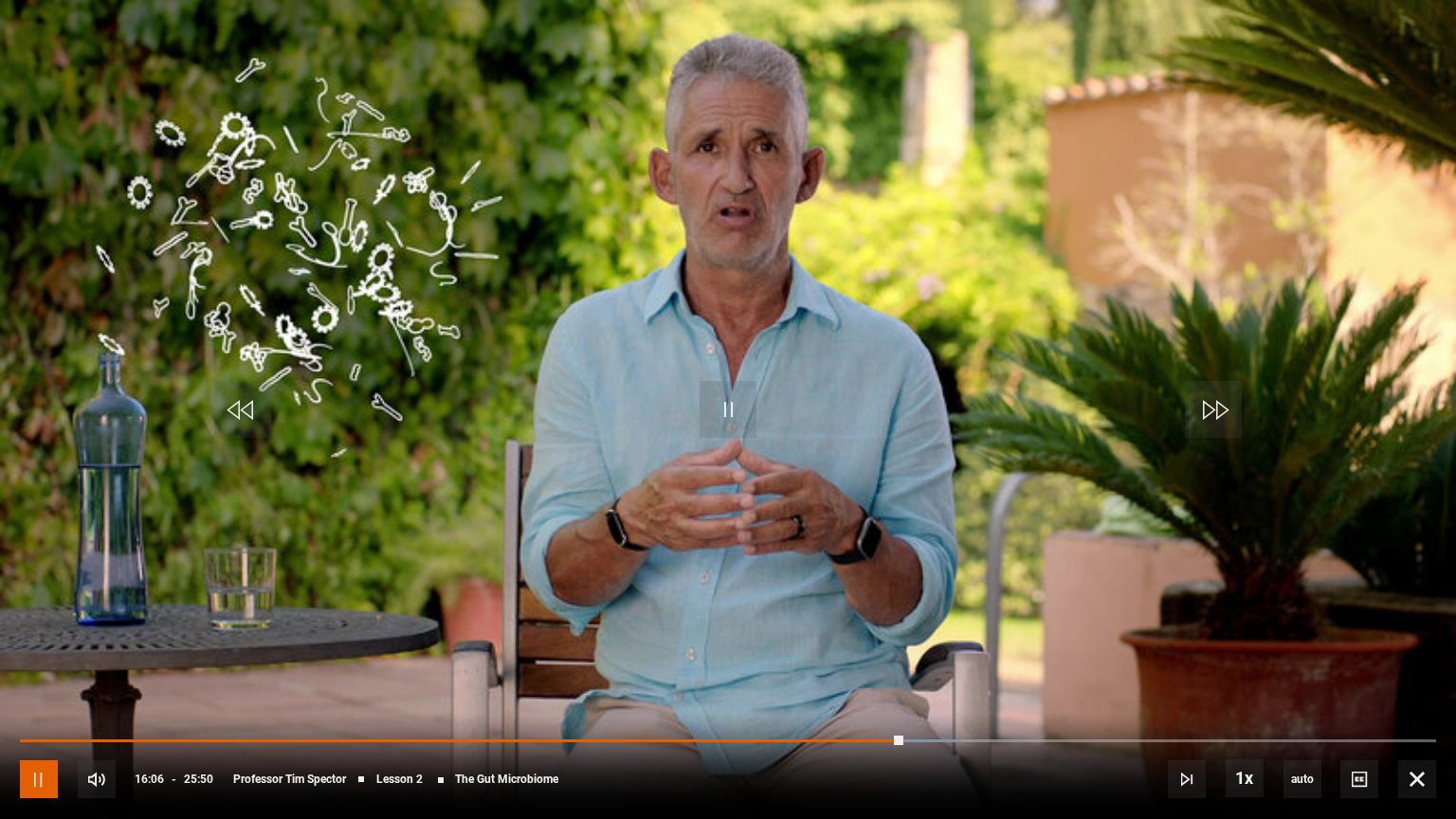 click at bounding box center (39, 779) 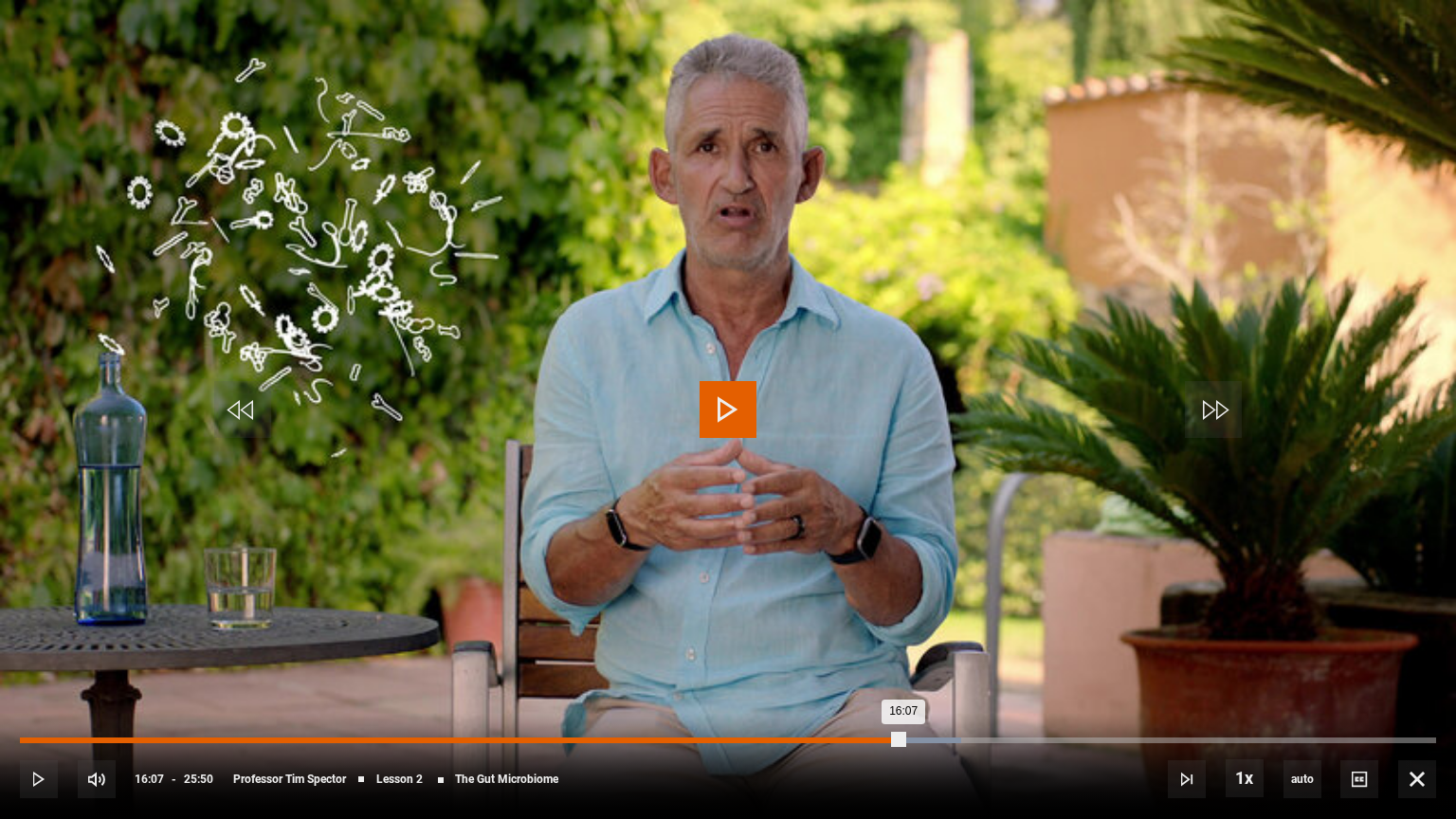 click on "Loaded :  66.45% 15:51 16:07" at bounding box center (728, 740) 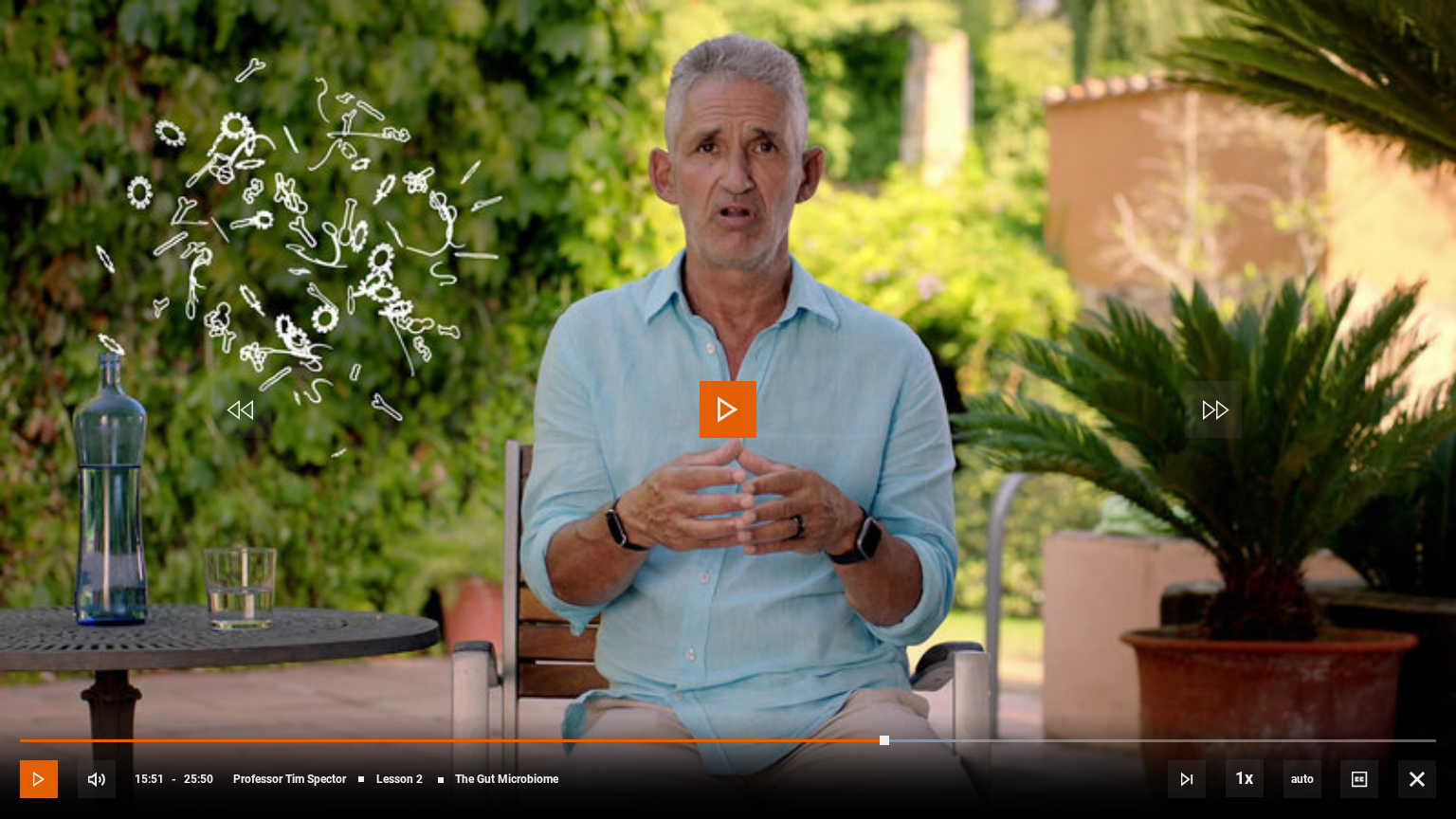 click at bounding box center [39, 779] 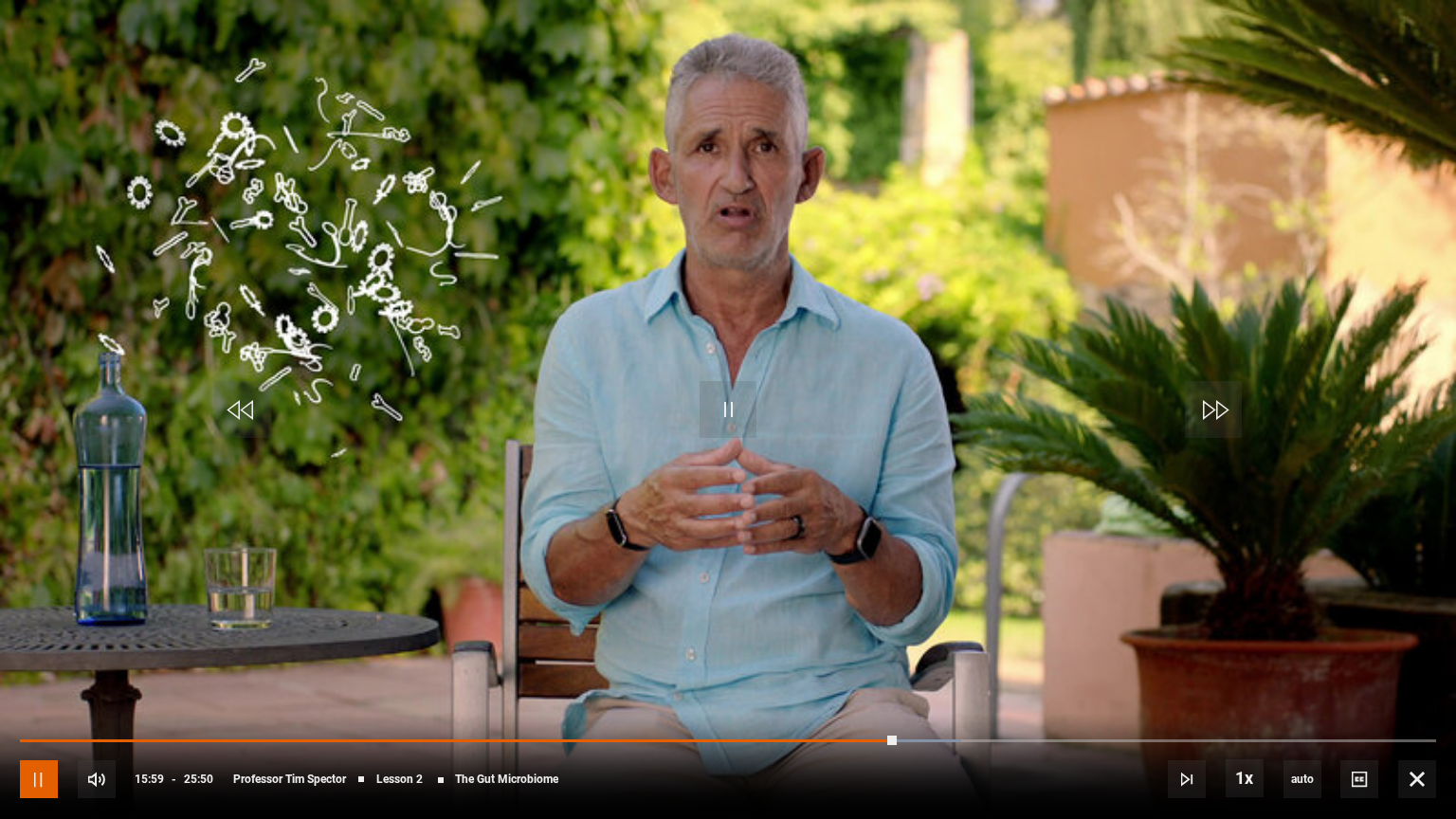 click at bounding box center [39, 779] 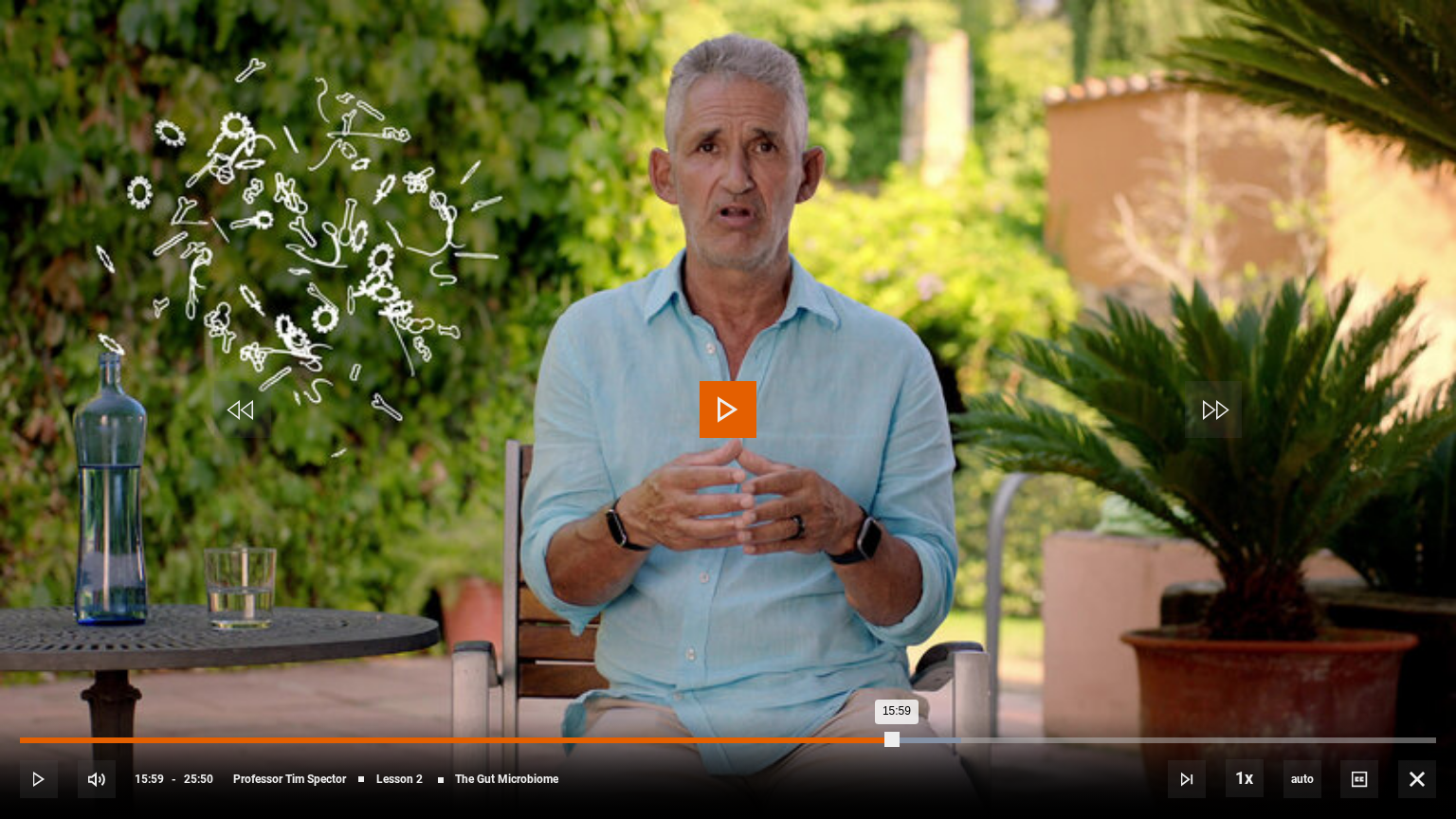 click on "15:44" at bounding box center [883, 740] 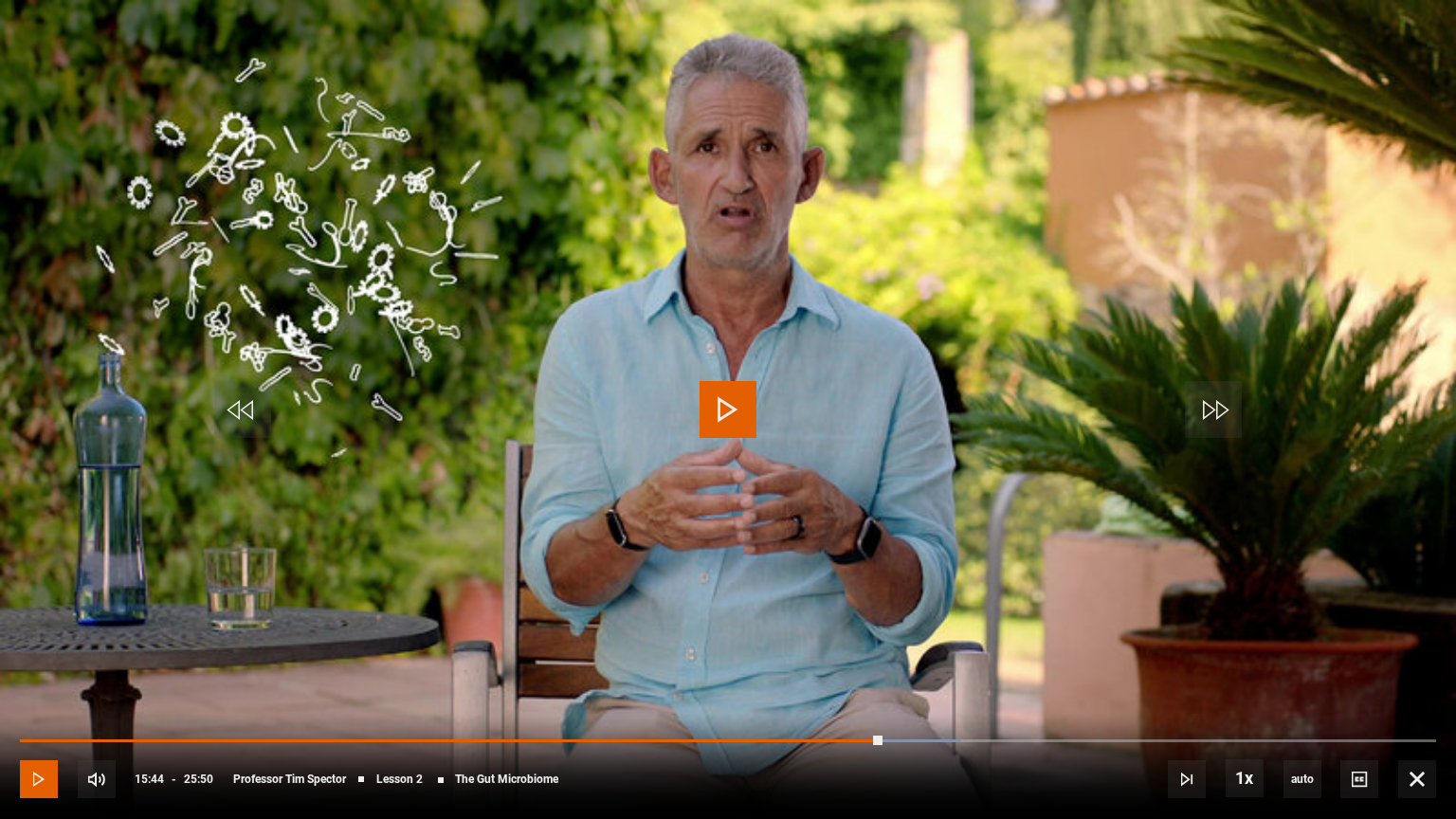 click at bounding box center [39, 779] 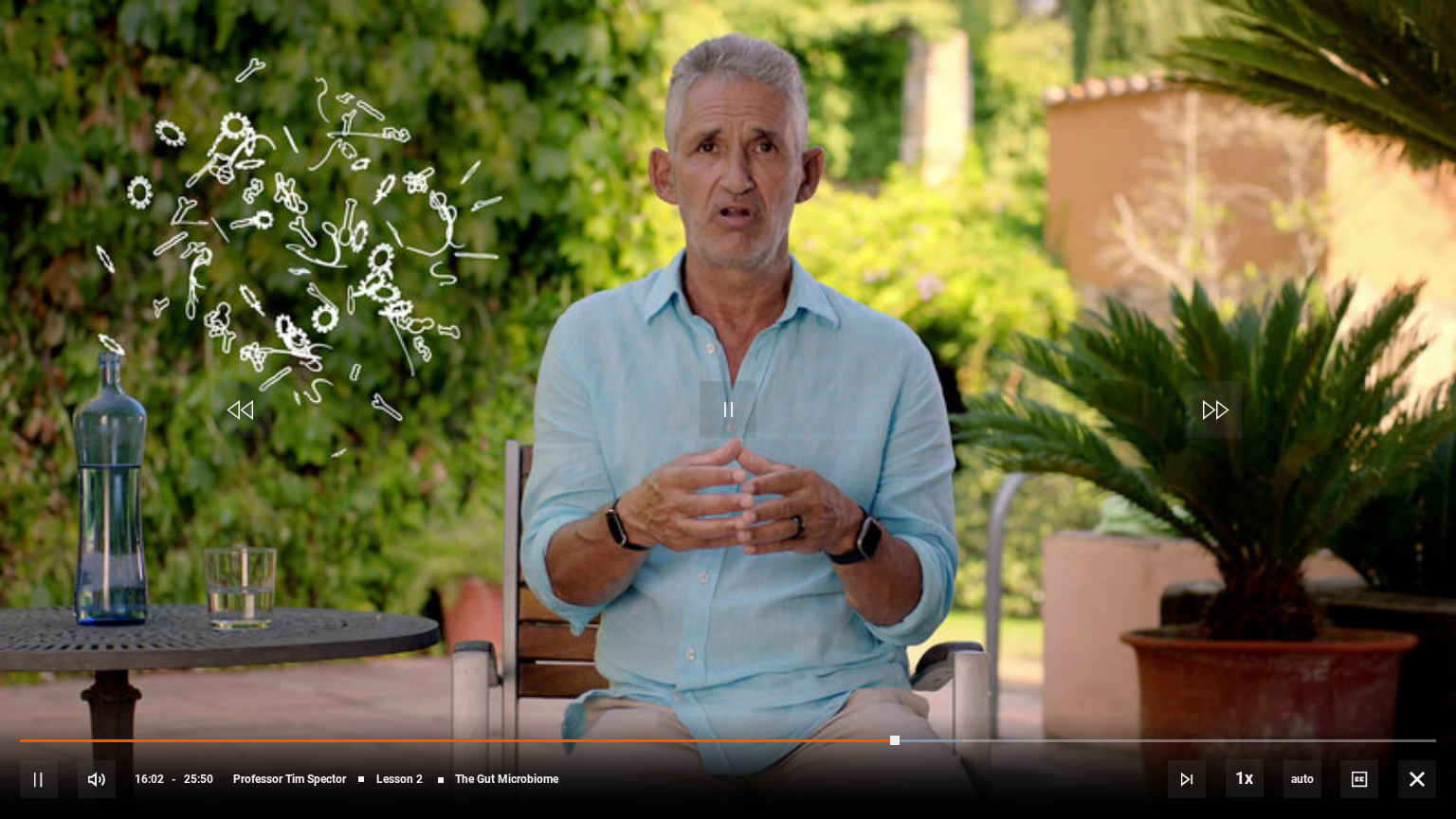 click on "10s Skip Back 10 seconds Pause 10s Skip Forward 10 seconds Loaded :  66.45% 15:16 16:03 Pause Mute 0% Current Time  16:02 - Duration  25:50
Professor [LAST]
Lesson 2
The Gut Microbiome
1x Playback Rate 2x 1.5x 1x , selected 0.5x auto Quality 360p 720p 1080p 2160p Auto , selected Captions captions off , selected English  Captions" at bounding box center (728, 766) 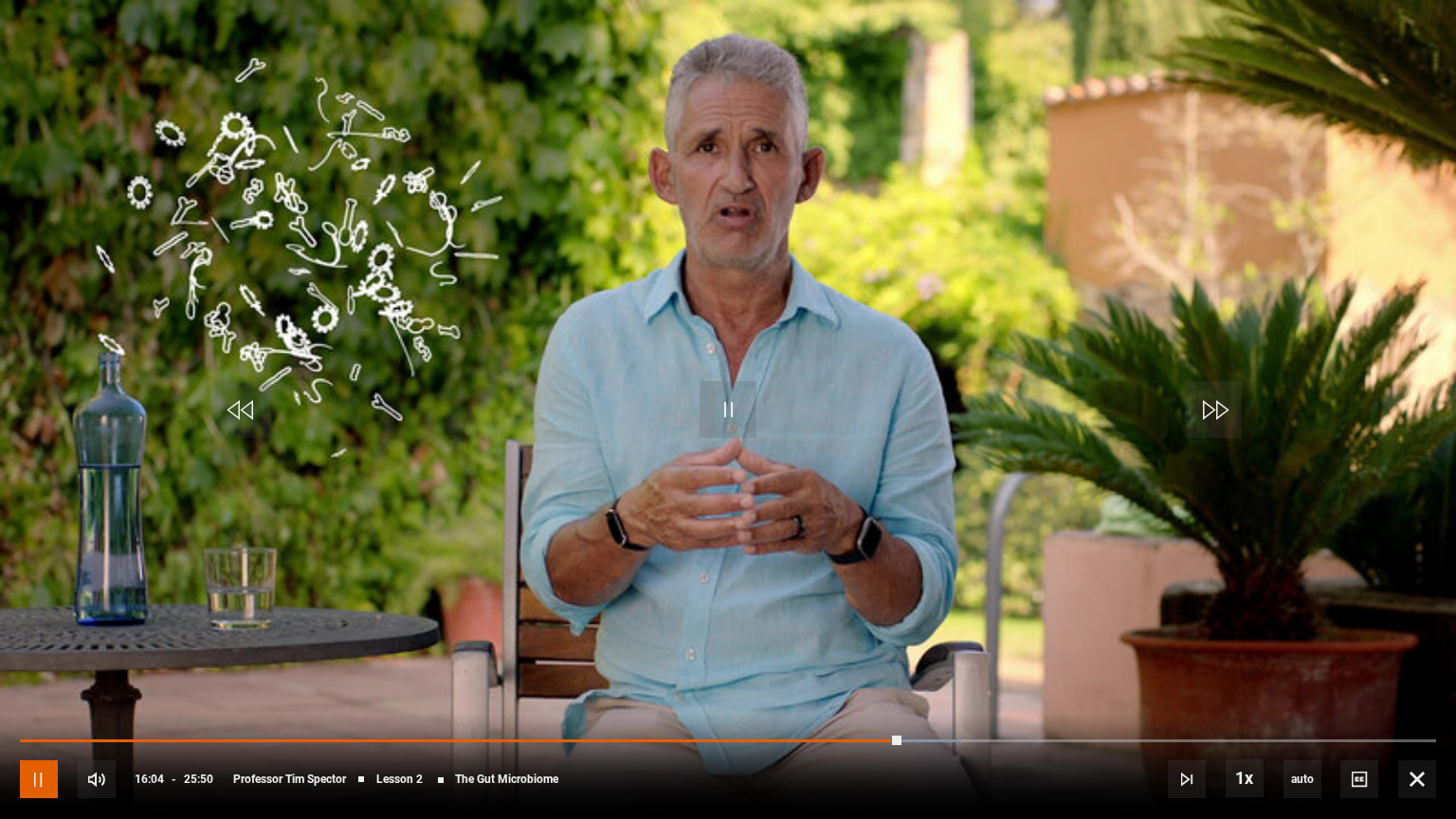 click at bounding box center (39, 779) 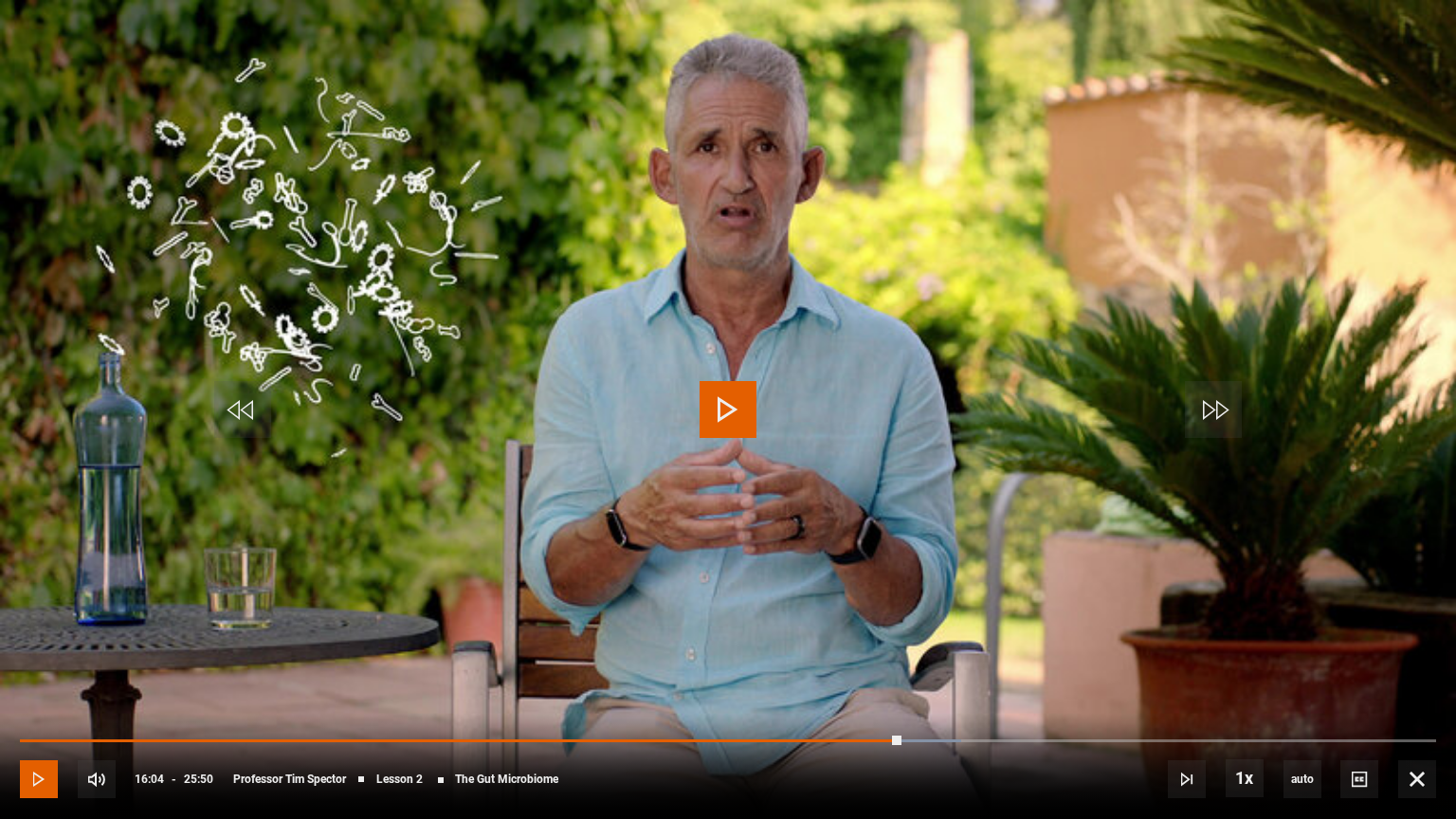 click at bounding box center (39, 779) 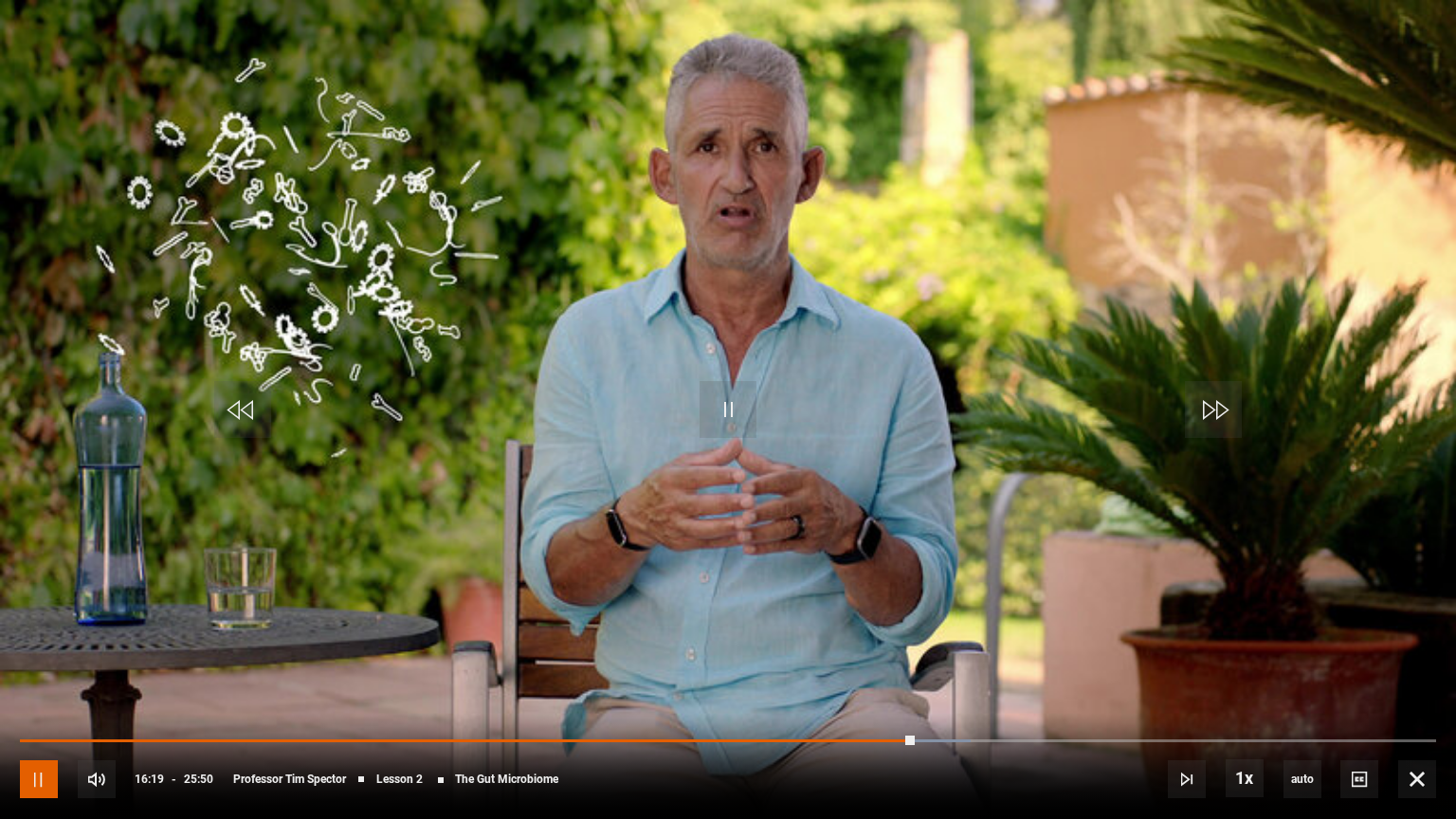 click at bounding box center (39, 779) 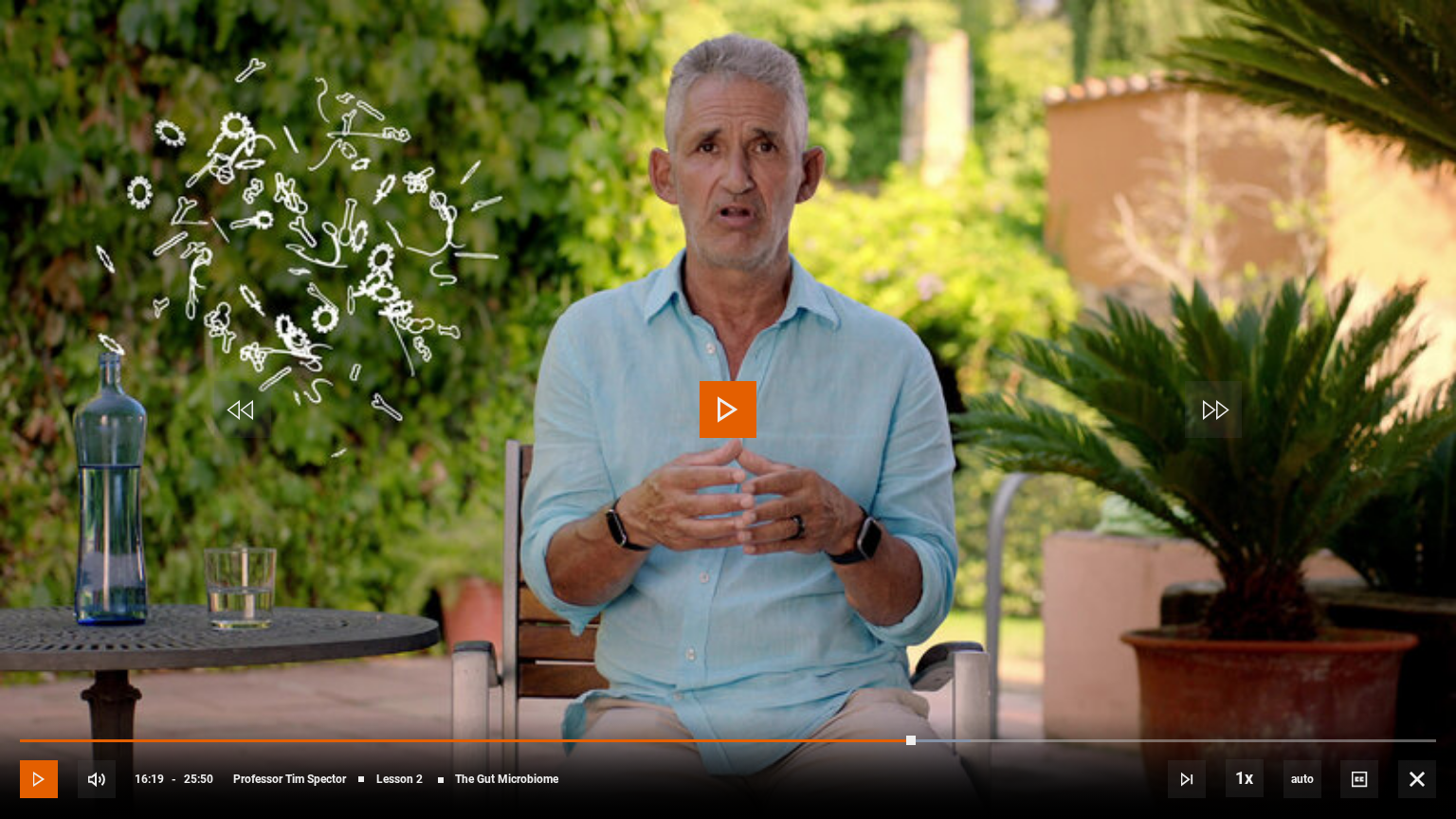click at bounding box center (39, 779) 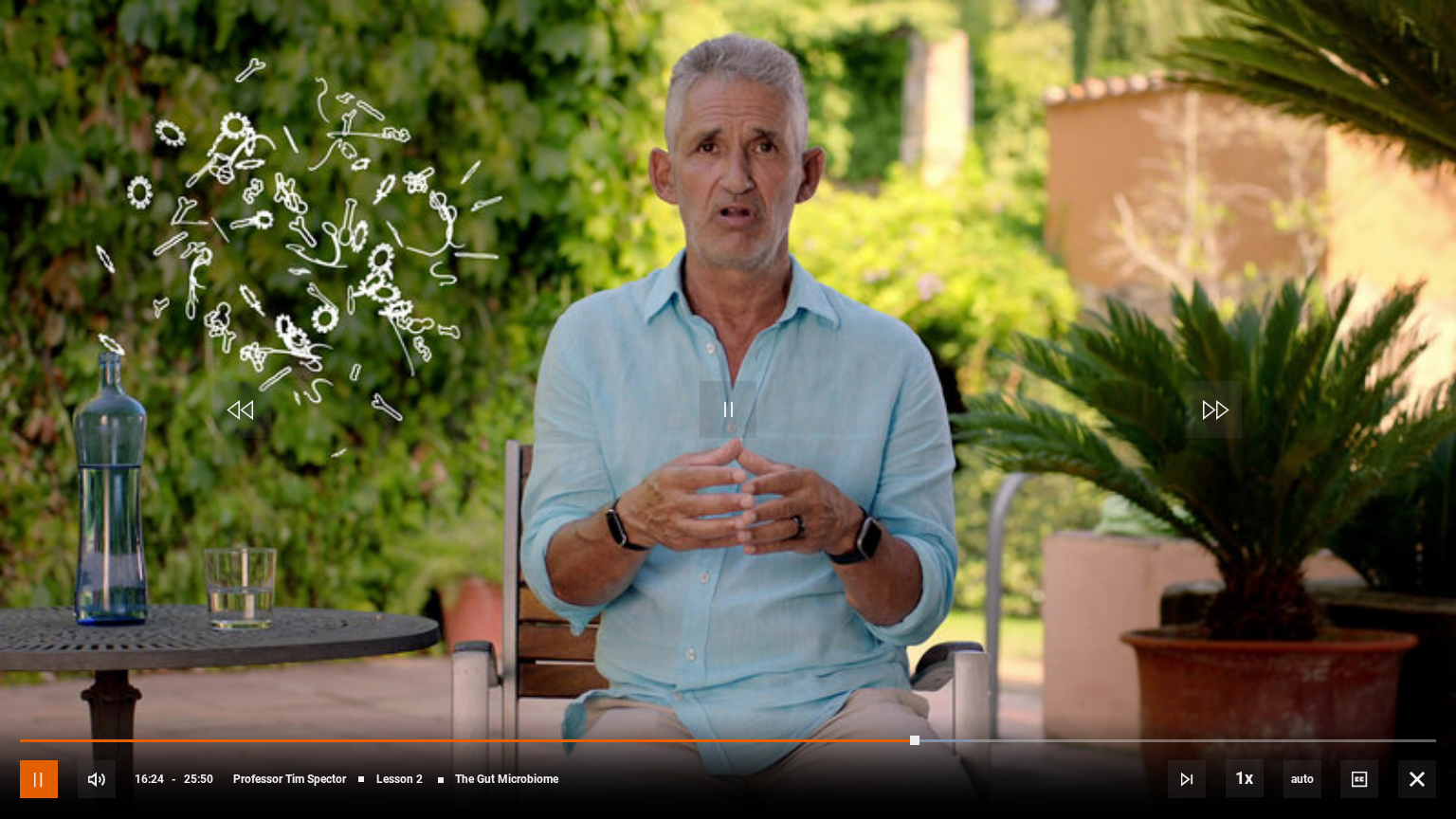click at bounding box center (39, 779) 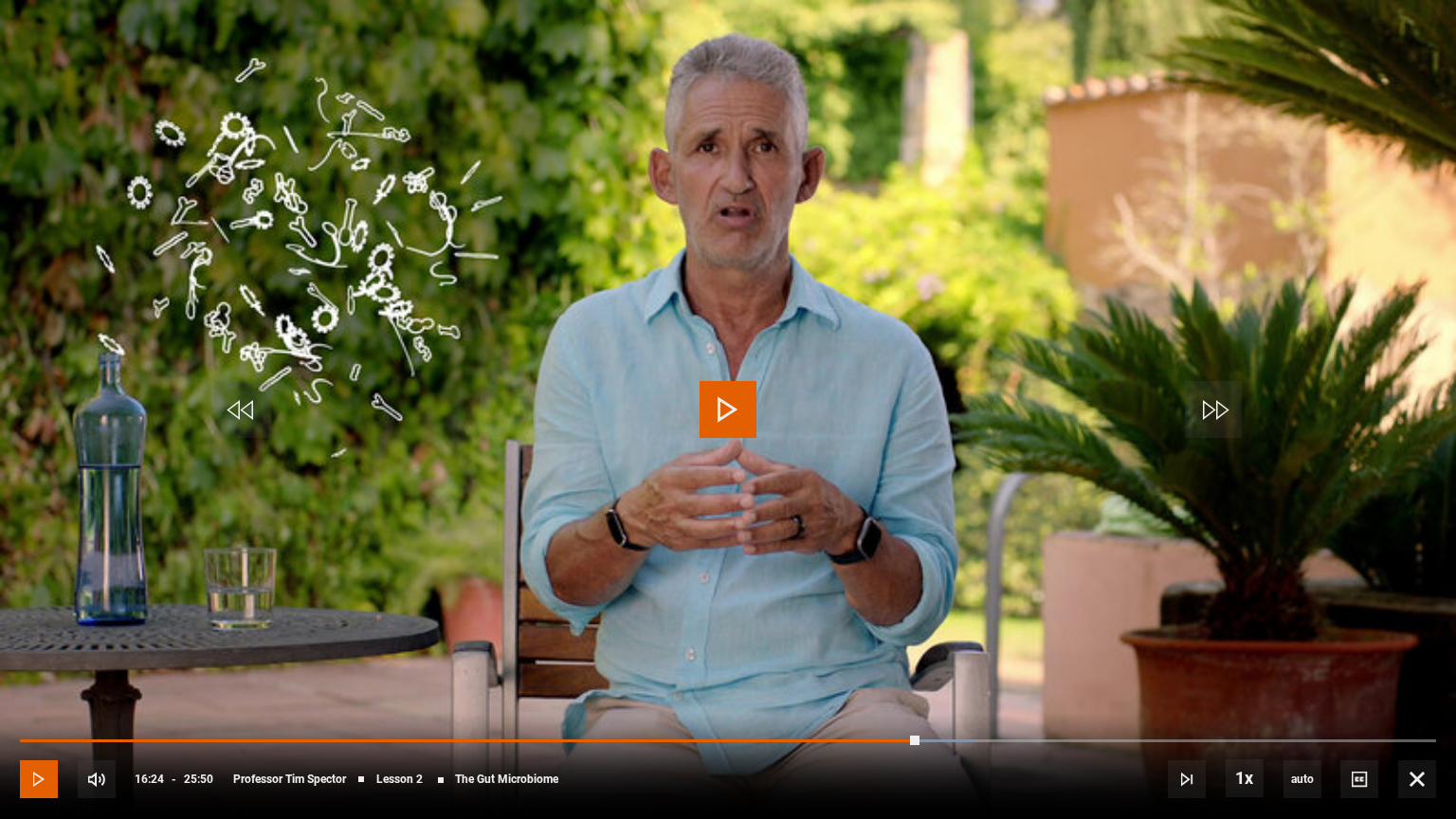 click at bounding box center [39, 779] 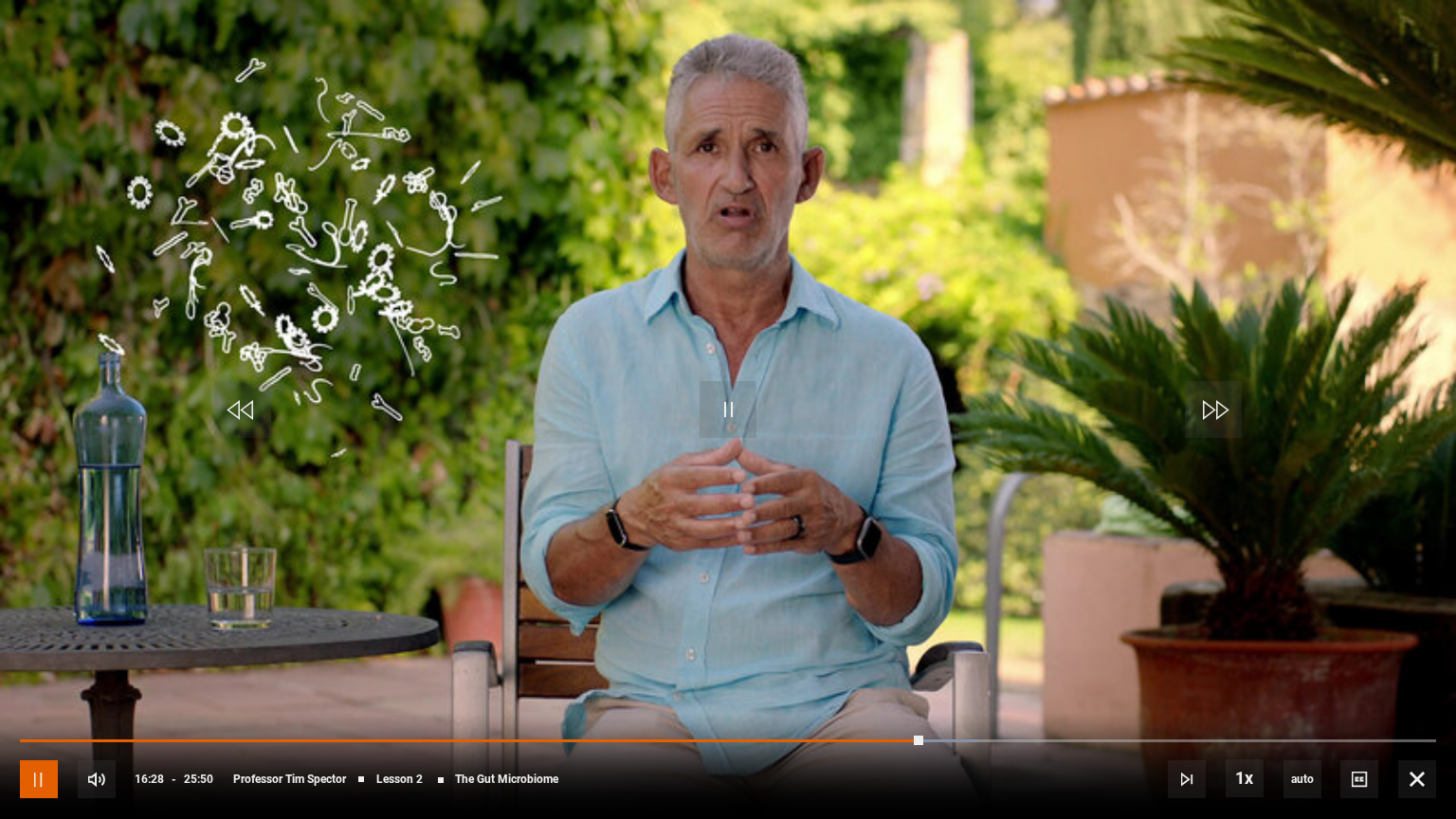 click at bounding box center [39, 779] 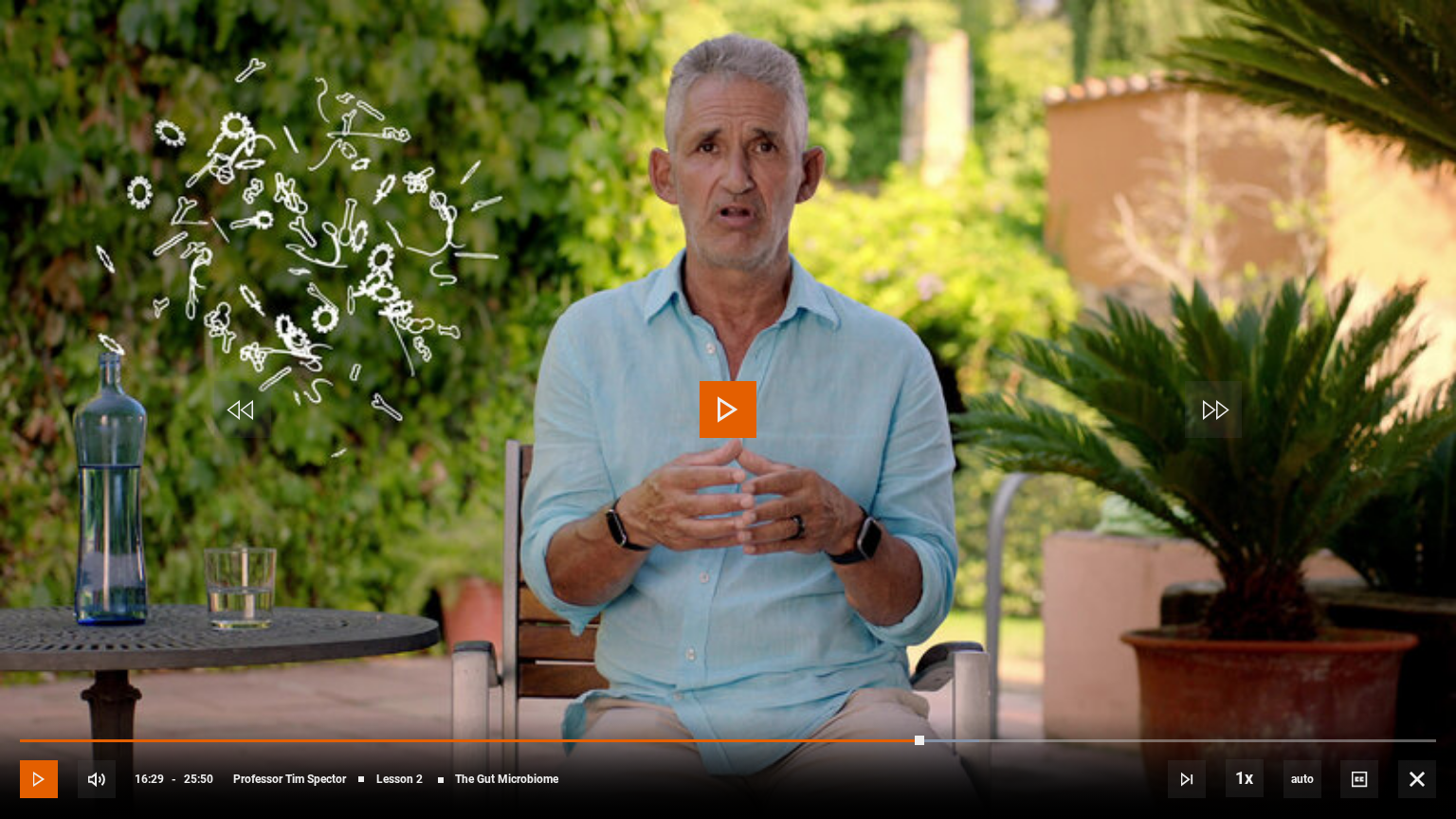 click at bounding box center [39, 779] 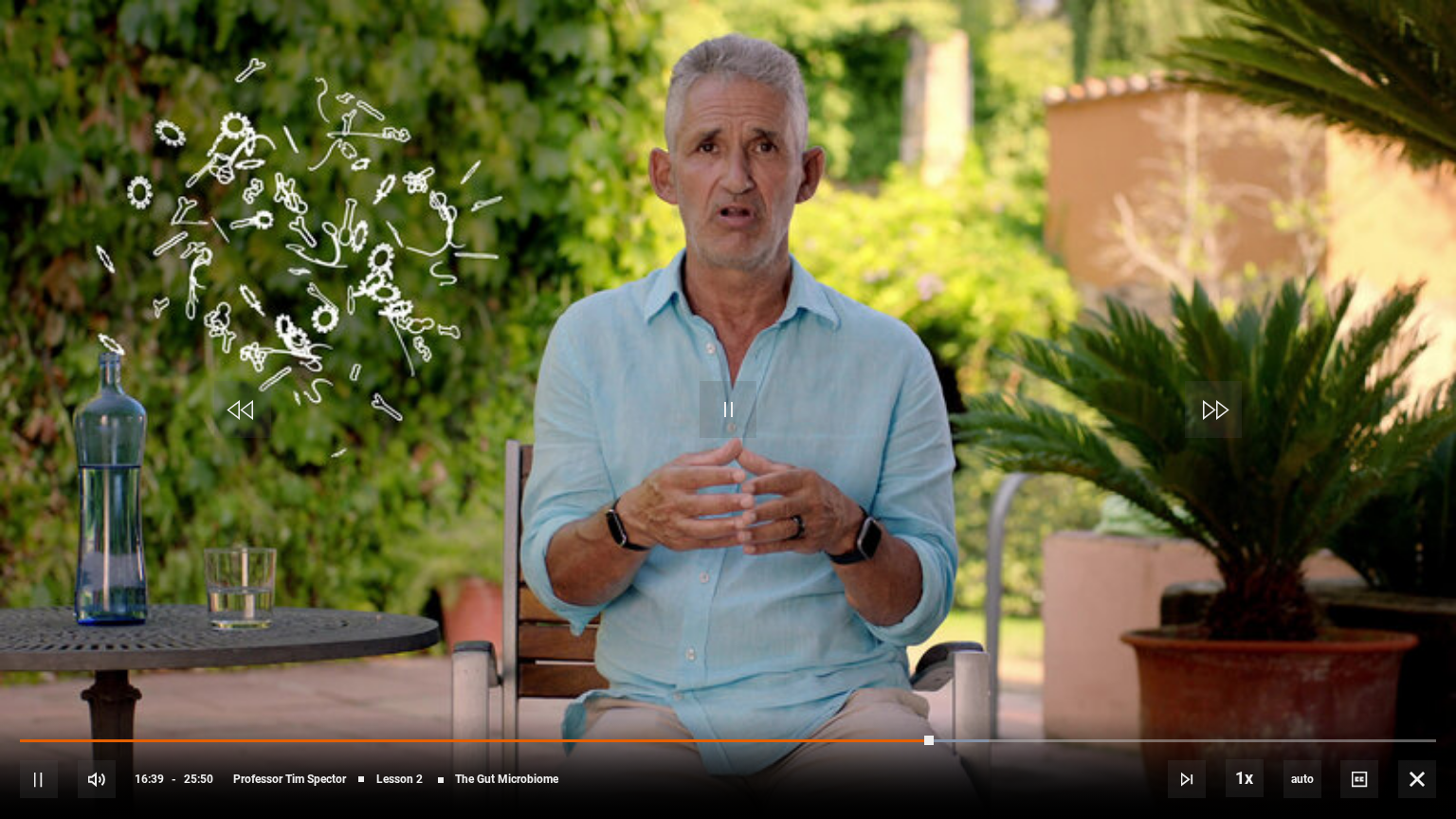 click on "10s Skip Back 10 seconds Pause 10s Skip Forward 10 seconds Loaded :  68.39% 15:16 16:40 Pause Mute 0% Current Time  16:39 - Duration  25:50
Professor [LAST] [LAST]
Lesson 2
The Gut Microbiome
1x Playback Rate 2x 1.5x 1x , selected 0.5x auto Quality 360p 720p 1080p 2160p Auto , selected Captions captions off , selected English  Captions" at bounding box center [728, 766] 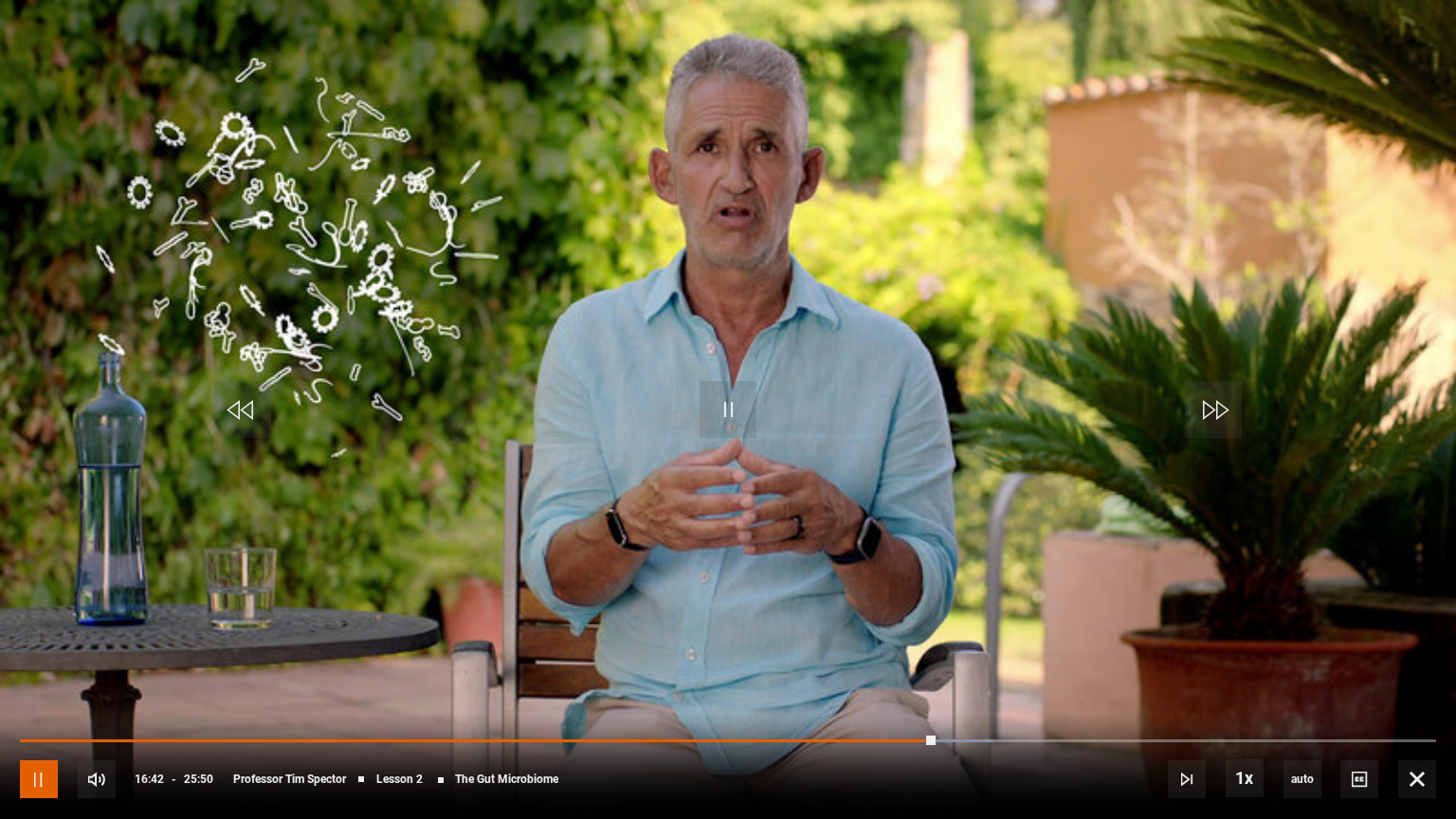 click at bounding box center [39, 779] 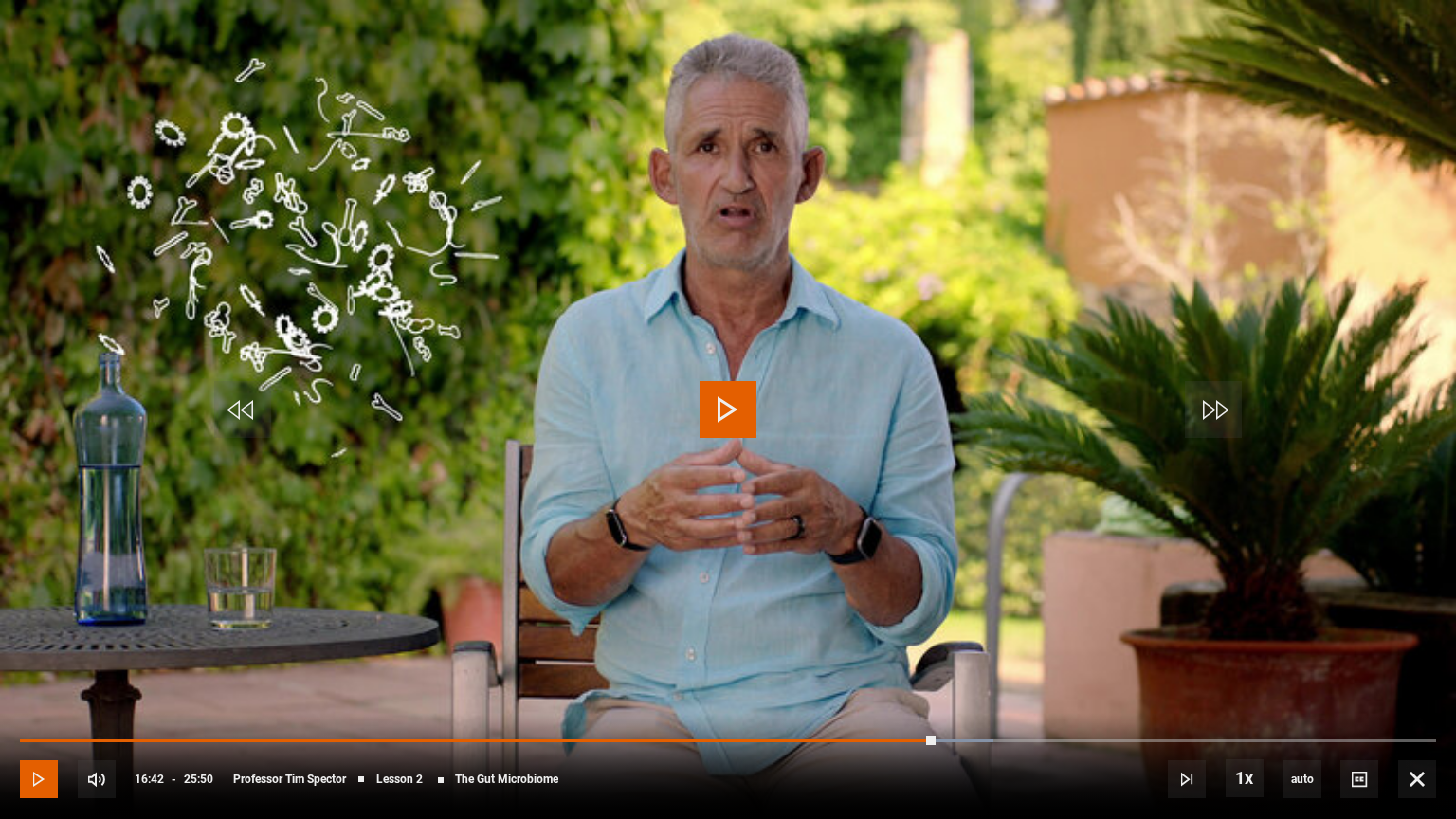 click at bounding box center (39, 779) 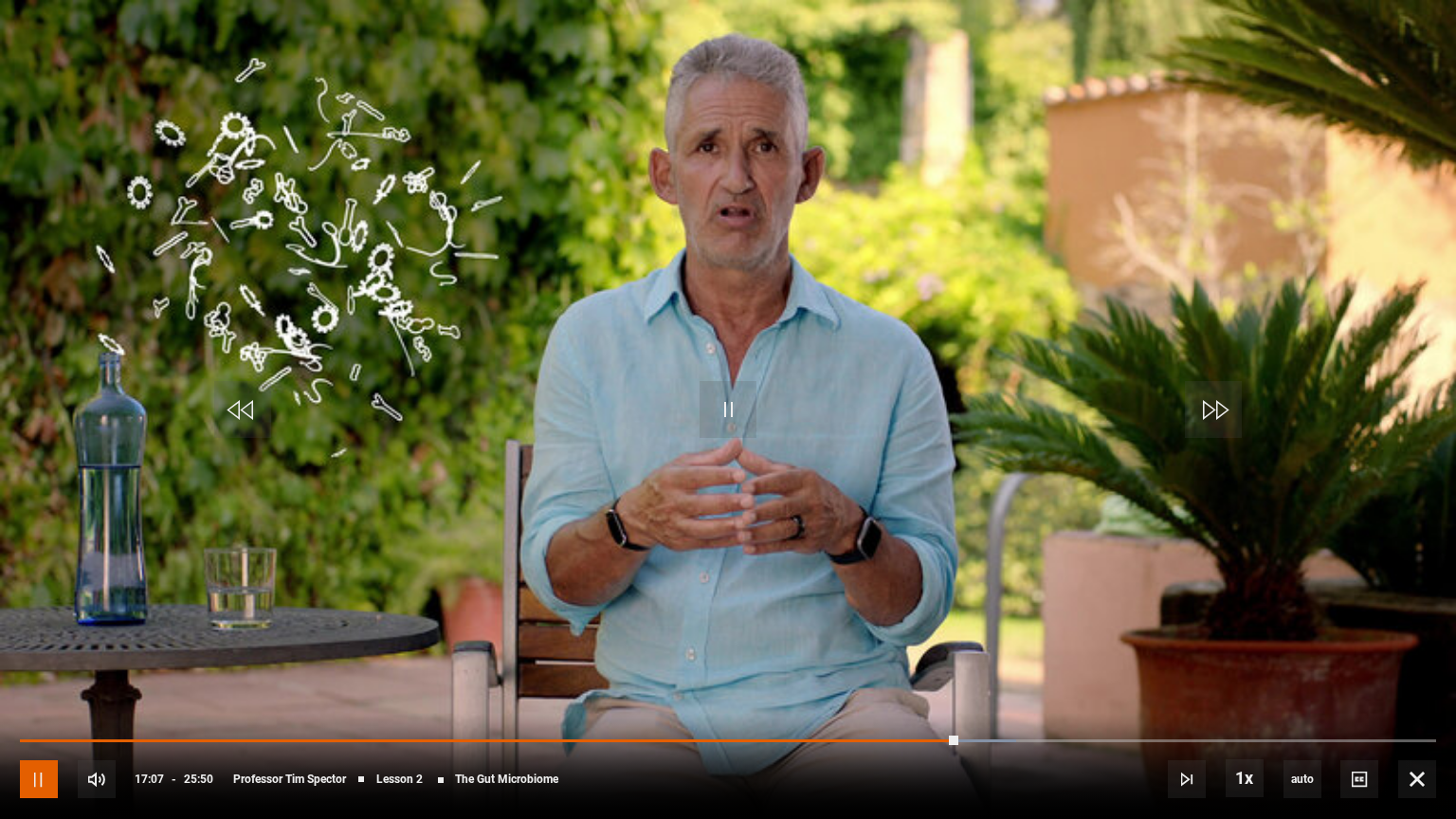 click at bounding box center [39, 779] 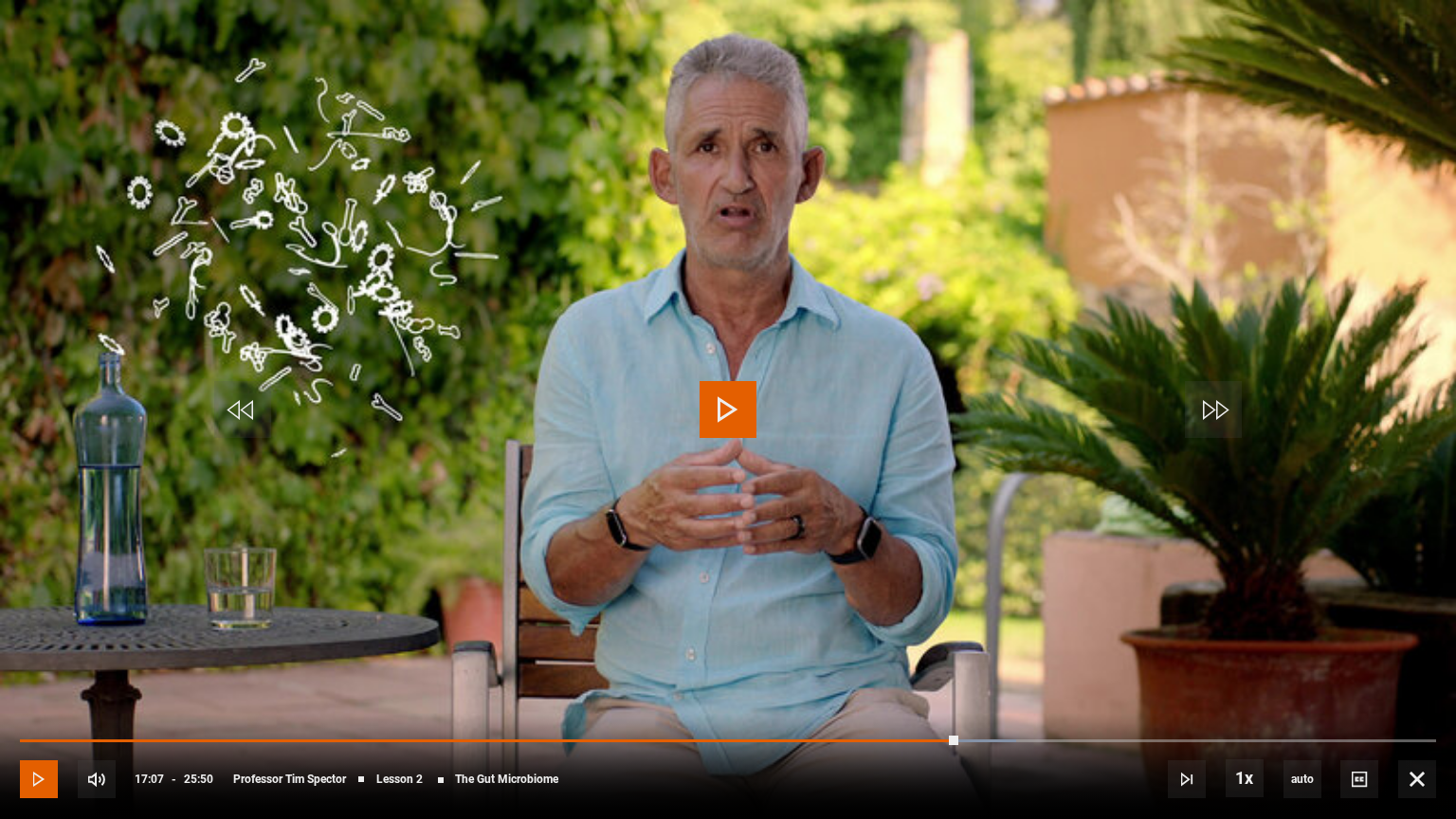 click at bounding box center [39, 779] 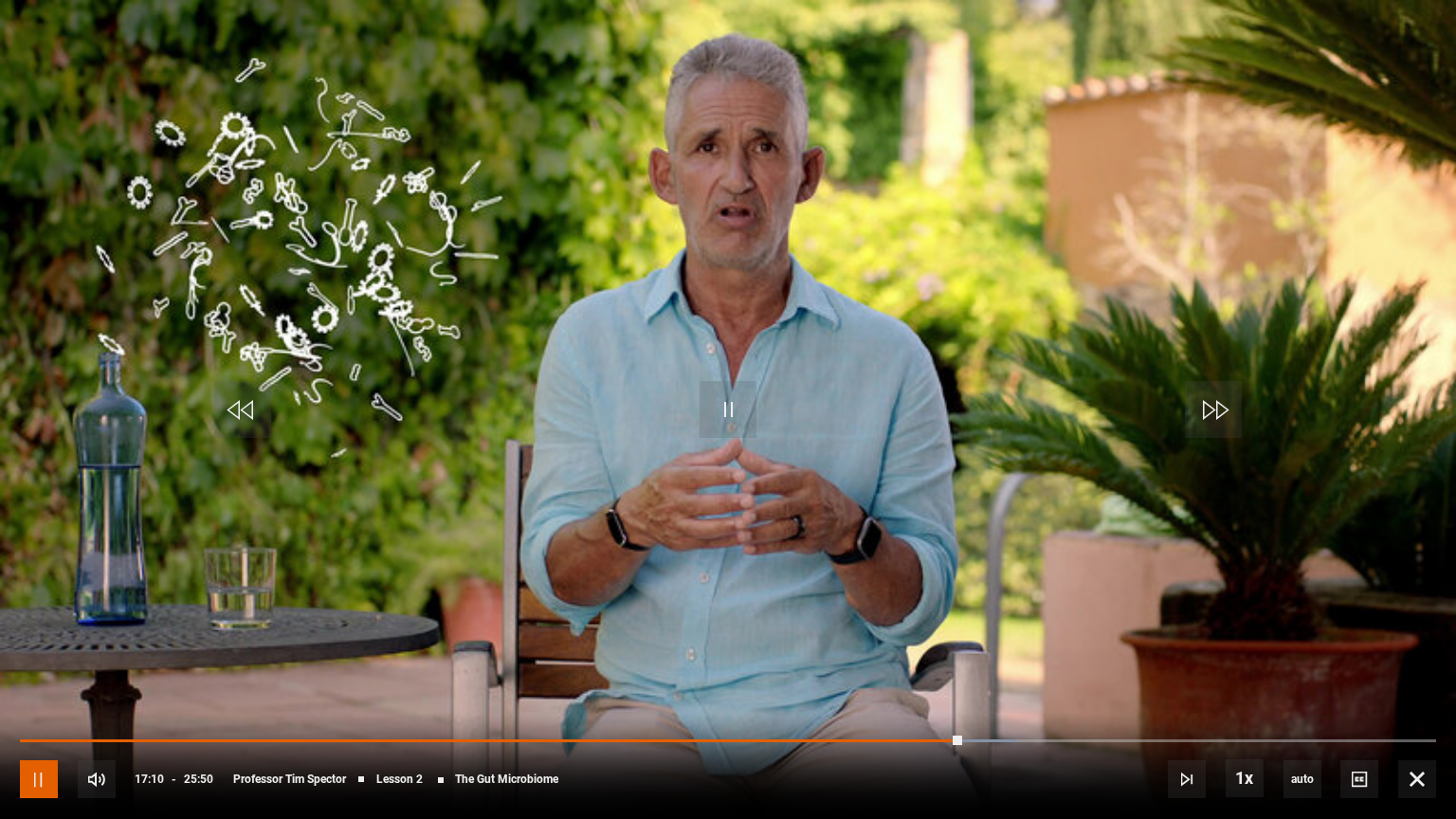 click at bounding box center [39, 779] 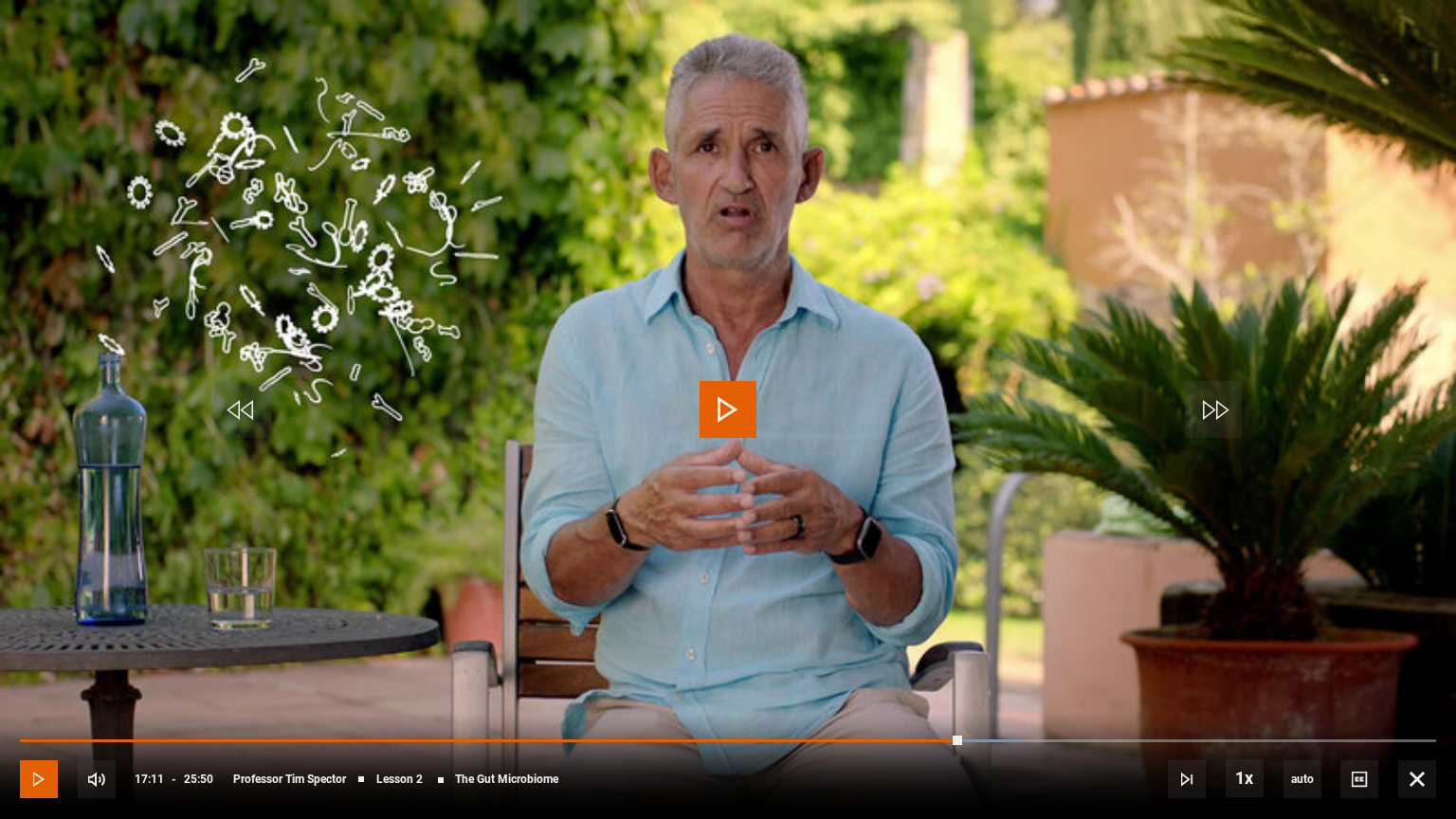 click at bounding box center (39, 779) 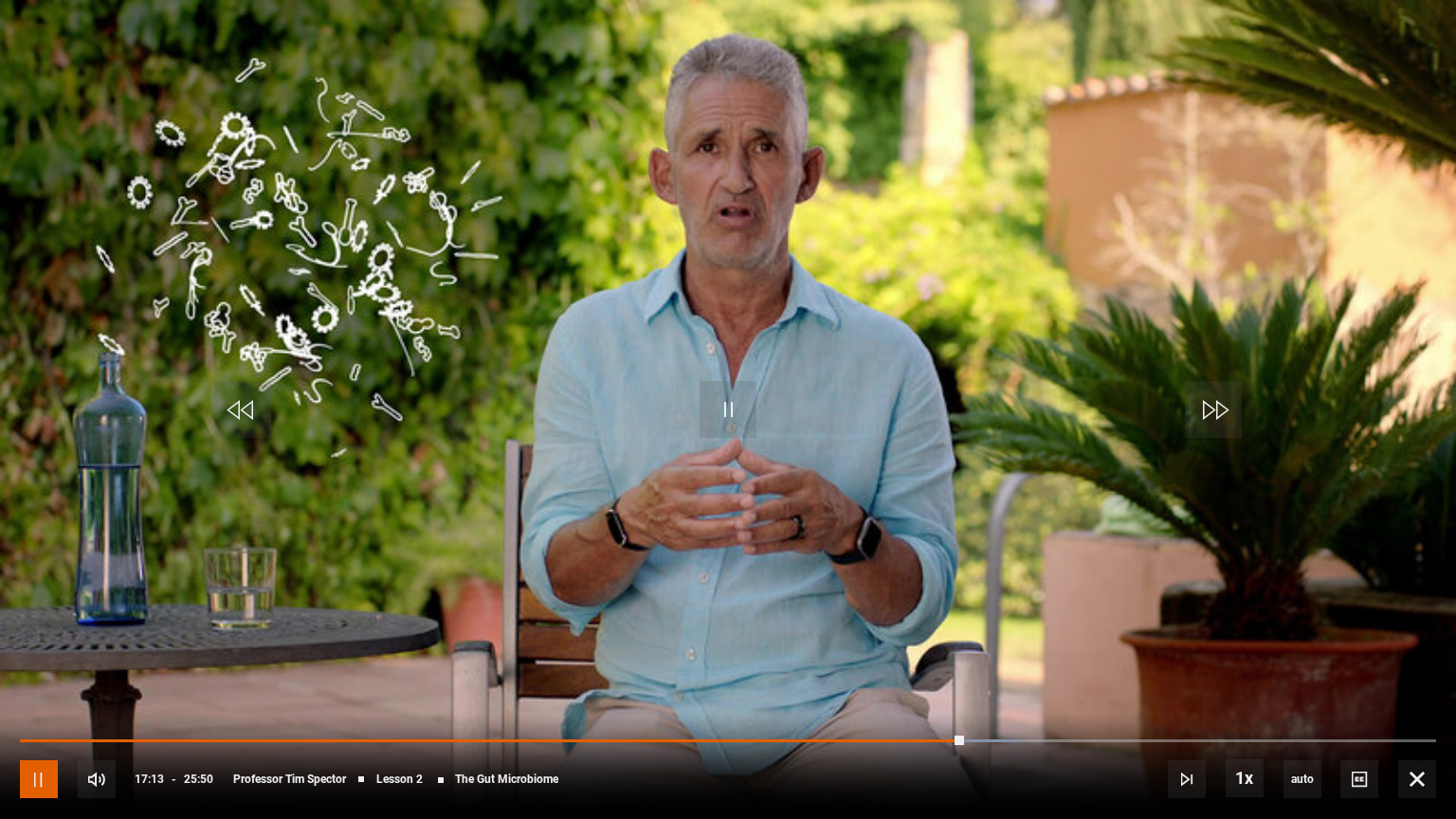click at bounding box center (39, 779) 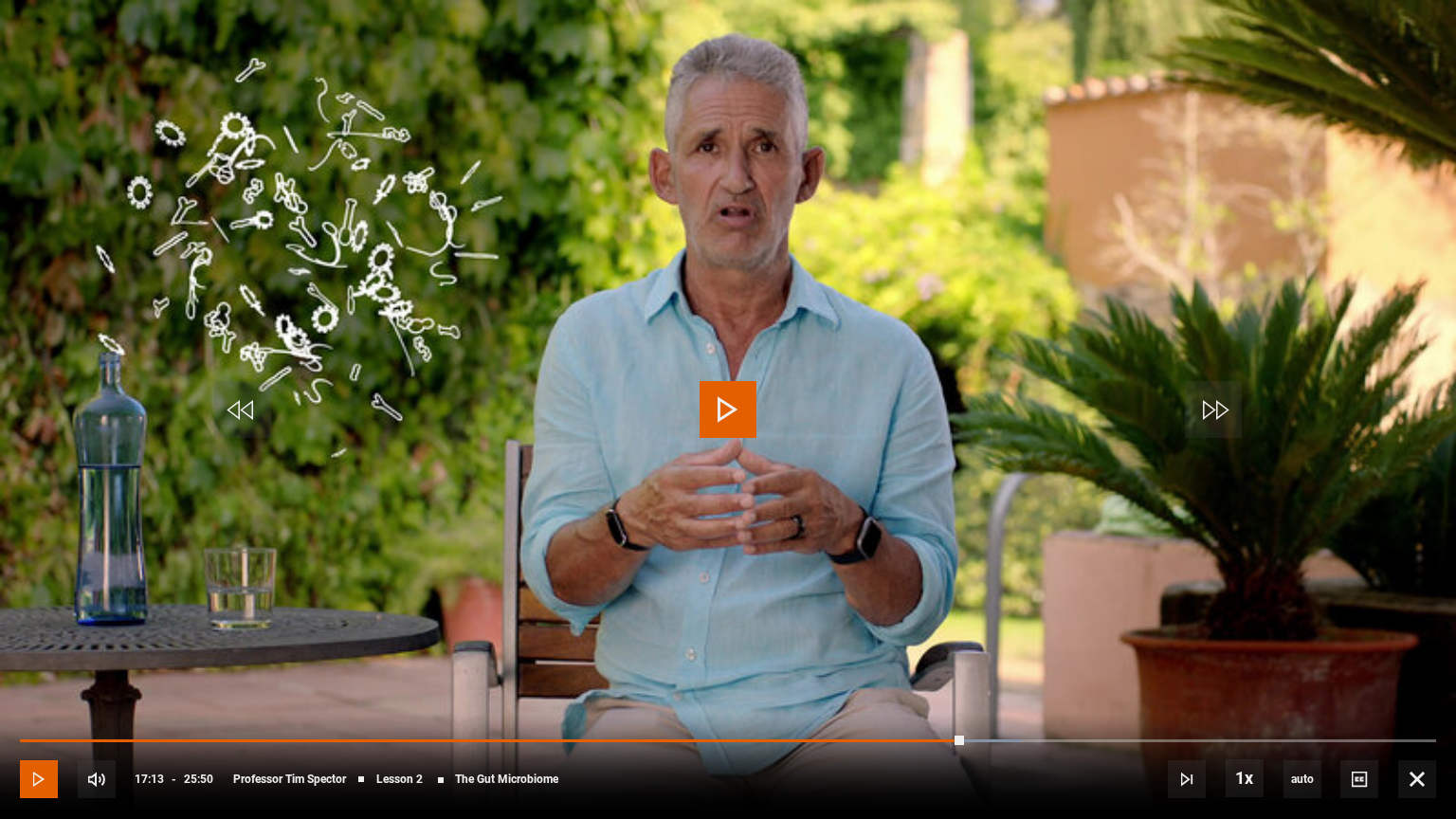 click at bounding box center [39, 779] 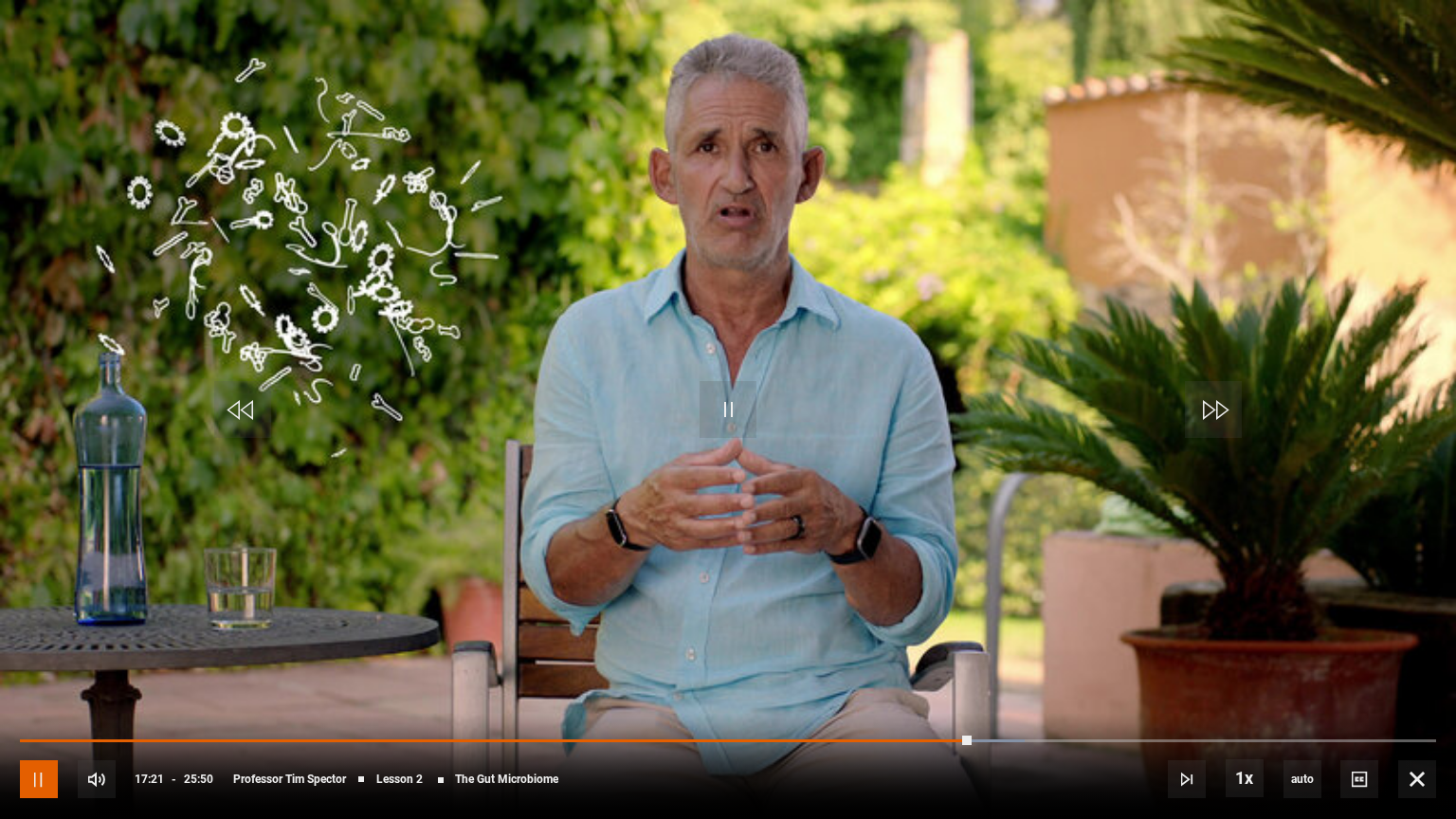 click at bounding box center (39, 779) 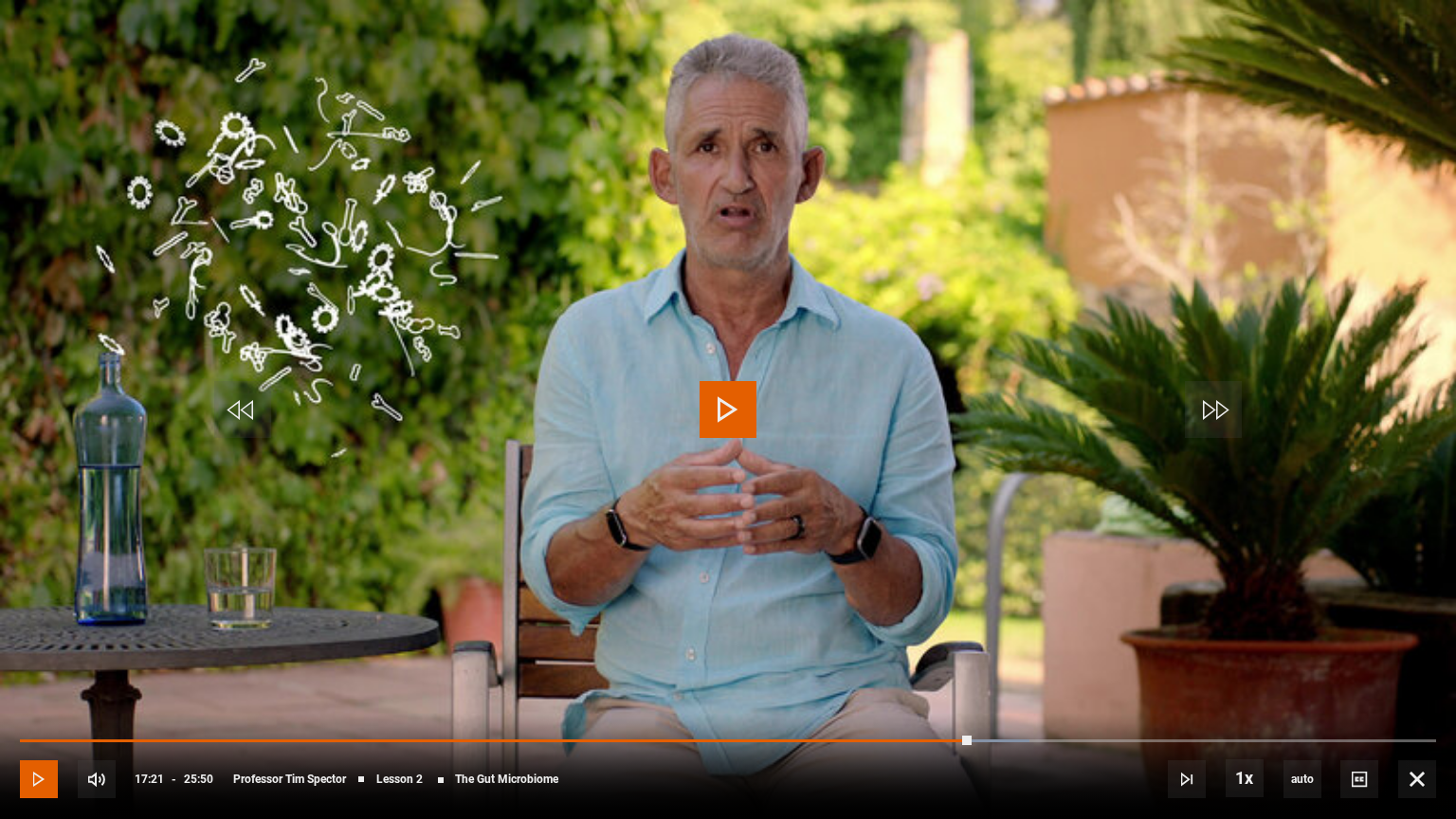 click at bounding box center (39, 779) 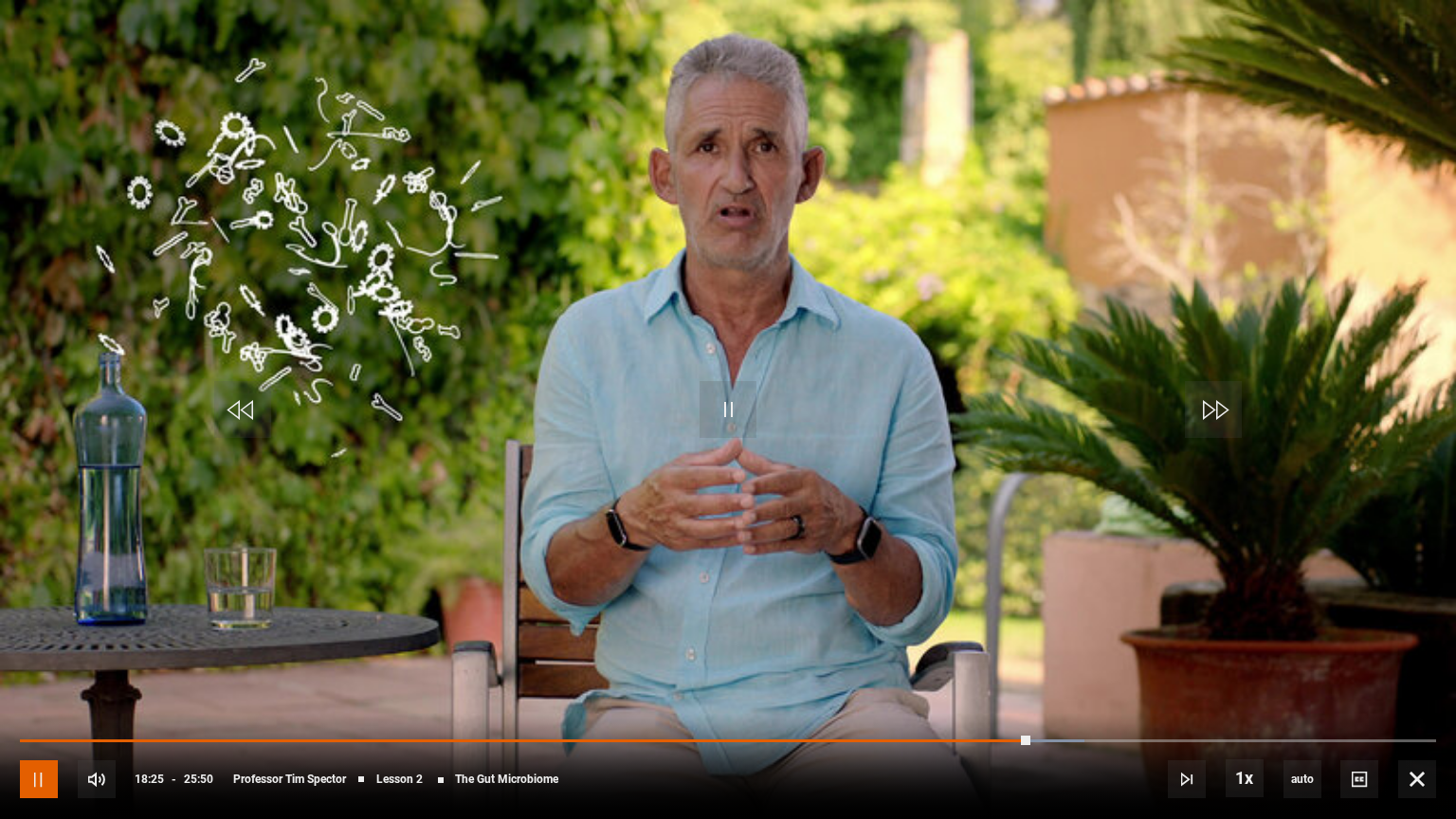 click at bounding box center (39, 779) 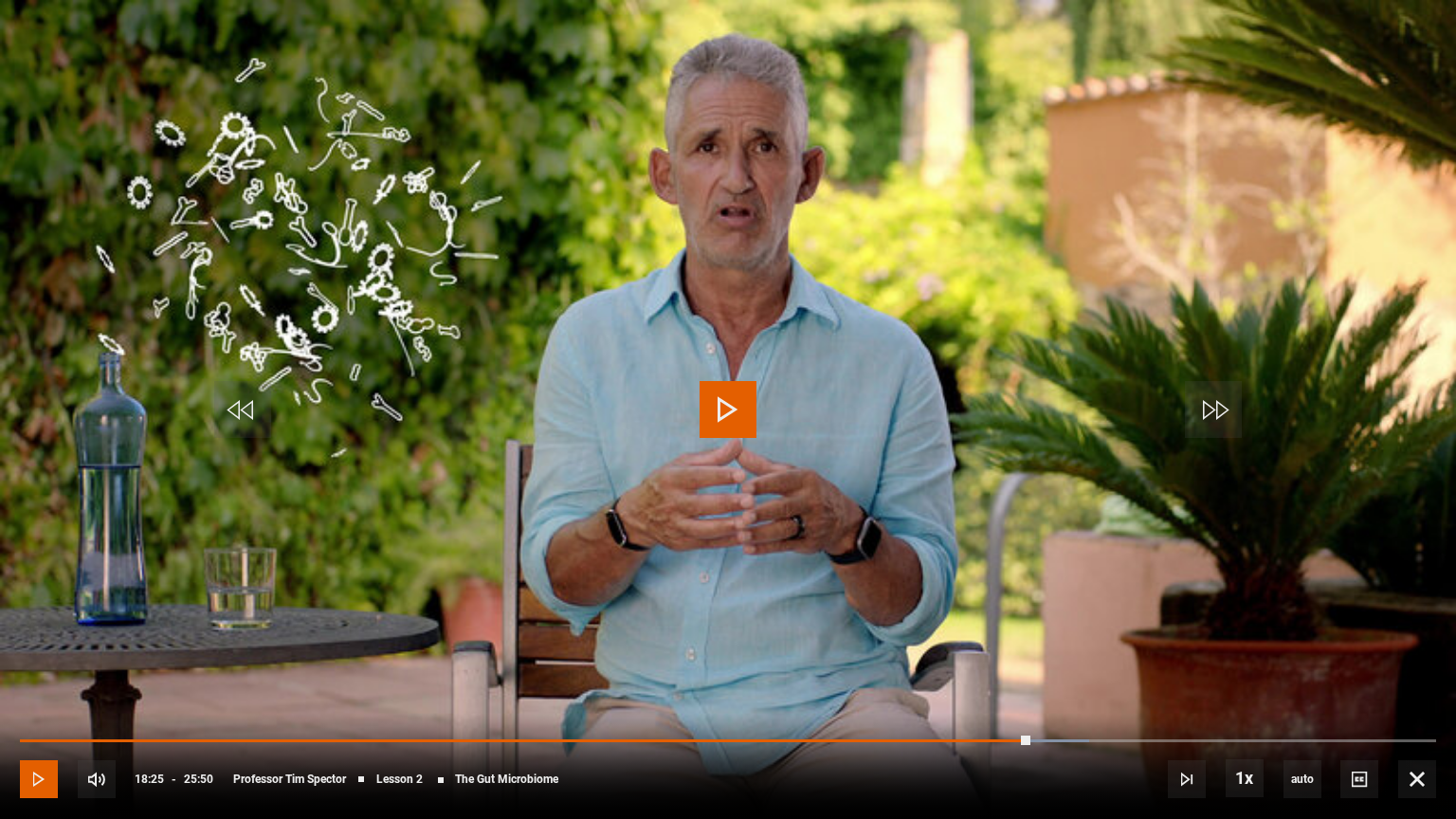 click at bounding box center [39, 779] 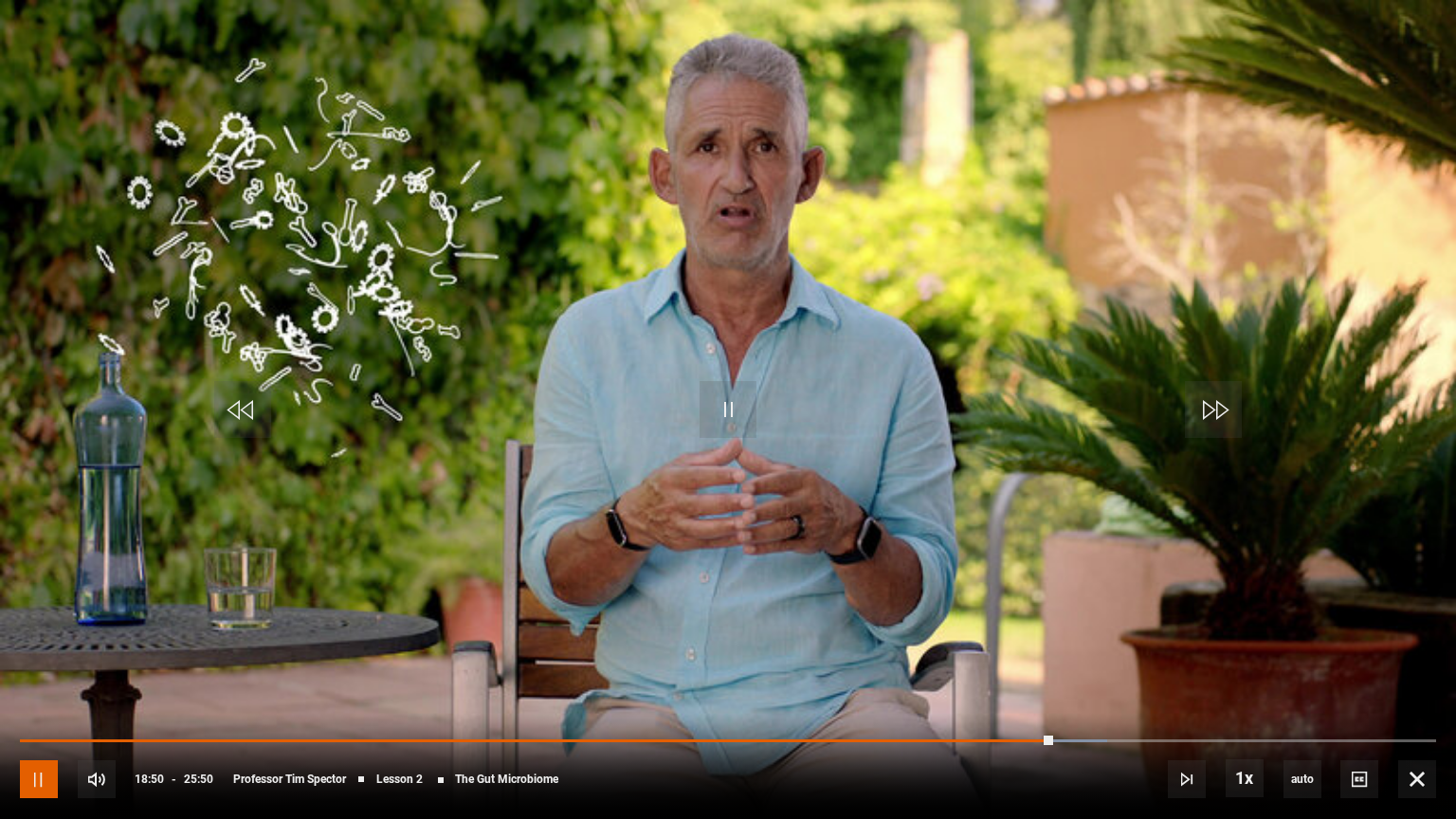 click at bounding box center [39, 779] 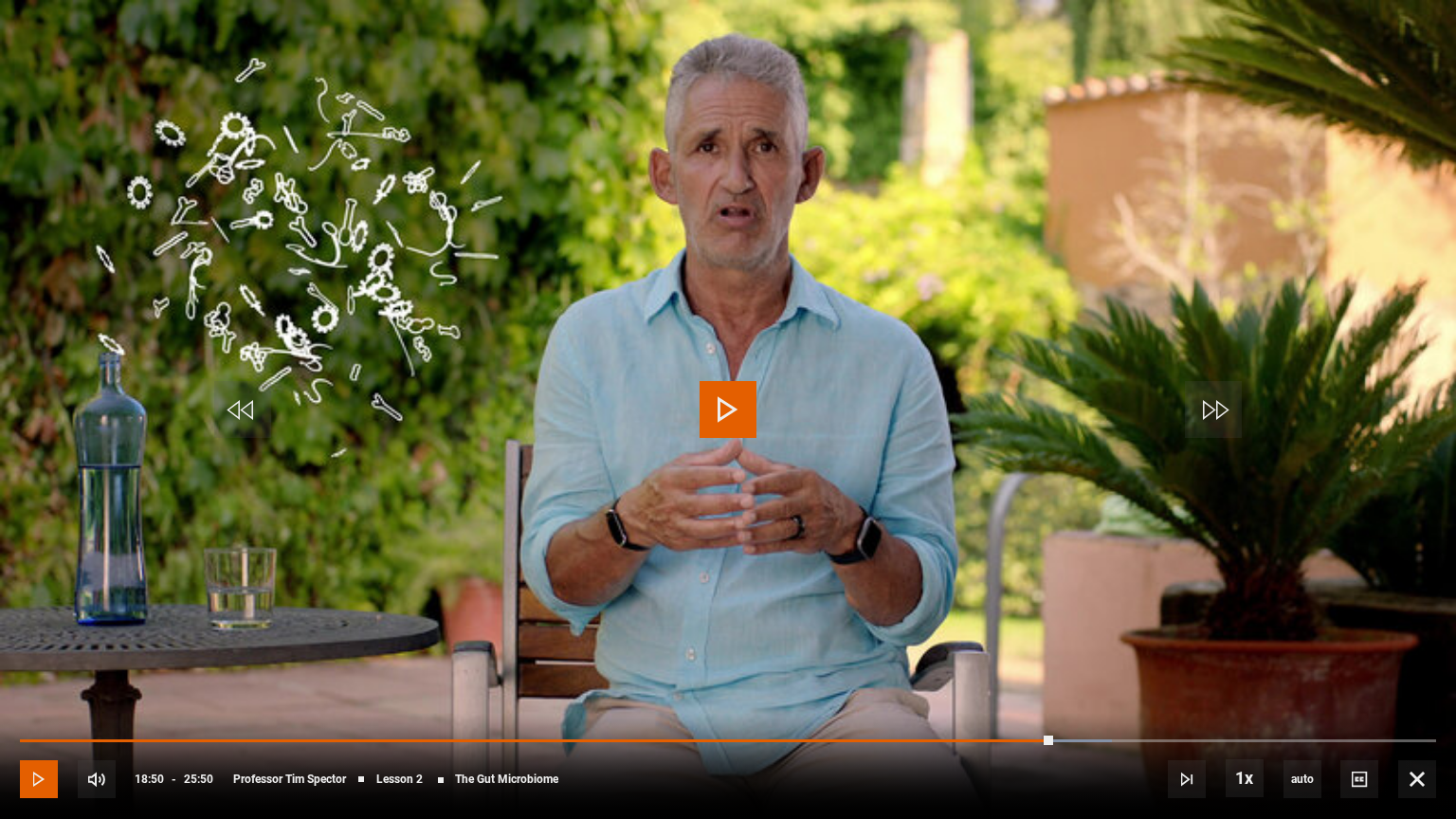 click at bounding box center [39, 779] 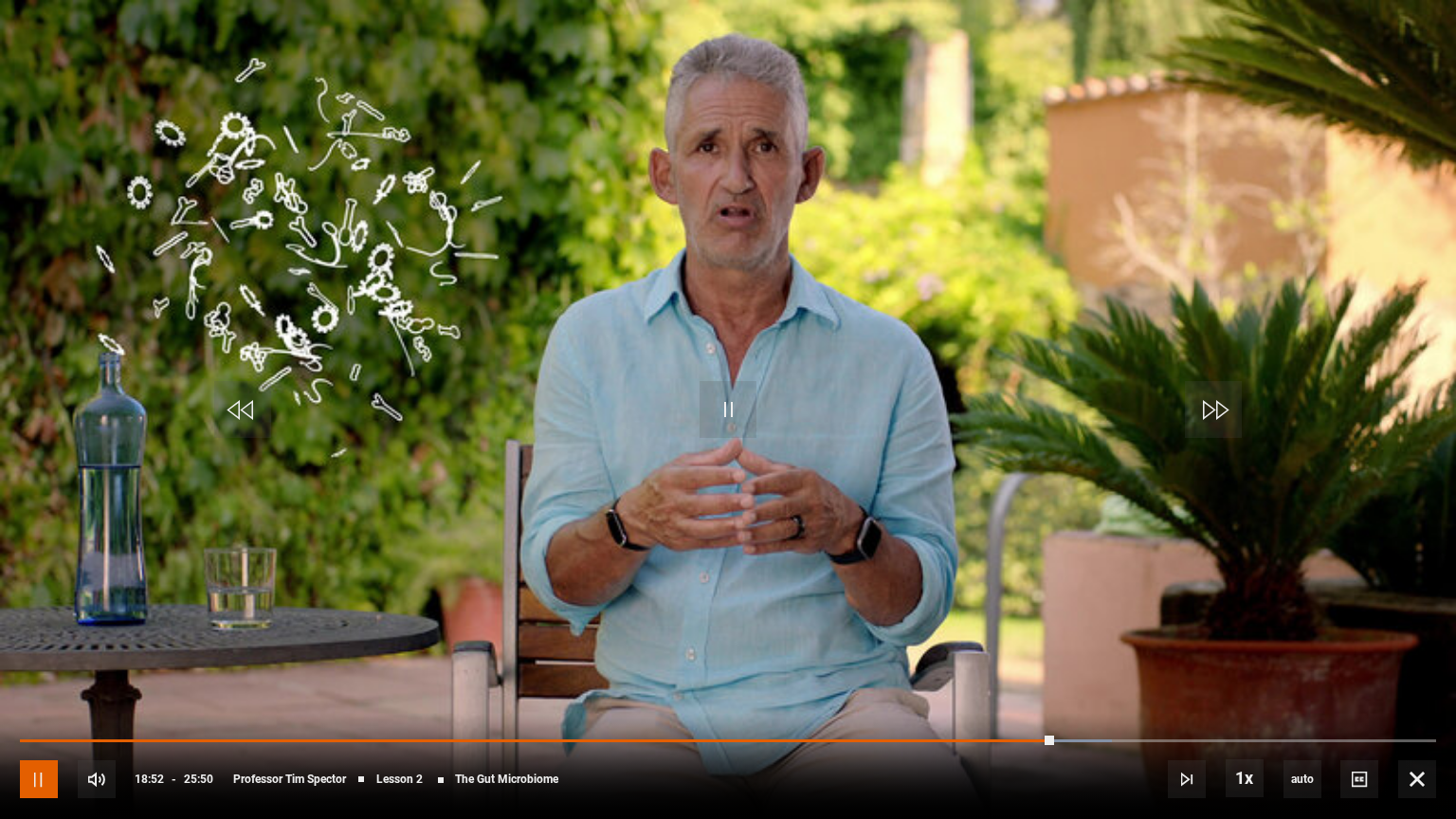 click at bounding box center [39, 779] 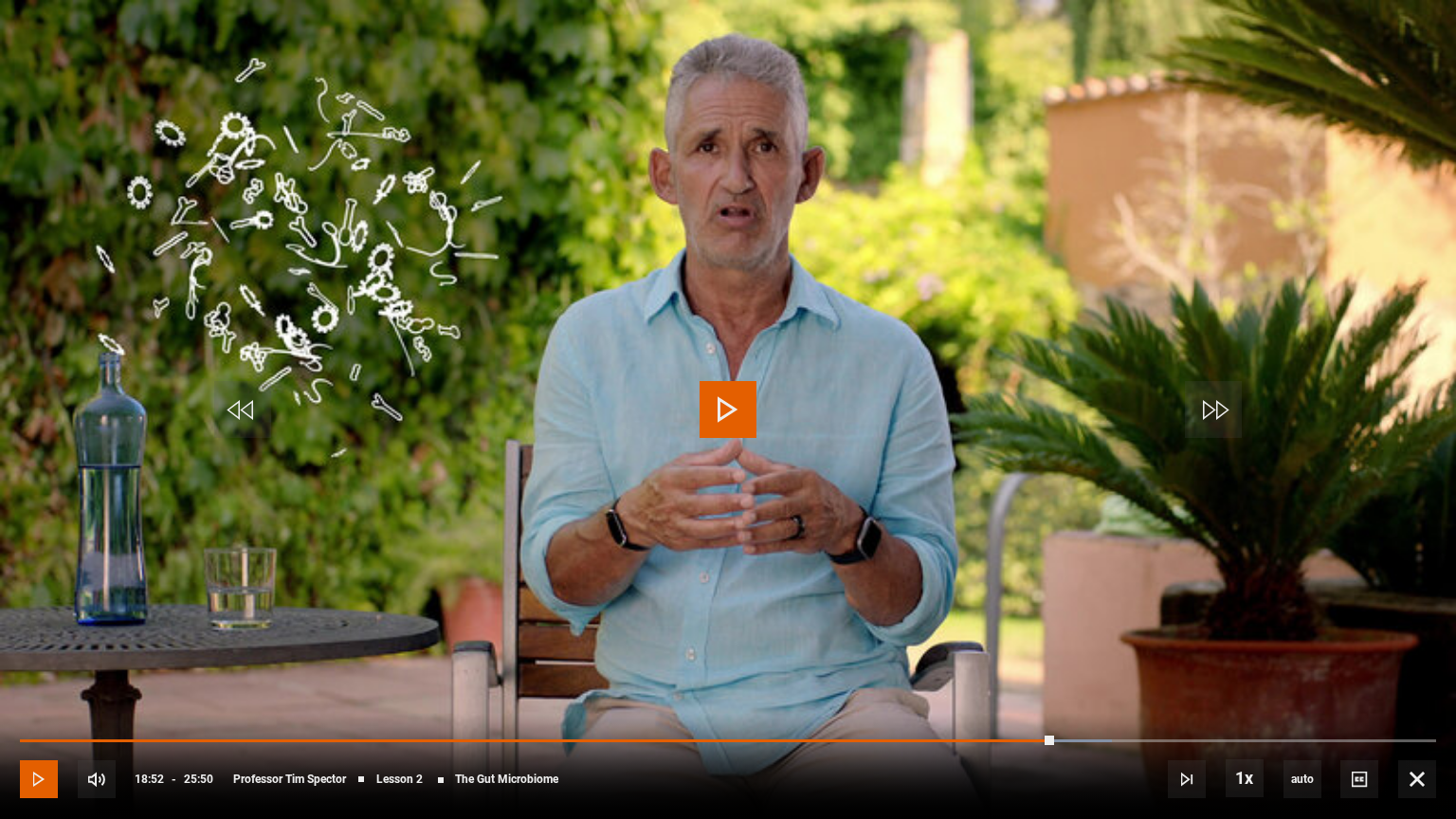 click at bounding box center (39, 779) 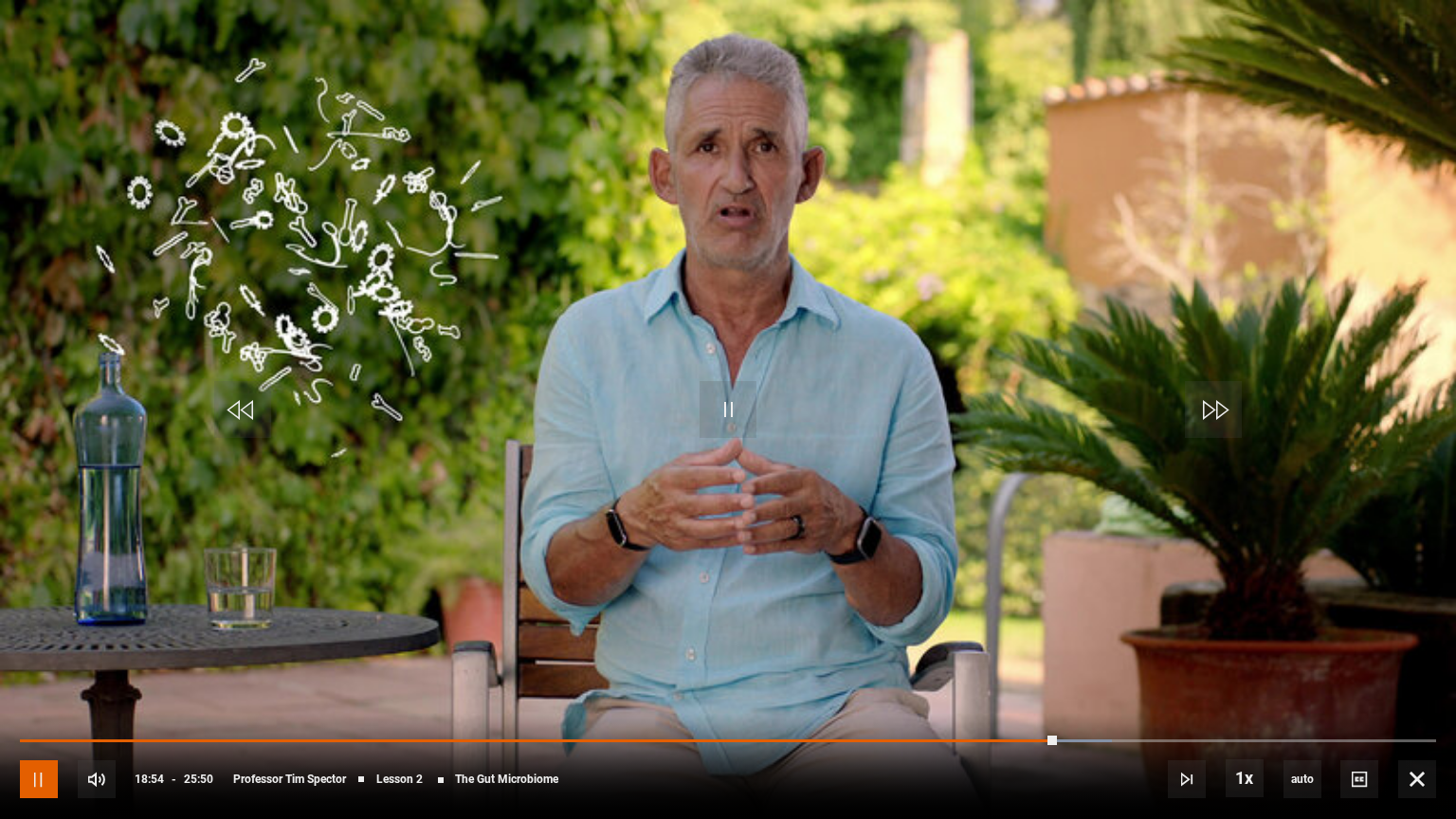 click at bounding box center (39, 779) 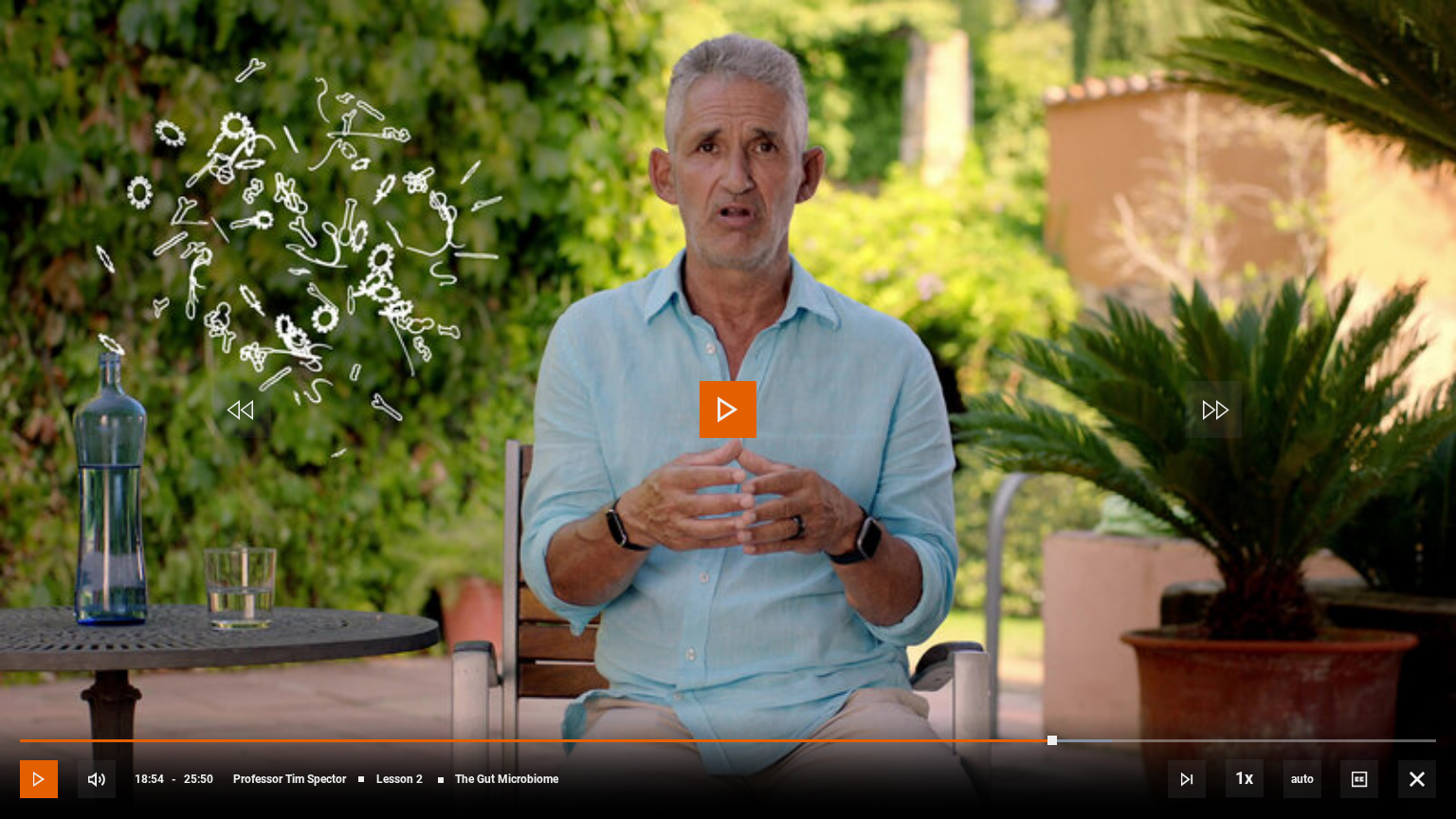 click at bounding box center [39, 779] 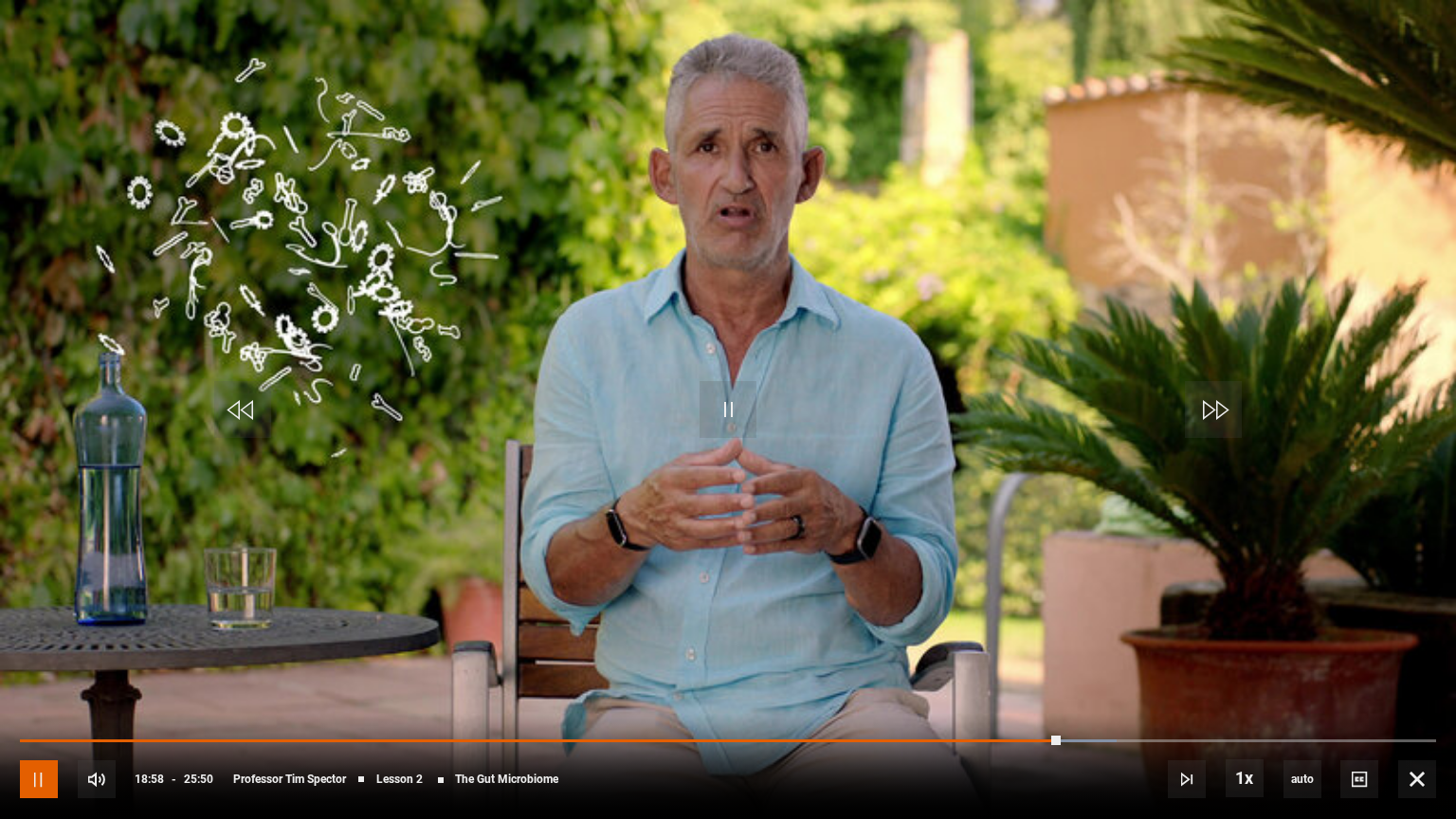 click at bounding box center (39, 779) 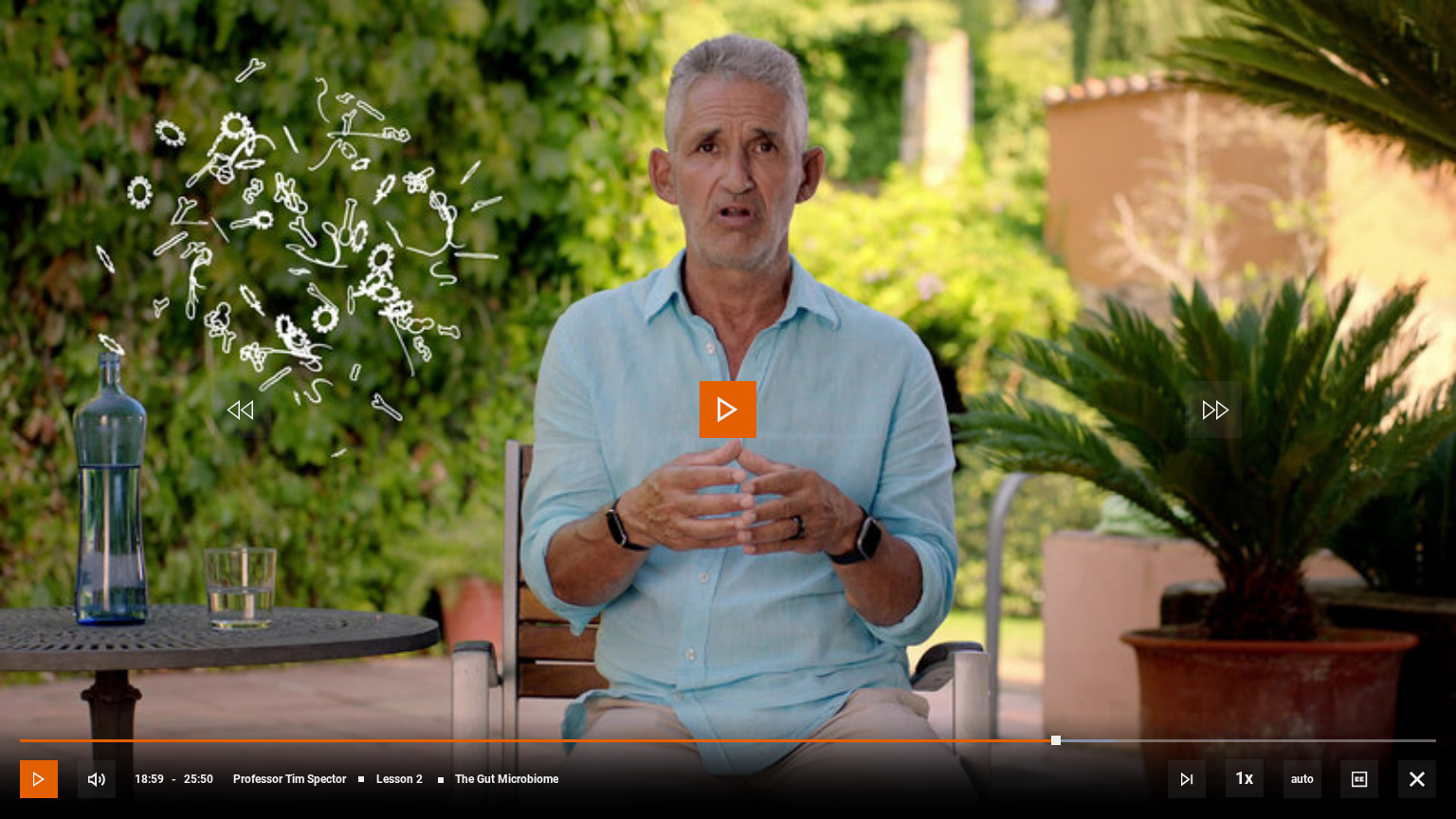click at bounding box center [39, 779] 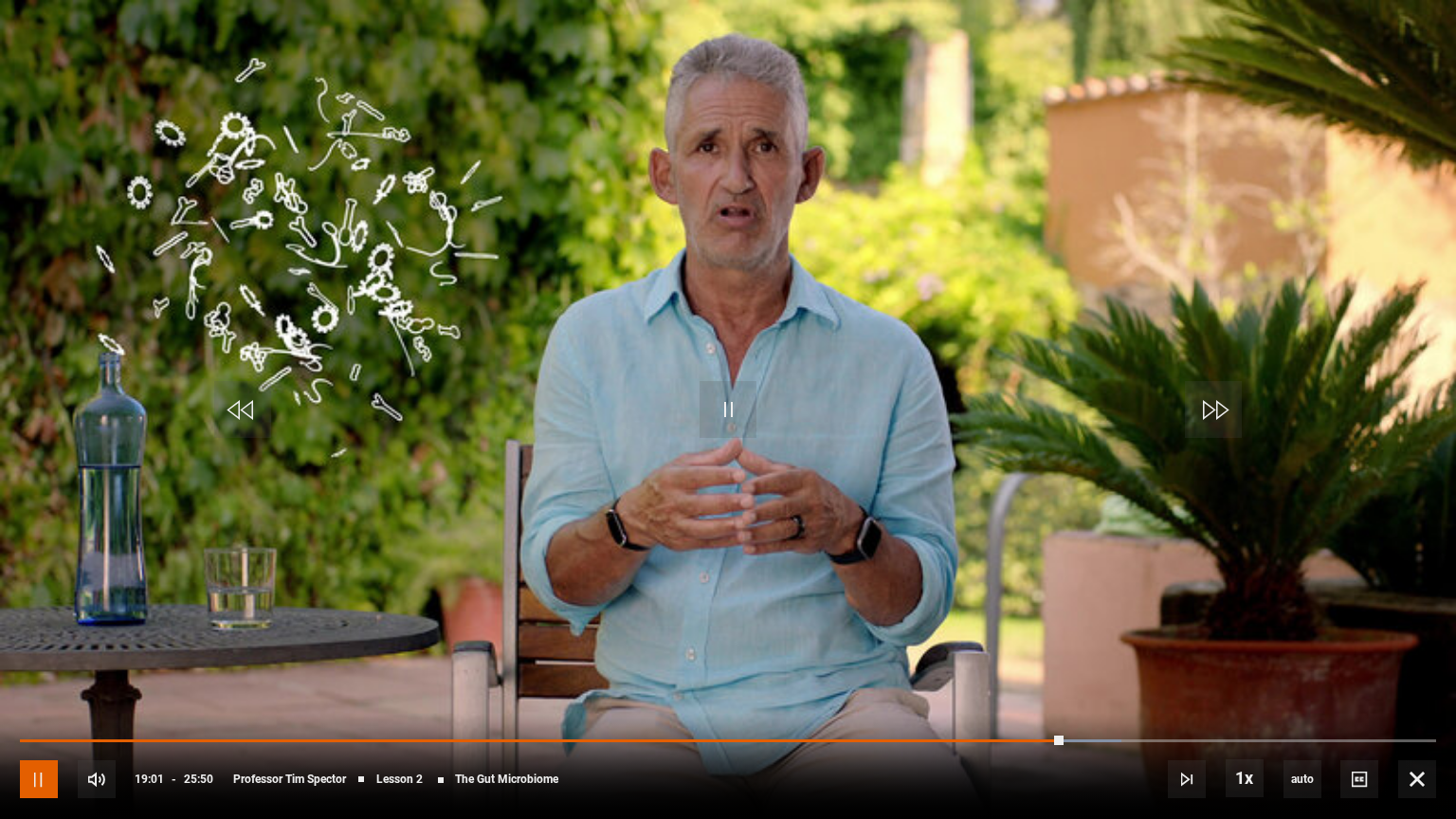 click at bounding box center [39, 779] 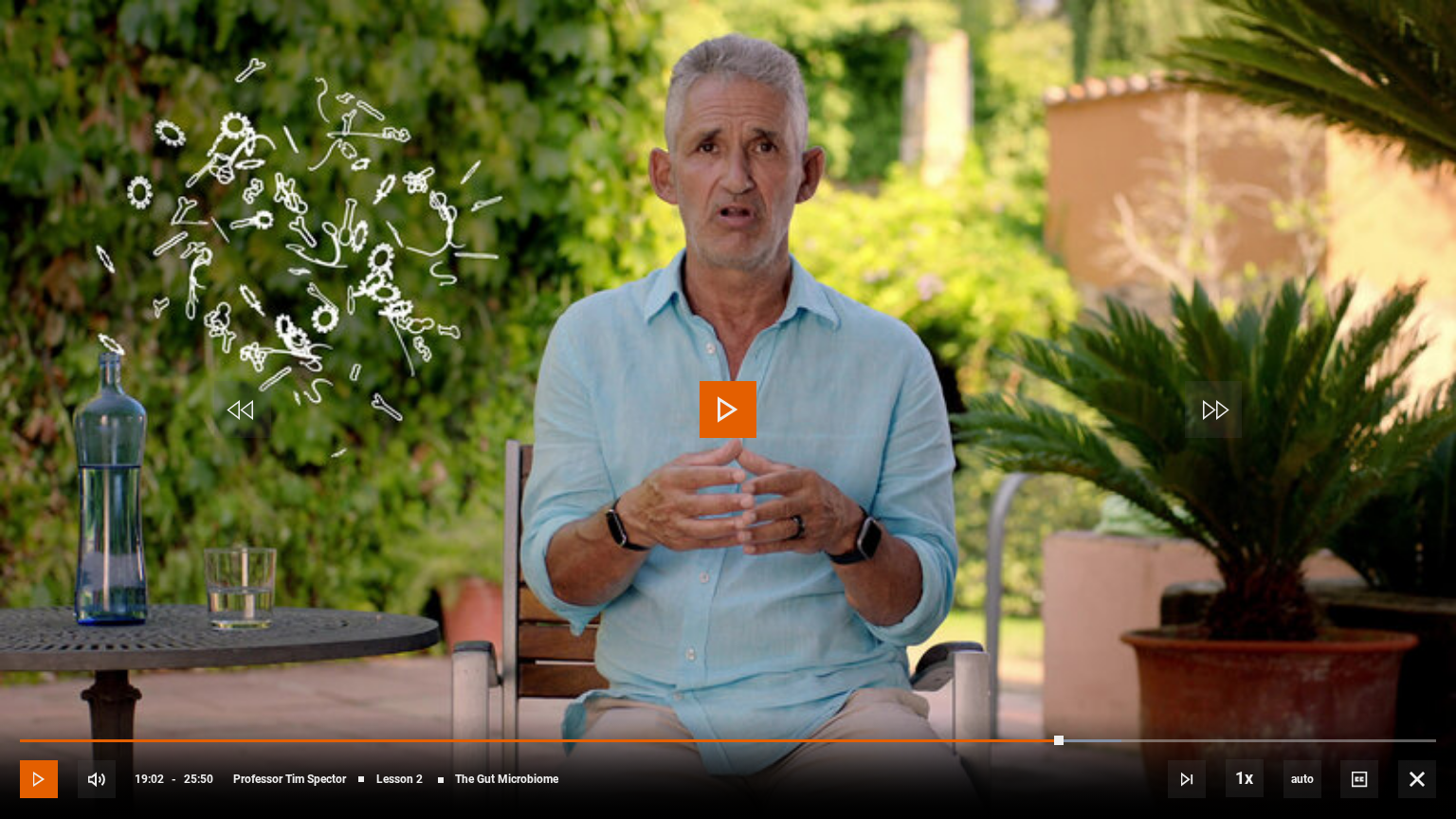 click at bounding box center (39, 779) 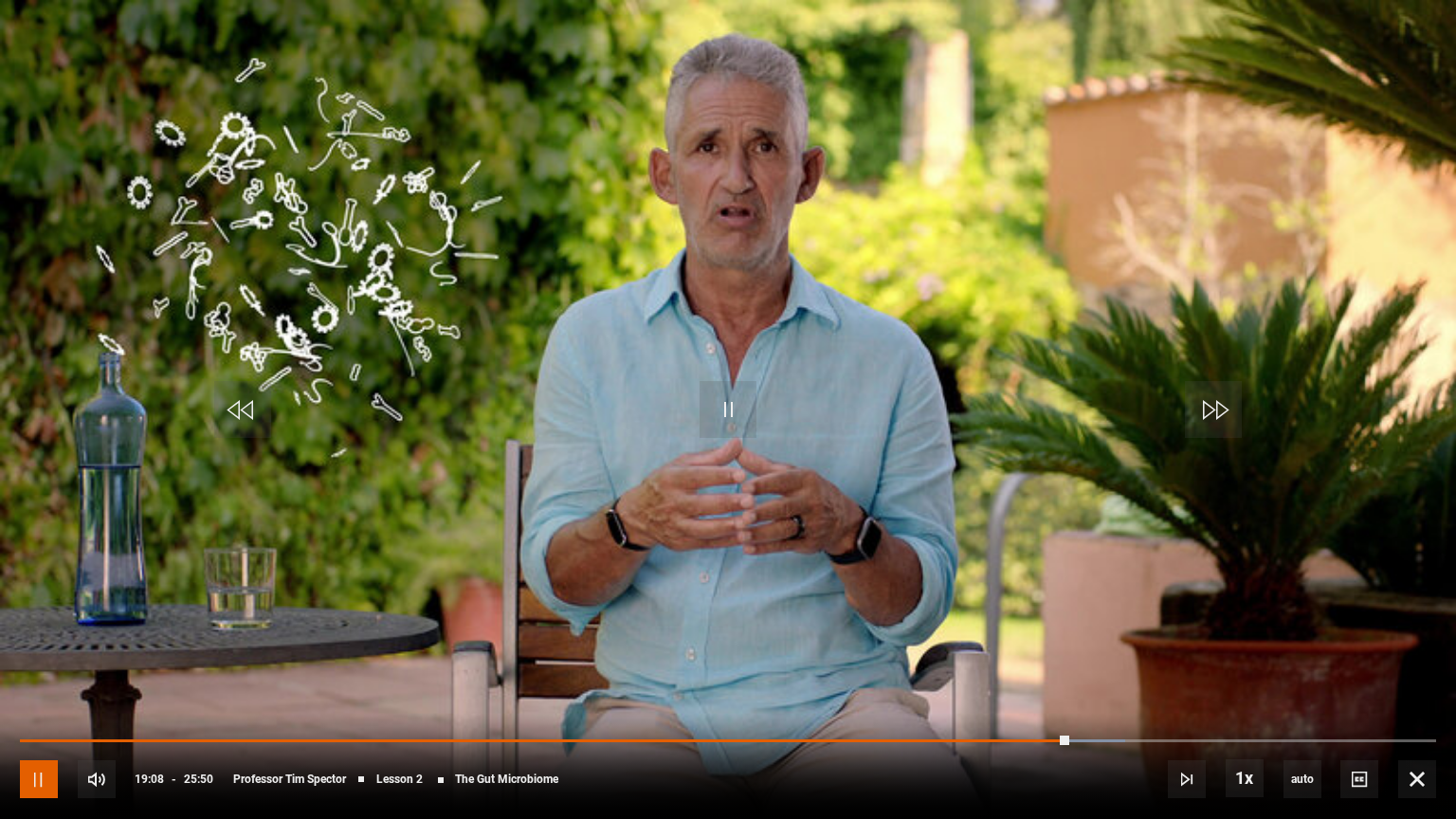 click at bounding box center [39, 779] 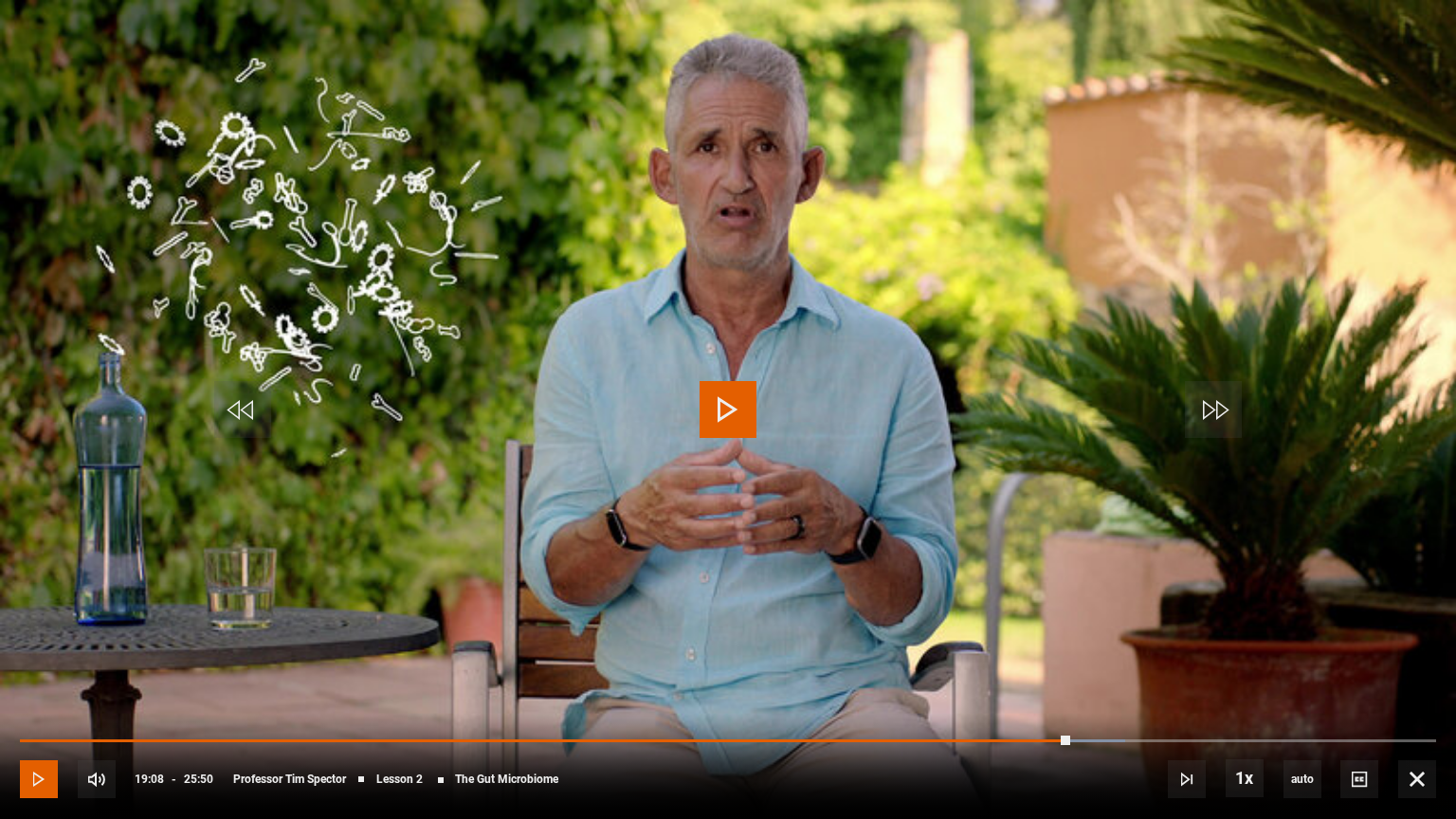 click at bounding box center [39, 779] 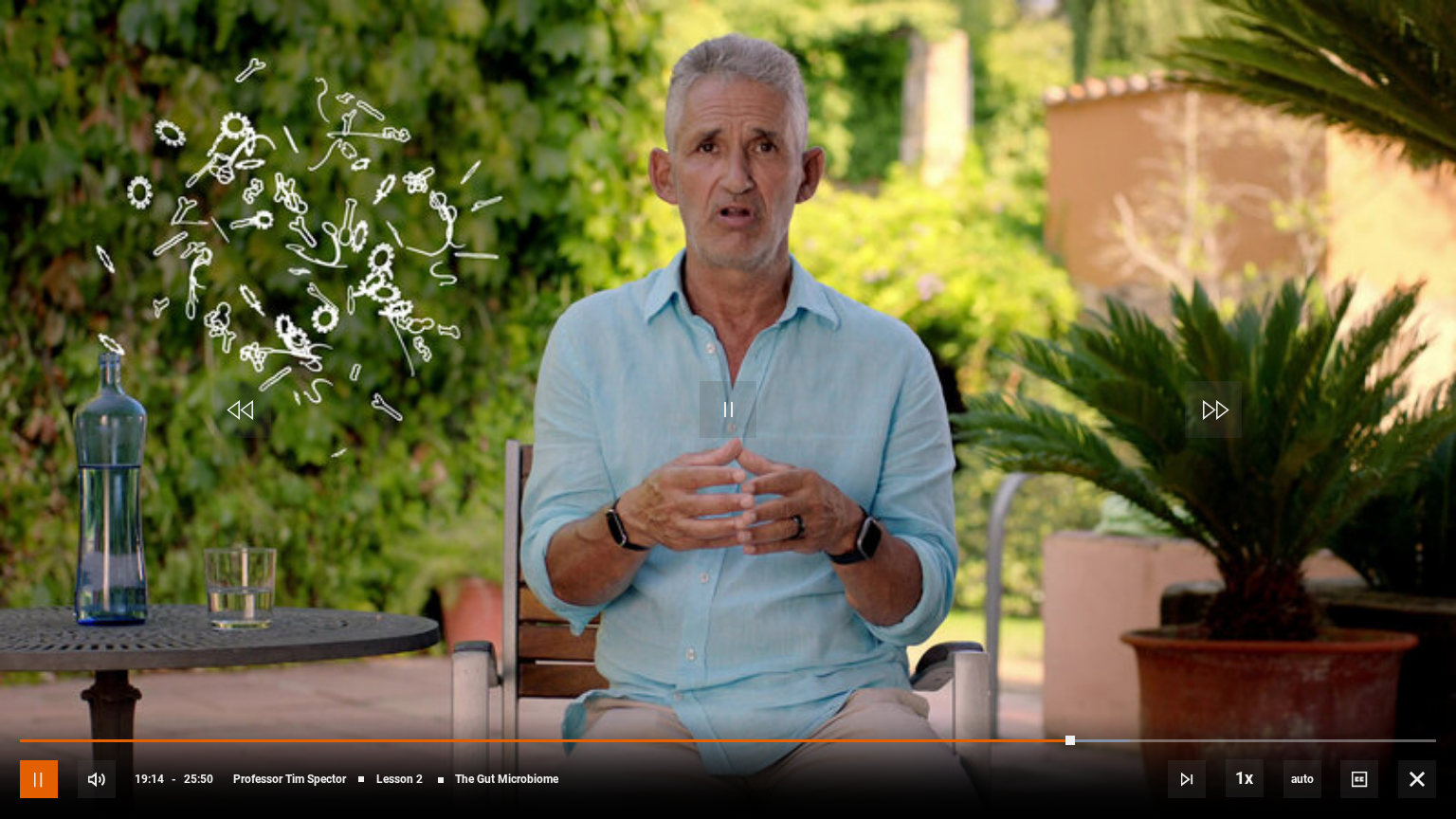click at bounding box center [39, 779] 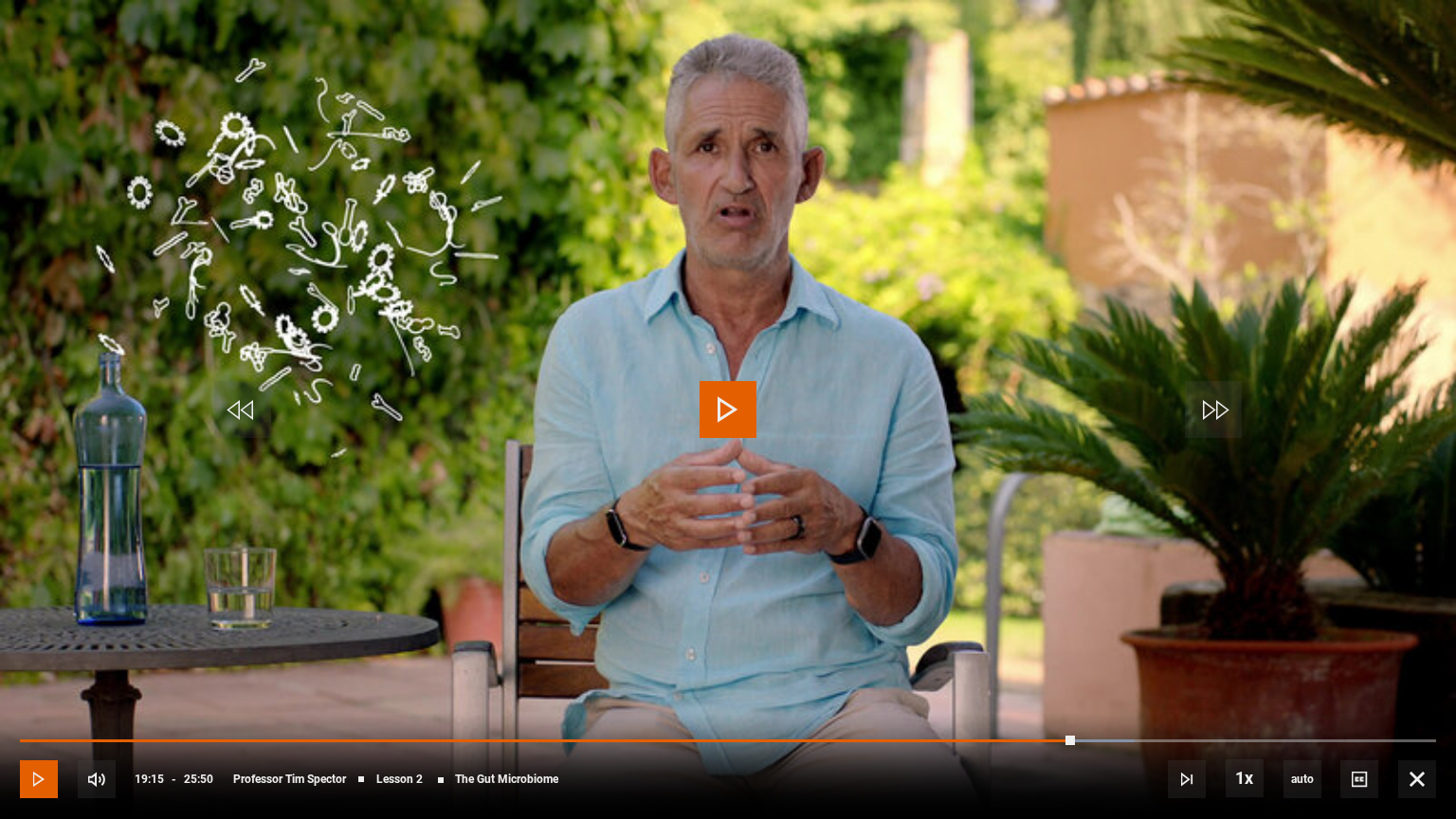 click at bounding box center (39, 779) 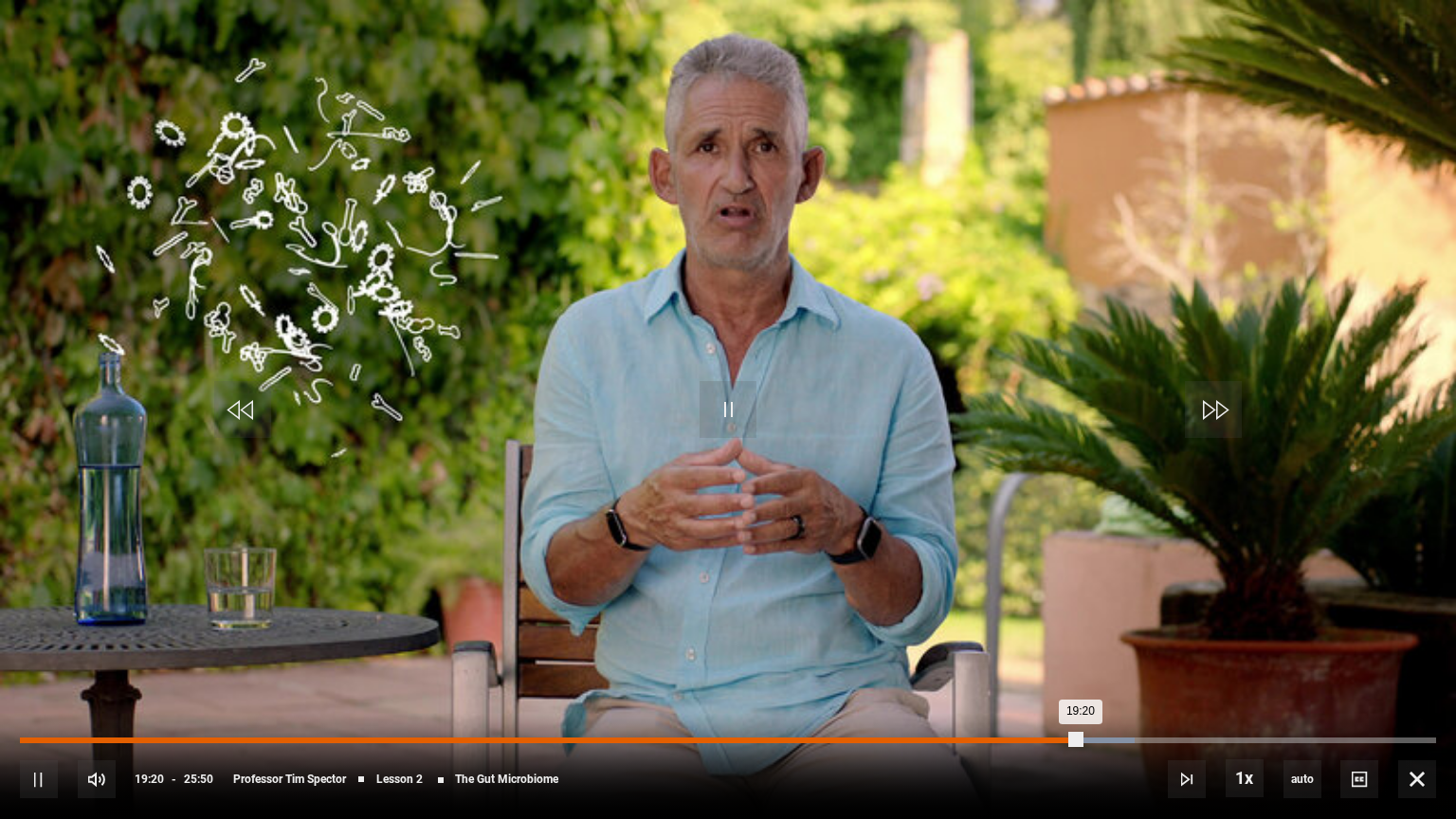 click on "19:20" at bounding box center [550, 740] 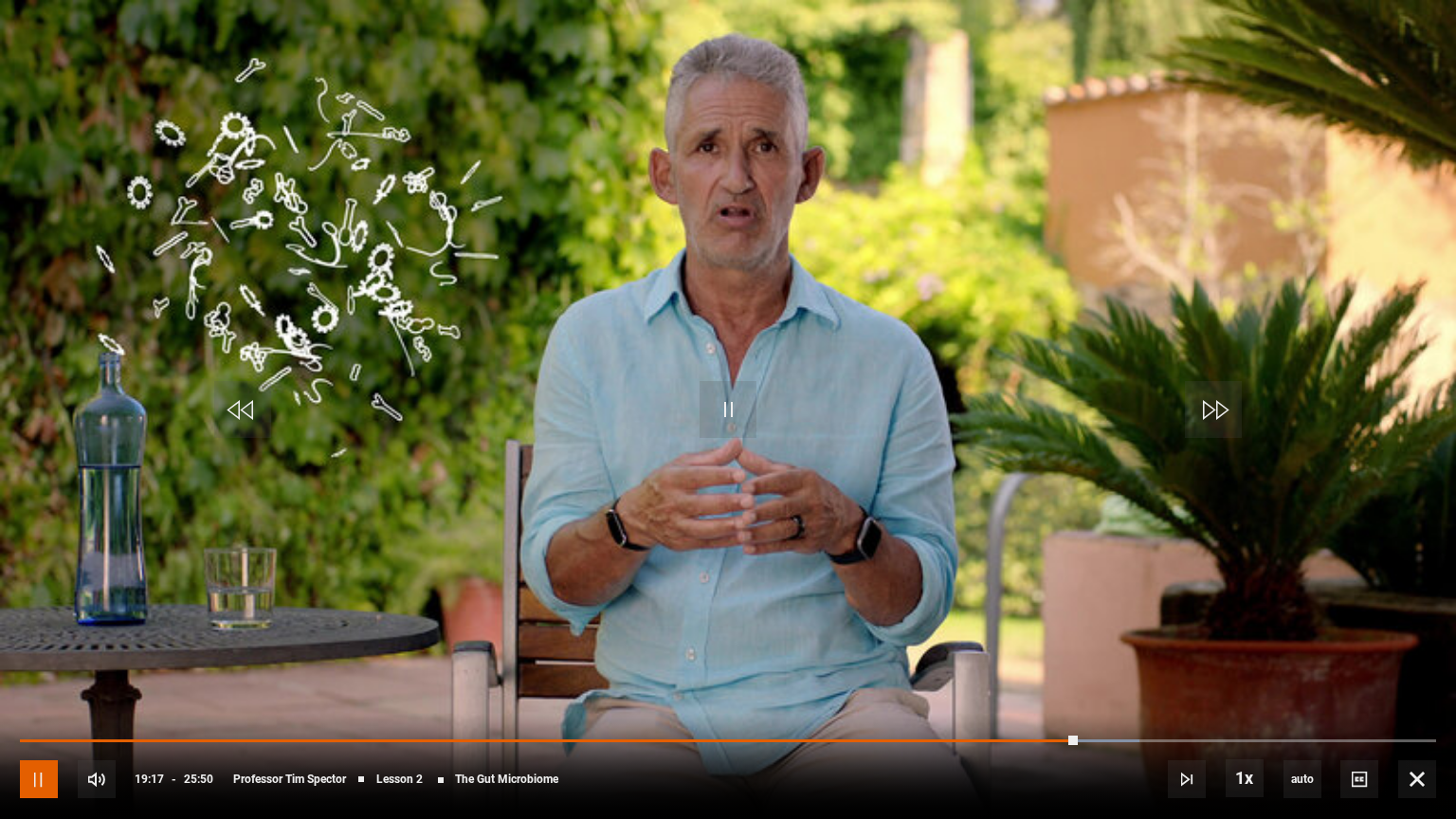 click at bounding box center (39, 779) 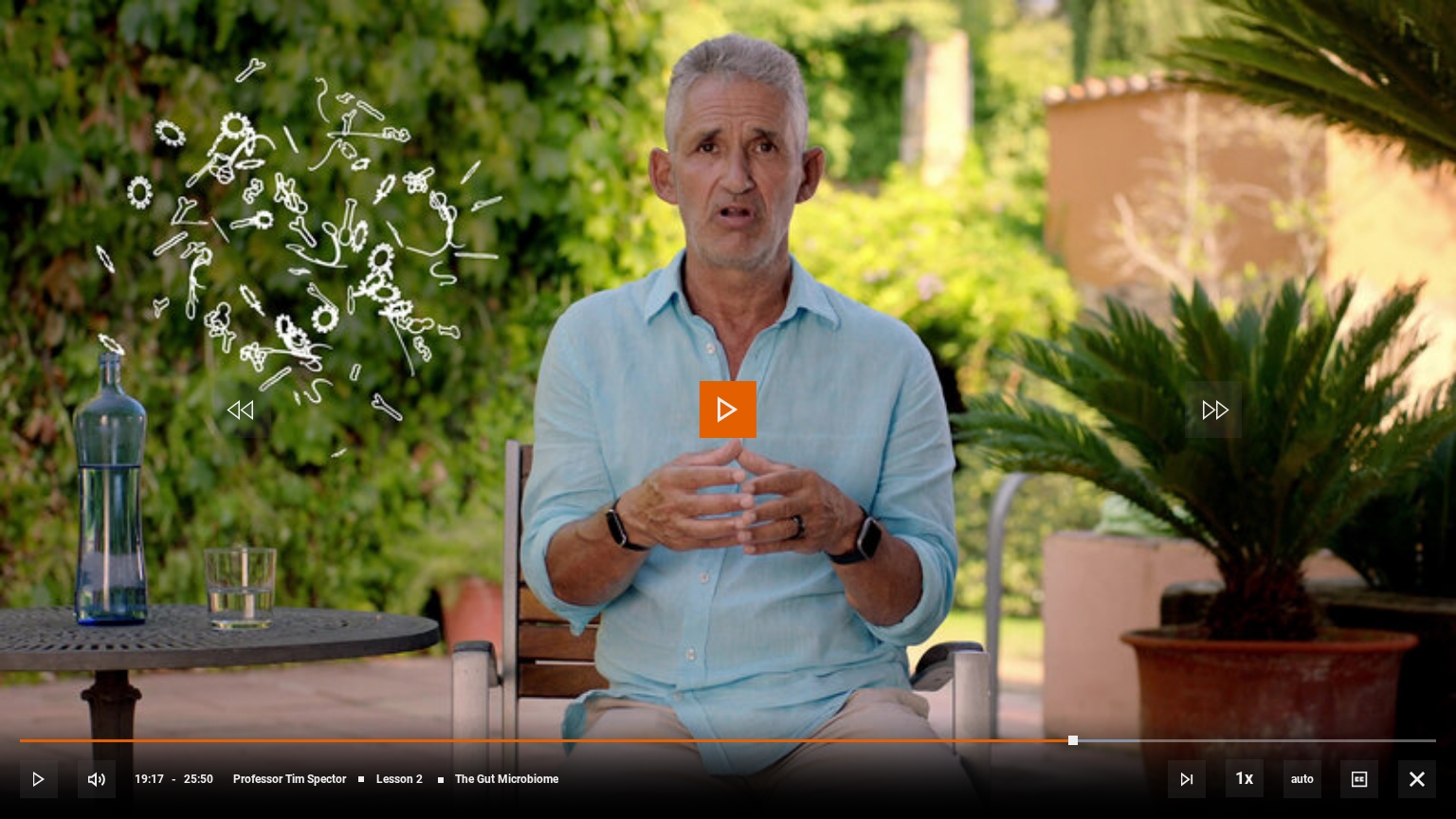 click on "10s Skip Back 10 seconds Play 10s Skip Forward 10 seconds Loaded :  79.03% 18:50 19:17 Play Mute 0% Current Time  19:17 - Duration  25:50
Professor [FIRST] [LAST]
Lesson 2
The Gut Microbiome
1x Playback Rate 2x 1.5x 1x , selected 0.5x auto Quality 360p 720p 1080p 2160p Auto , selected Captions captions off , selected English  Captions" at bounding box center [728, 766] 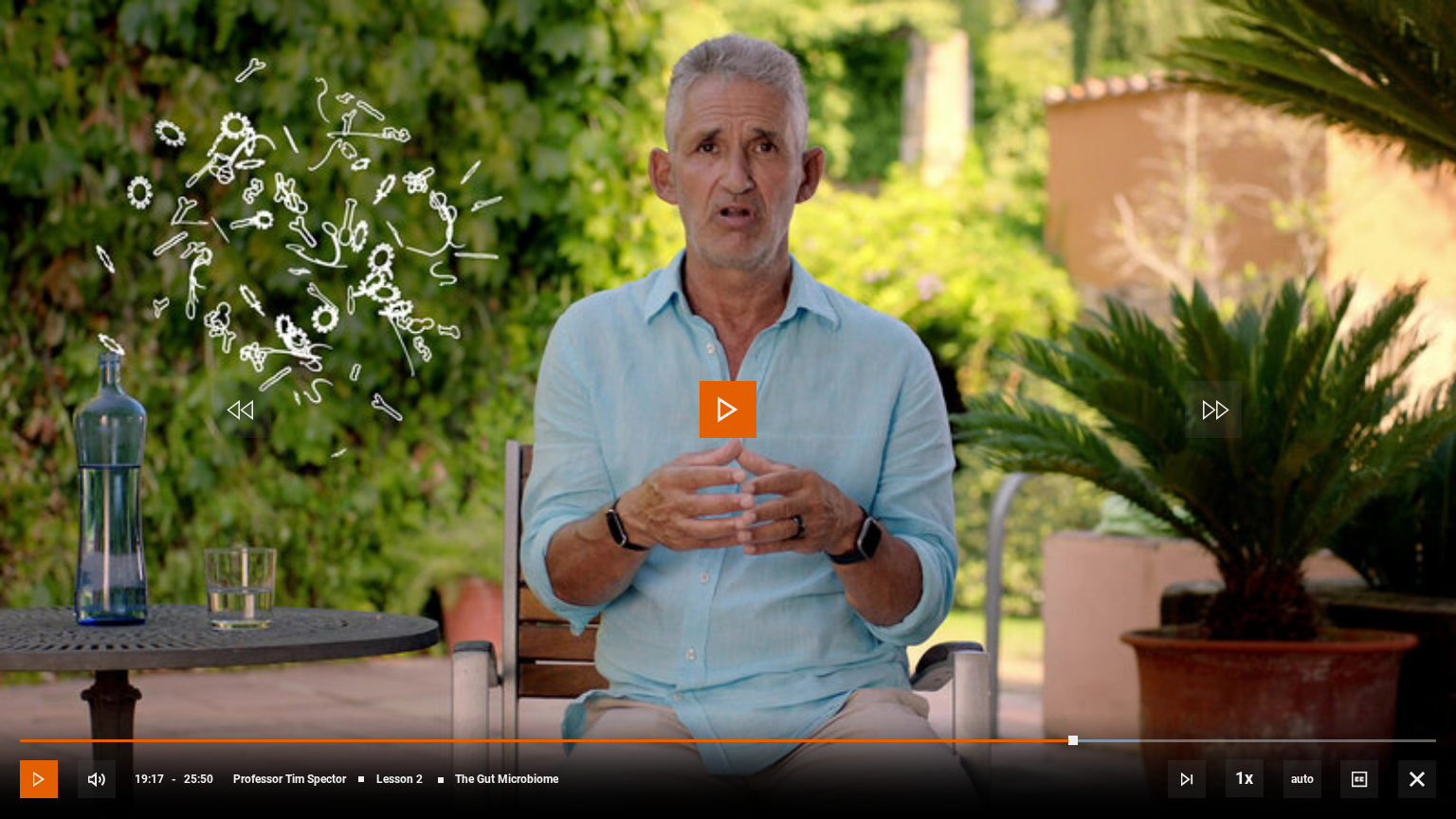 click at bounding box center [39, 779] 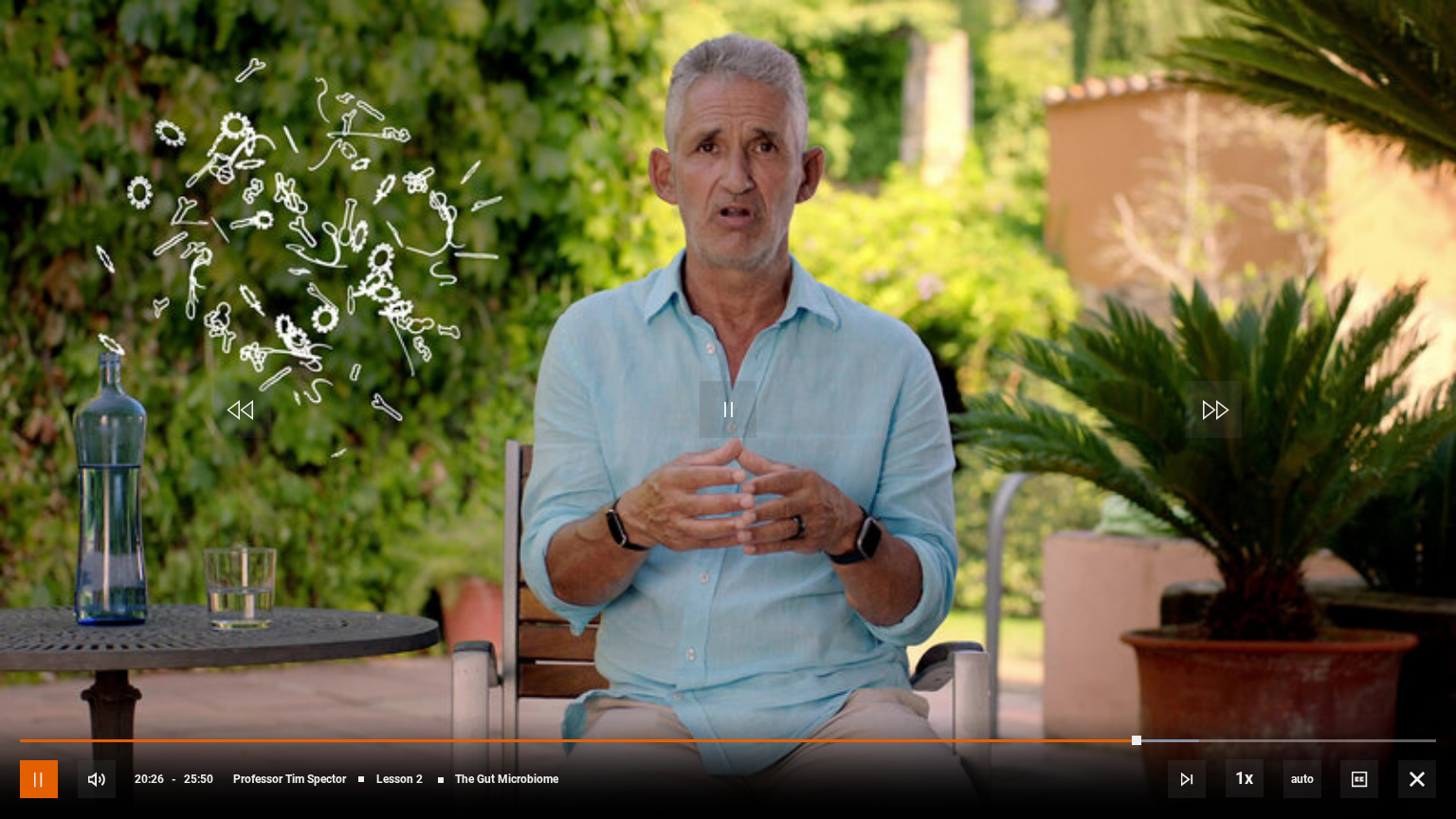 click at bounding box center (39, 779) 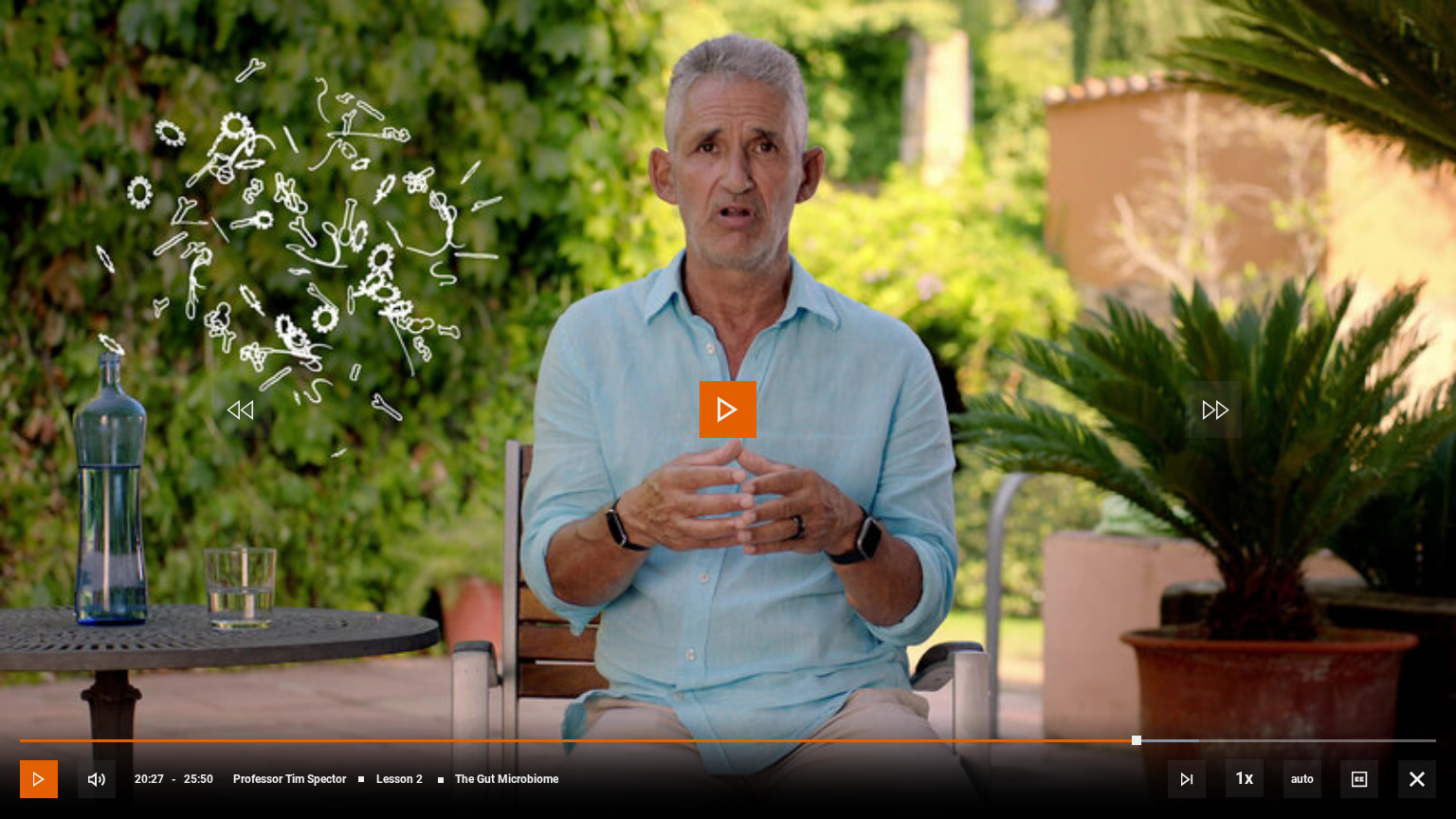 click at bounding box center [39, 779] 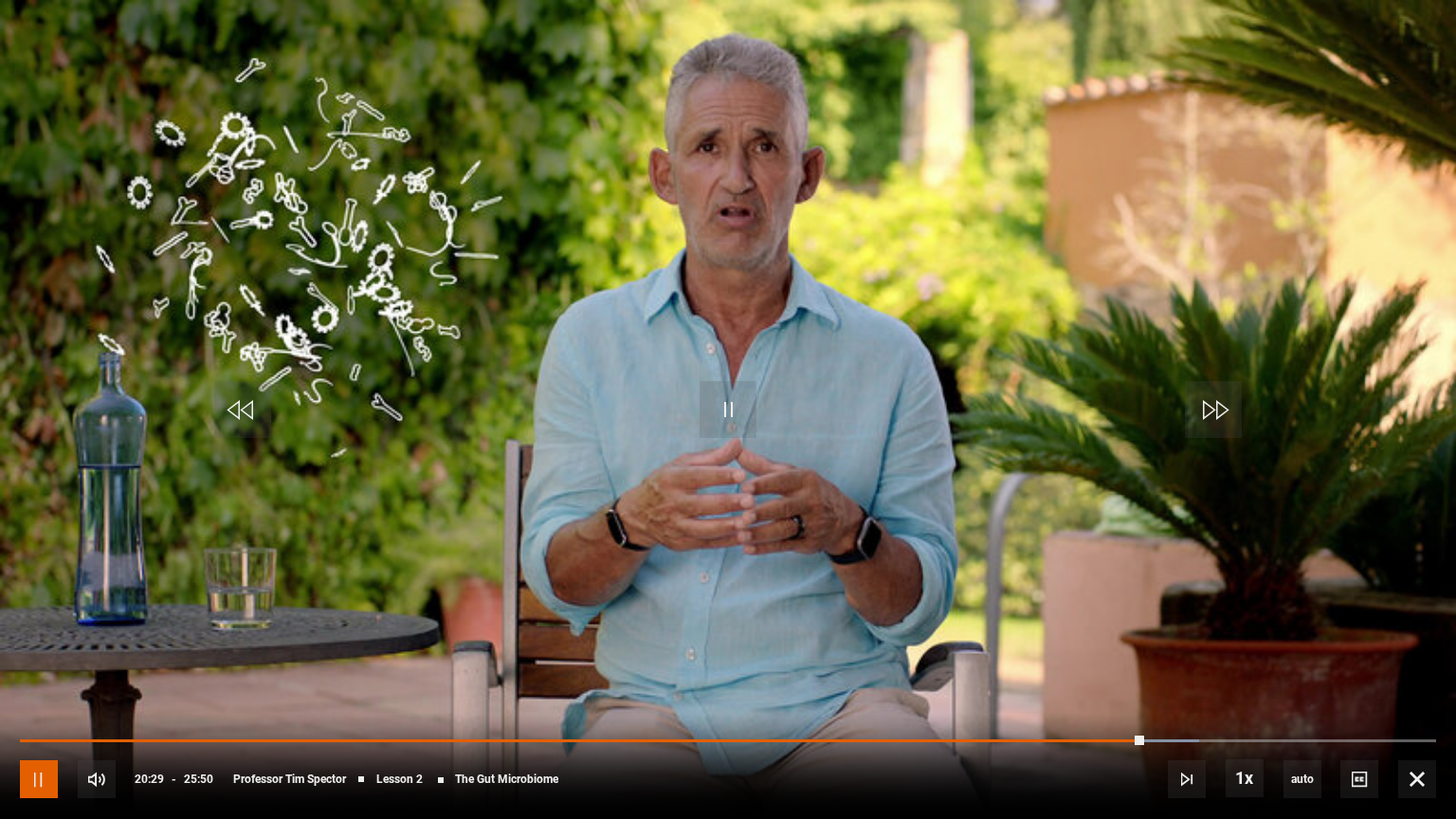 click at bounding box center [39, 779] 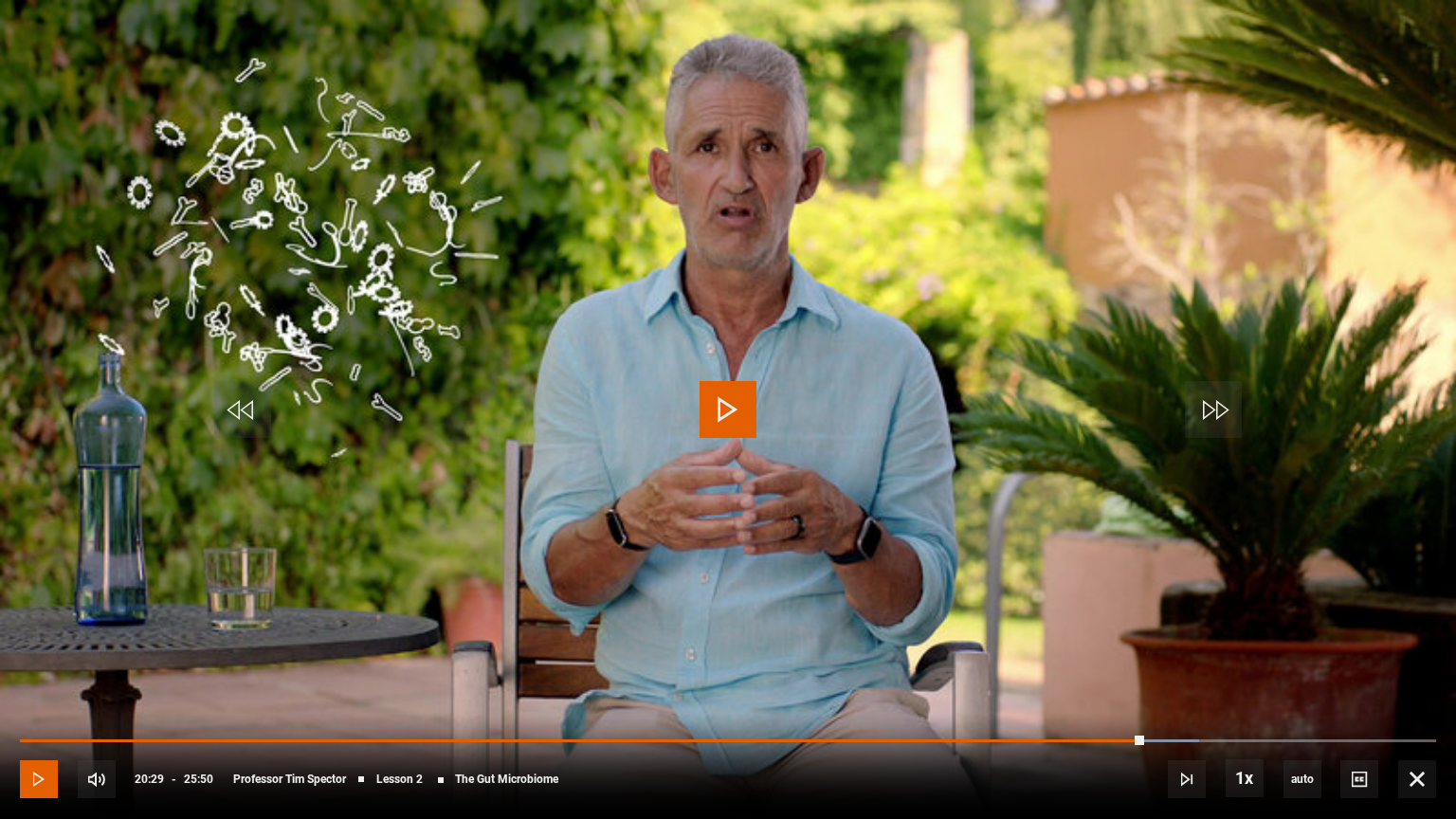 click at bounding box center (39, 779) 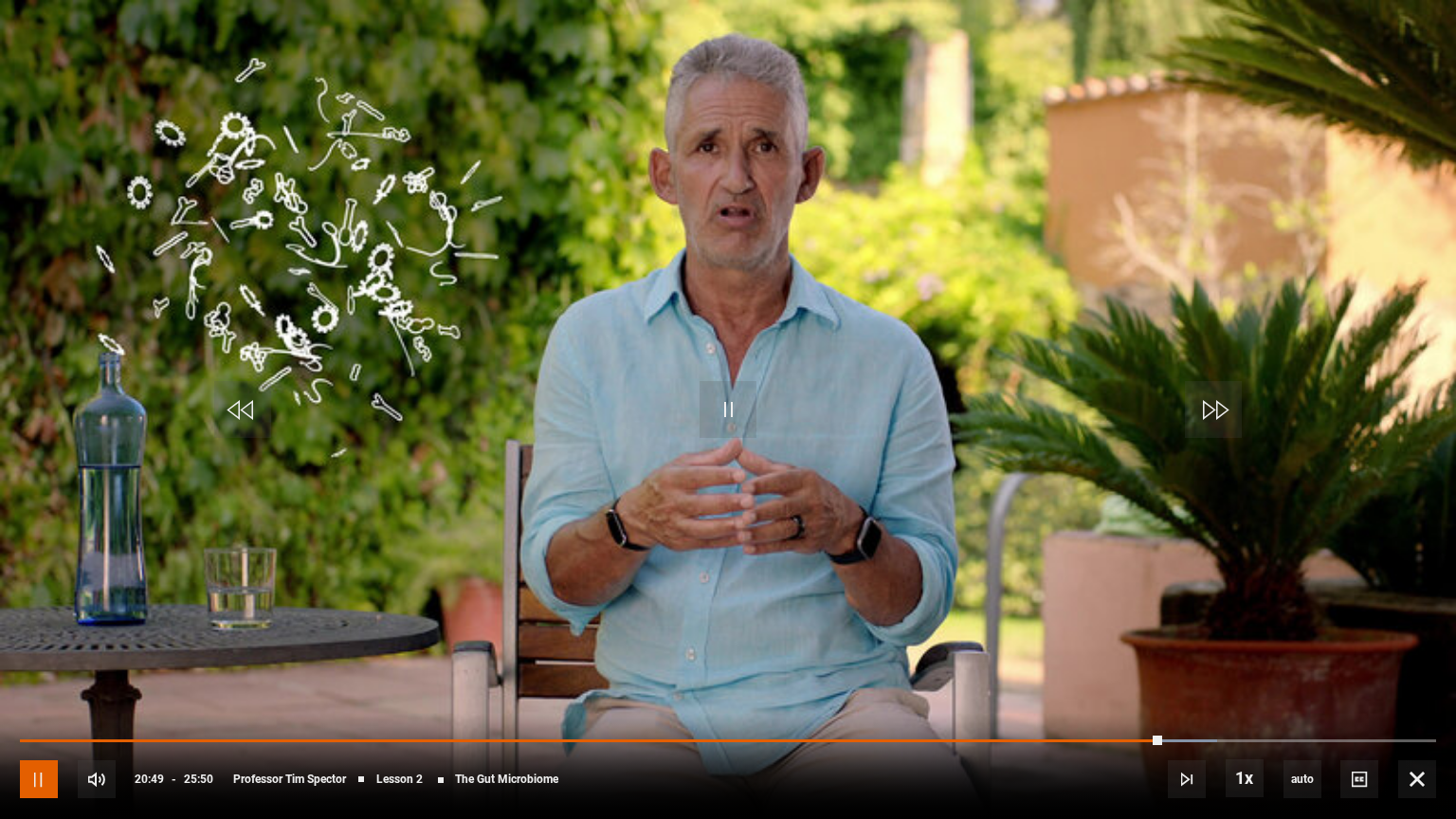 click at bounding box center [39, 779] 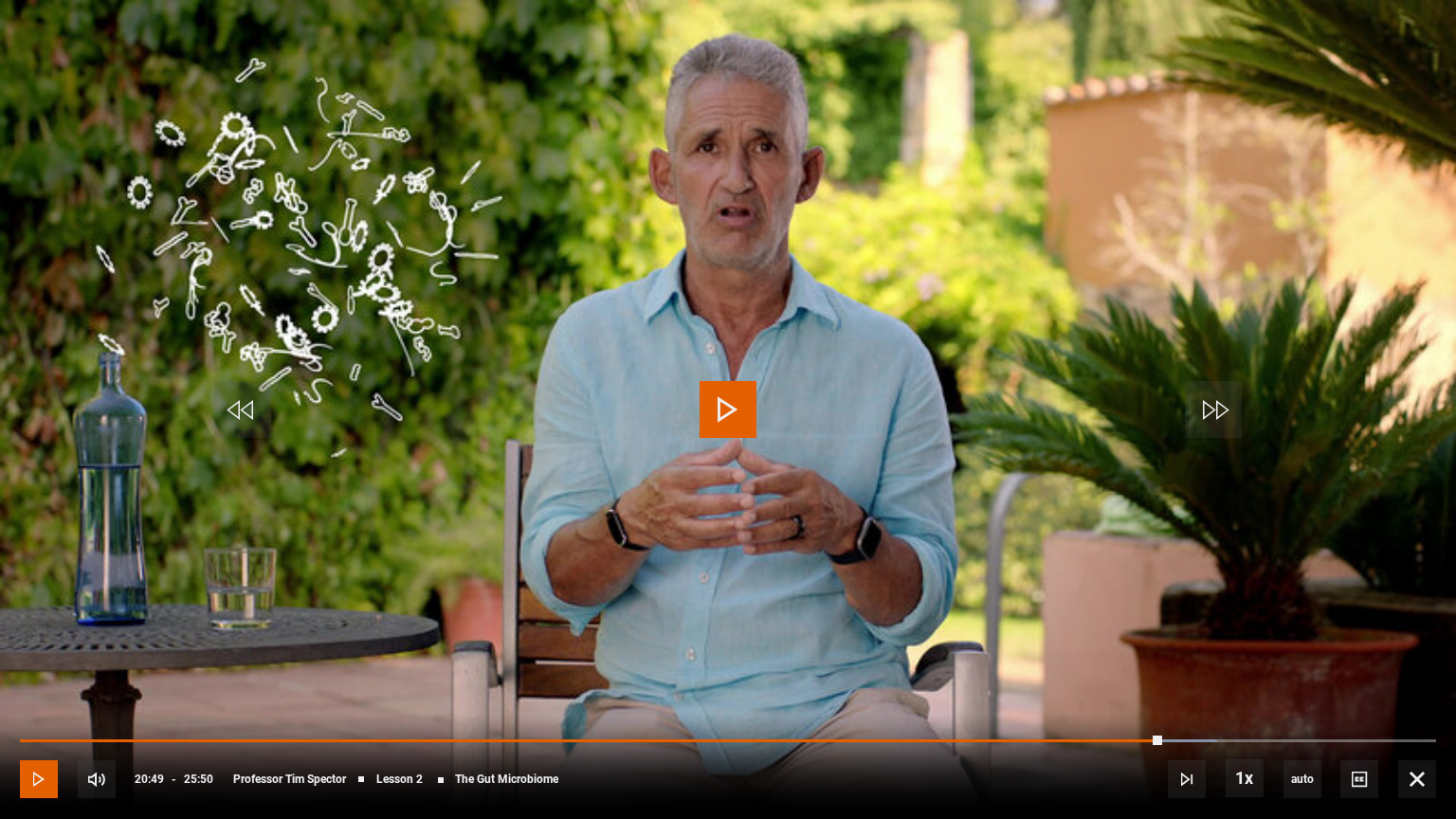 click at bounding box center (39, 779) 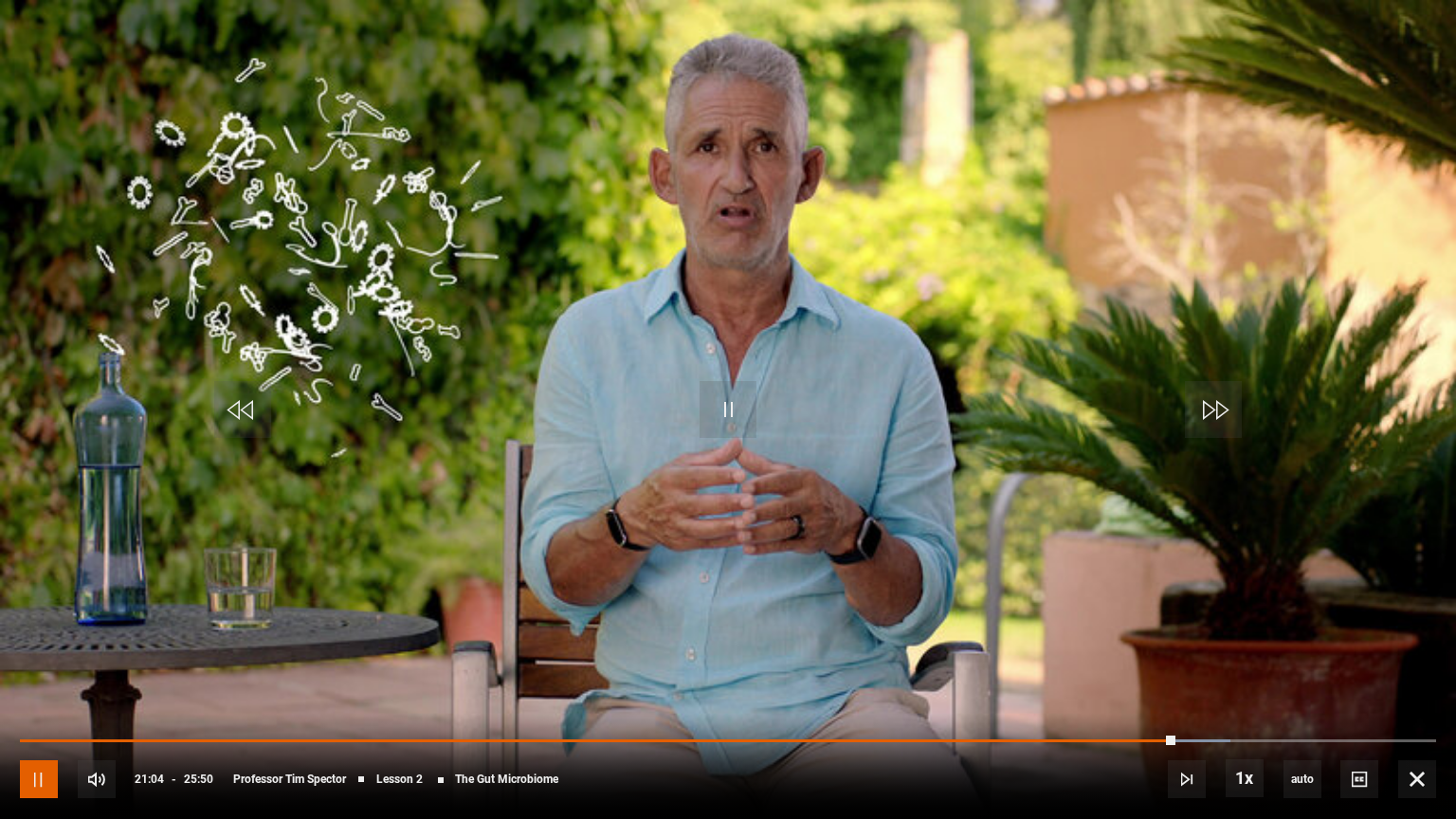 click at bounding box center (39, 779) 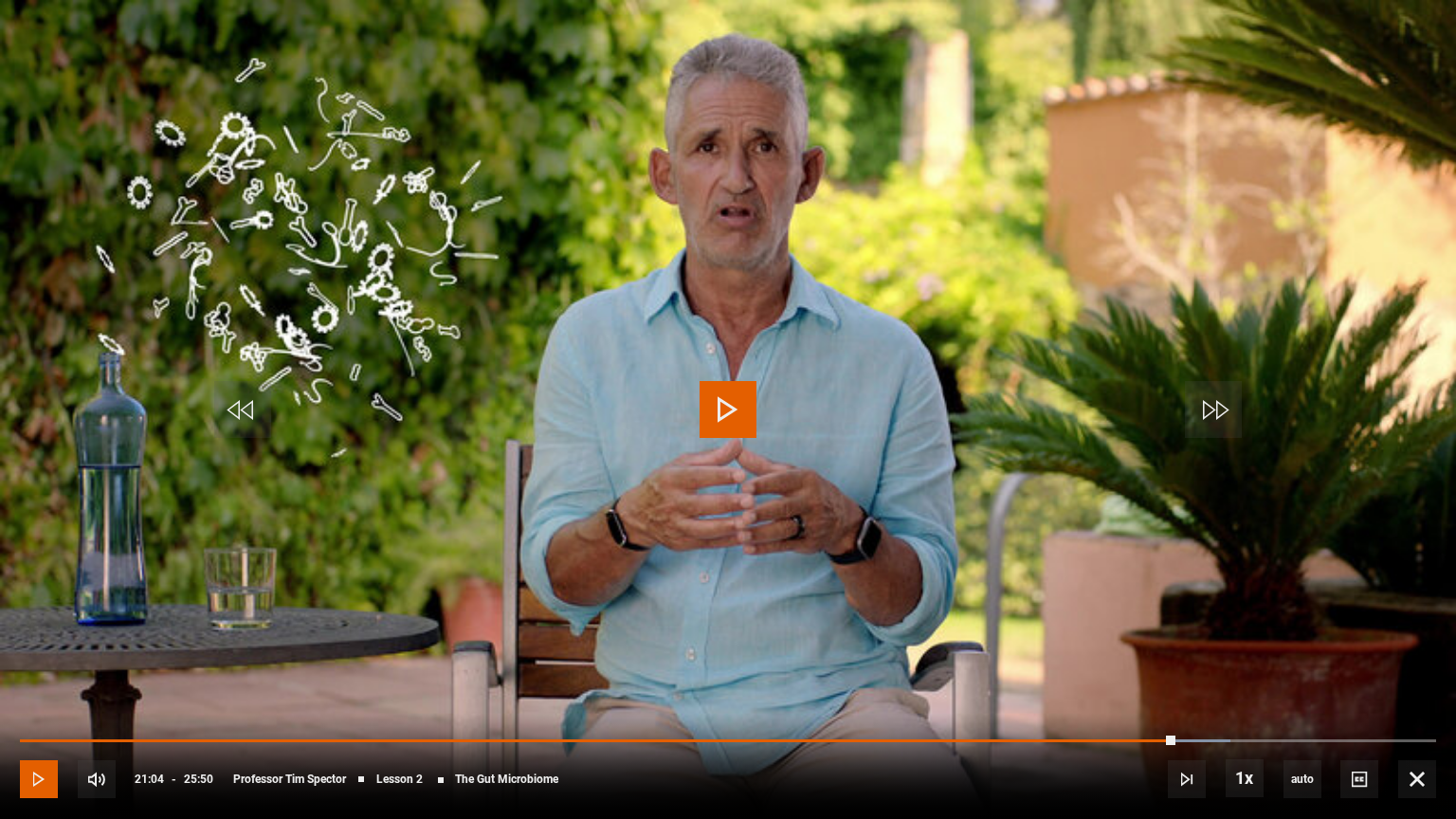 click at bounding box center [39, 779] 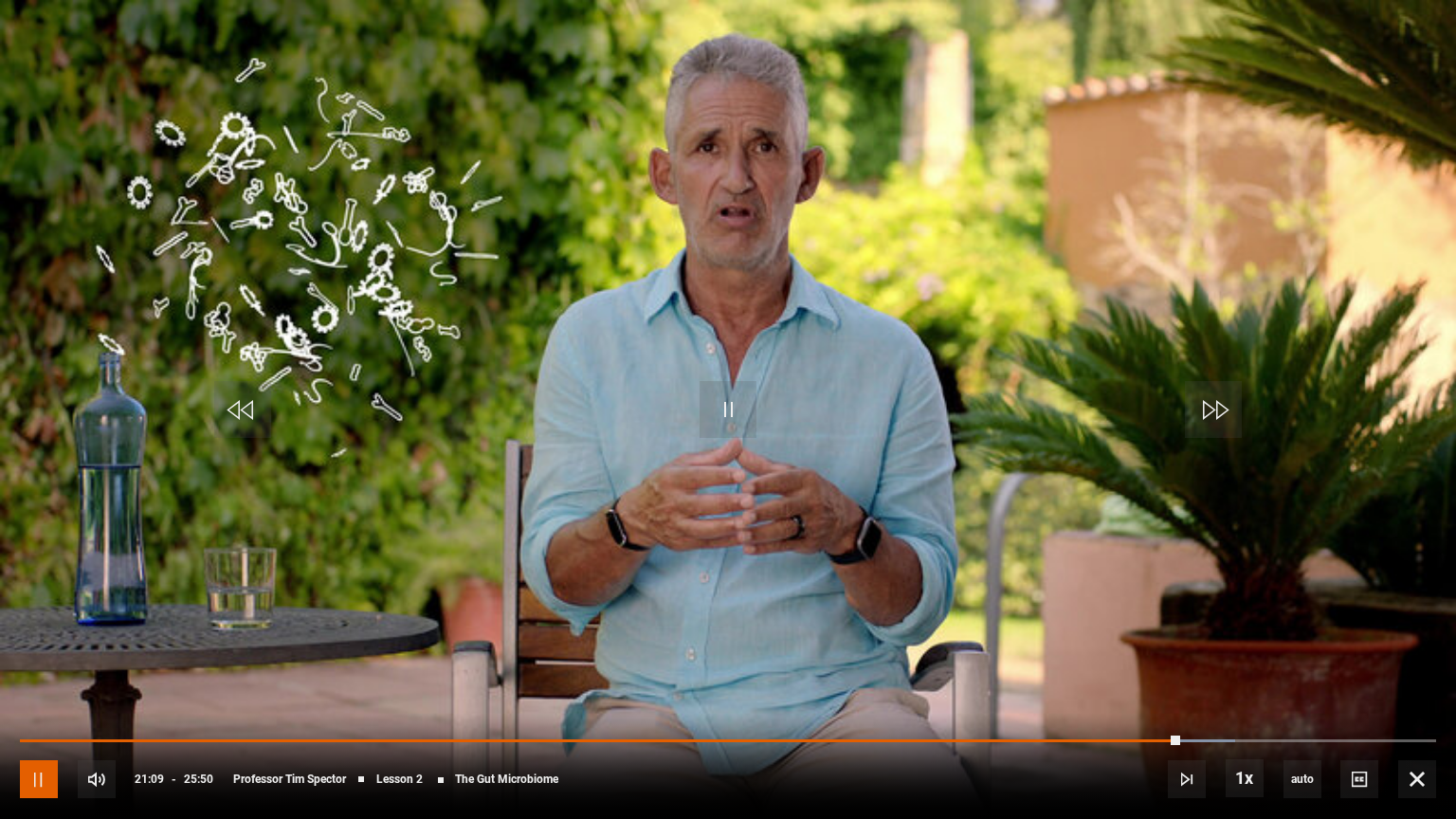 click at bounding box center (39, 779) 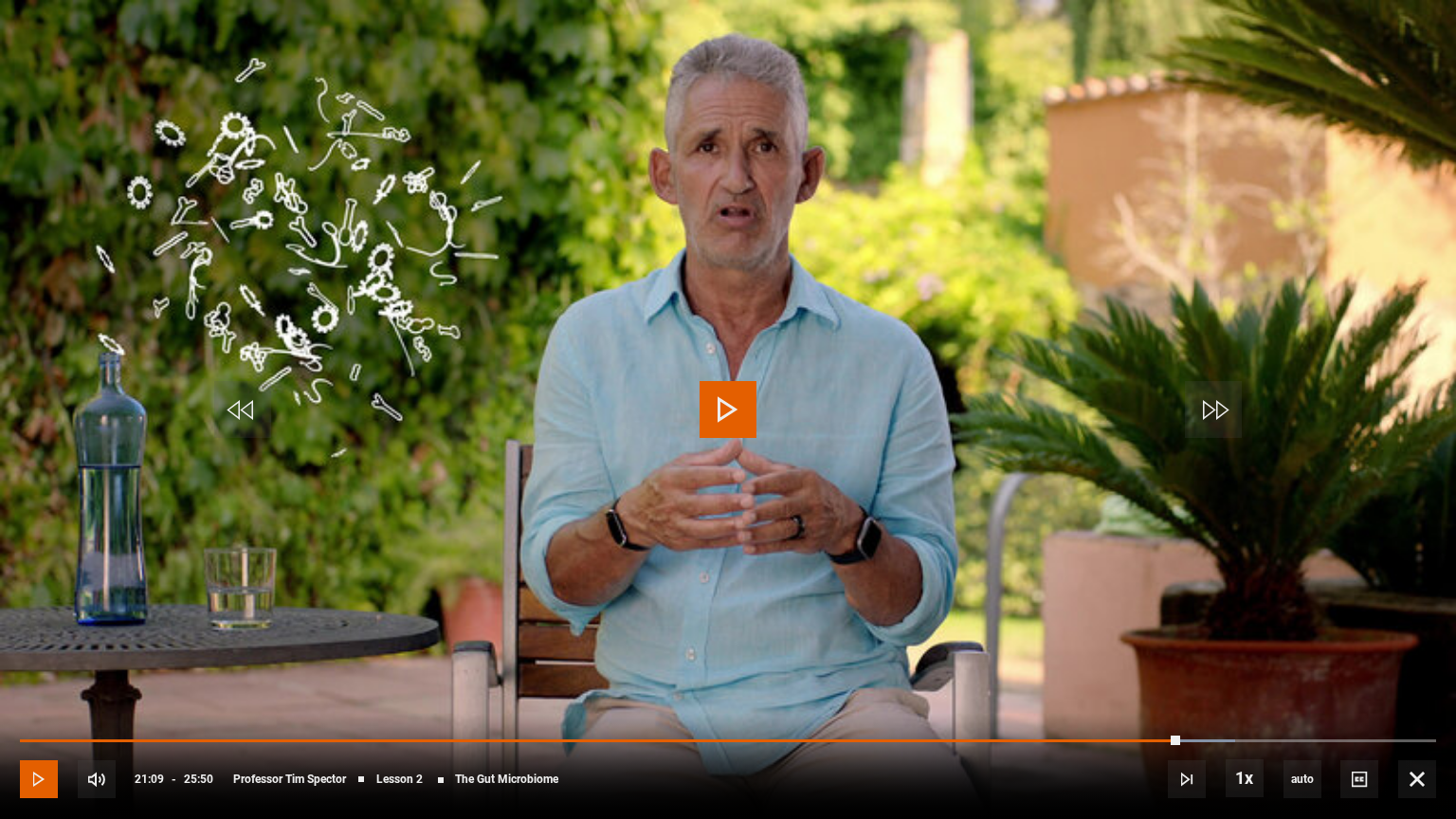 click at bounding box center (39, 779) 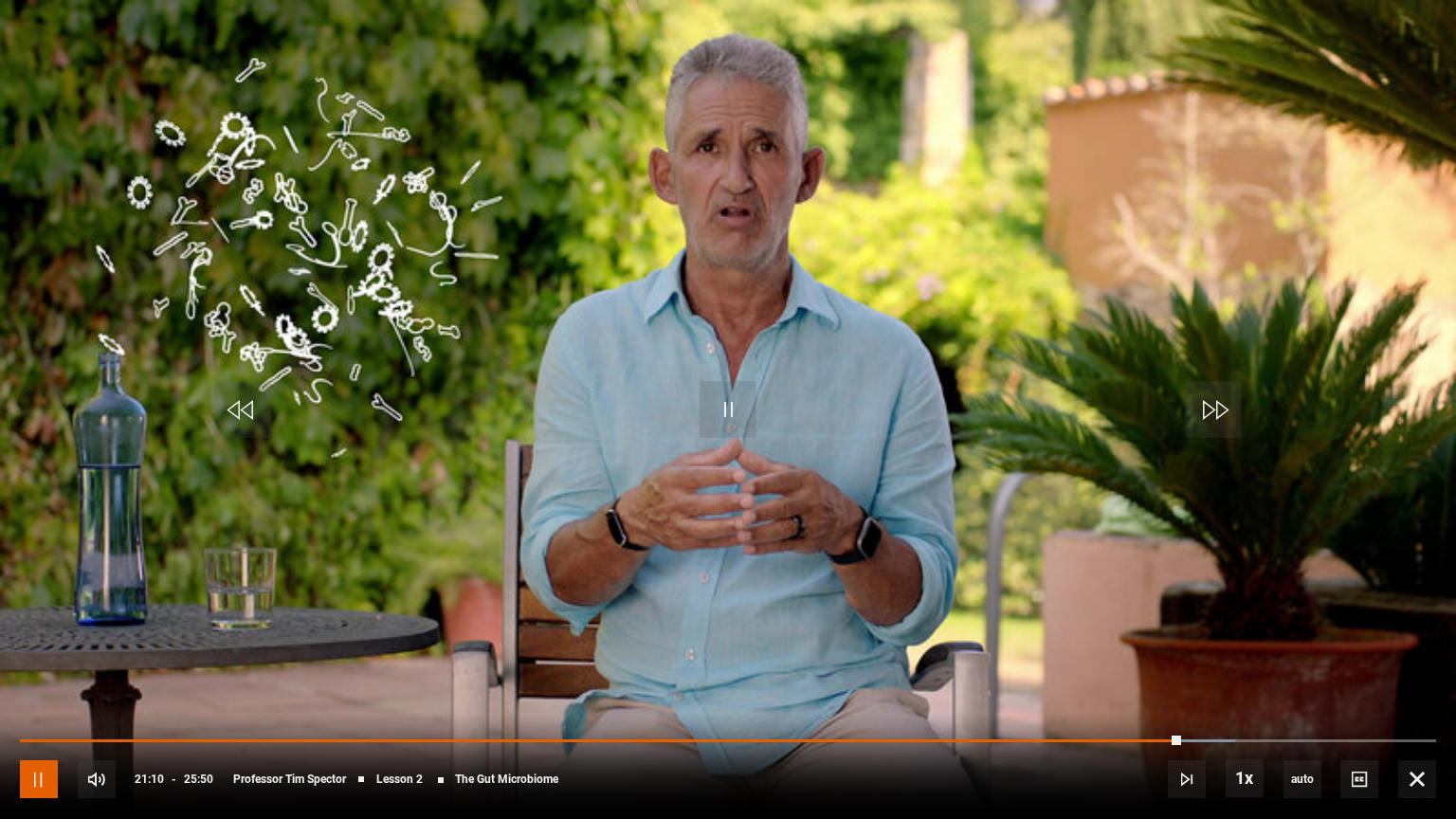 click at bounding box center [39, 779] 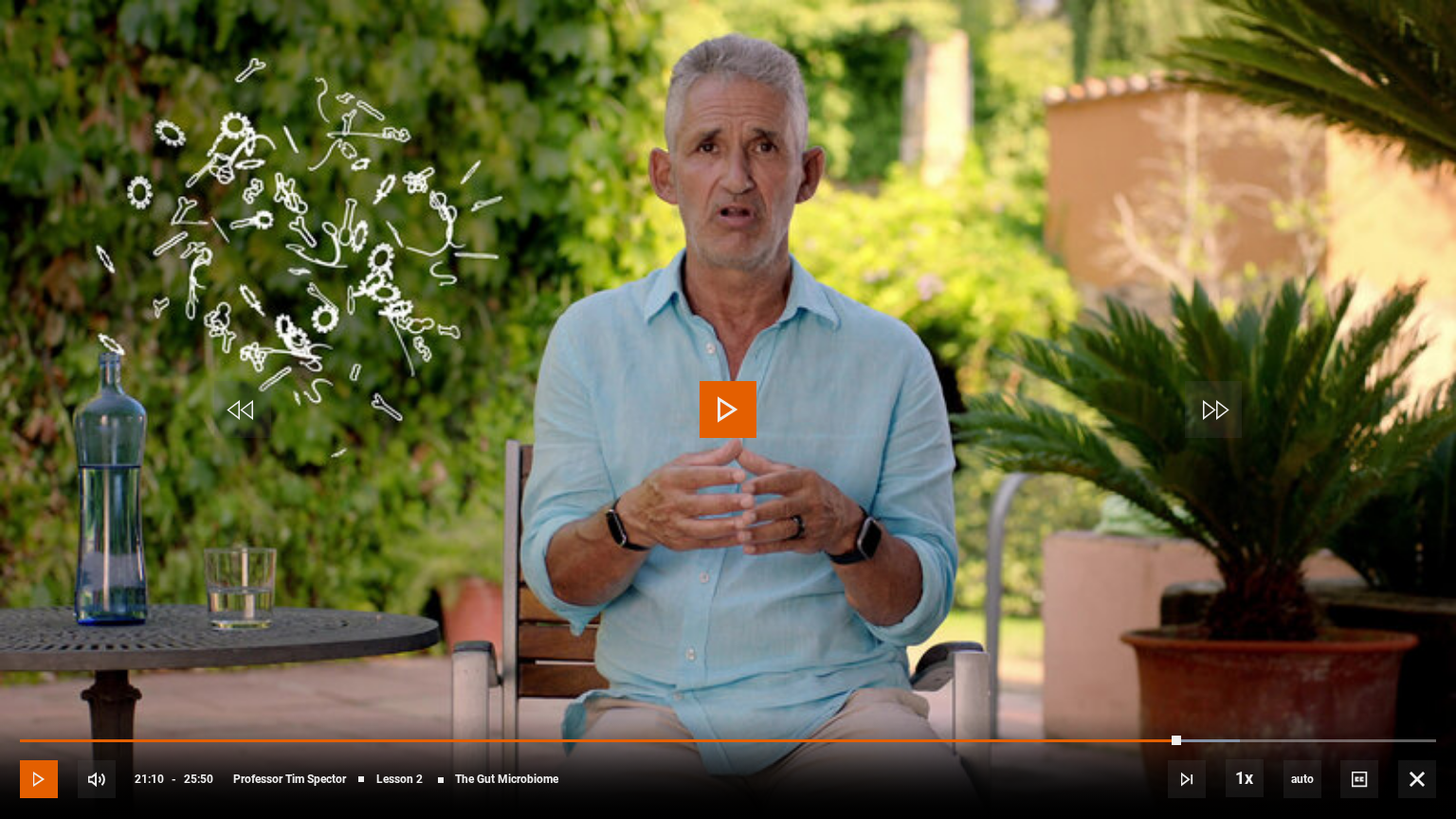 click at bounding box center [39, 779] 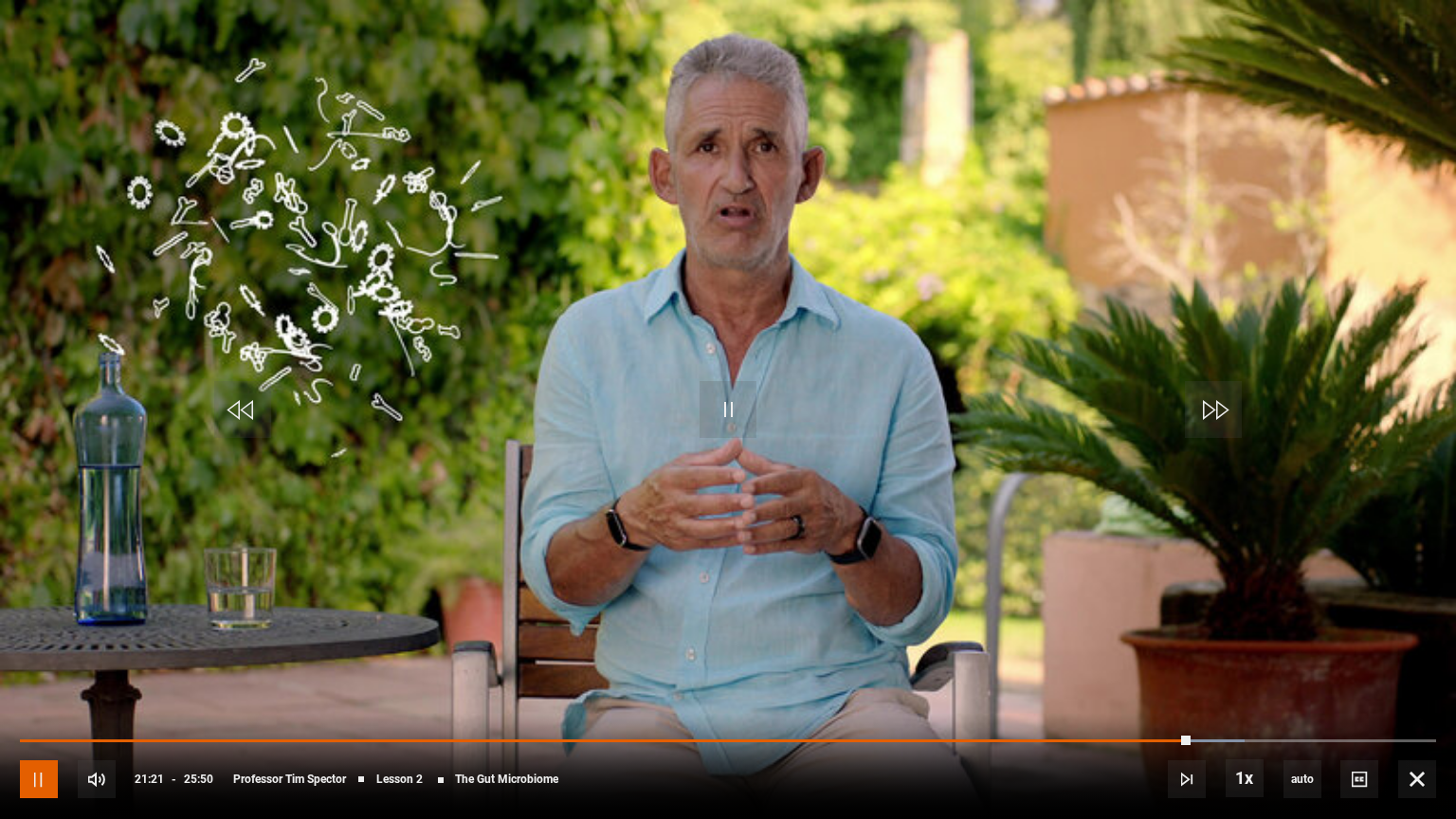 click at bounding box center (39, 779) 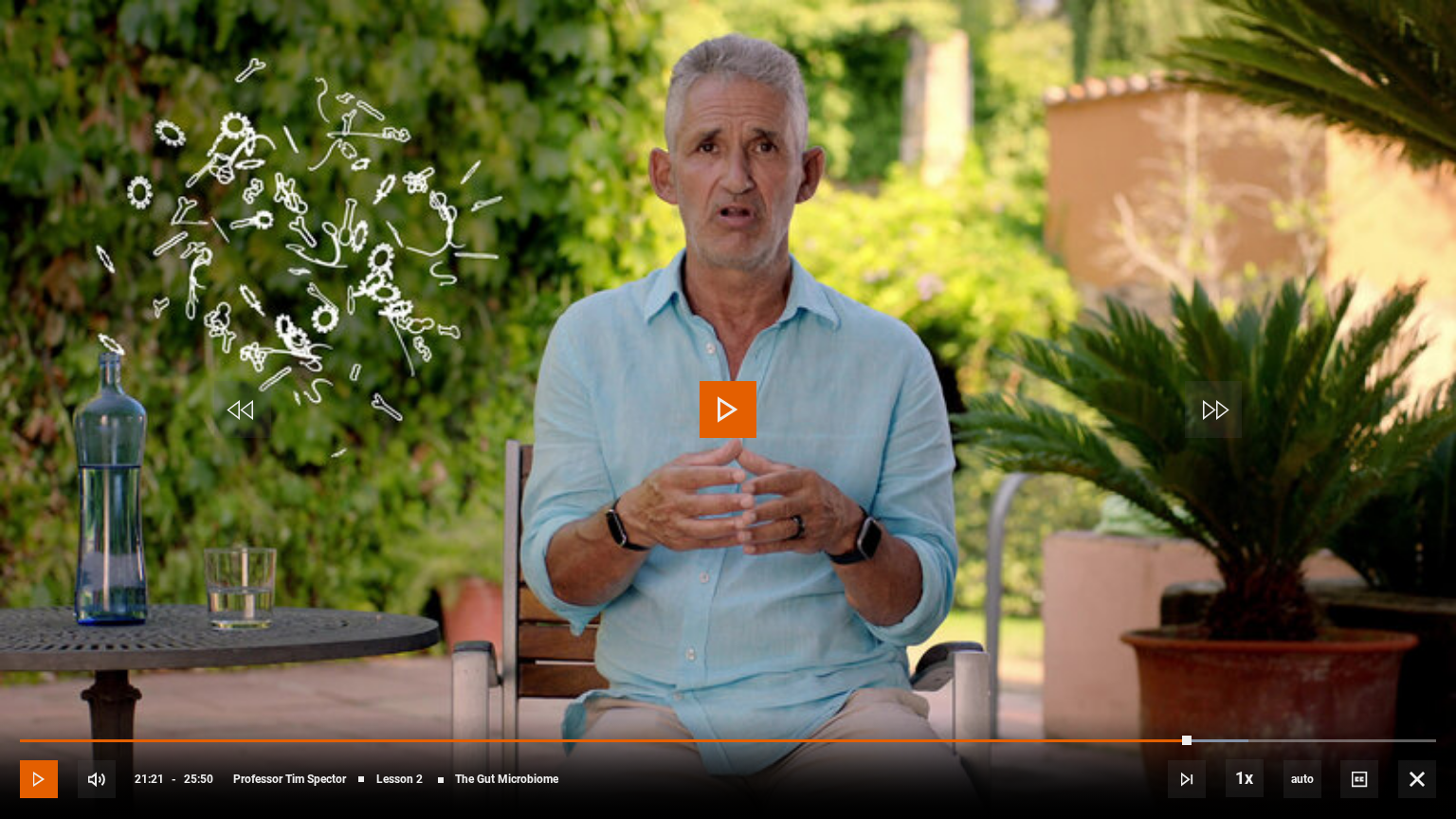 click at bounding box center [39, 779] 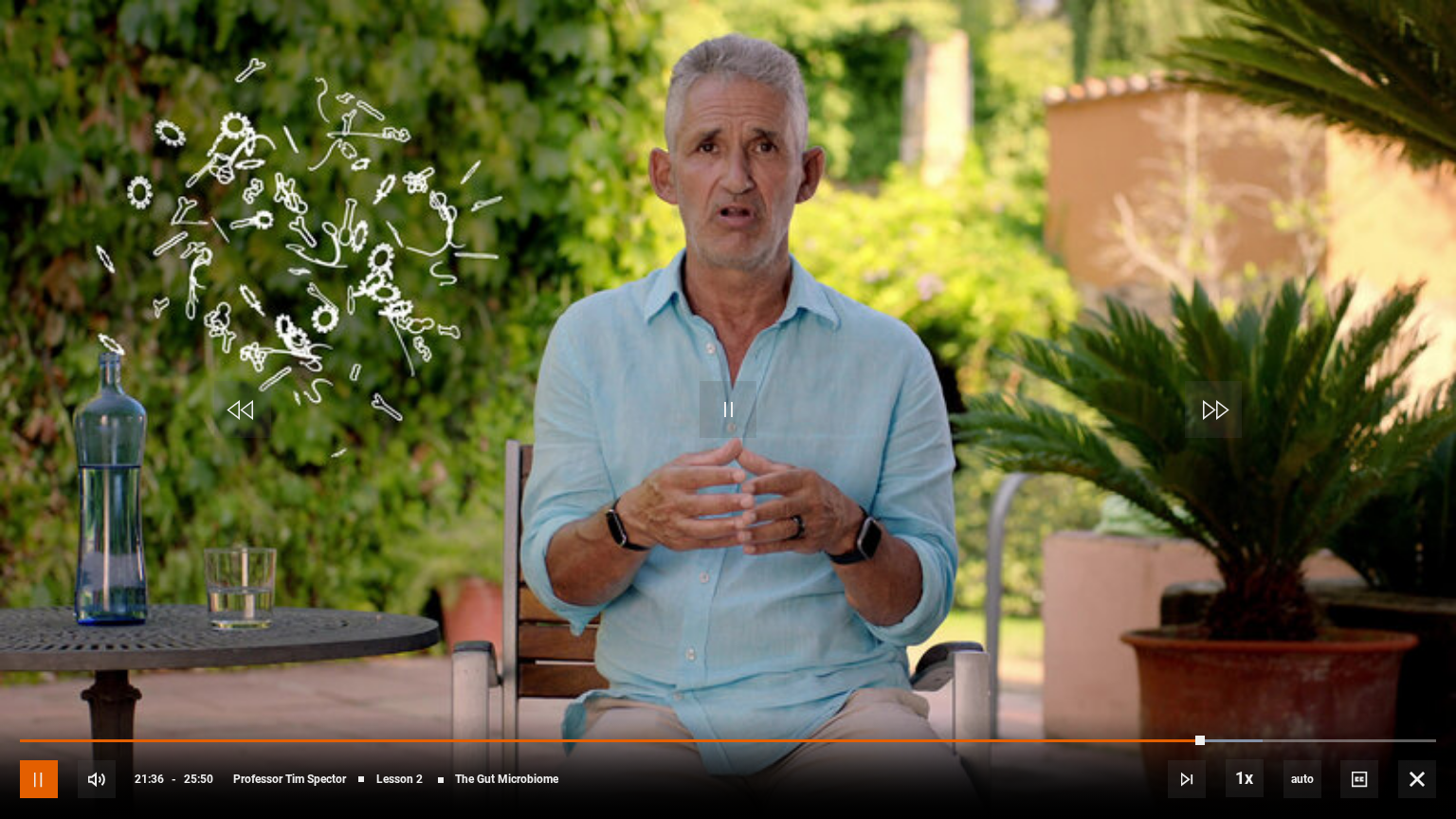 click at bounding box center (39, 779) 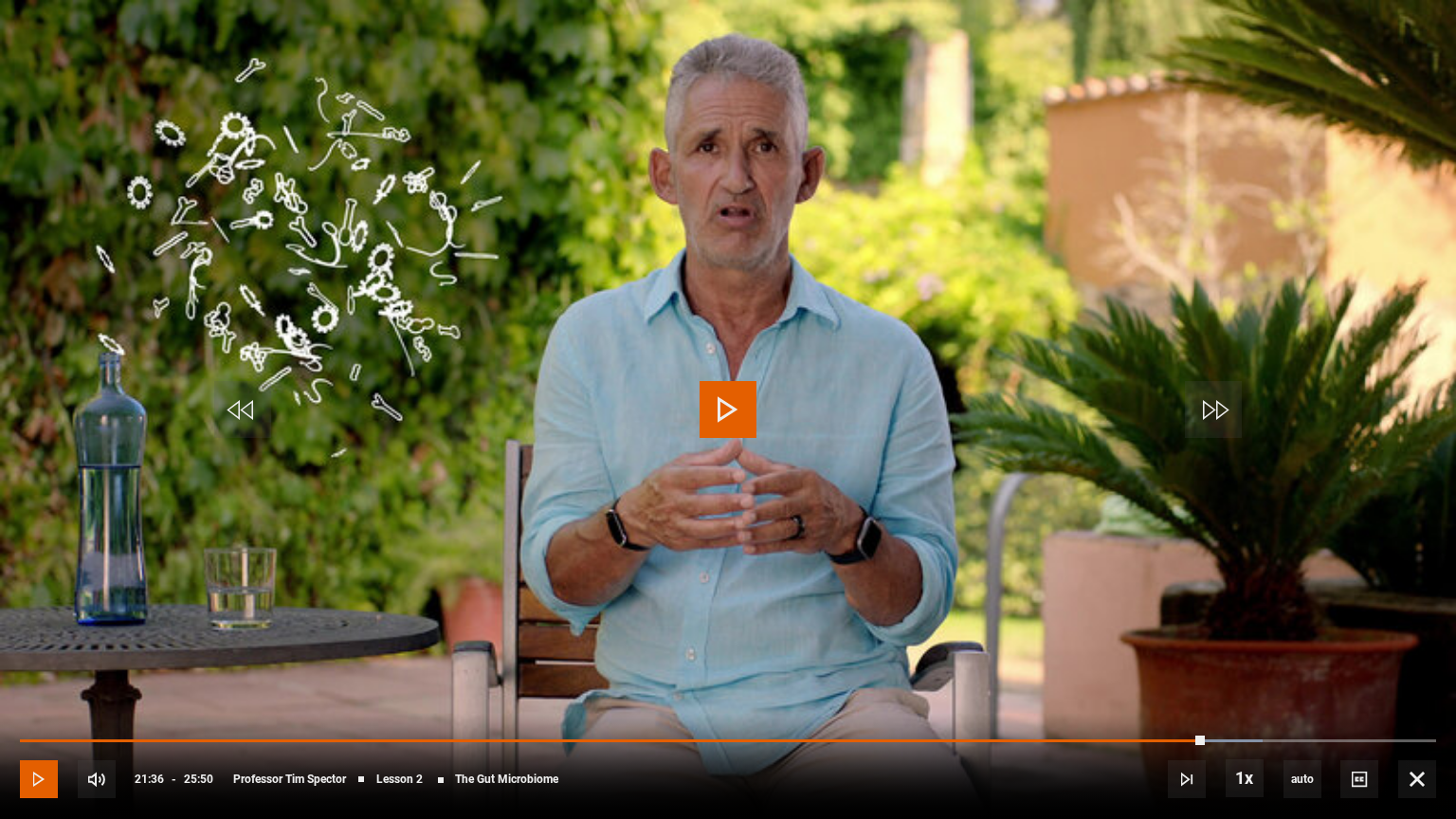 click at bounding box center (39, 779) 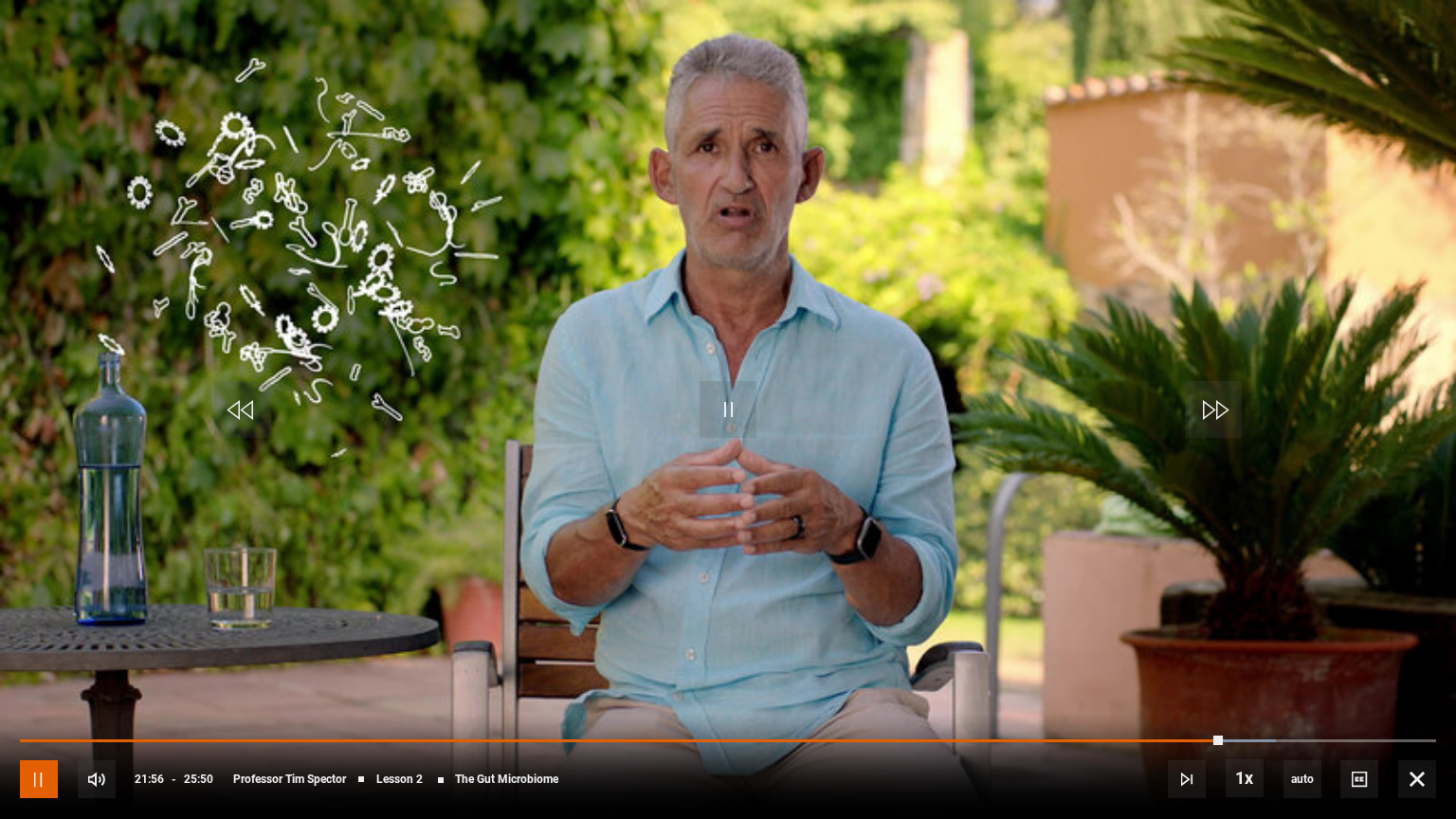 click at bounding box center [39, 779] 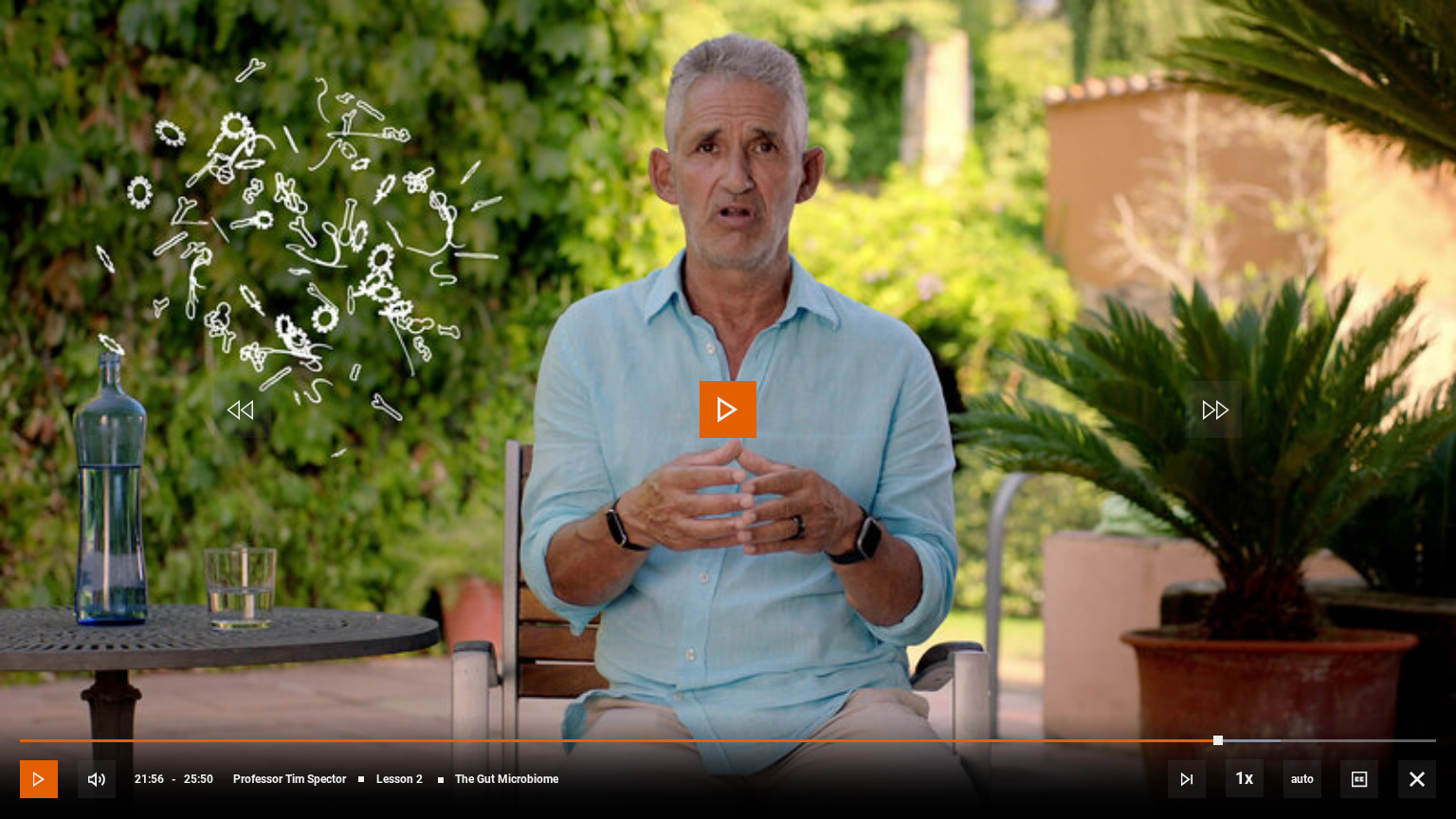 click at bounding box center [39, 779] 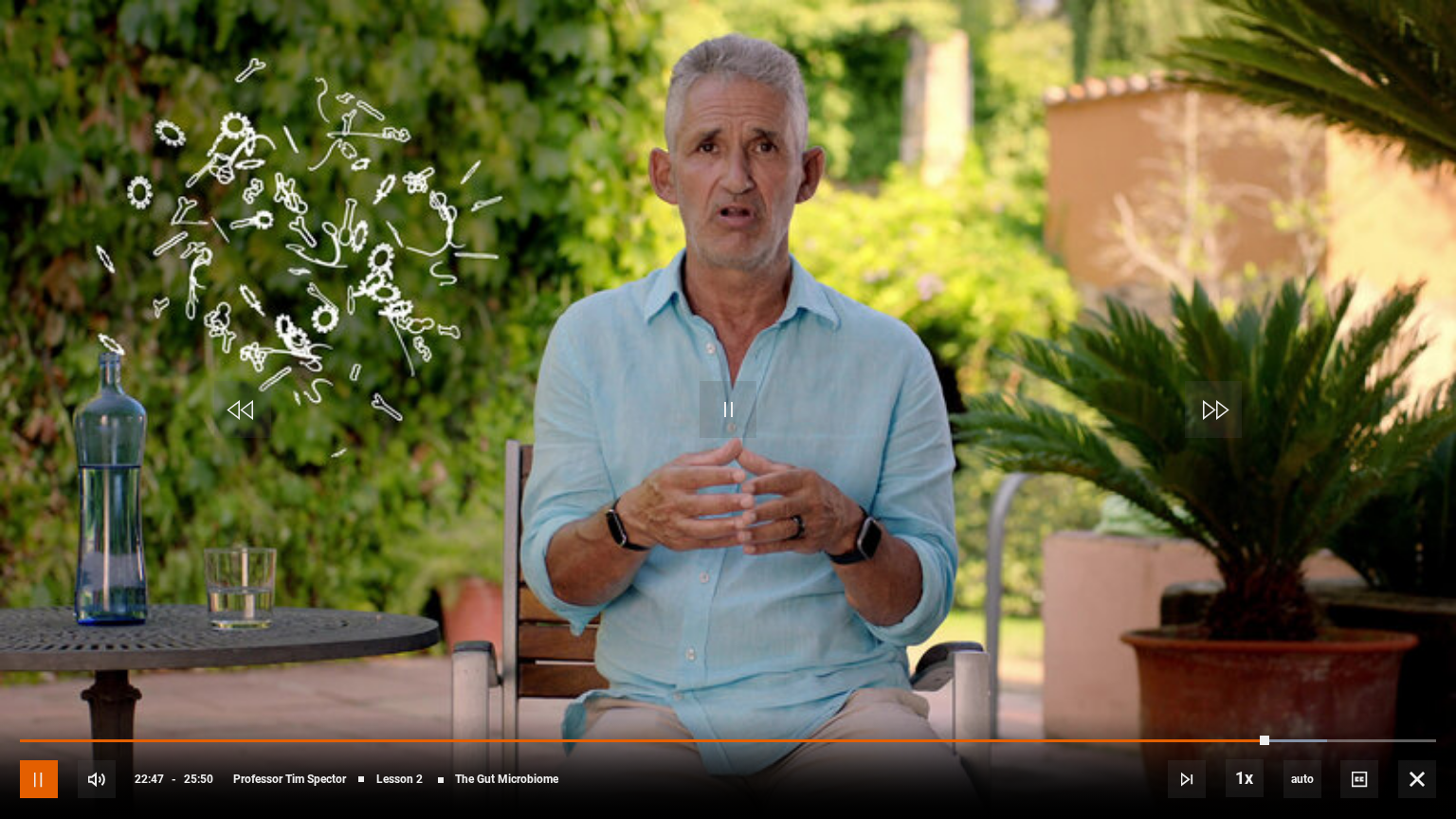 click at bounding box center (39, 779) 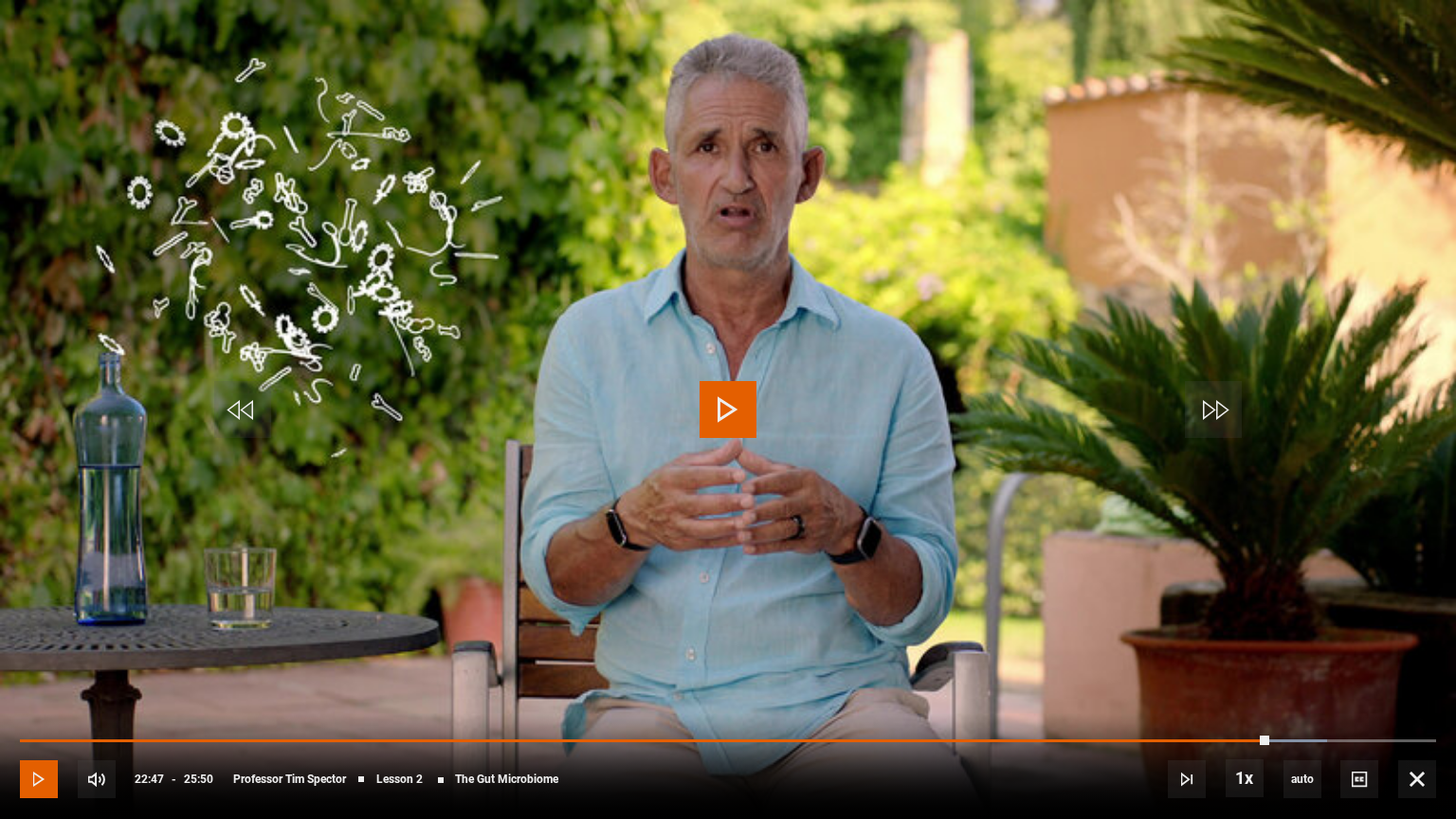 click at bounding box center (39, 779) 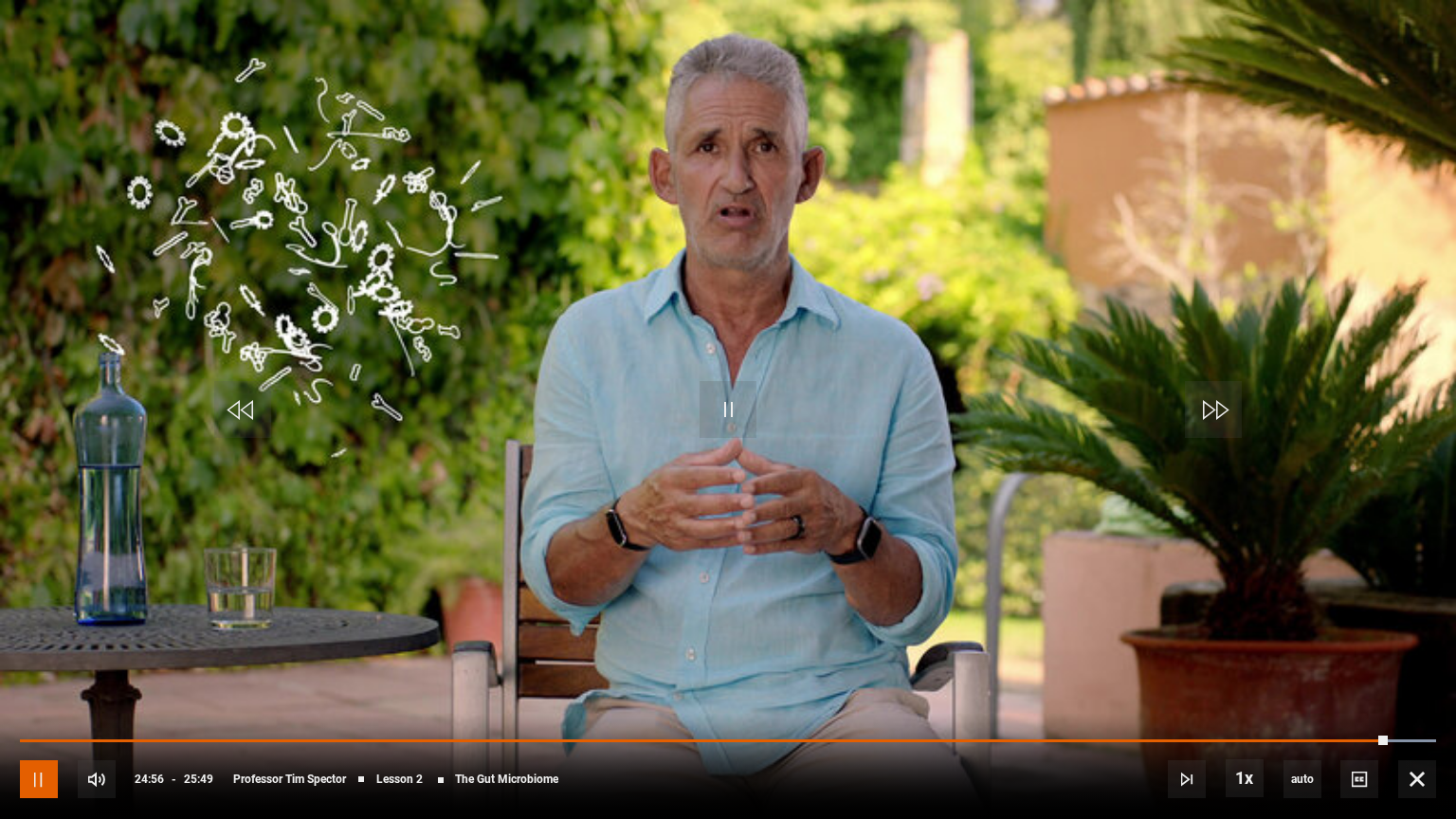 click at bounding box center (39, 779) 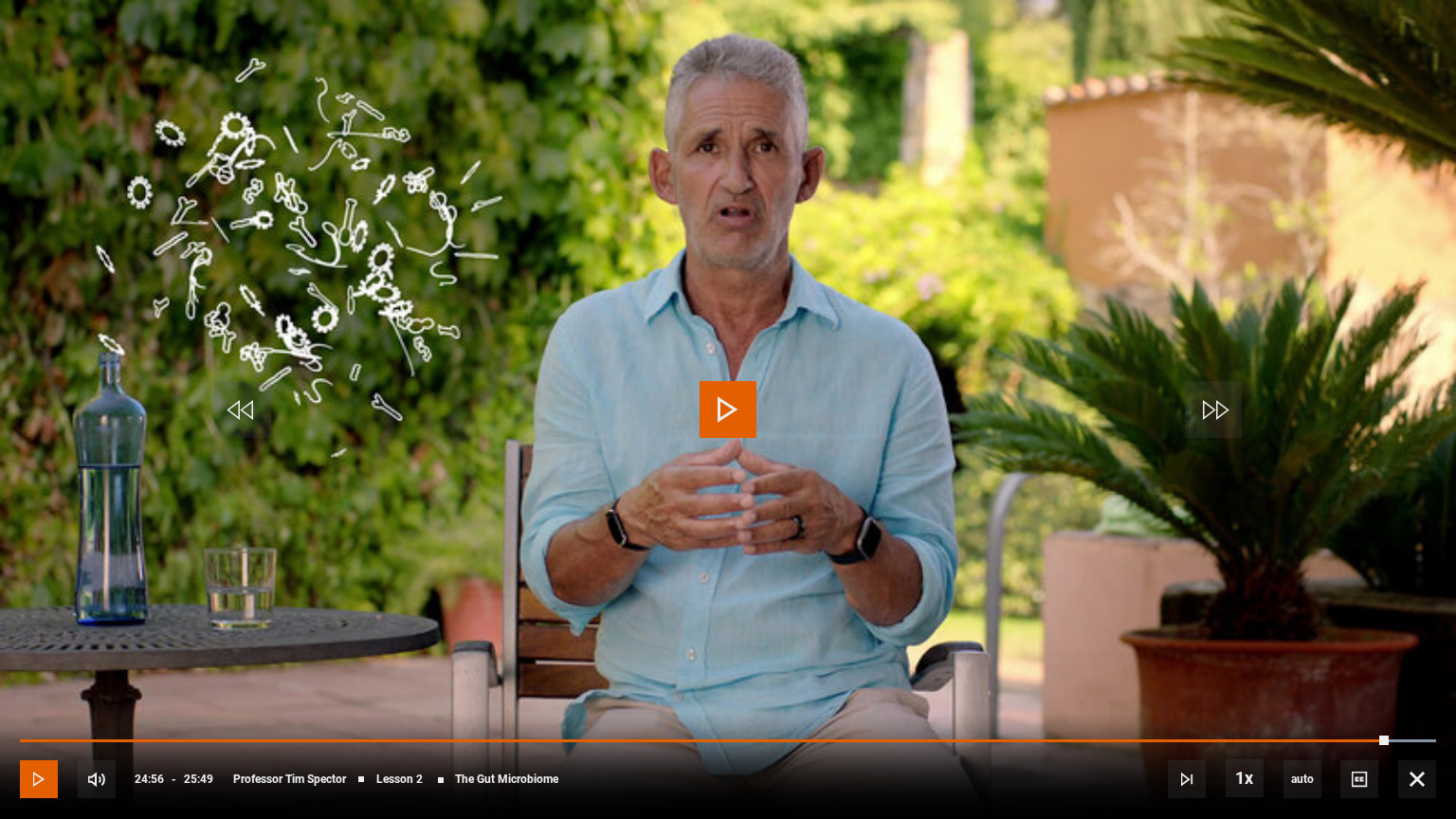 click at bounding box center [39, 779] 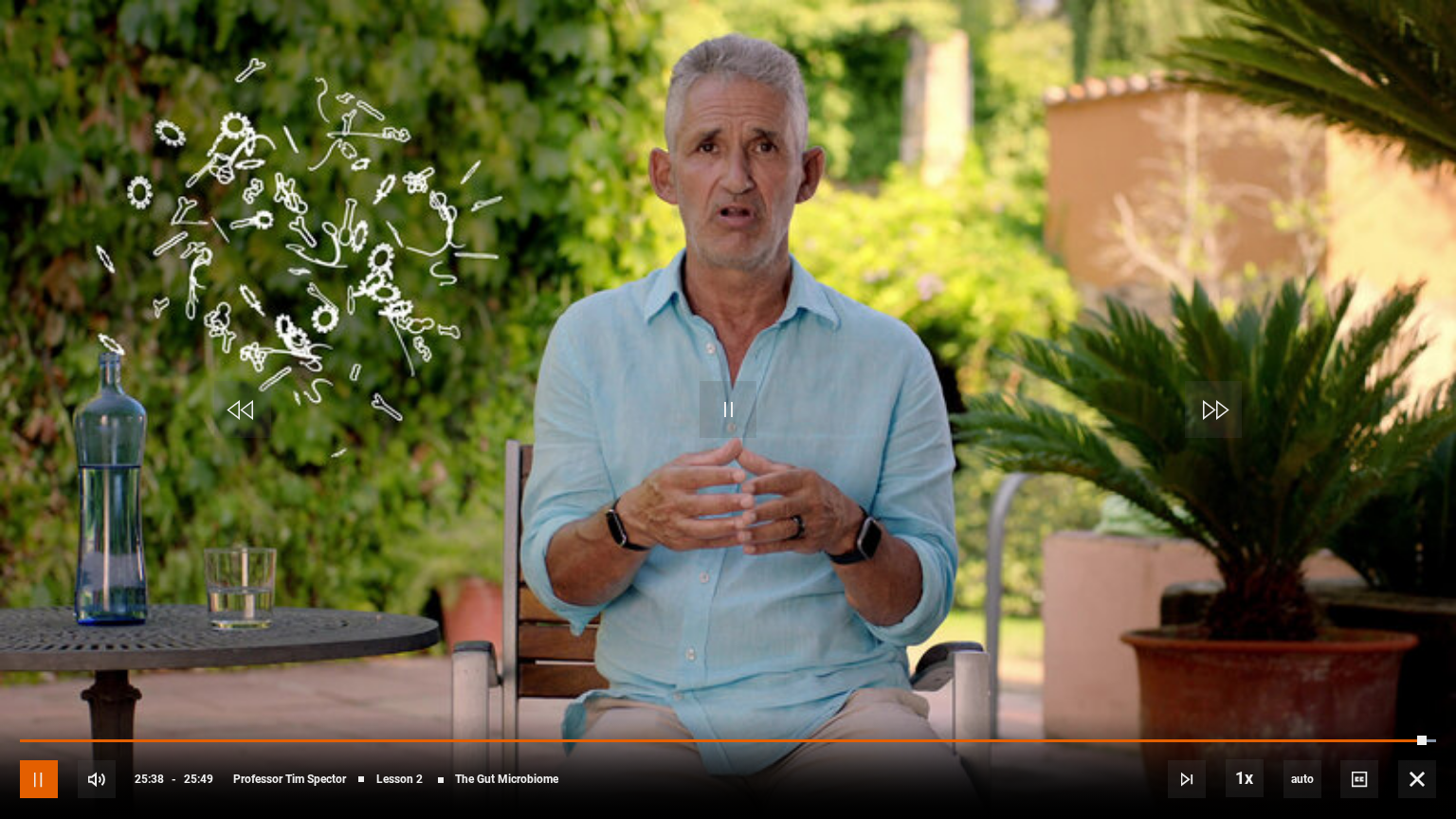 click at bounding box center [39, 779] 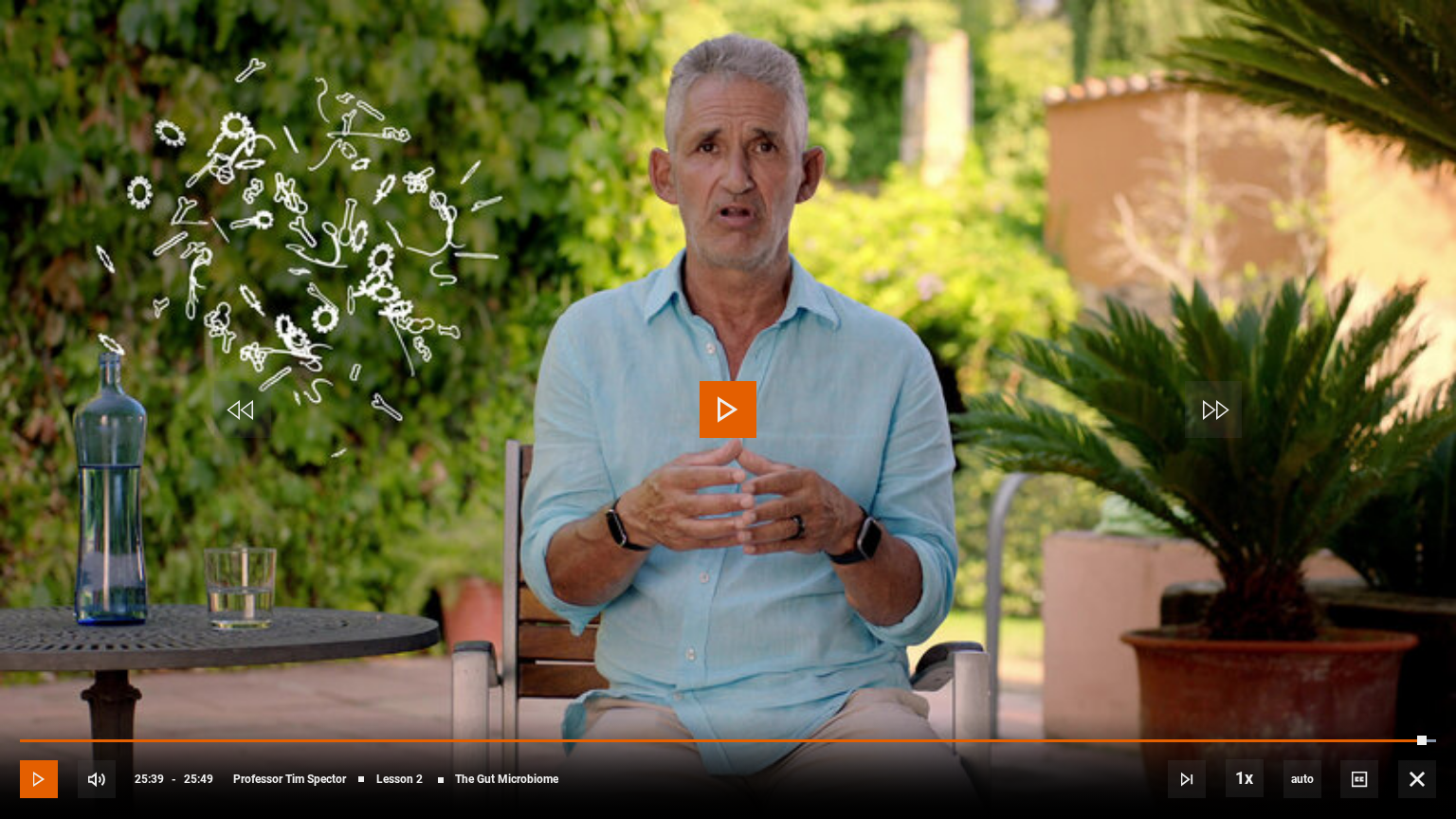 click at bounding box center (39, 779) 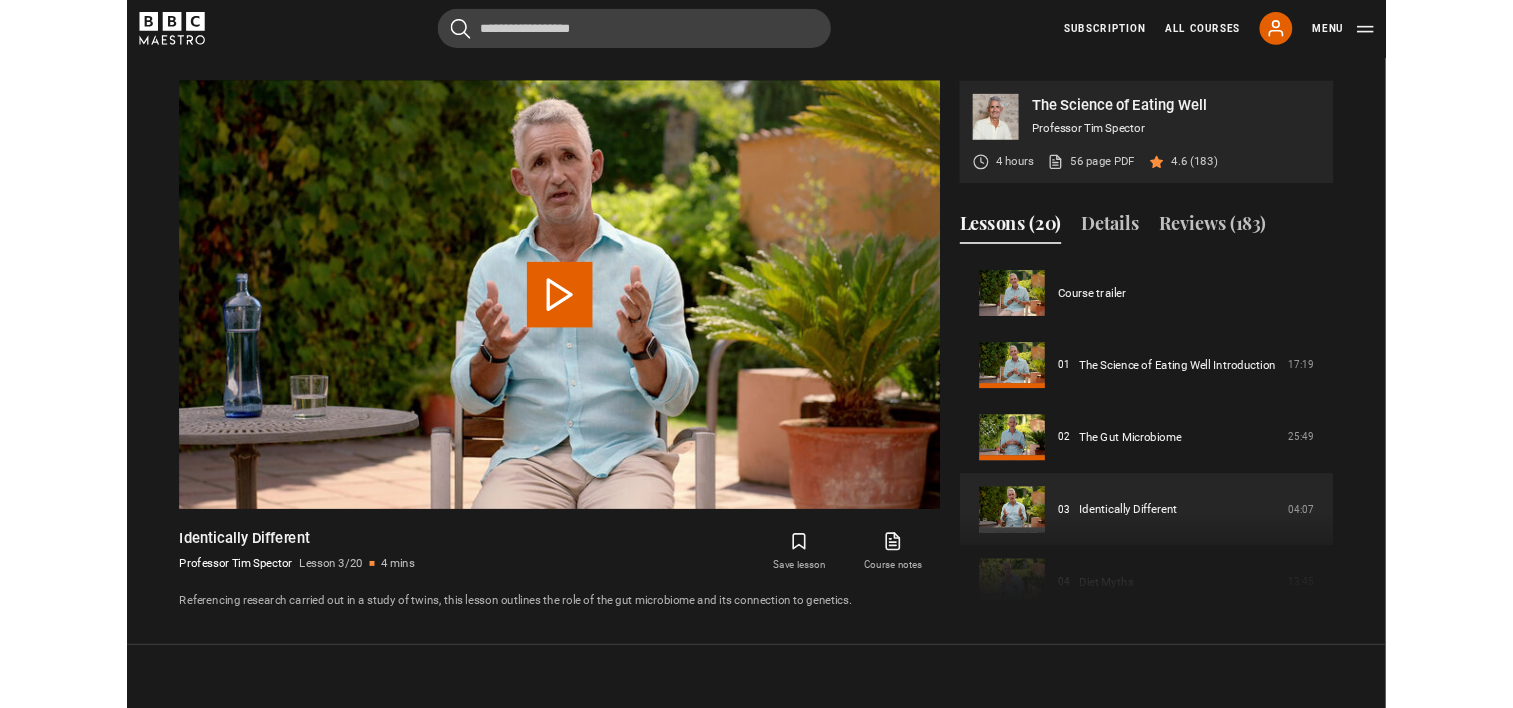 scroll, scrollTop: 874, scrollLeft: 0, axis: vertical 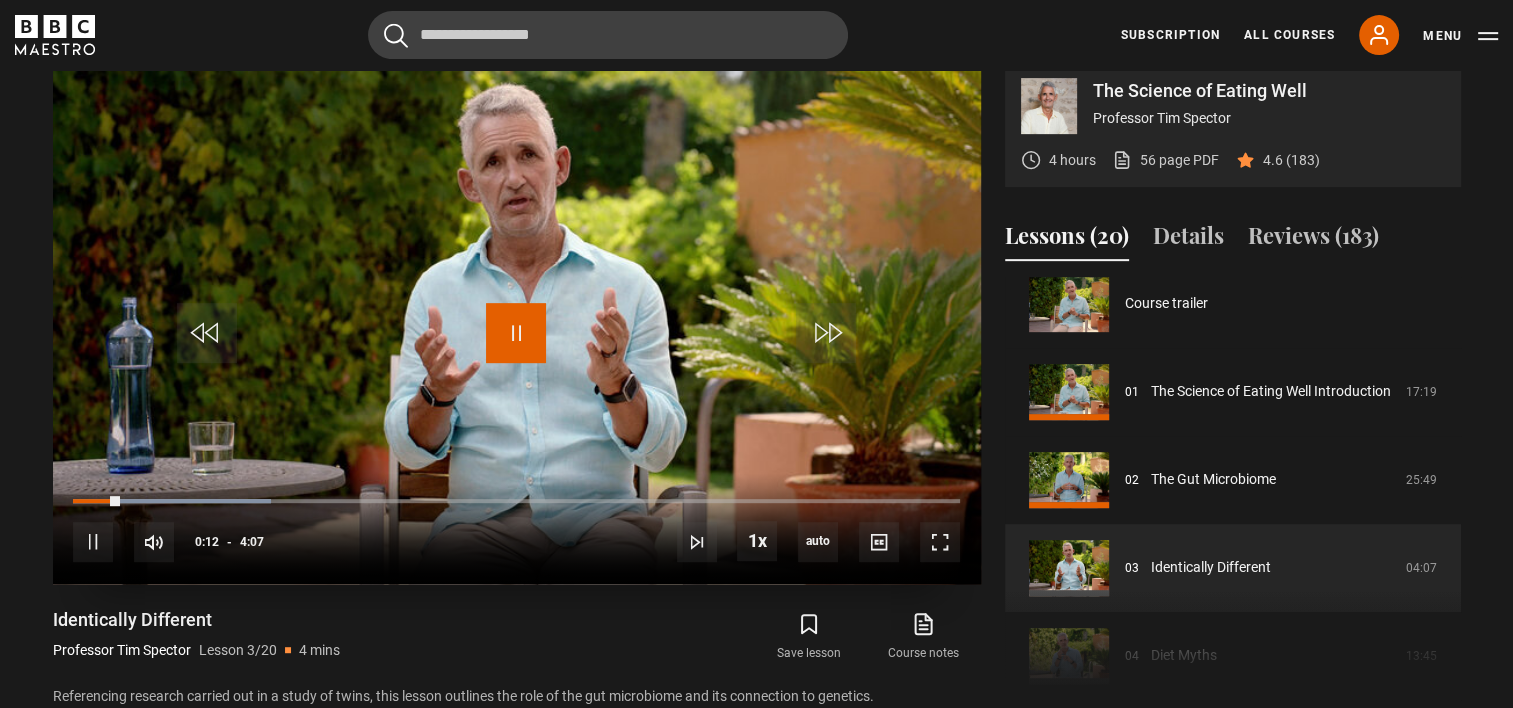 click at bounding box center [516, 333] 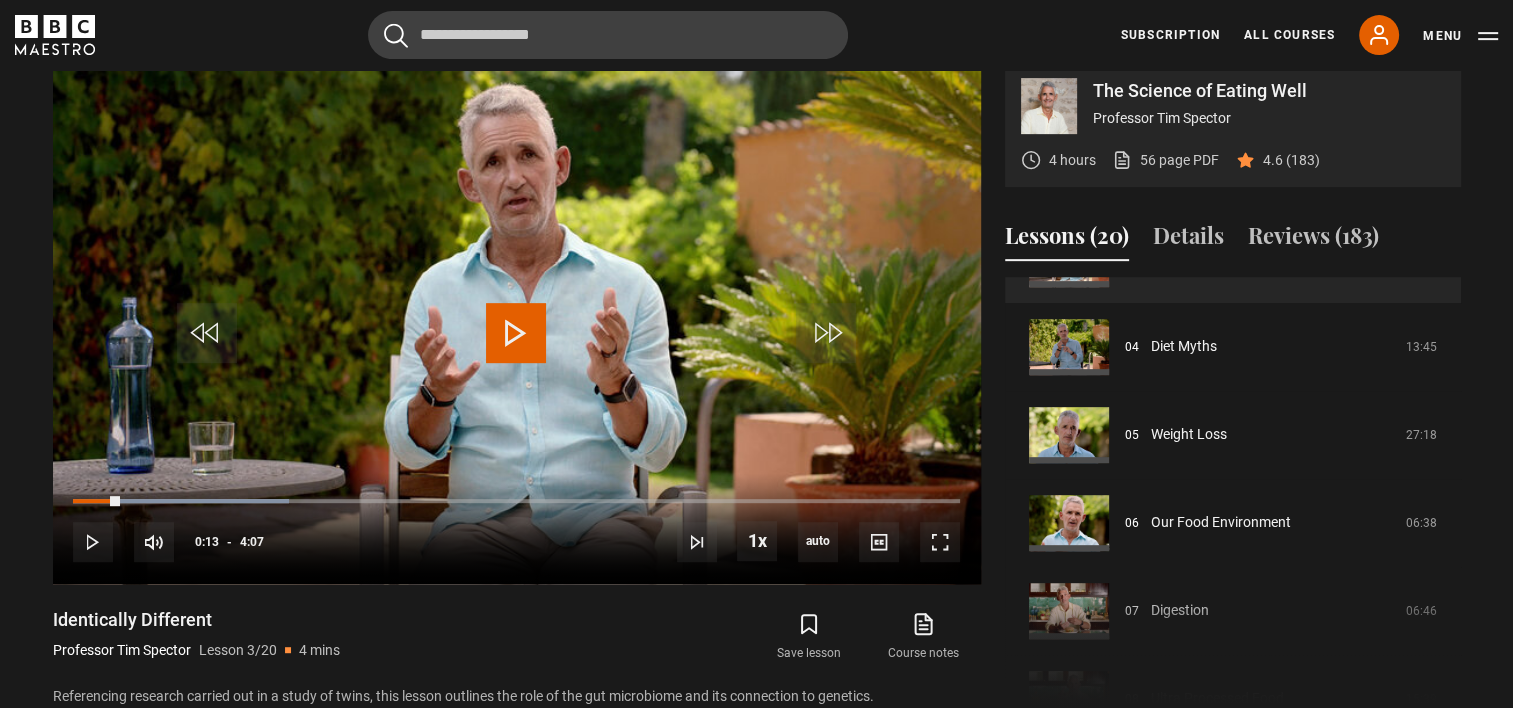 scroll, scrollTop: 348, scrollLeft: 0, axis: vertical 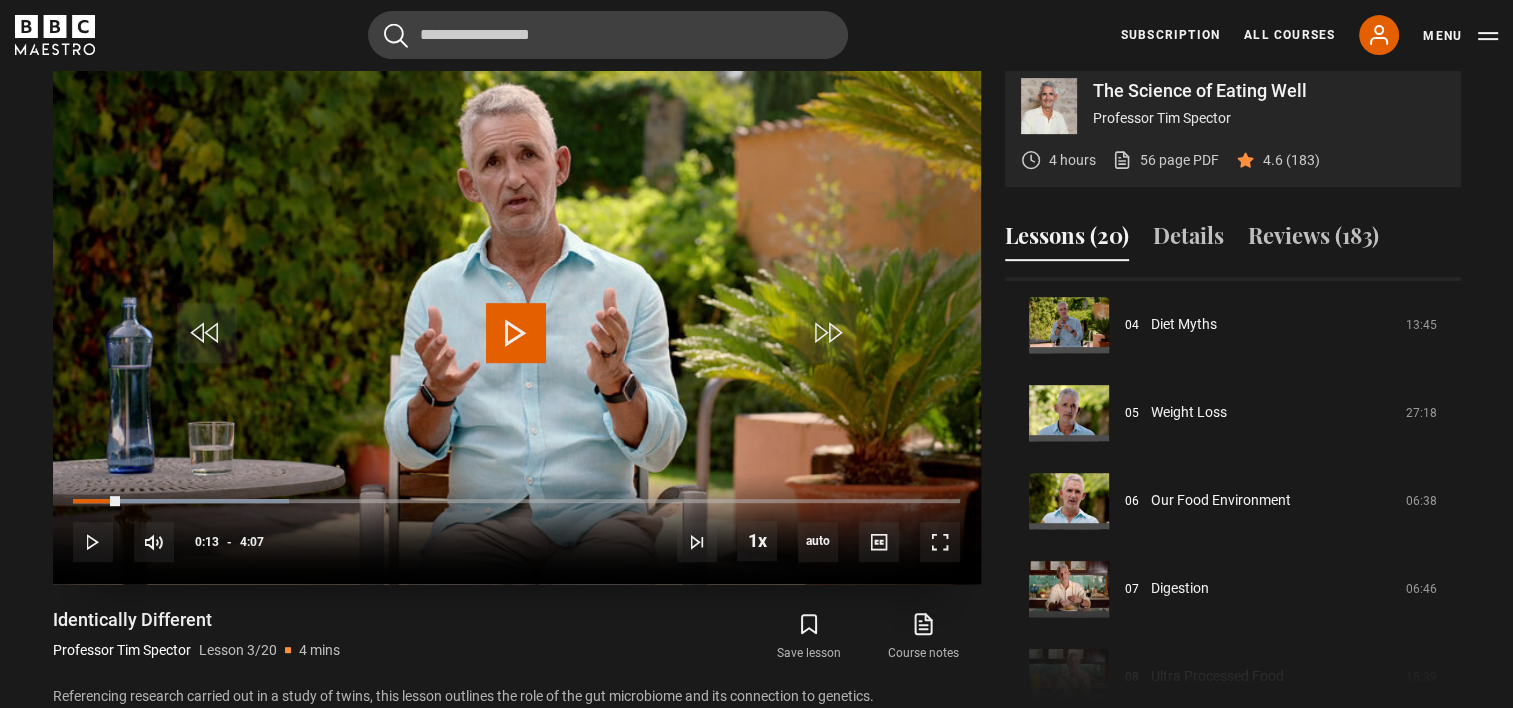 click at bounding box center (516, 333) 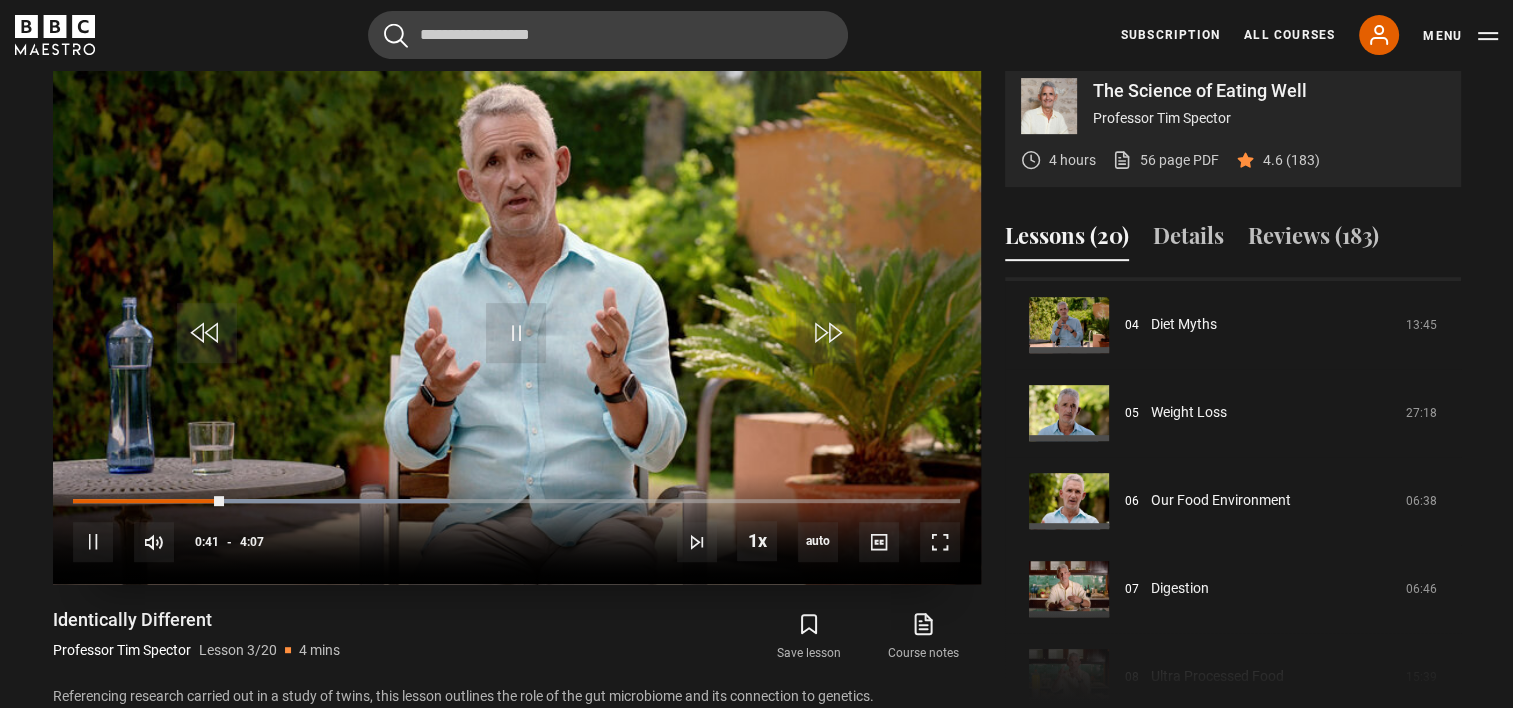 click on "10s Skip Back 10 seconds Pause 10s Skip Forward 10 seconds Loaded :  42.51% 0:01 0:41 Pause Mute Current Time  0:41 - Duration  4:07
Professor [FIRST] [LAST]
Lesson 3
Identically Different
1x Playback Rate 2x 1.5x 1x , selected 0.5x auto Quality 360p 720p 1080p 2160p Auto , selected Captions captions off , selected English  Captions" at bounding box center [517, 528] 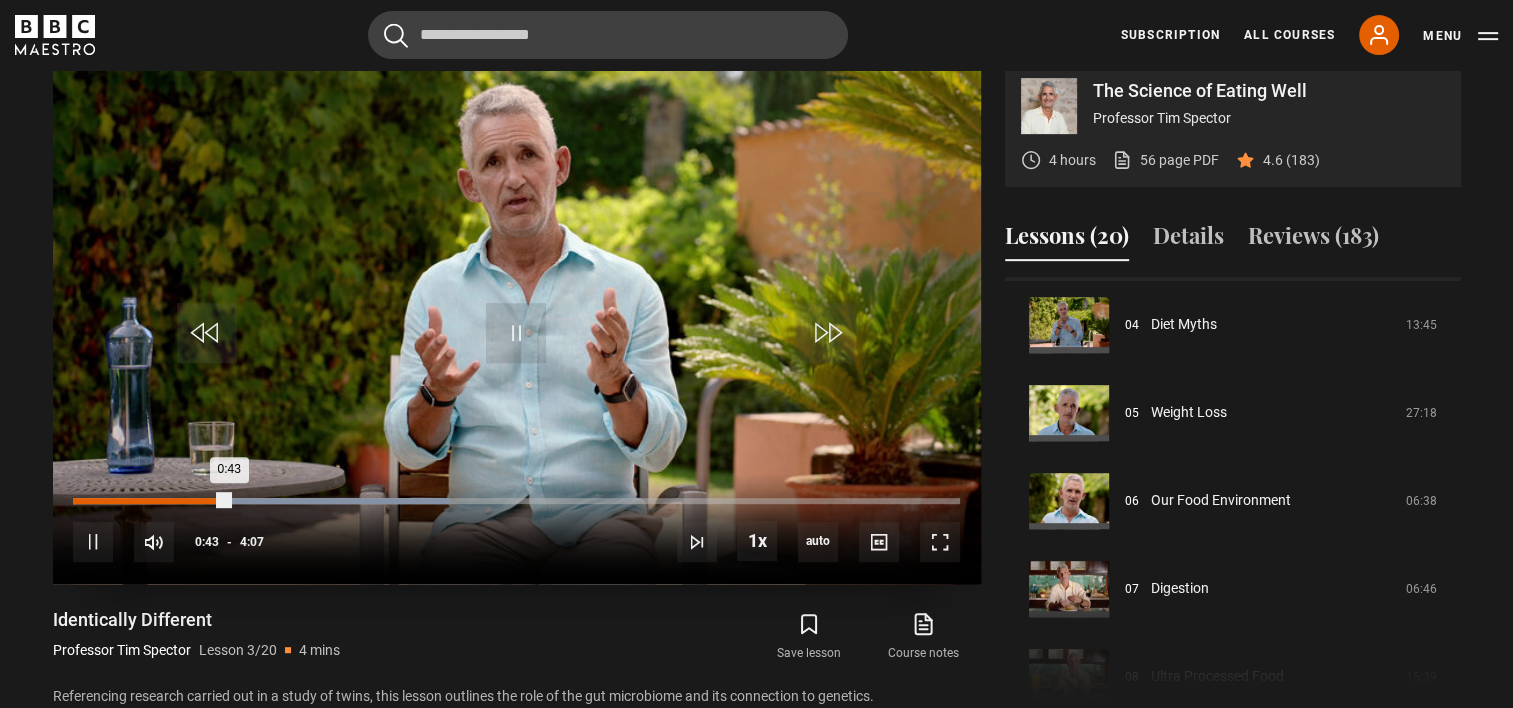 click on "Loaded :  42.51% 0:00 0:43" at bounding box center (516, 501) 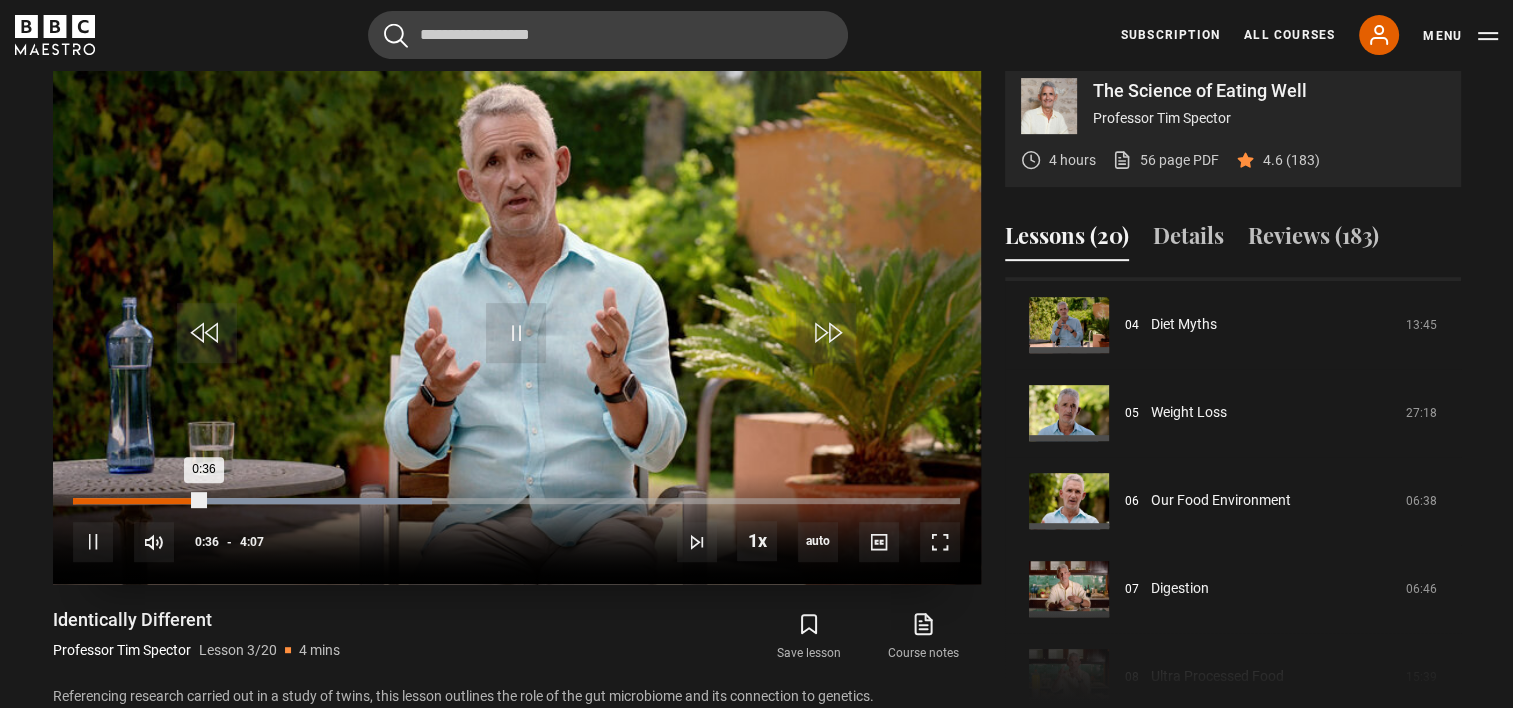click on "0:00" at bounding box center [74, 501] 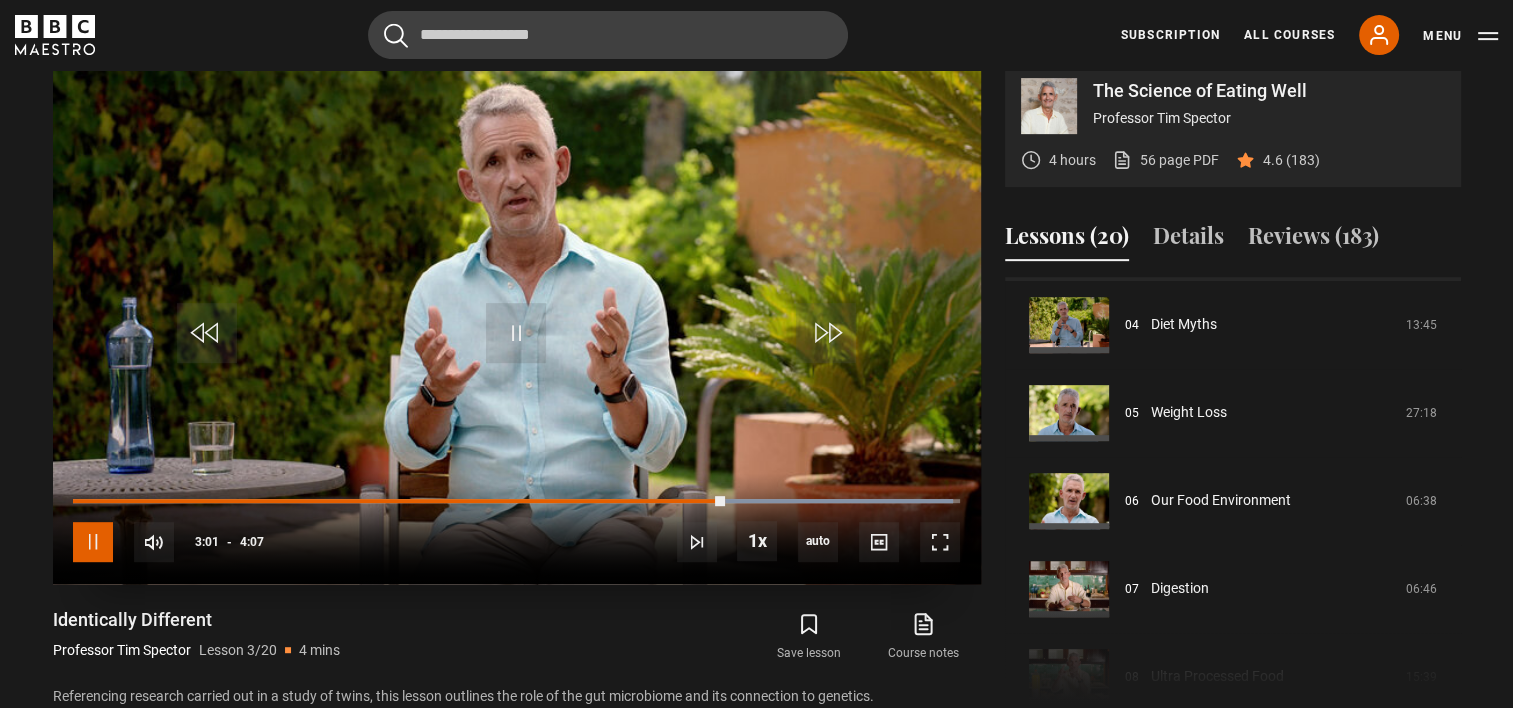 click at bounding box center (93, 542) 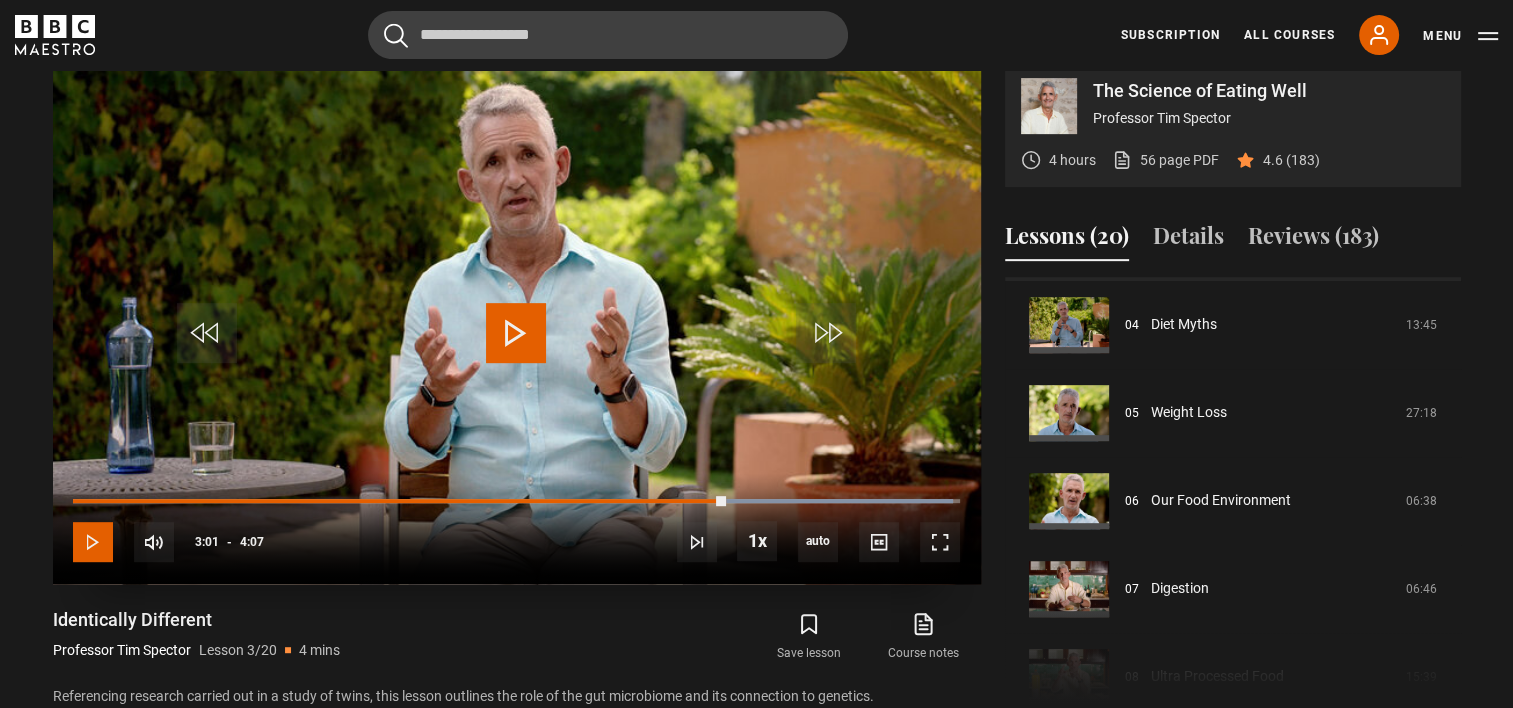 click at bounding box center [93, 542] 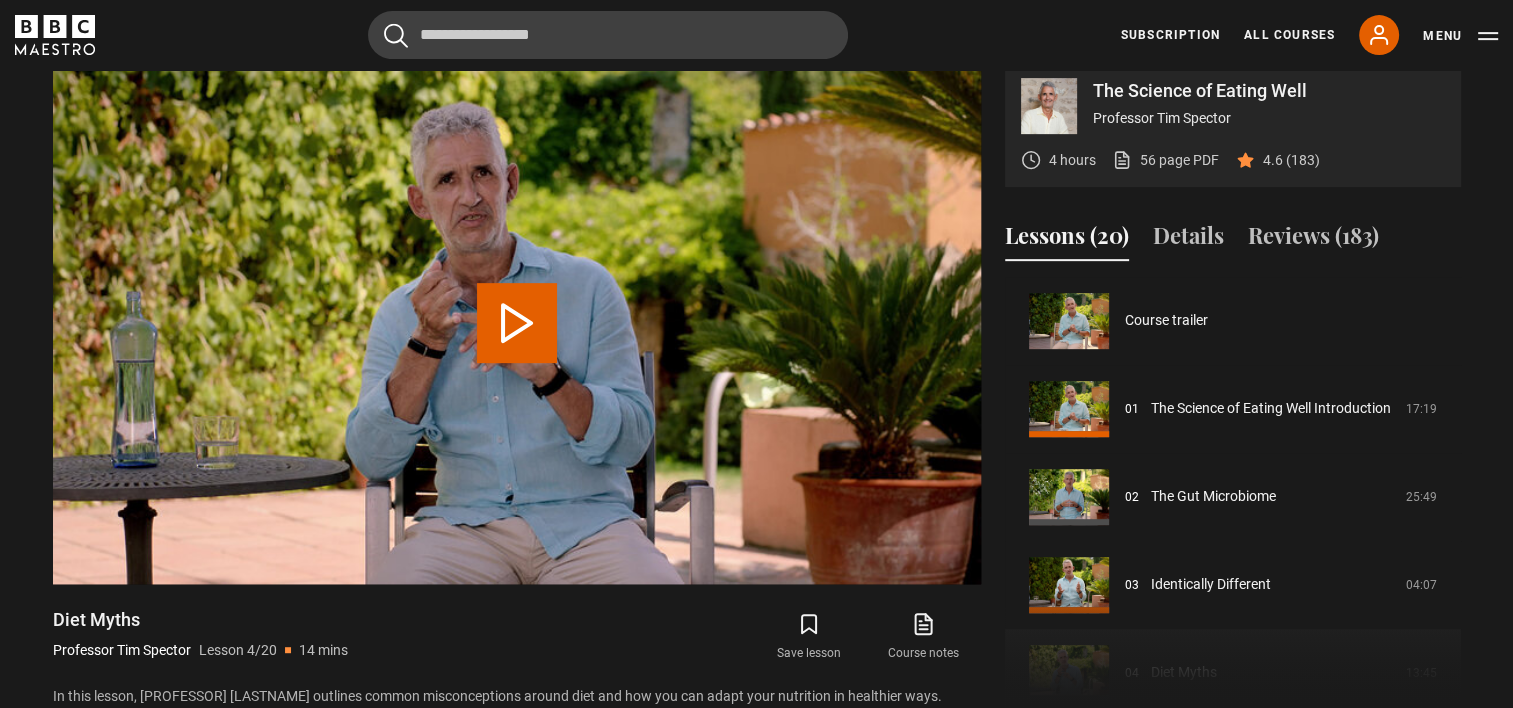 scroll, scrollTop: 855, scrollLeft: 0, axis: vertical 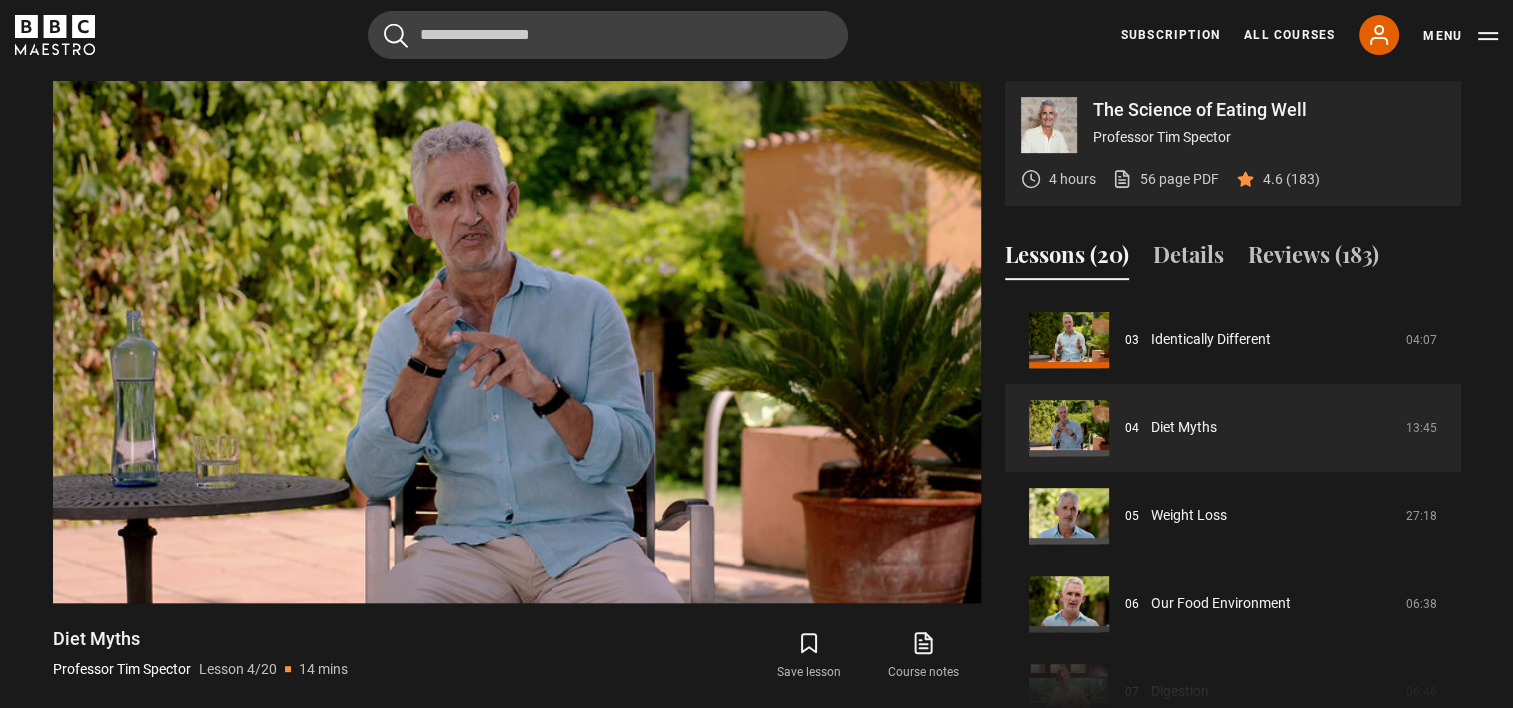 click on "Save lesson
Course notes
opens in new tab" at bounding box center [770, 656] 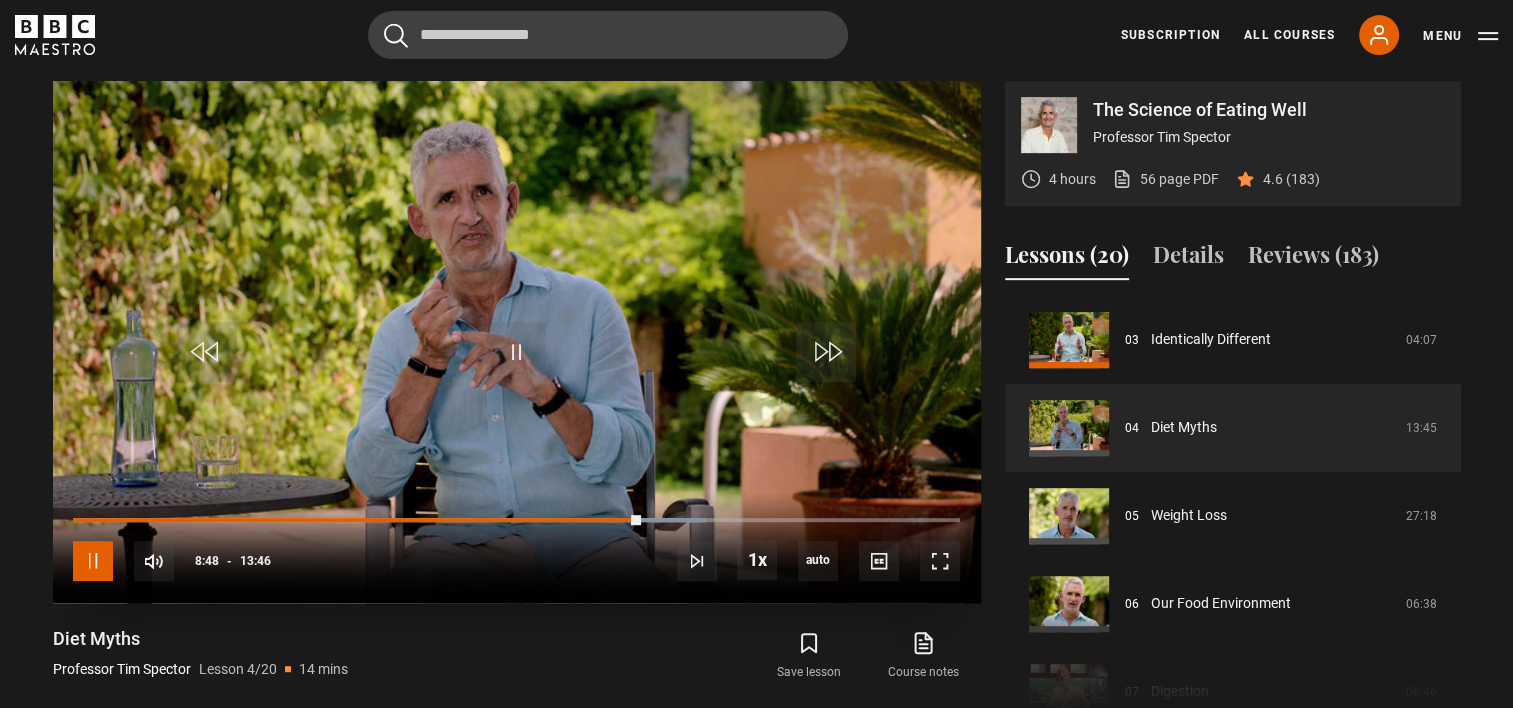 click at bounding box center [93, 561] 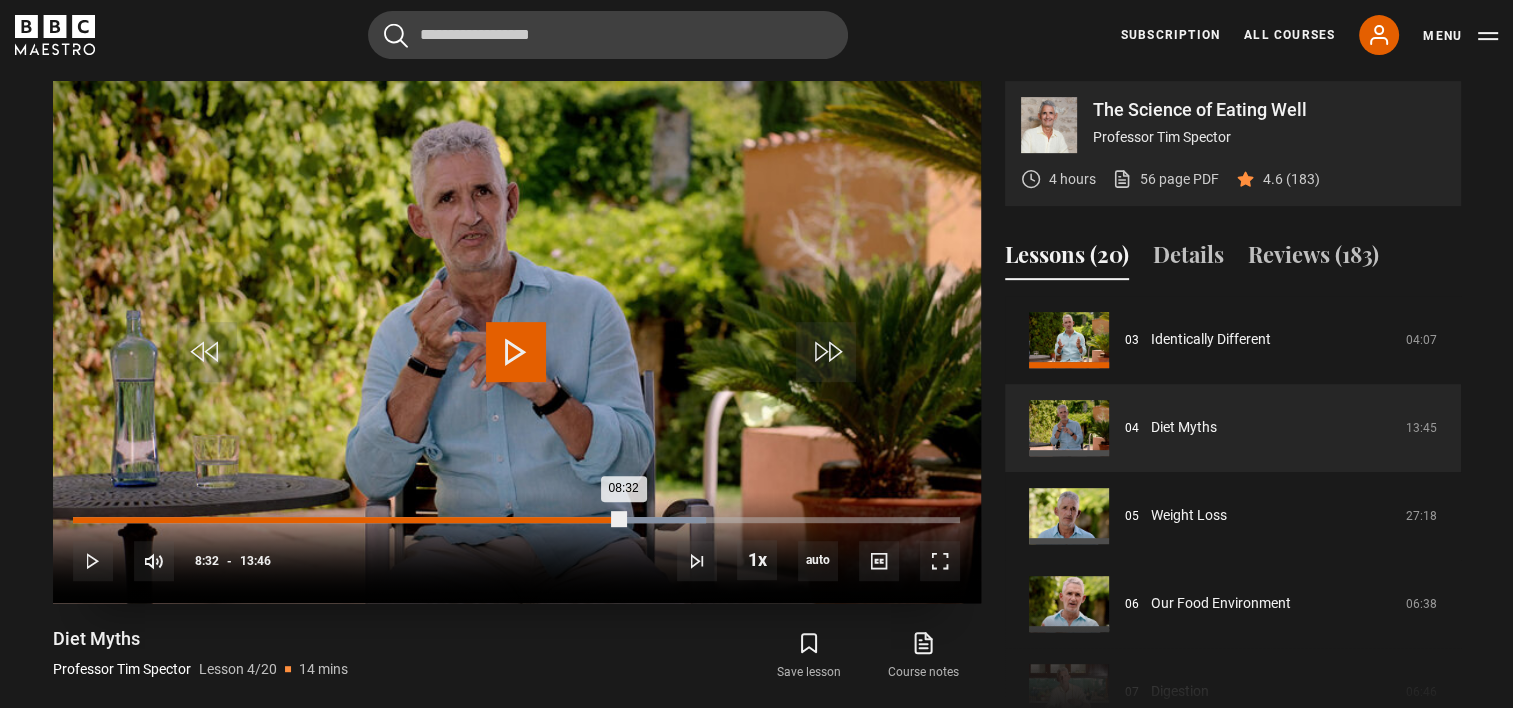 click on "Loaded :  71.43% 08:32 08:32" at bounding box center (516, 520) 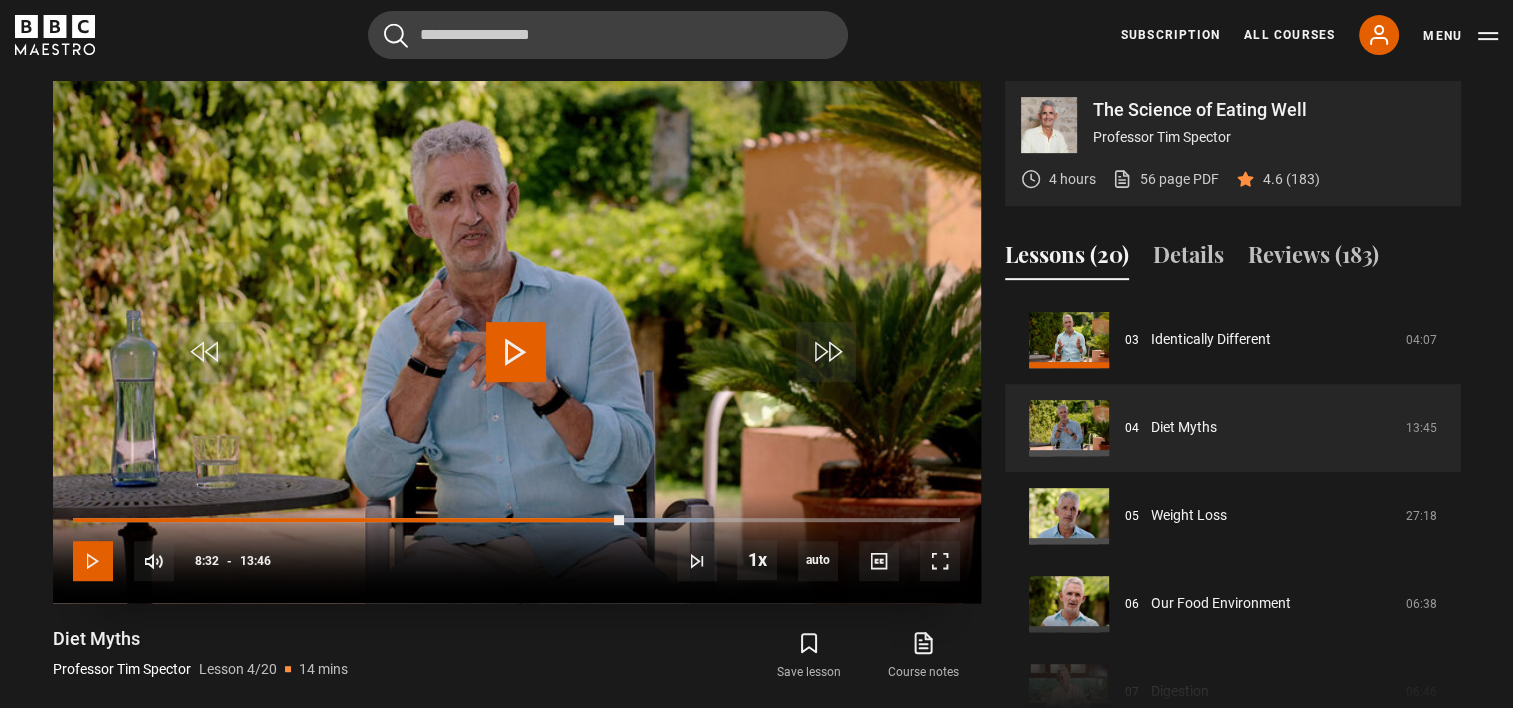 click at bounding box center (93, 561) 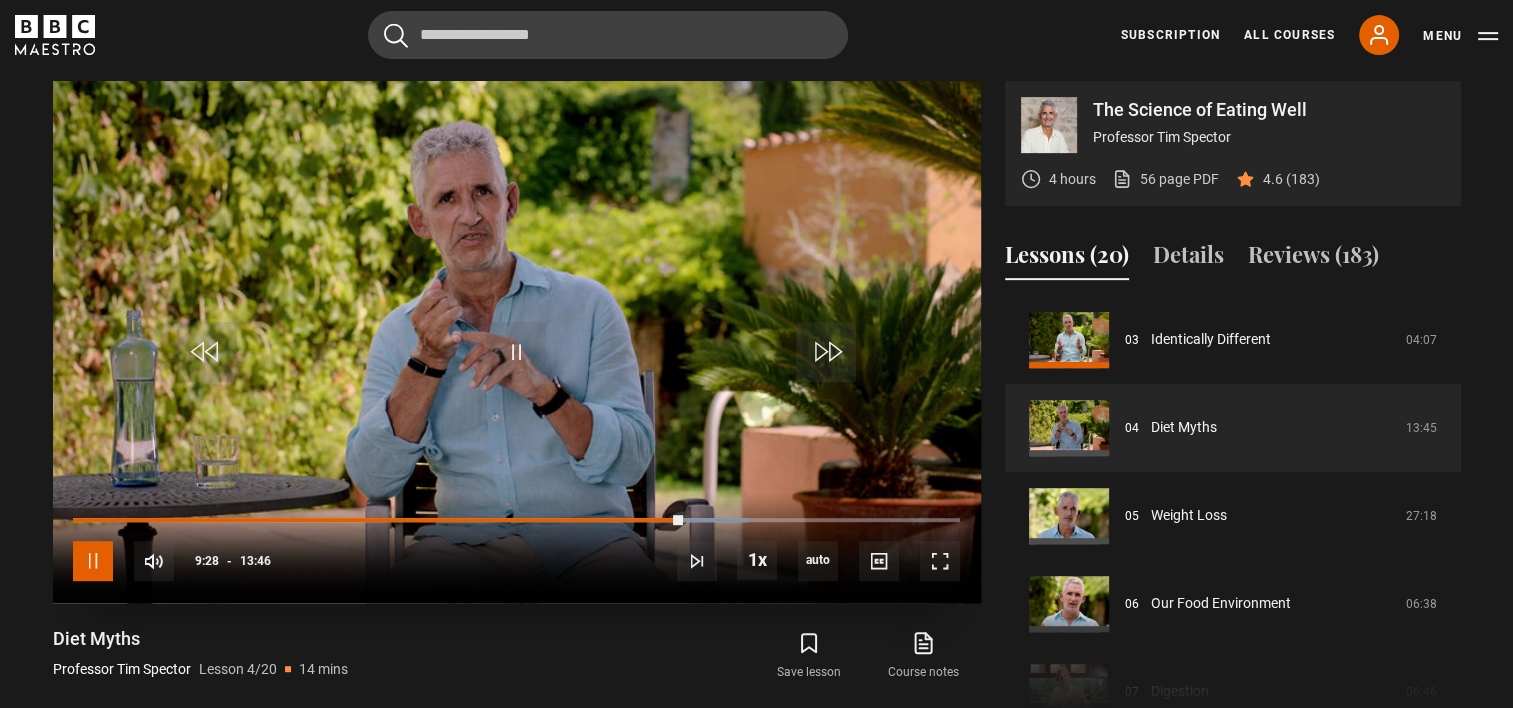 click at bounding box center [93, 561] 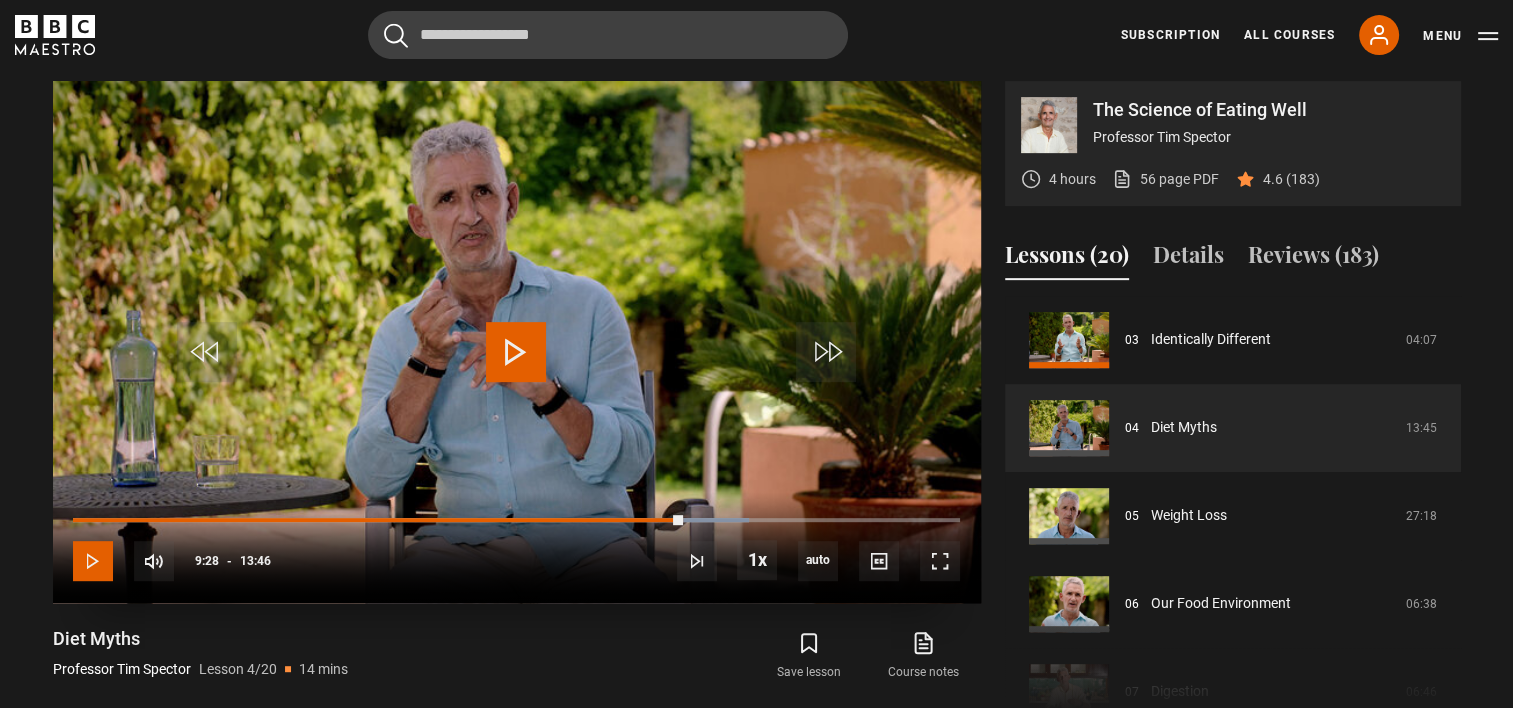 click at bounding box center (93, 561) 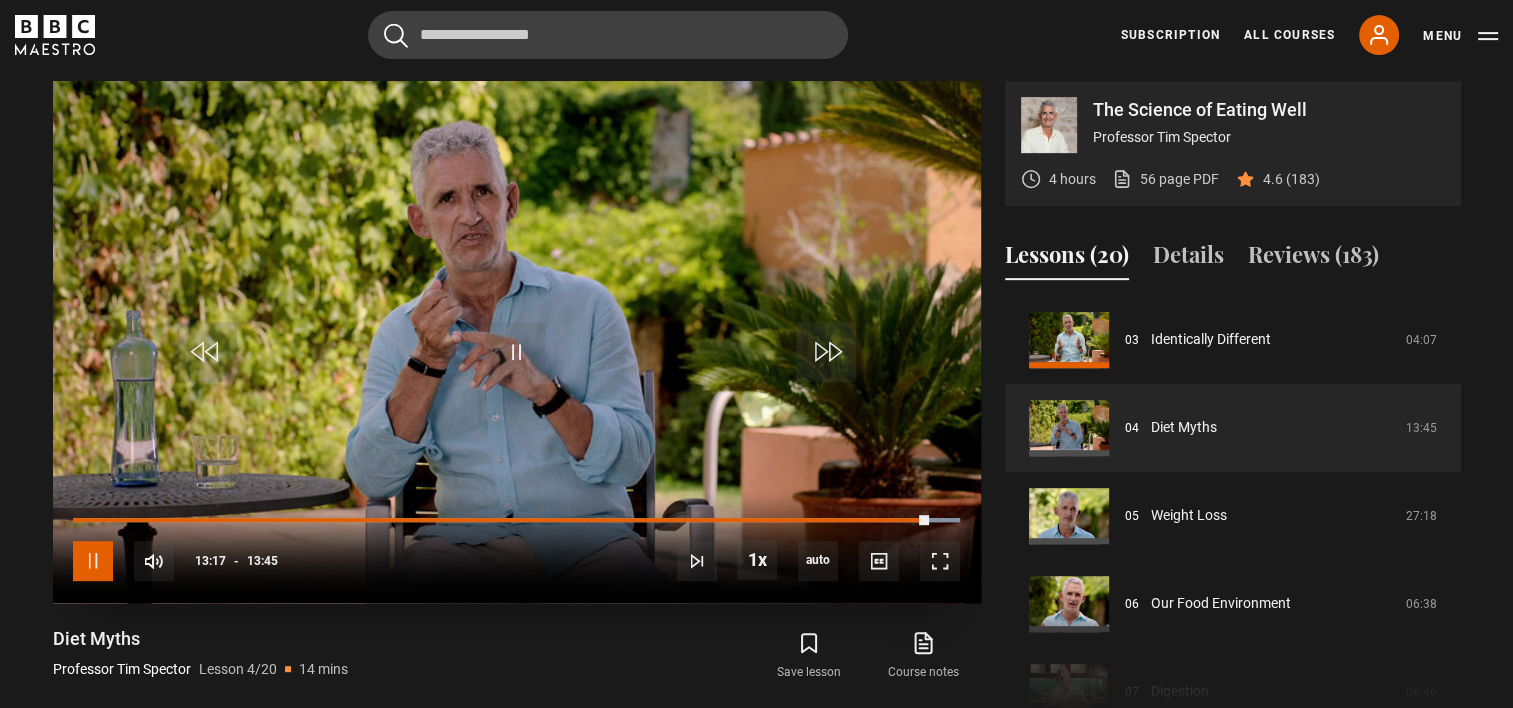 click at bounding box center (93, 561) 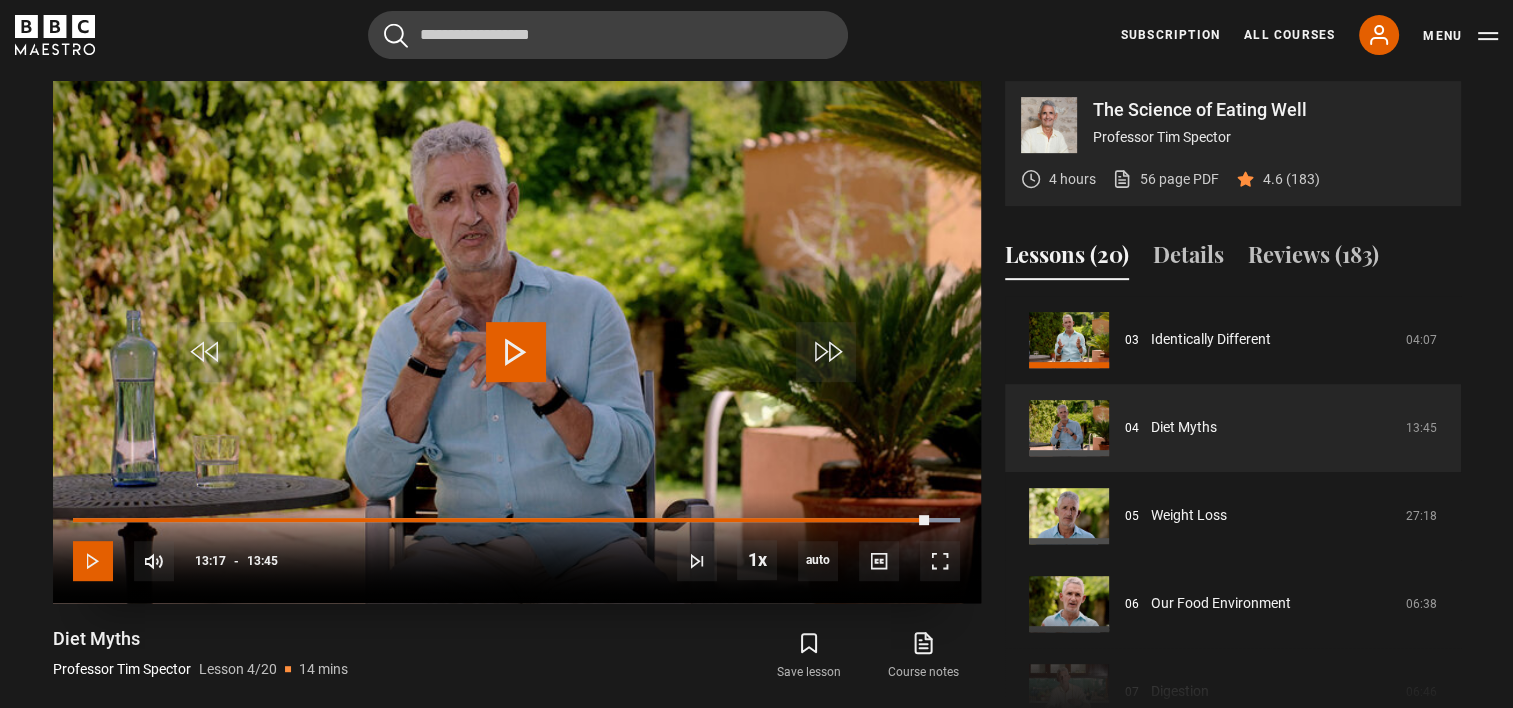 click at bounding box center [93, 561] 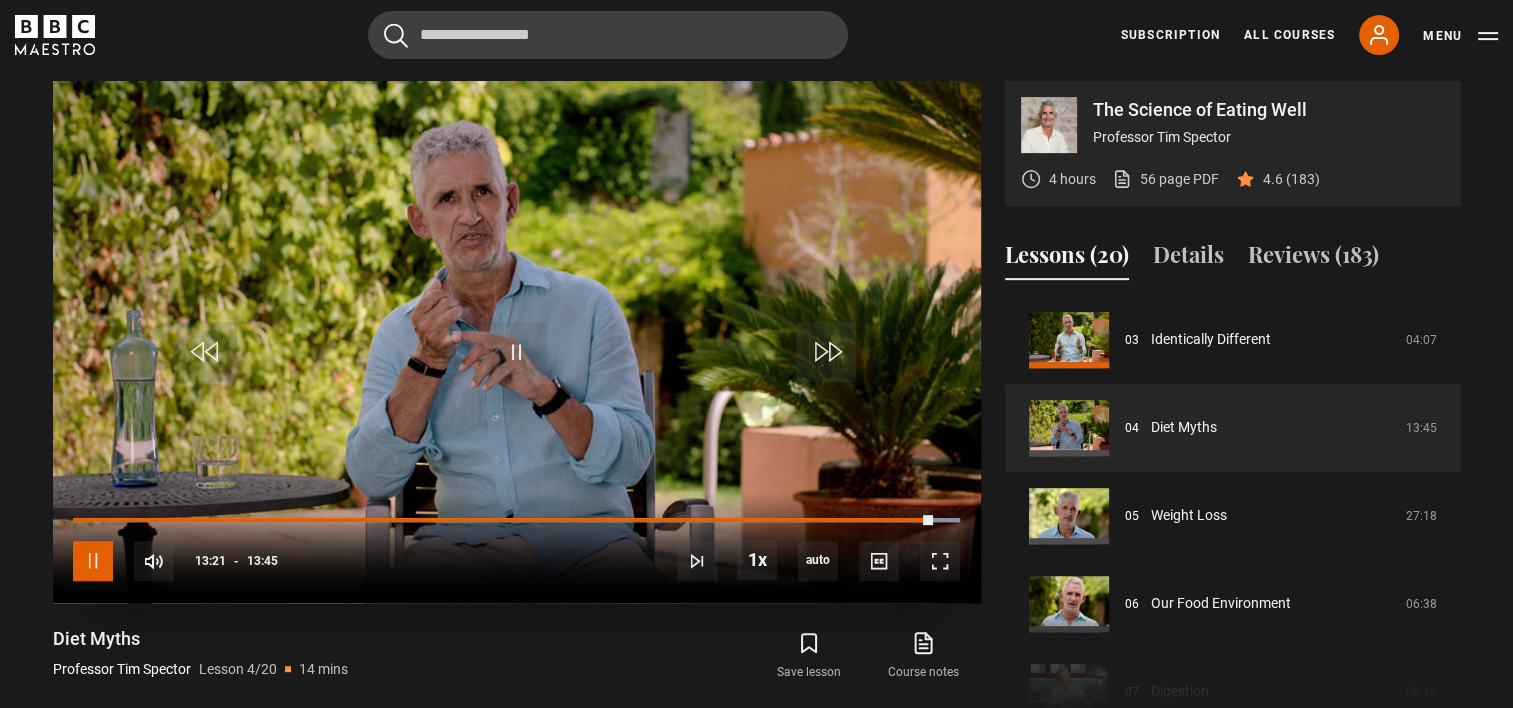 click at bounding box center (93, 561) 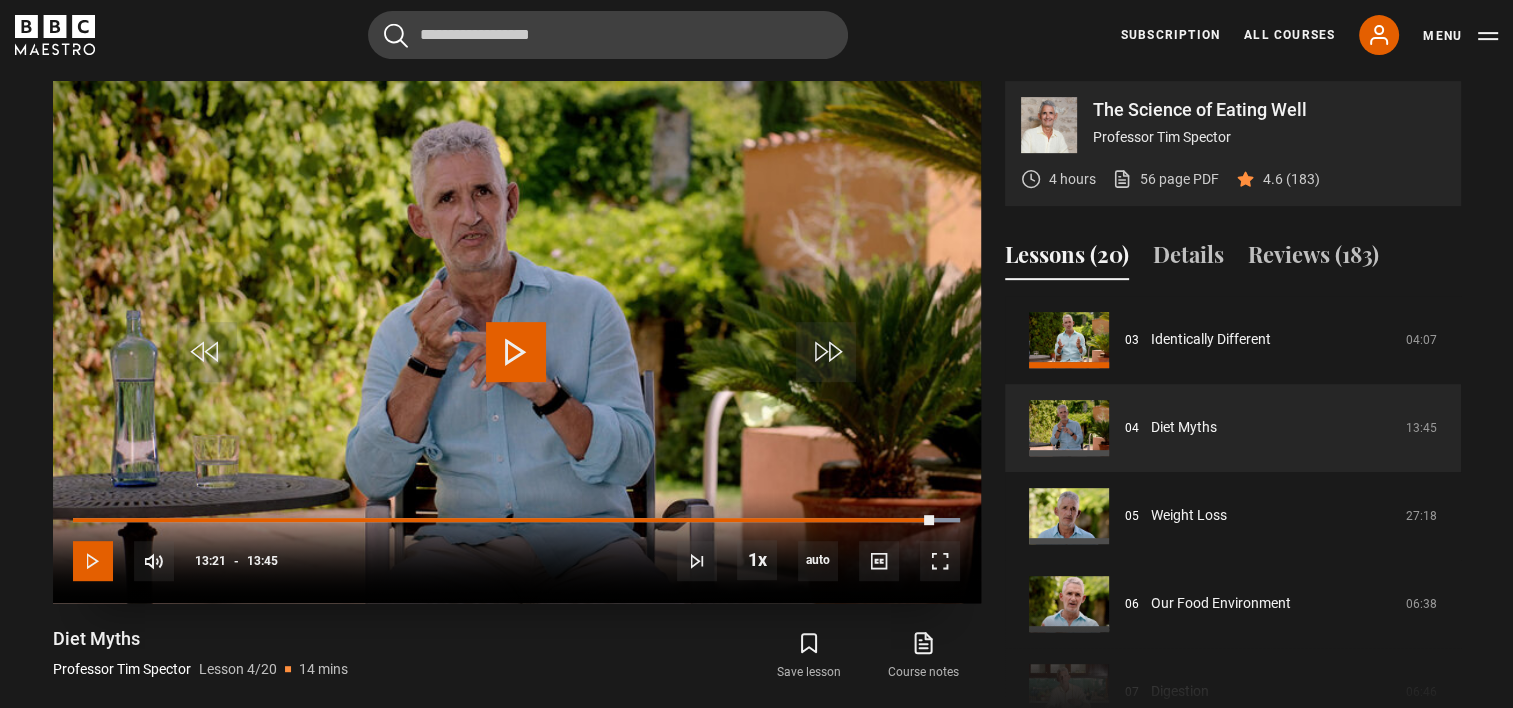 click at bounding box center [93, 561] 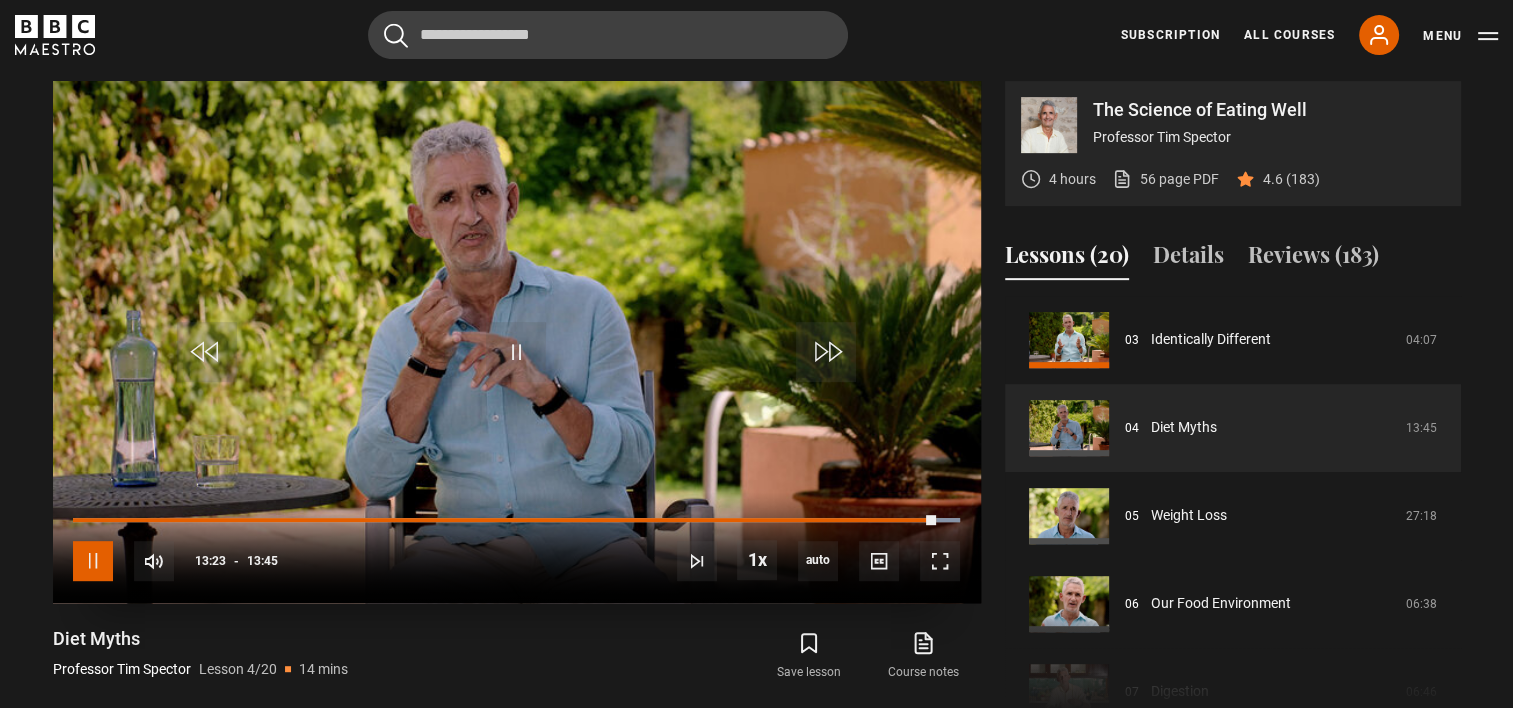 click at bounding box center [93, 561] 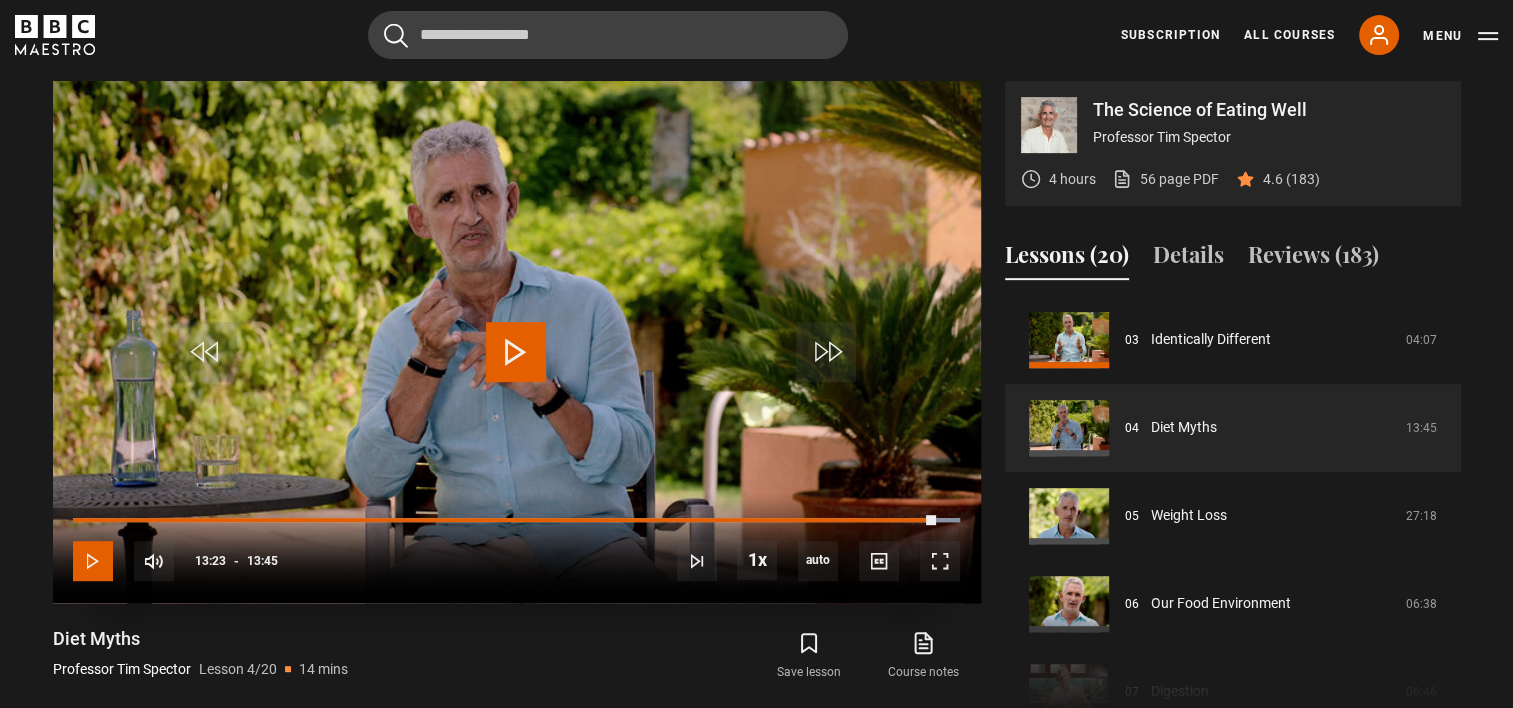 click at bounding box center (93, 561) 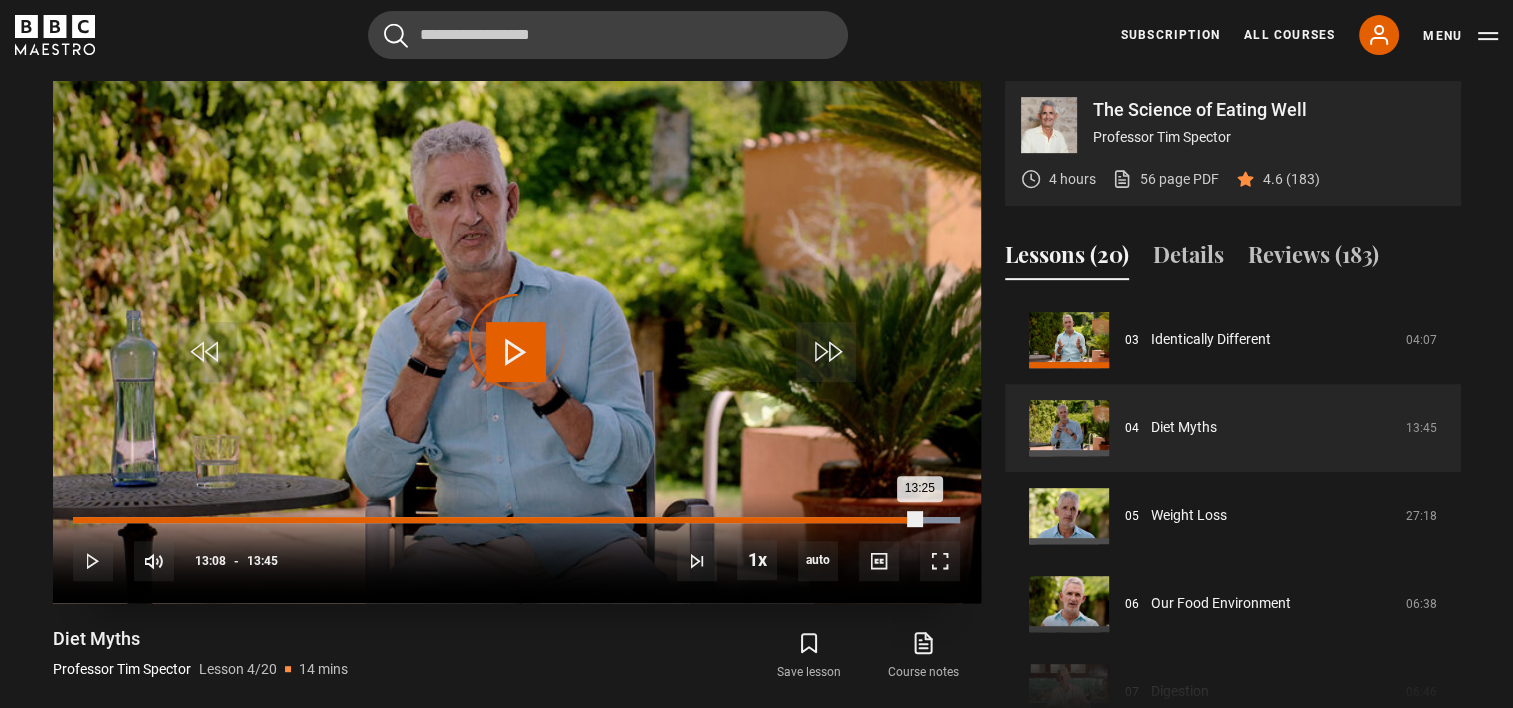 click on "Loaded :  100.00% 13:07 13:25" at bounding box center [516, 520] 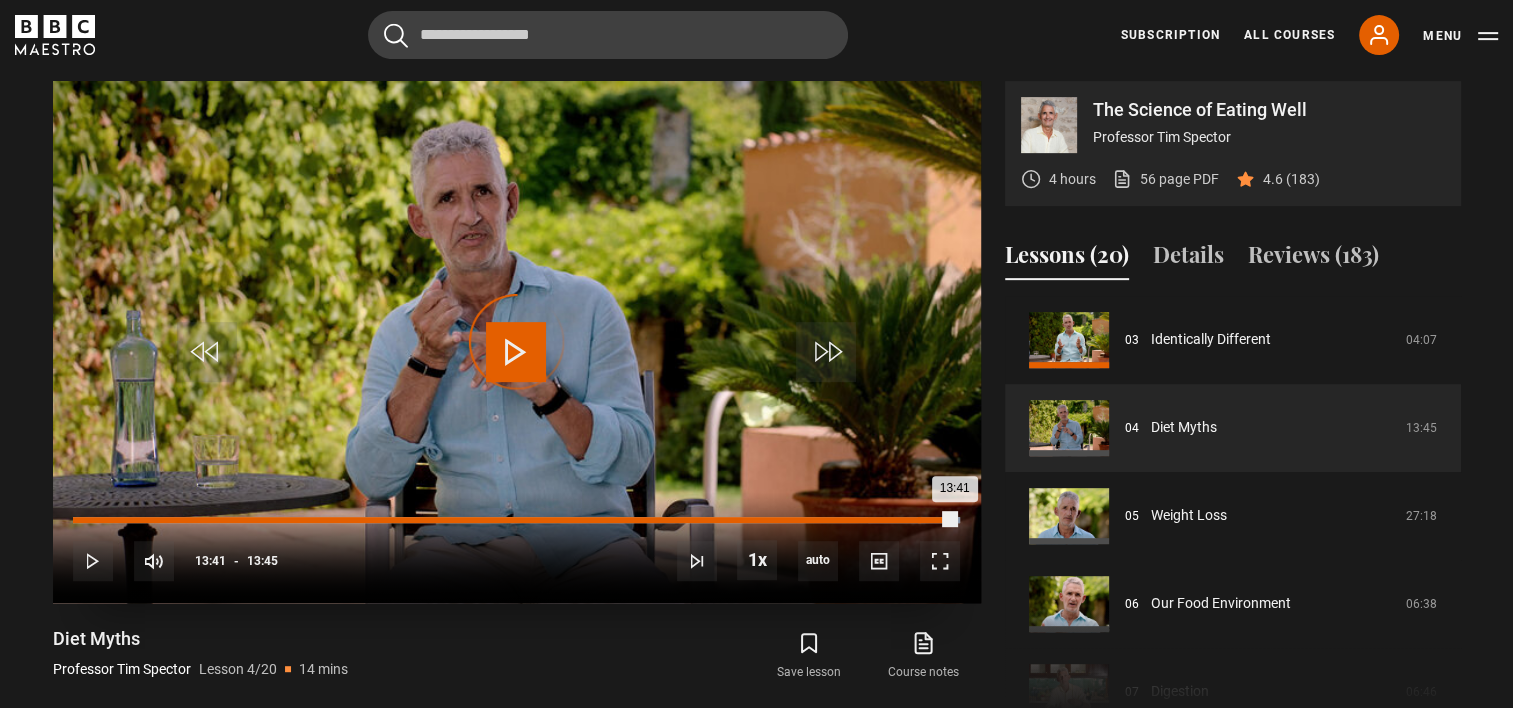 click on "Loaded :  100.00% 13:07 13:41" at bounding box center (516, 520) 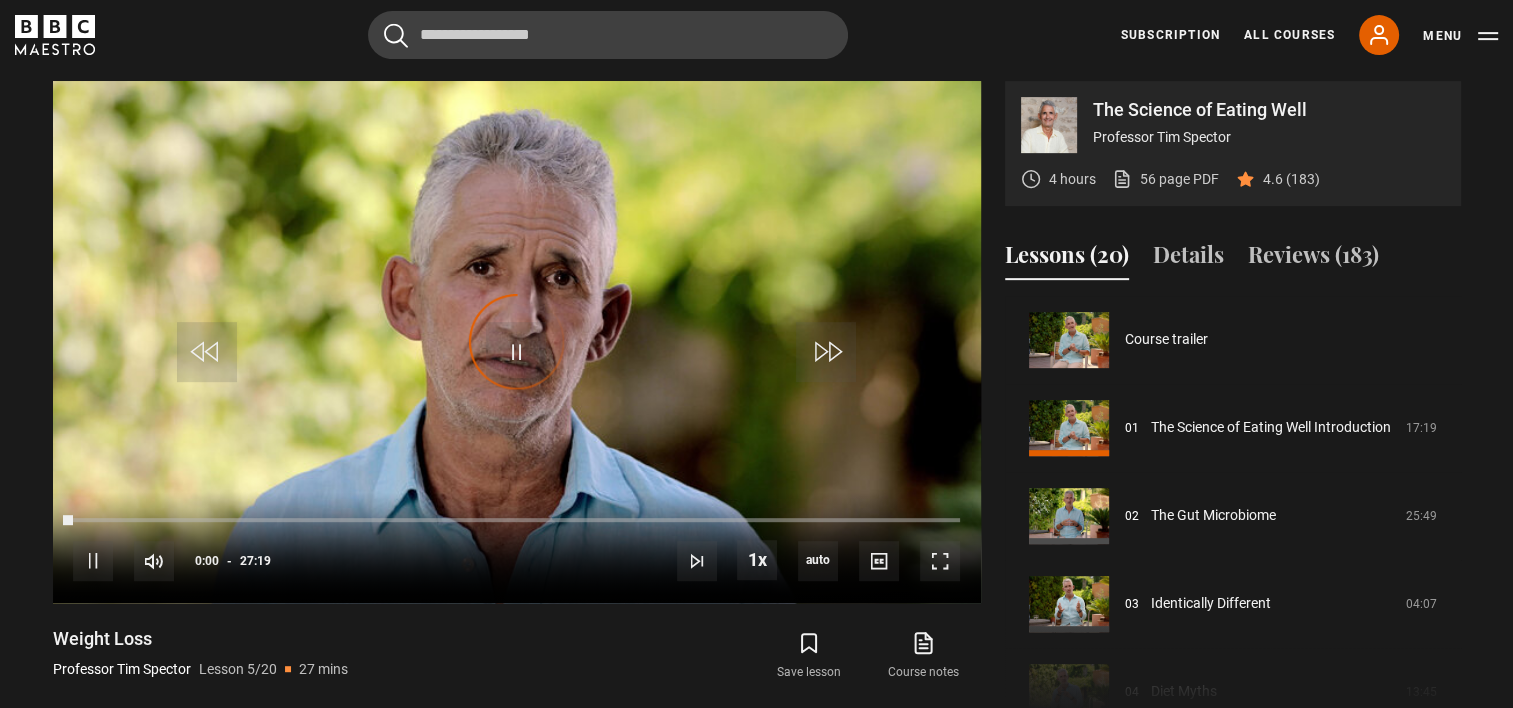 scroll, scrollTop: 352, scrollLeft: 0, axis: vertical 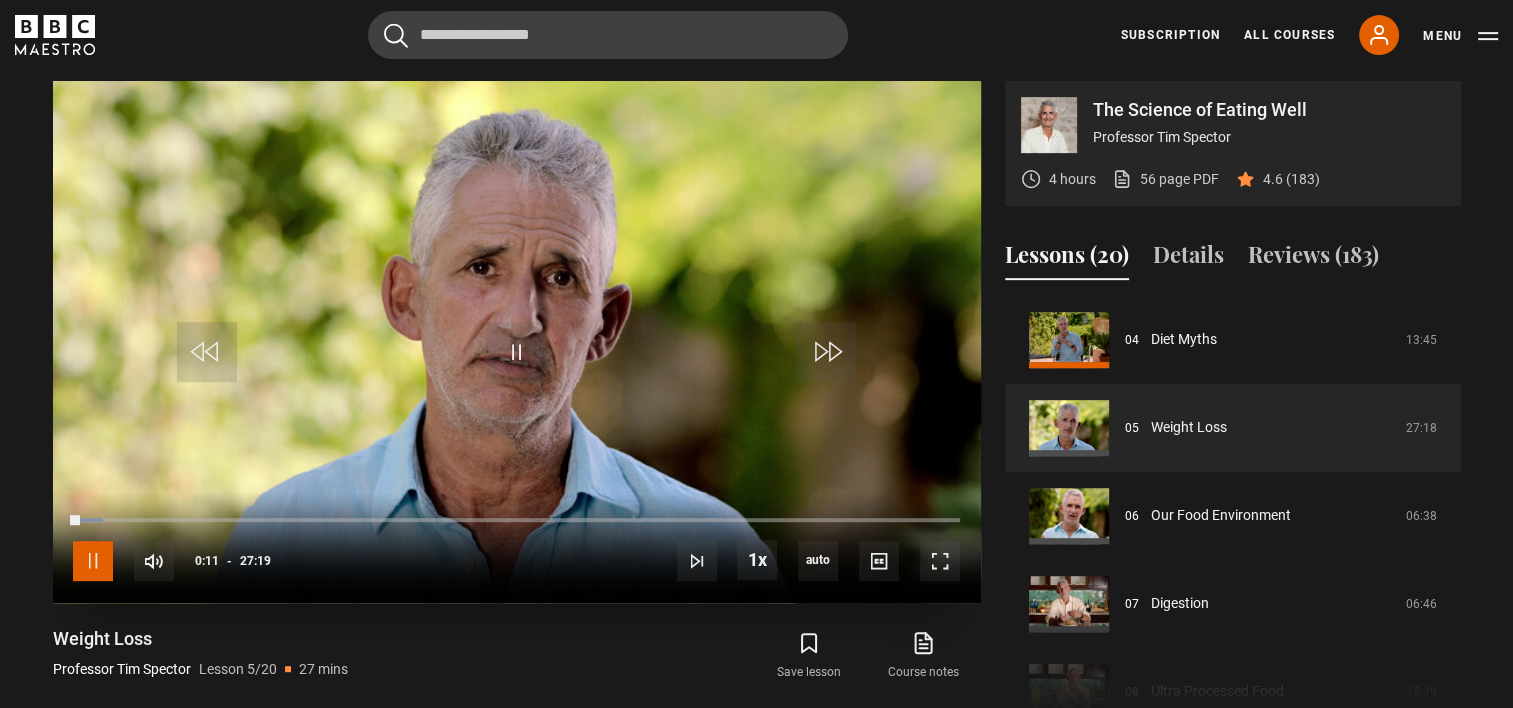 click at bounding box center (93, 561) 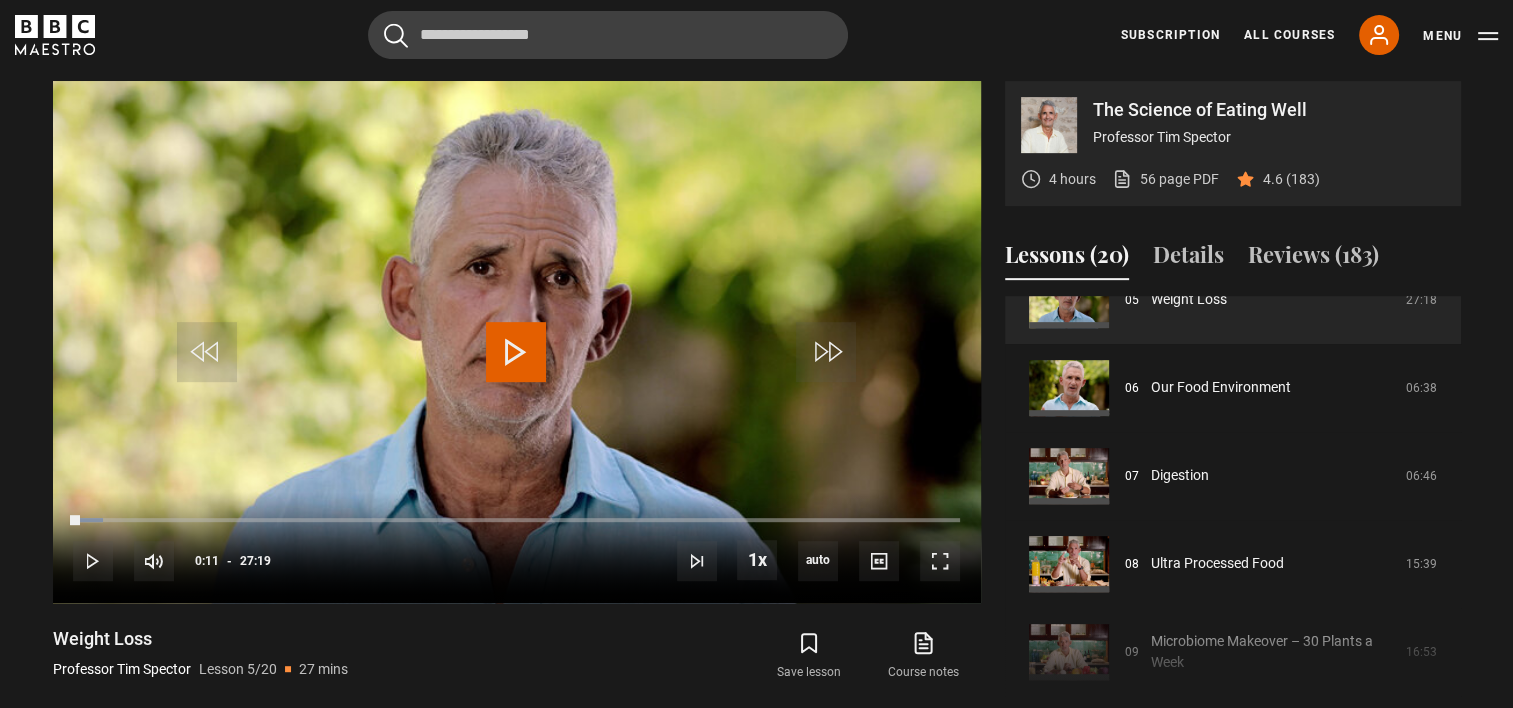 scroll, scrollTop: 492, scrollLeft: 0, axis: vertical 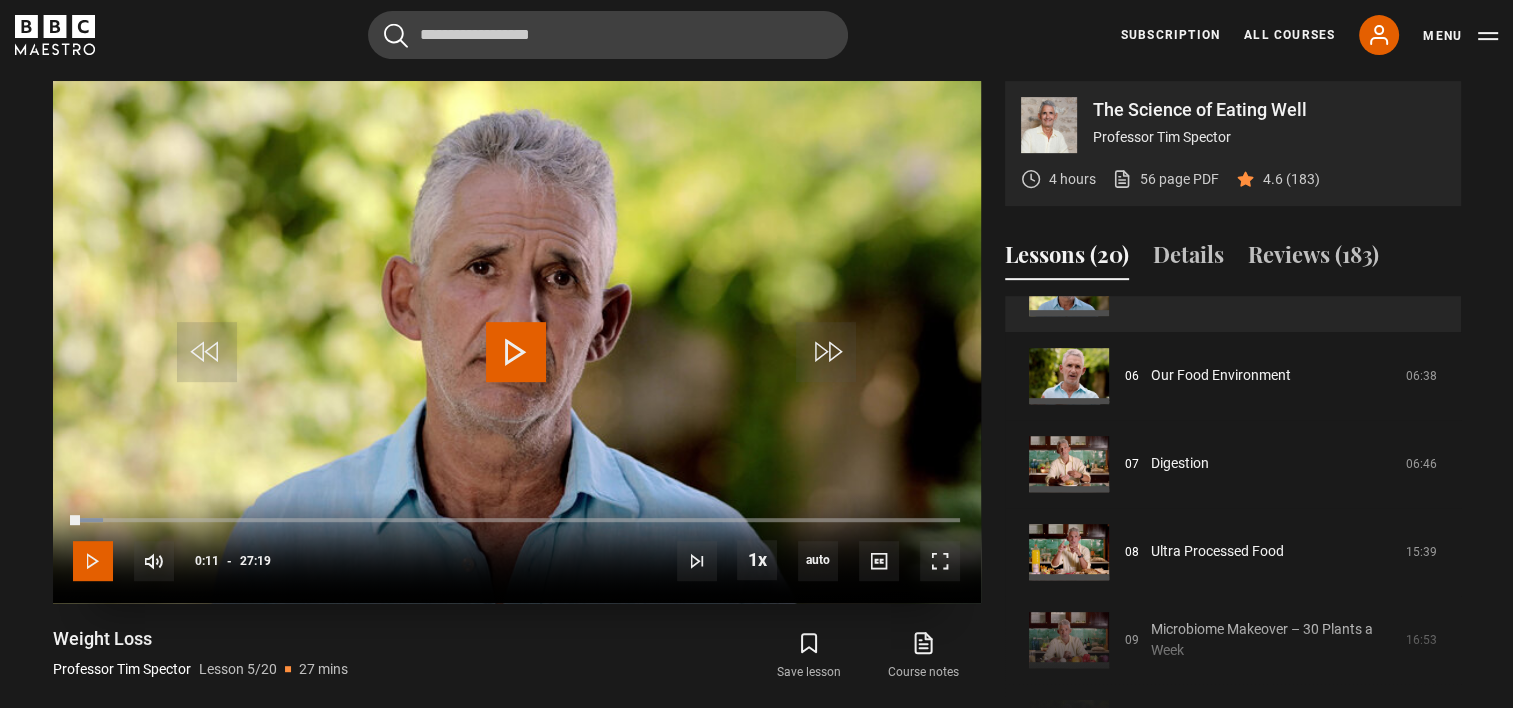 click at bounding box center (93, 561) 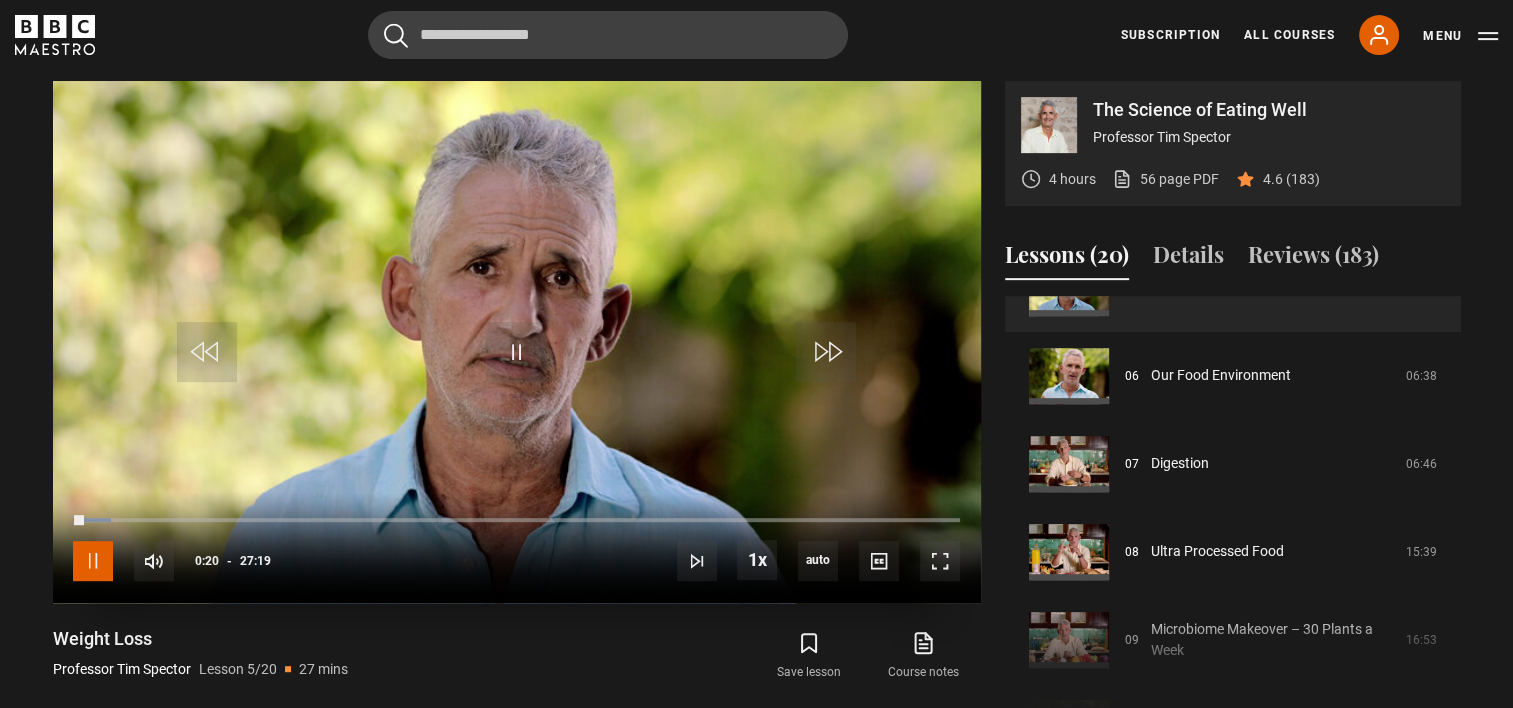 click at bounding box center (93, 561) 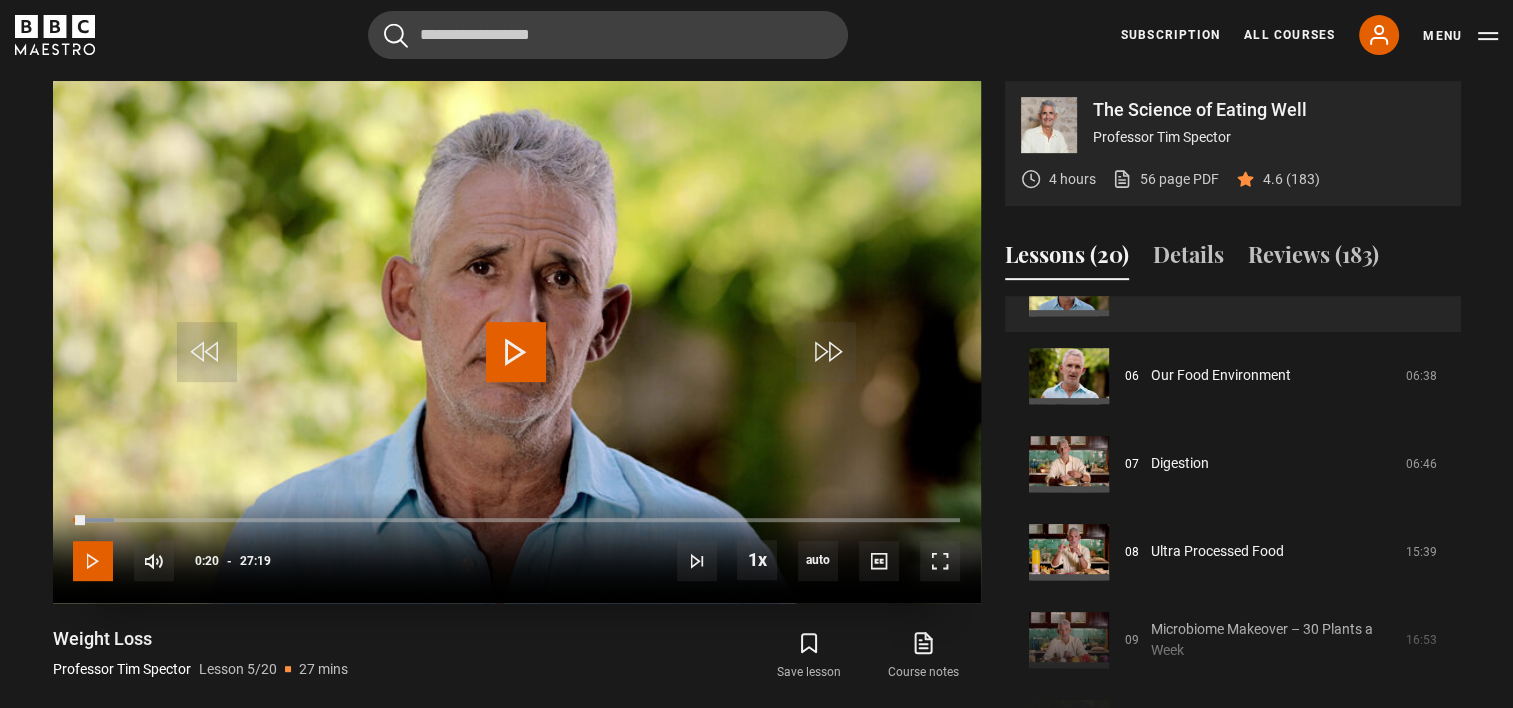 click at bounding box center [93, 561] 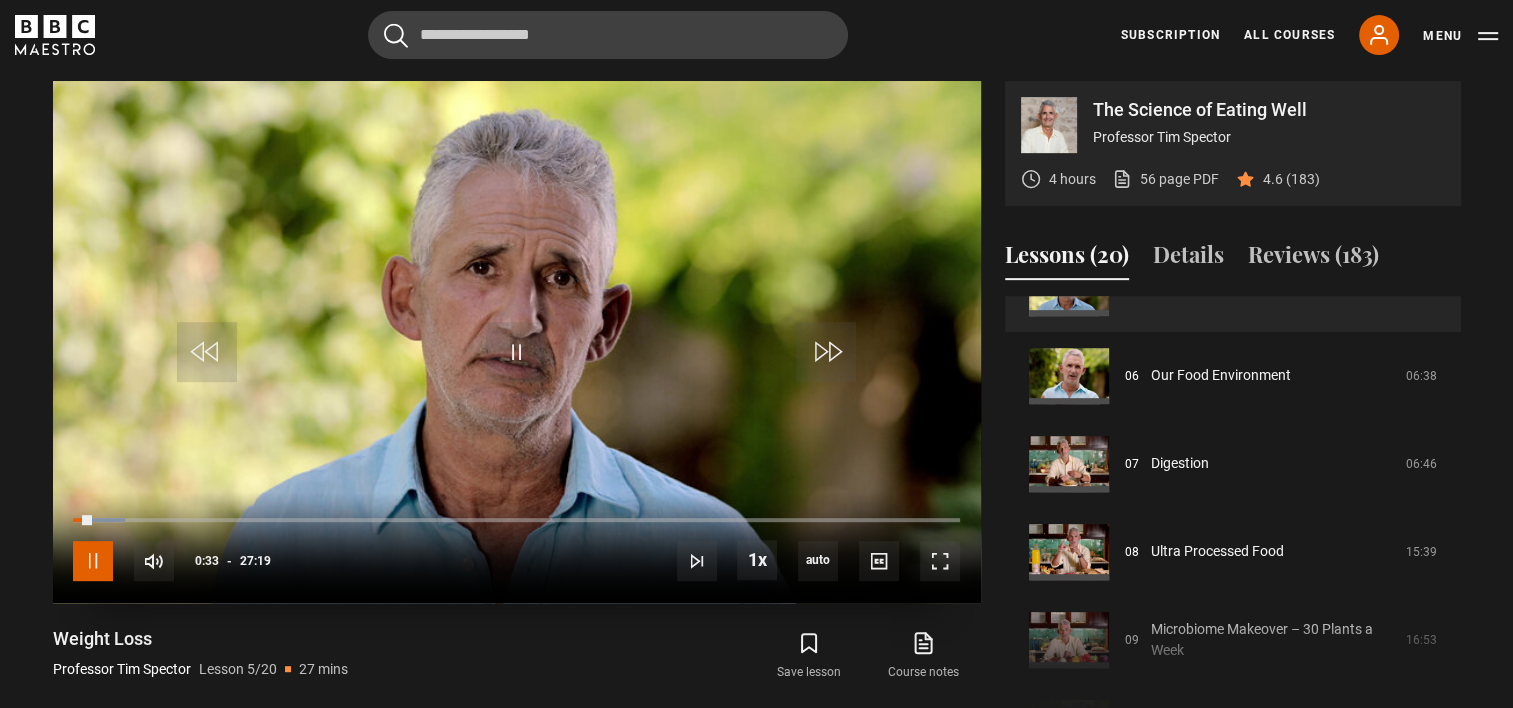 click at bounding box center [93, 561] 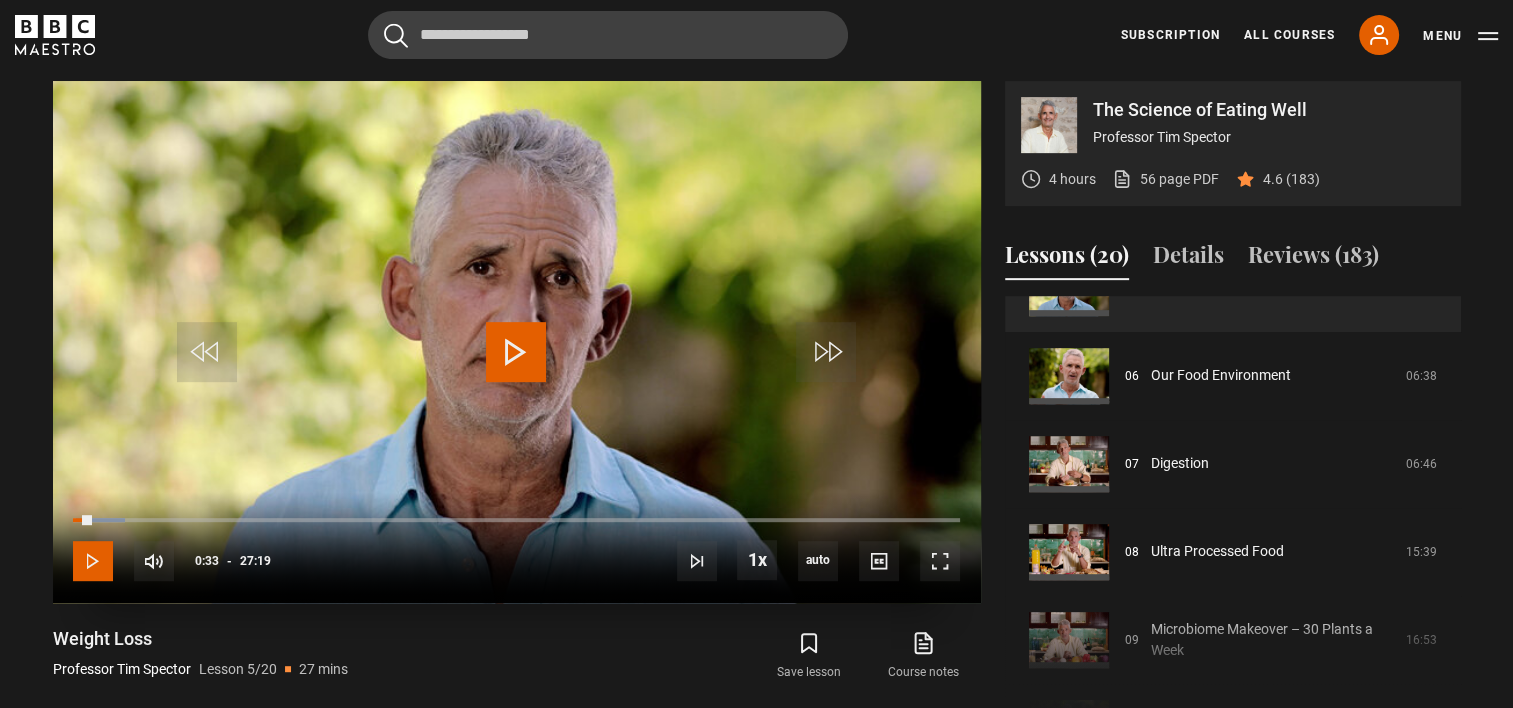 click at bounding box center (93, 561) 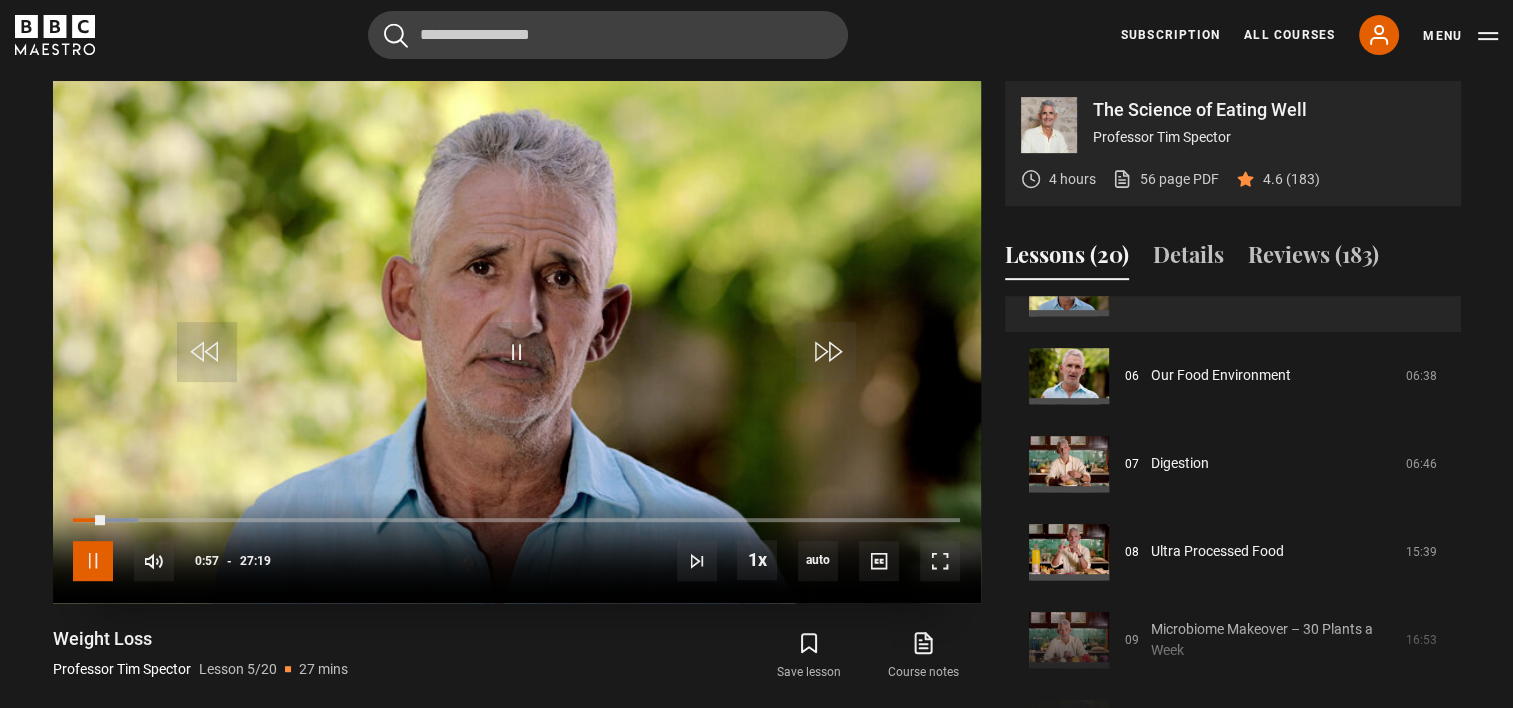 click at bounding box center [93, 561] 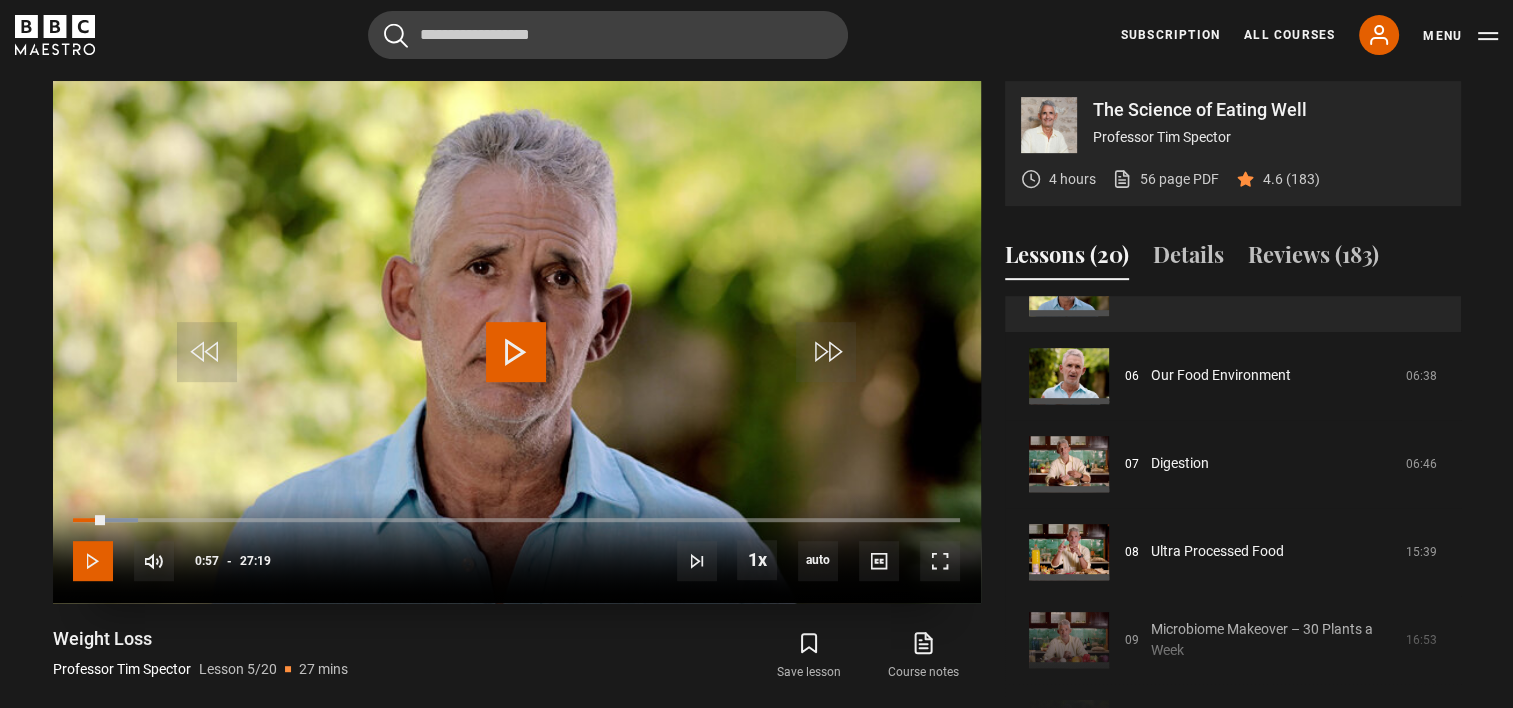 click at bounding box center [93, 561] 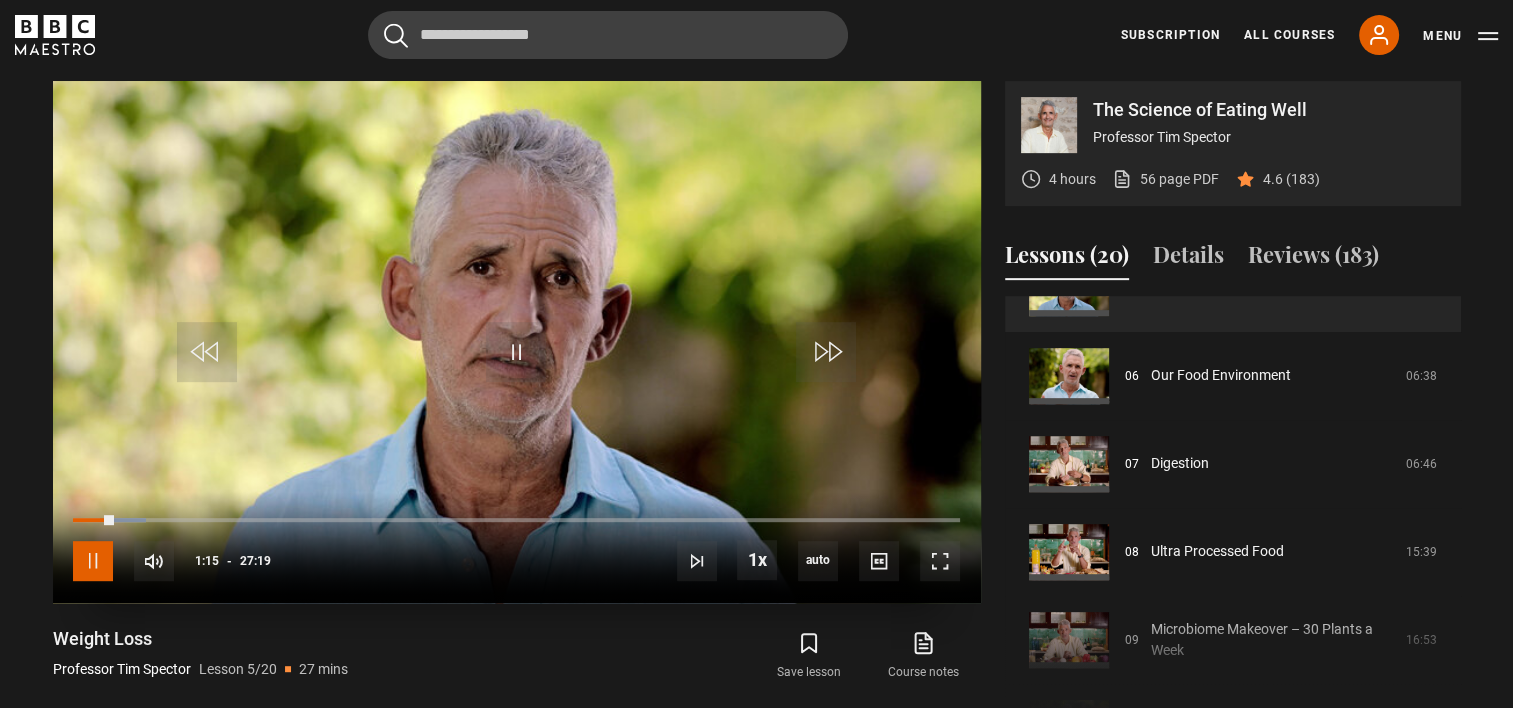 click at bounding box center (93, 561) 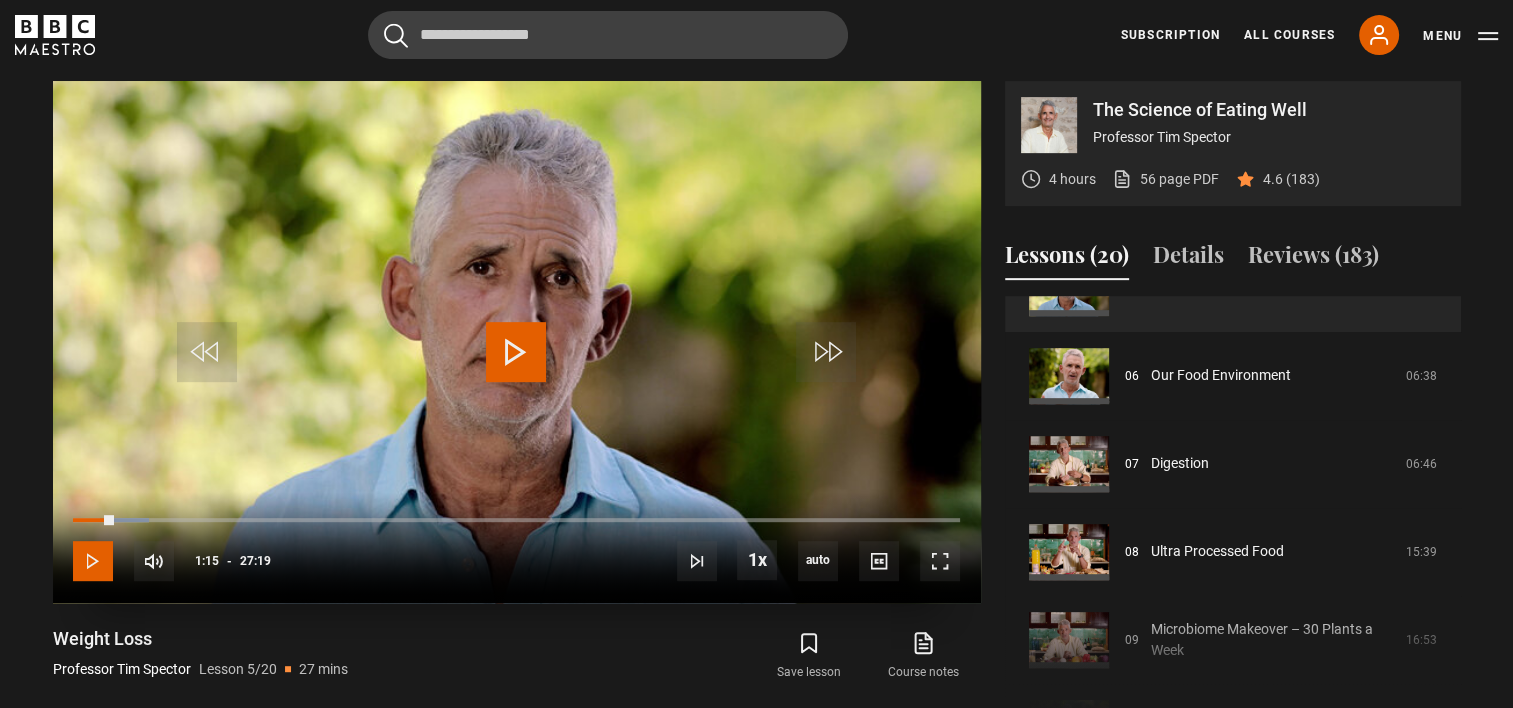 click at bounding box center (93, 561) 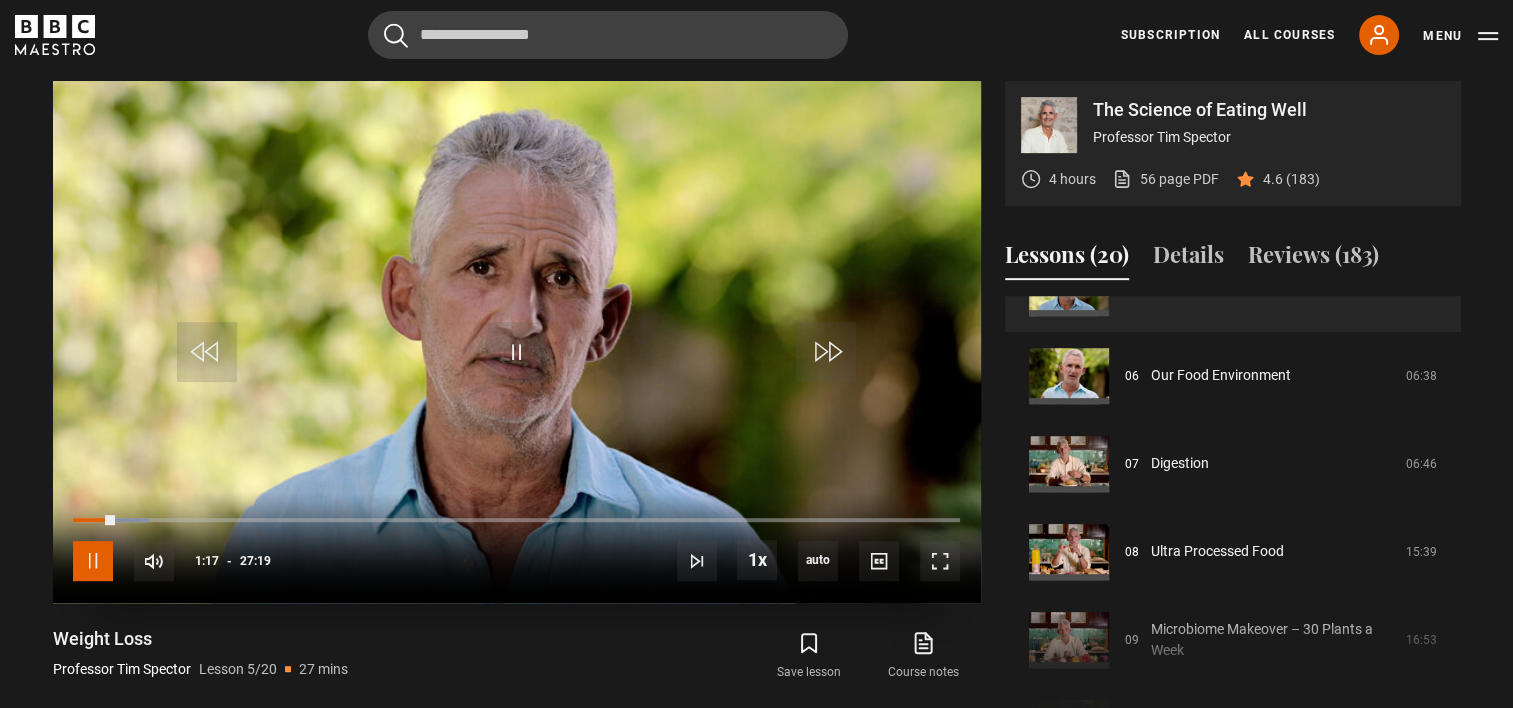 click at bounding box center [93, 561] 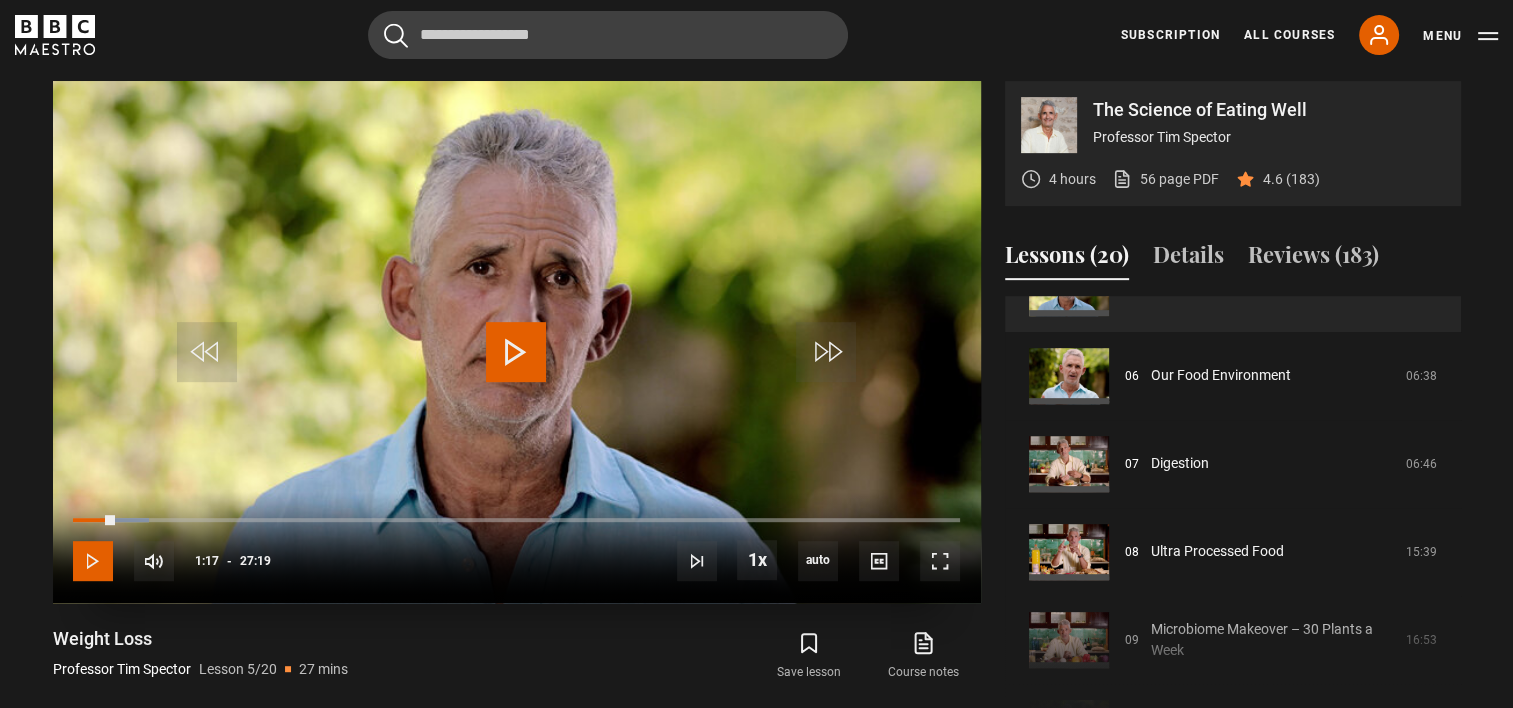 click at bounding box center (93, 561) 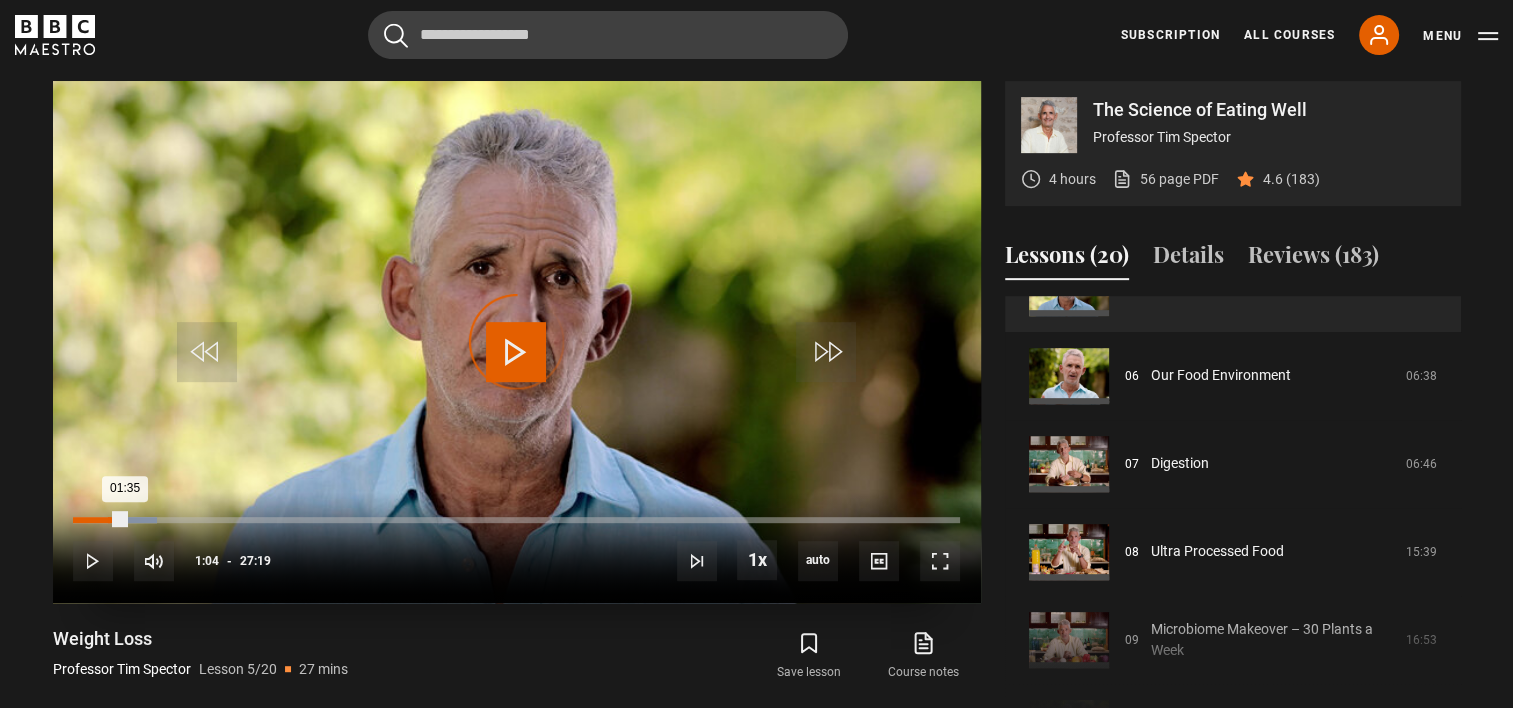click on "01:04" at bounding box center [109, 520] 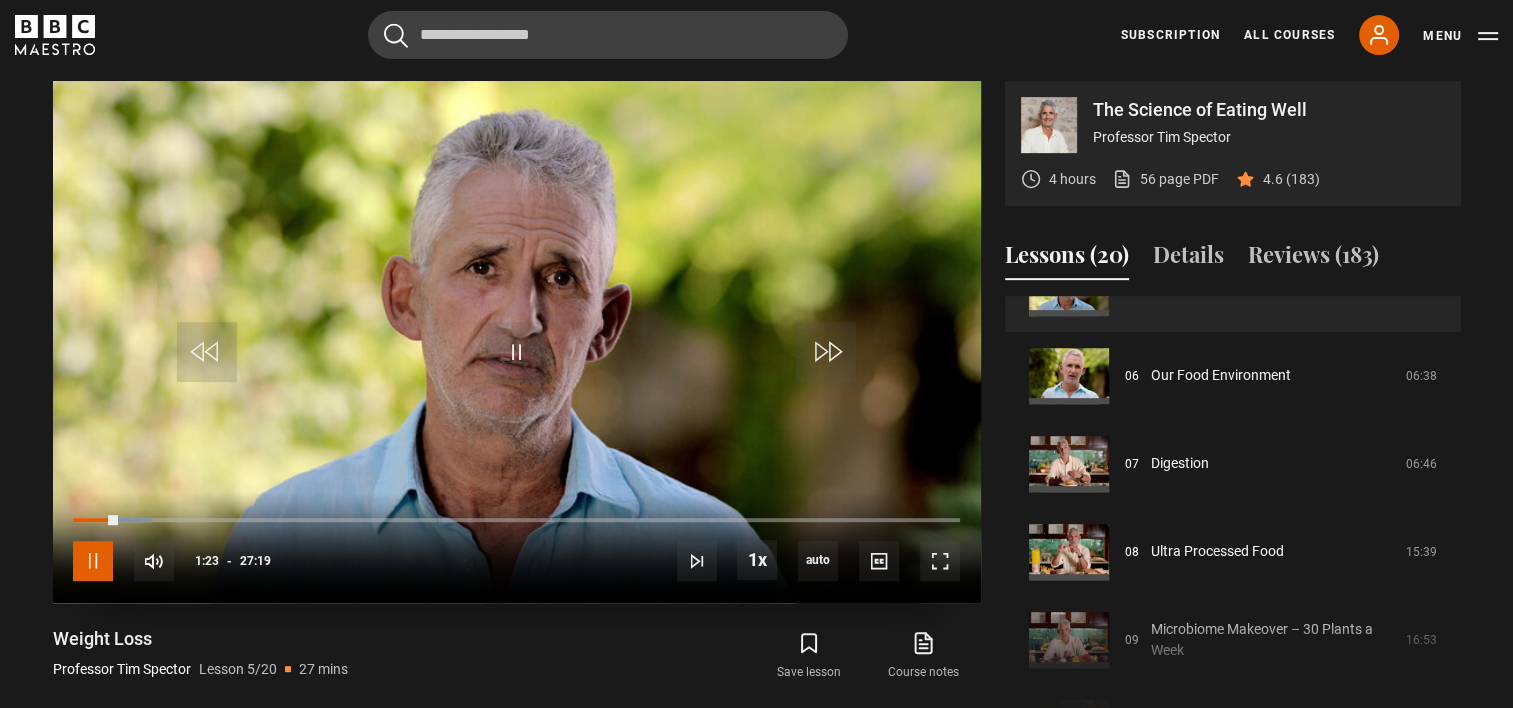 click at bounding box center (93, 561) 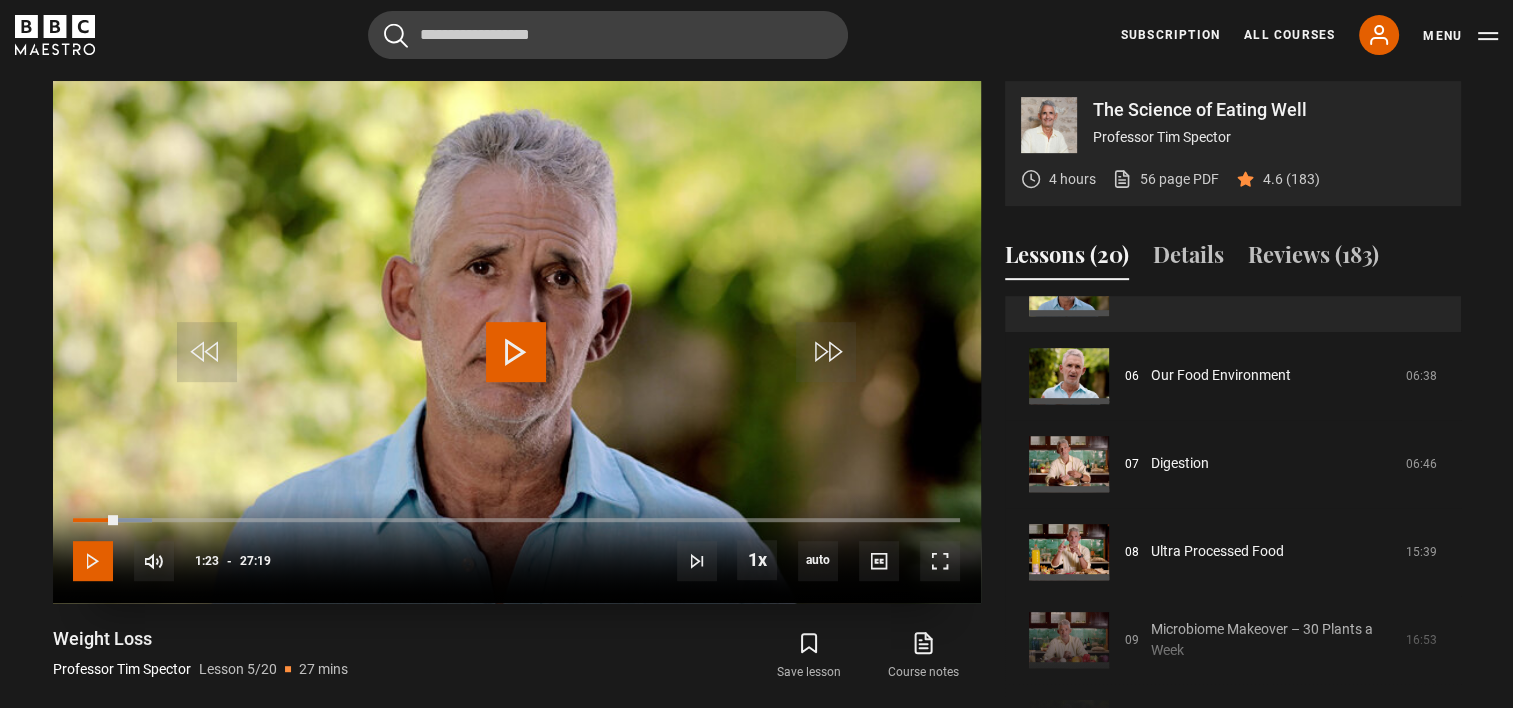 click at bounding box center (93, 561) 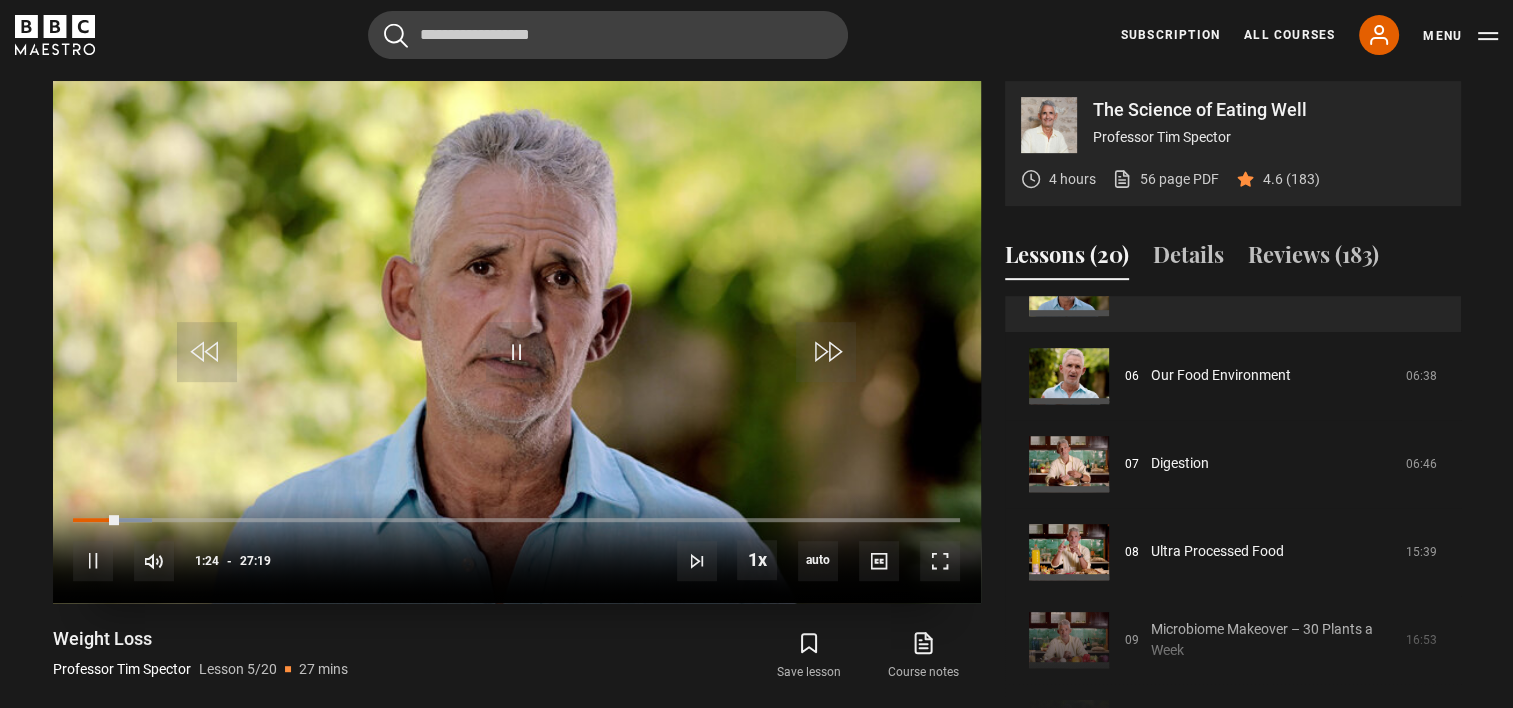 click on "10s Skip Back 10 seconds Pause 10s Skip Forward 10 seconds Loaded :  8.85% 00:55 01:24 Pause Mute Current Time  1:24 - Duration  27:19
Professor [LAST] [LAST]
Lesson 5
Weight Loss
1x Playback Rate 2x 1.5x 1x , selected 0.5x auto Quality 360p 720p 1080p 2160p Auto , selected Captions captions off , selected English  Captions" at bounding box center (517, 547) 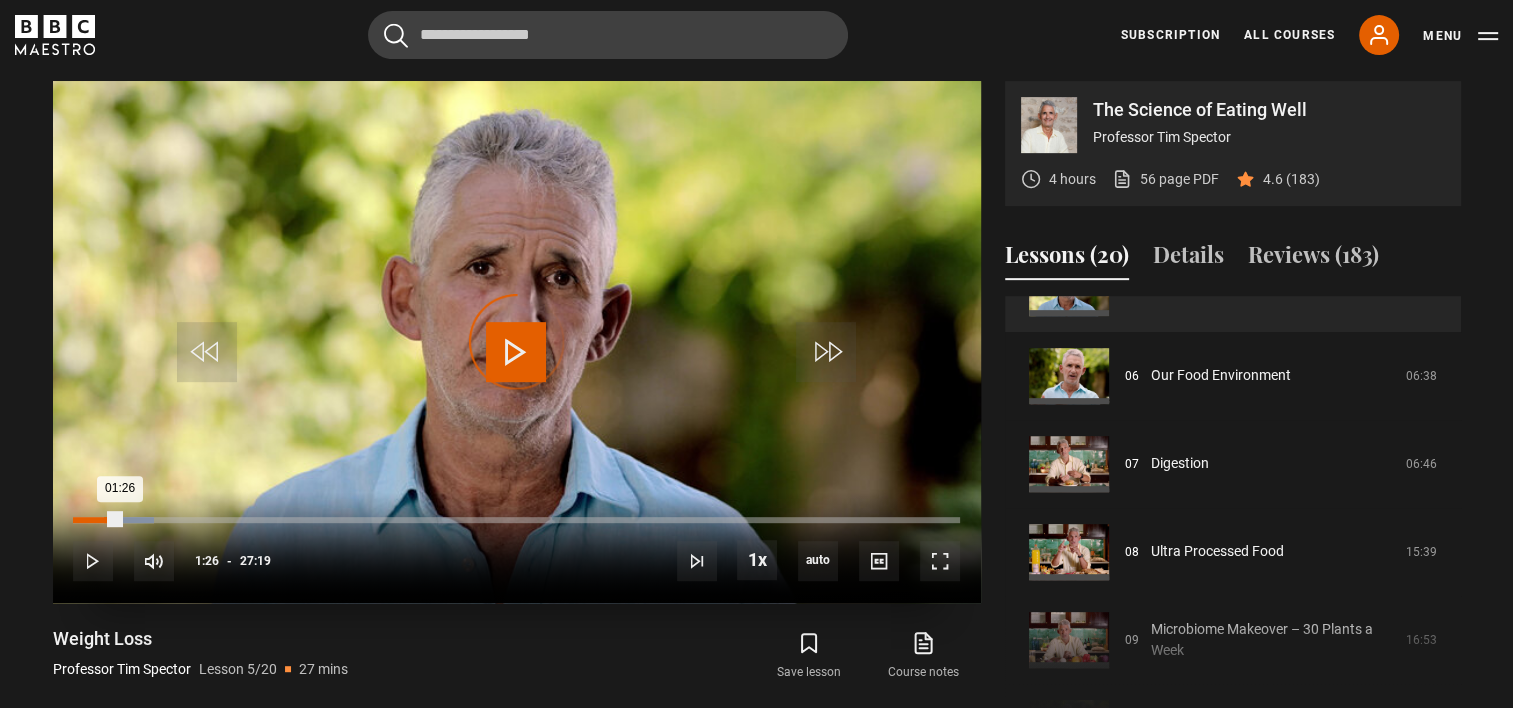 click on "00:57" at bounding box center [105, 520] 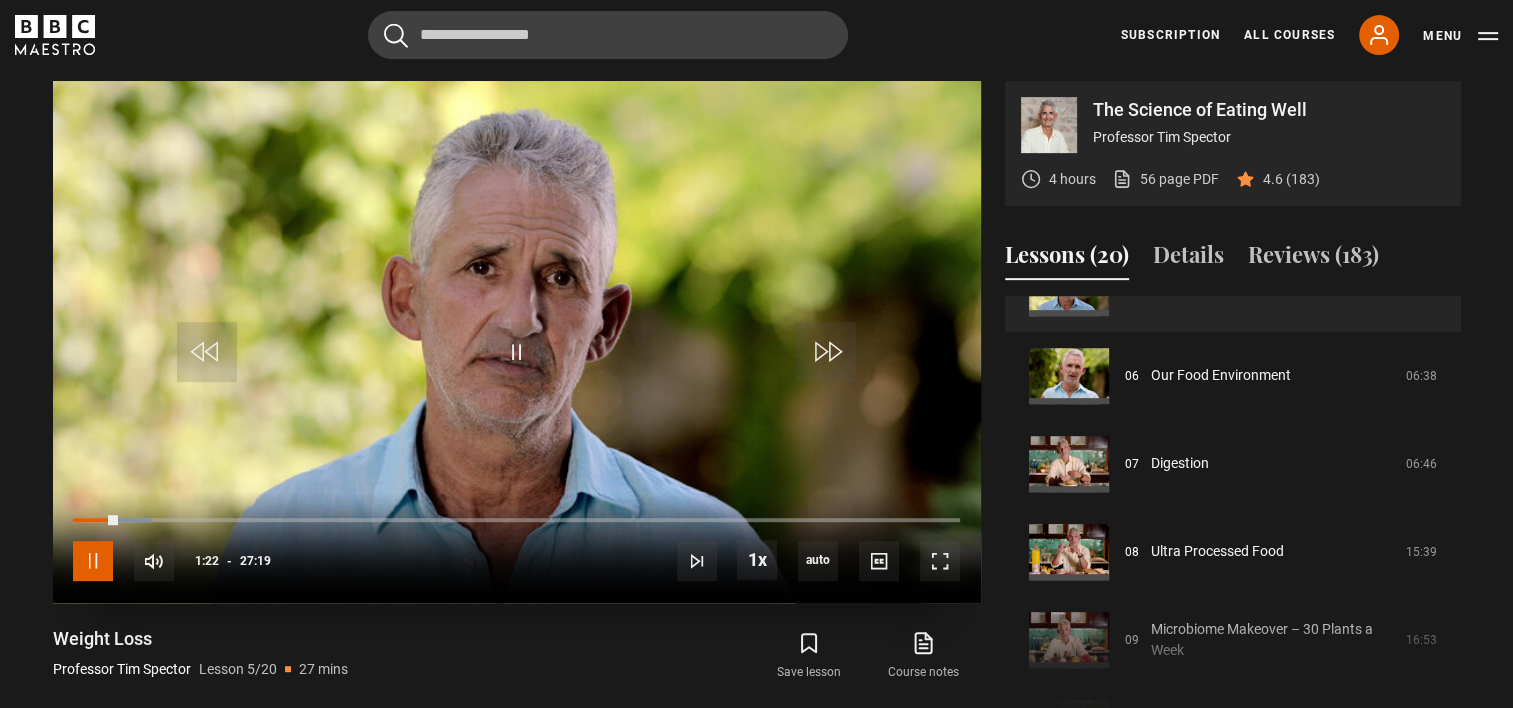 click at bounding box center [93, 561] 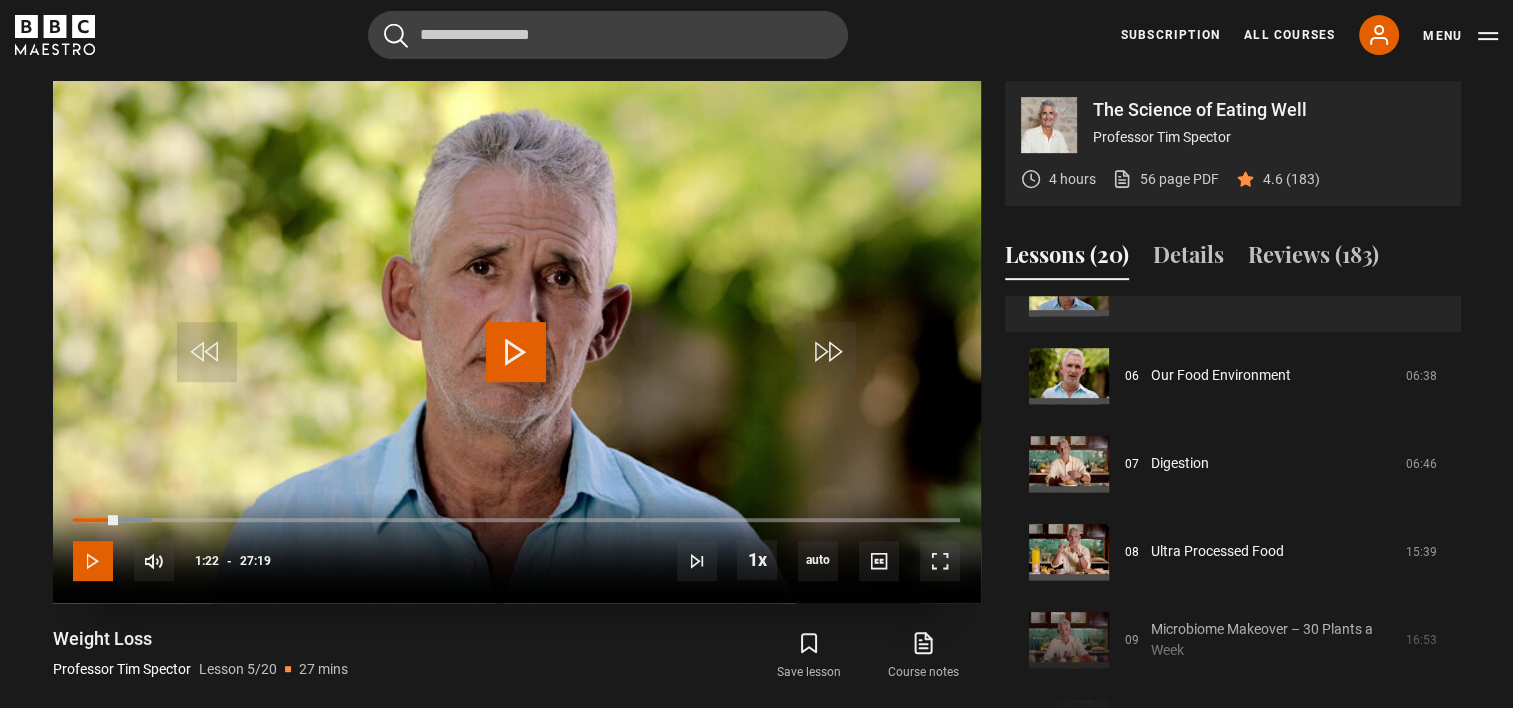 click at bounding box center [93, 561] 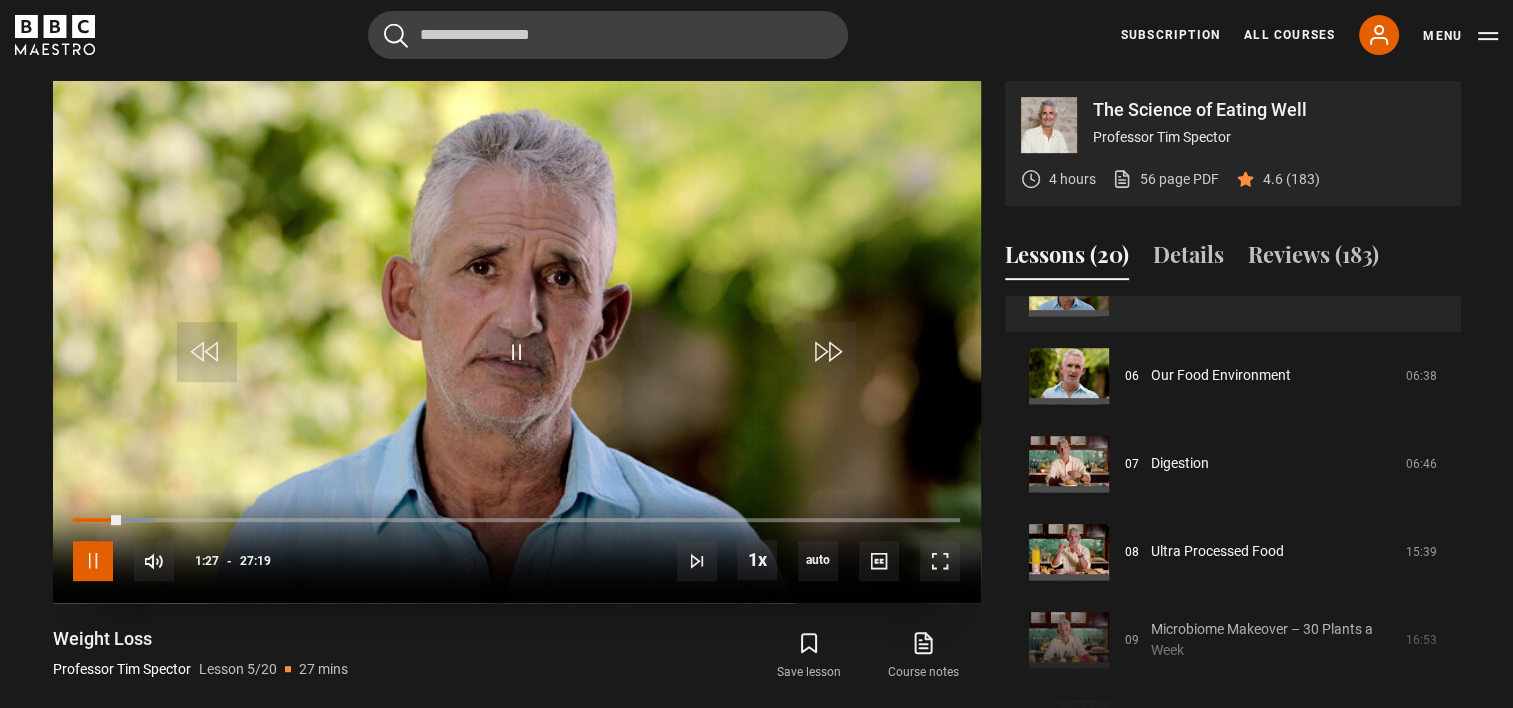 click at bounding box center (93, 561) 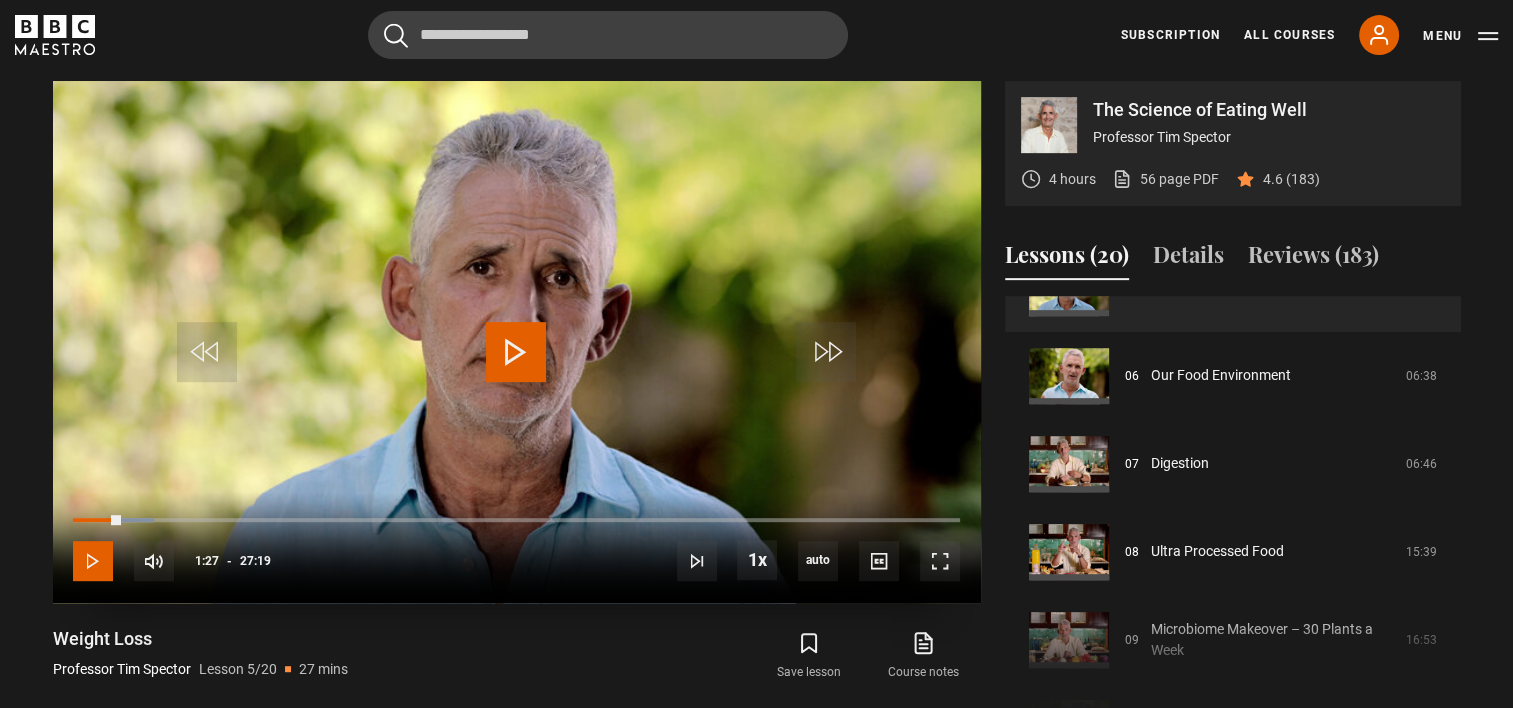 click at bounding box center (93, 561) 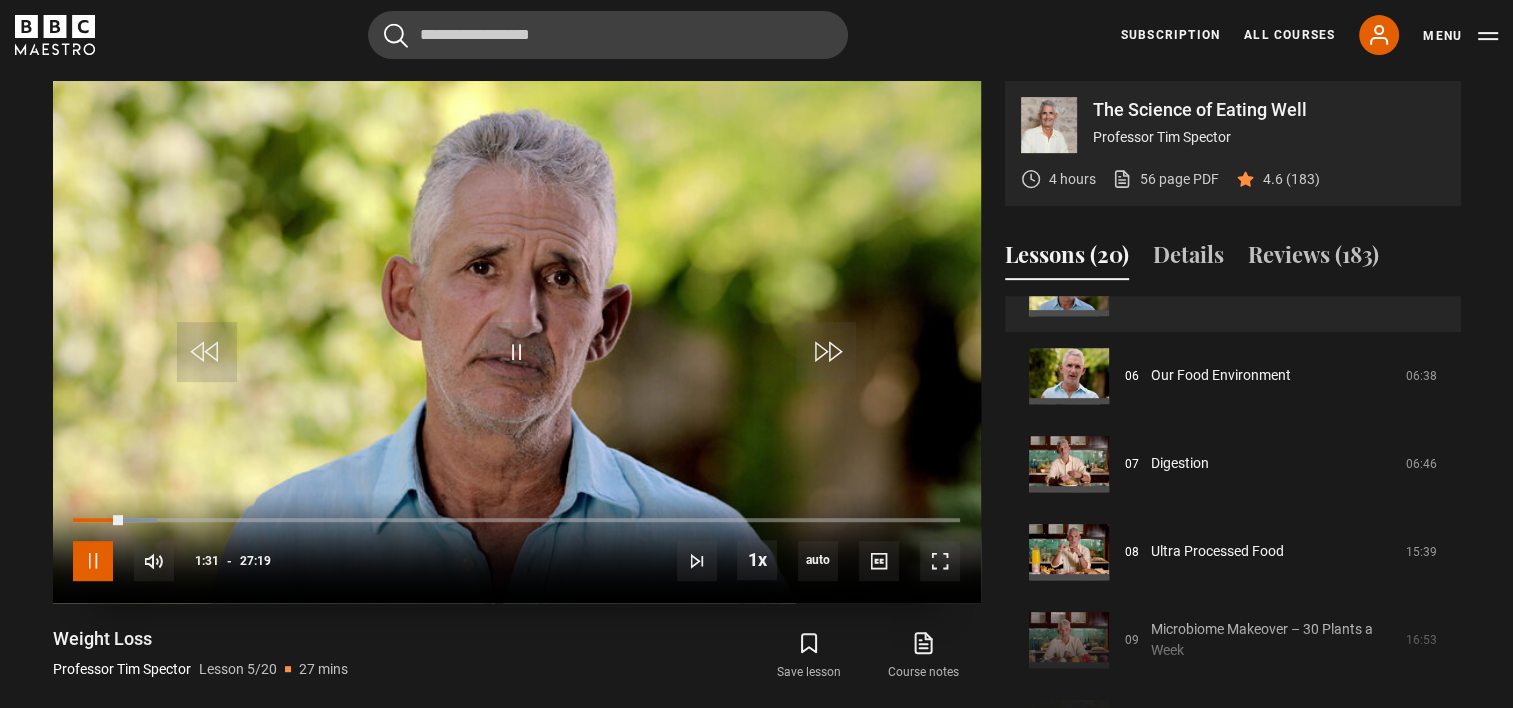 click at bounding box center (93, 561) 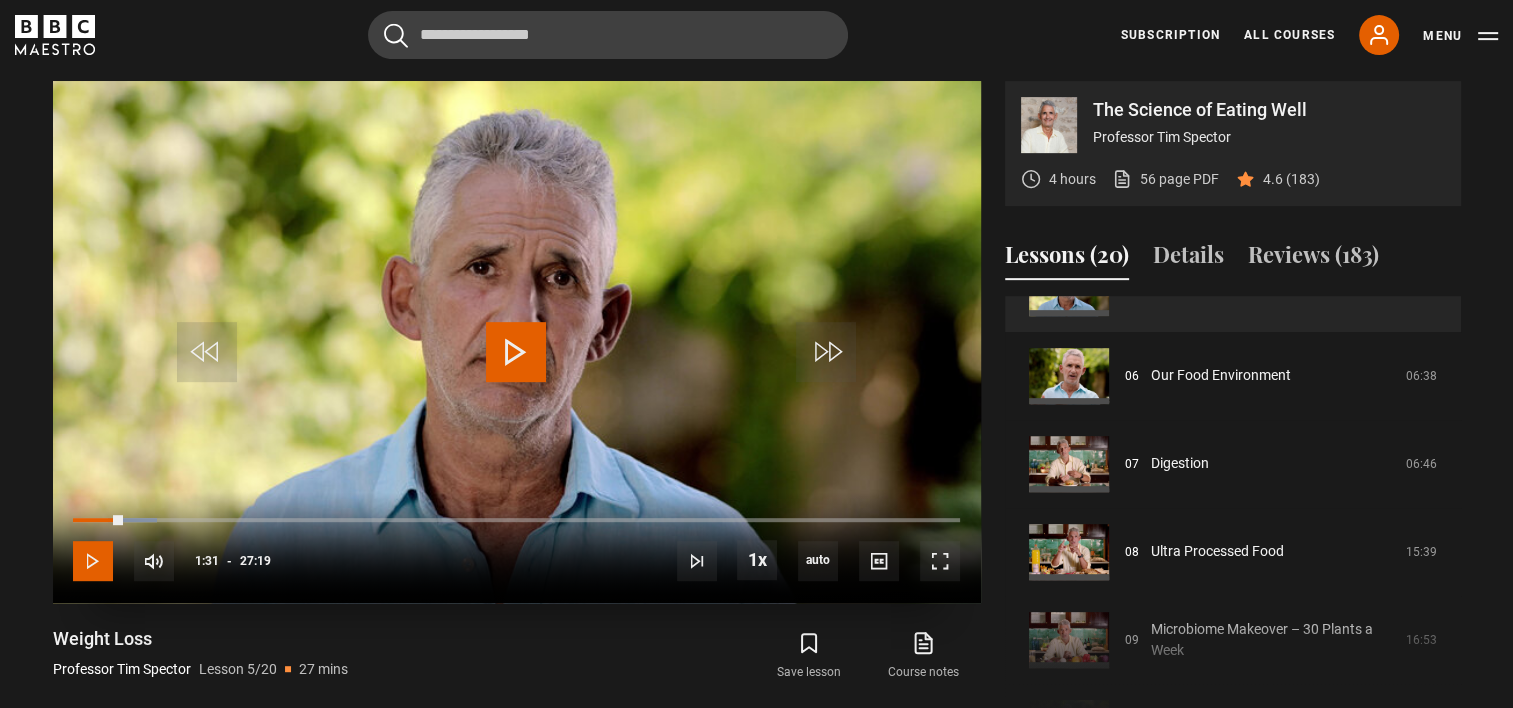click at bounding box center [93, 561] 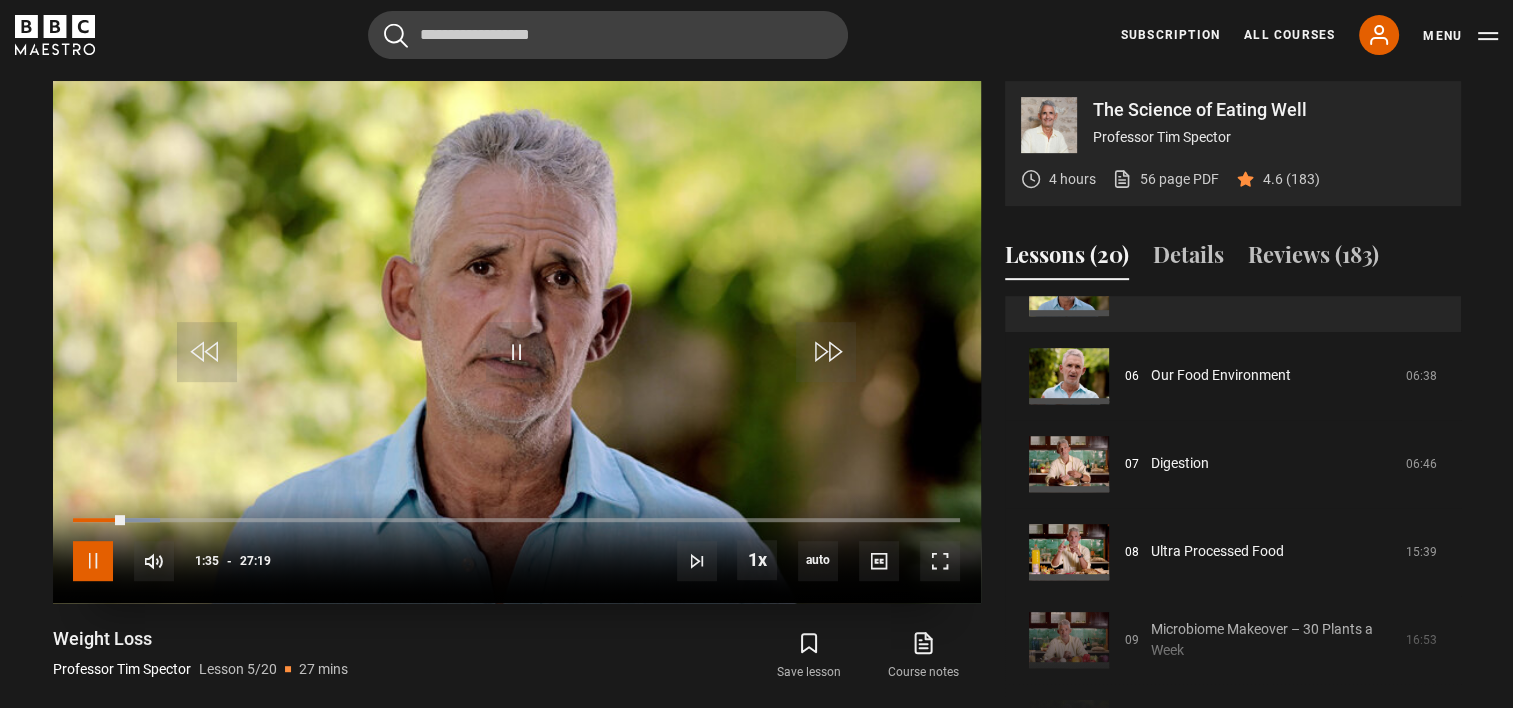 click at bounding box center [93, 561] 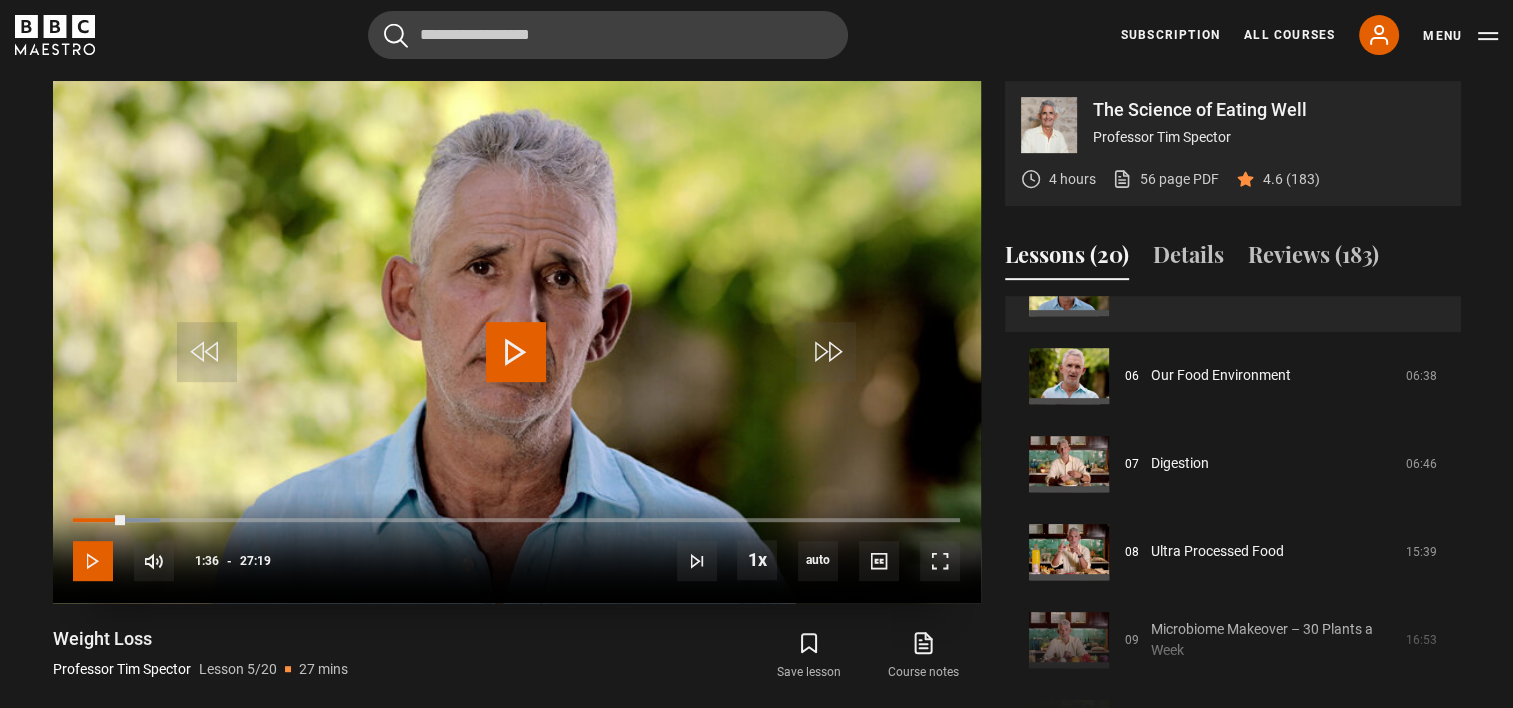 click at bounding box center [93, 561] 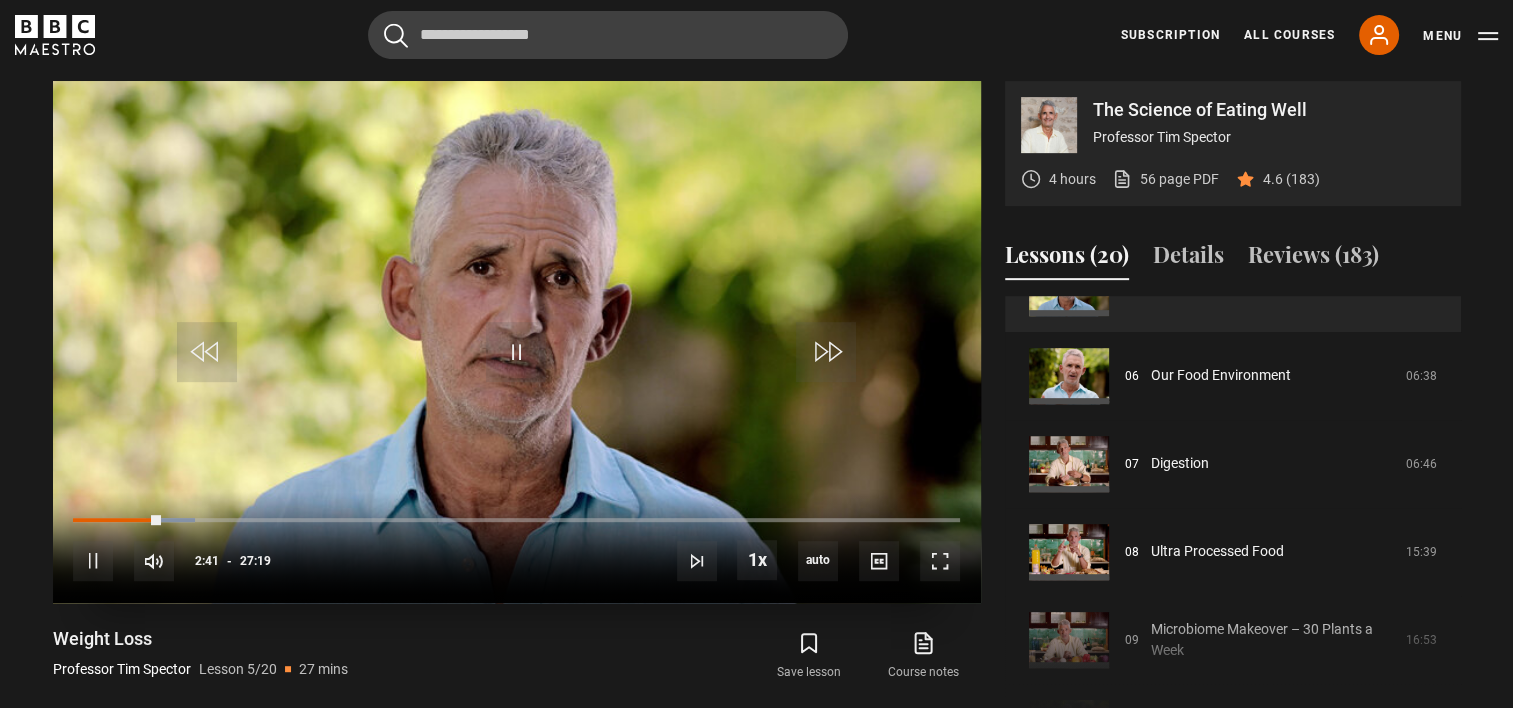 click on "10s Skip Back 10 seconds Pause 10s Skip Forward 10 seconds Loaded :  13.73% 00:49 02:41 Pause Mute Current Time  2:41 - Duration  27:19
Professor [LAST]
Lesson 5
Weight Loss
1x Playback Rate 2x 1.5x 1x , selected 0.5x auto Quality 360p 720p 1080p 2160p Auto , selected Captions captions off , selected English  Captions" at bounding box center (517, 547) 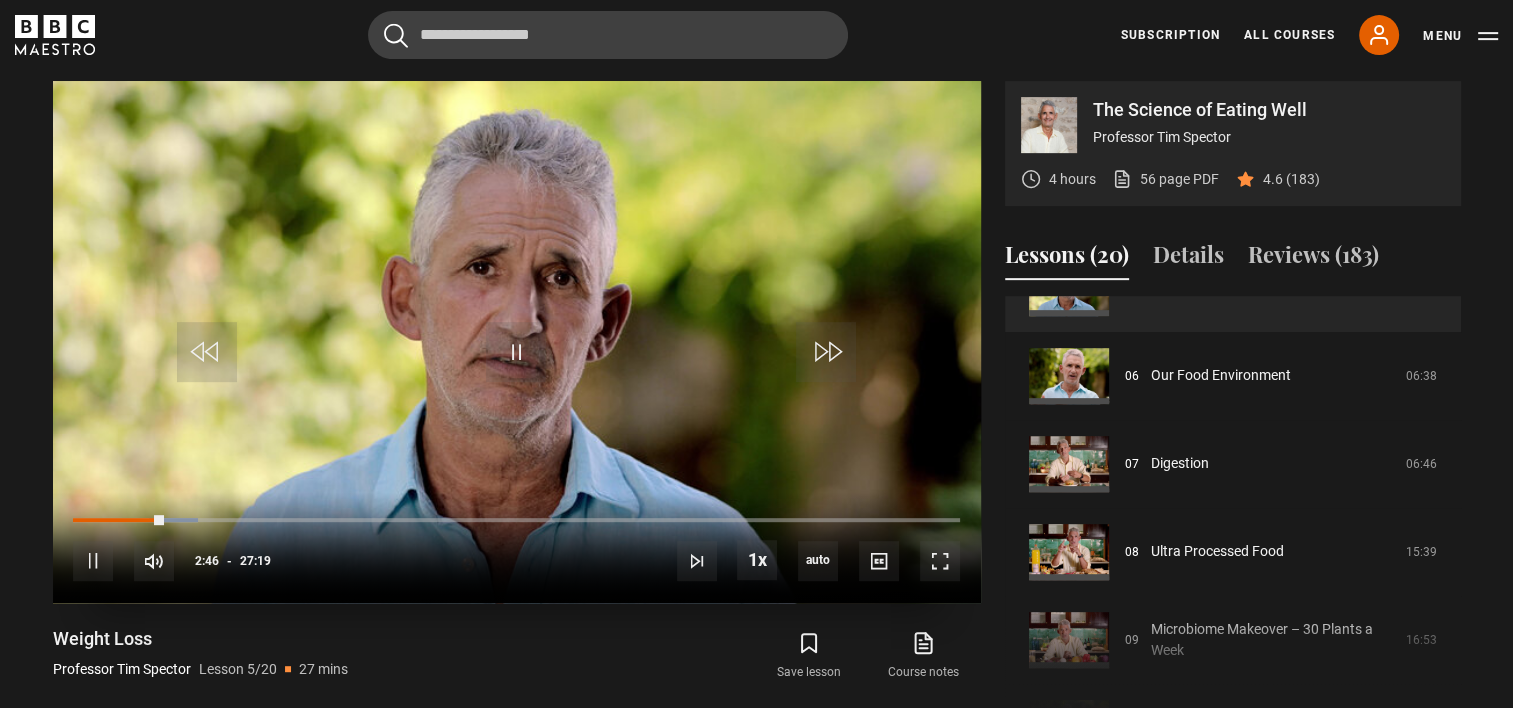 click on "10s Skip Back 10 seconds Pause 10s Skip Forward 10 seconds Loaded :  14.03% 00:49 02:46 Pause Mute Current Time  2:46 - Duration  27:19
Professor [FIRST] [LAST]
Lesson 5
Weight Loss
1x Playback Rate 2x 1.5x 1x , selected 0.5x auto Quality 360p 720p 1080p 2160p Auto , selected Captions captions off , selected English  Captions" at bounding box center (517, 547) 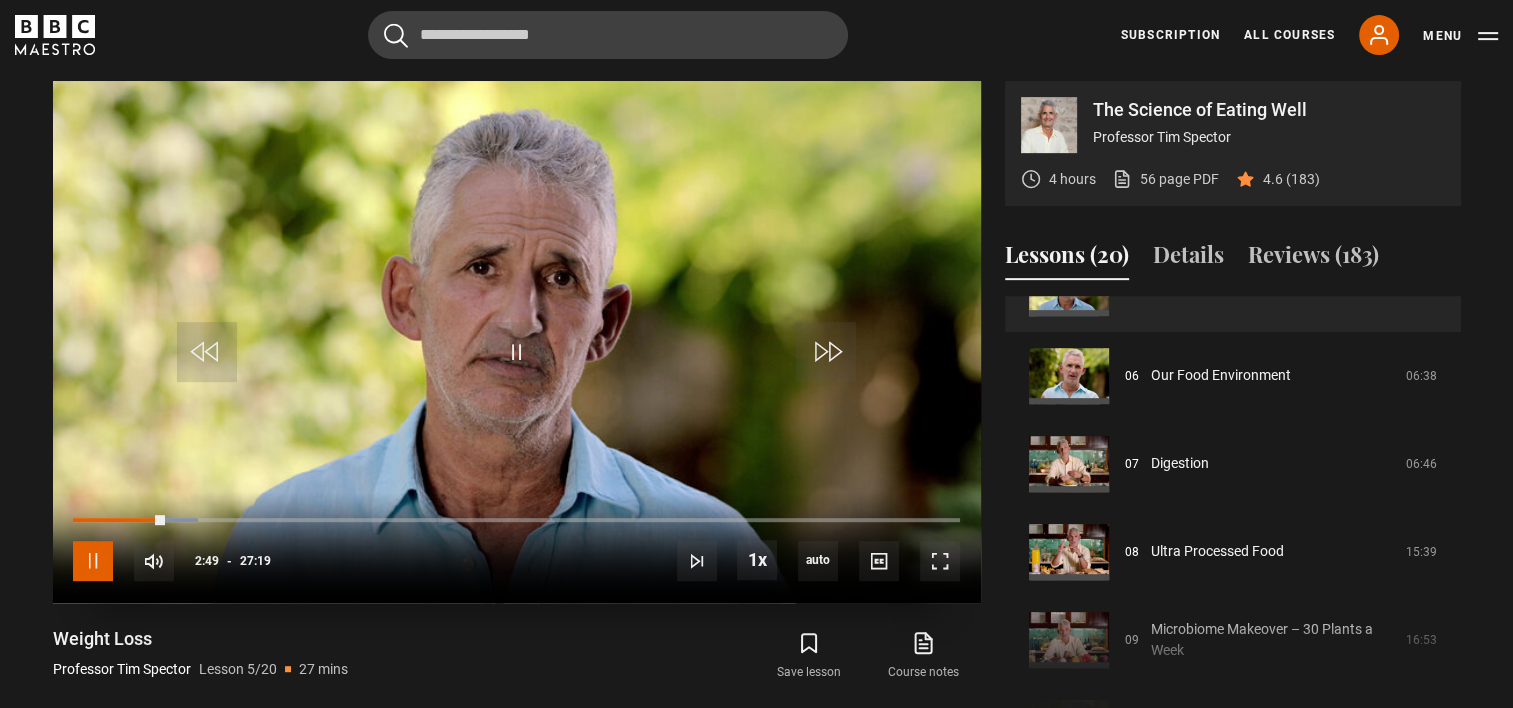 click at bounding box center [93, 561] 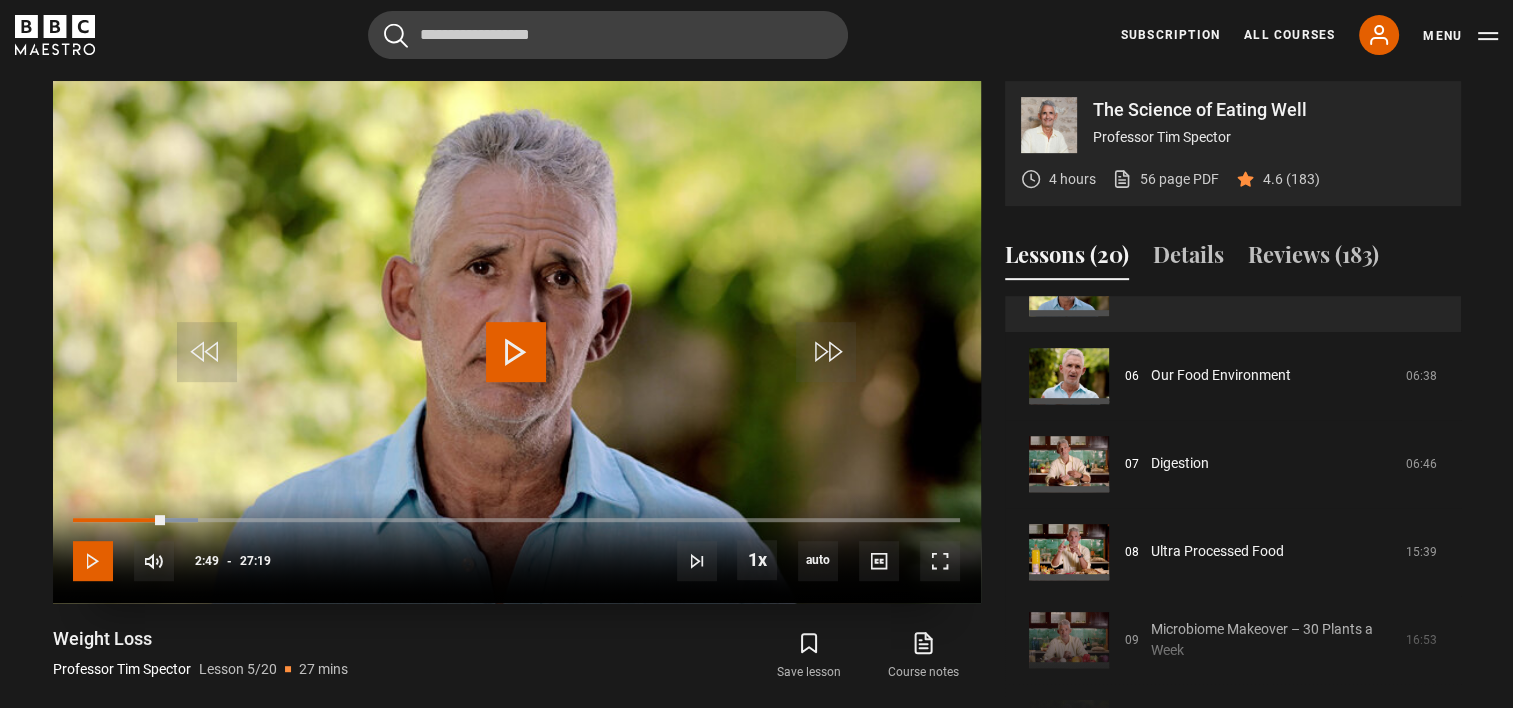 click at bounding box center [93, 561] 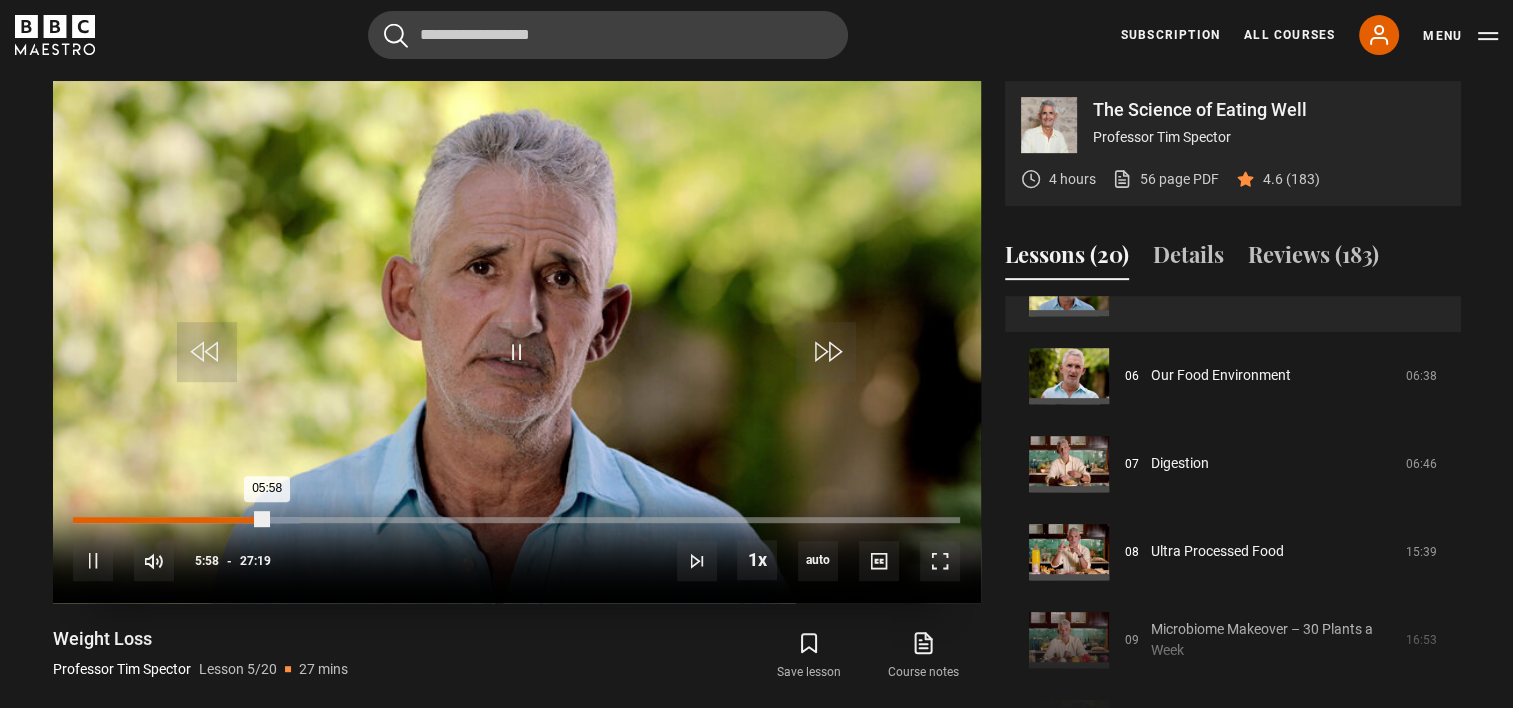click on "Loaded :  25.63% 05:27 05:58" at bounding box center (516, 520) 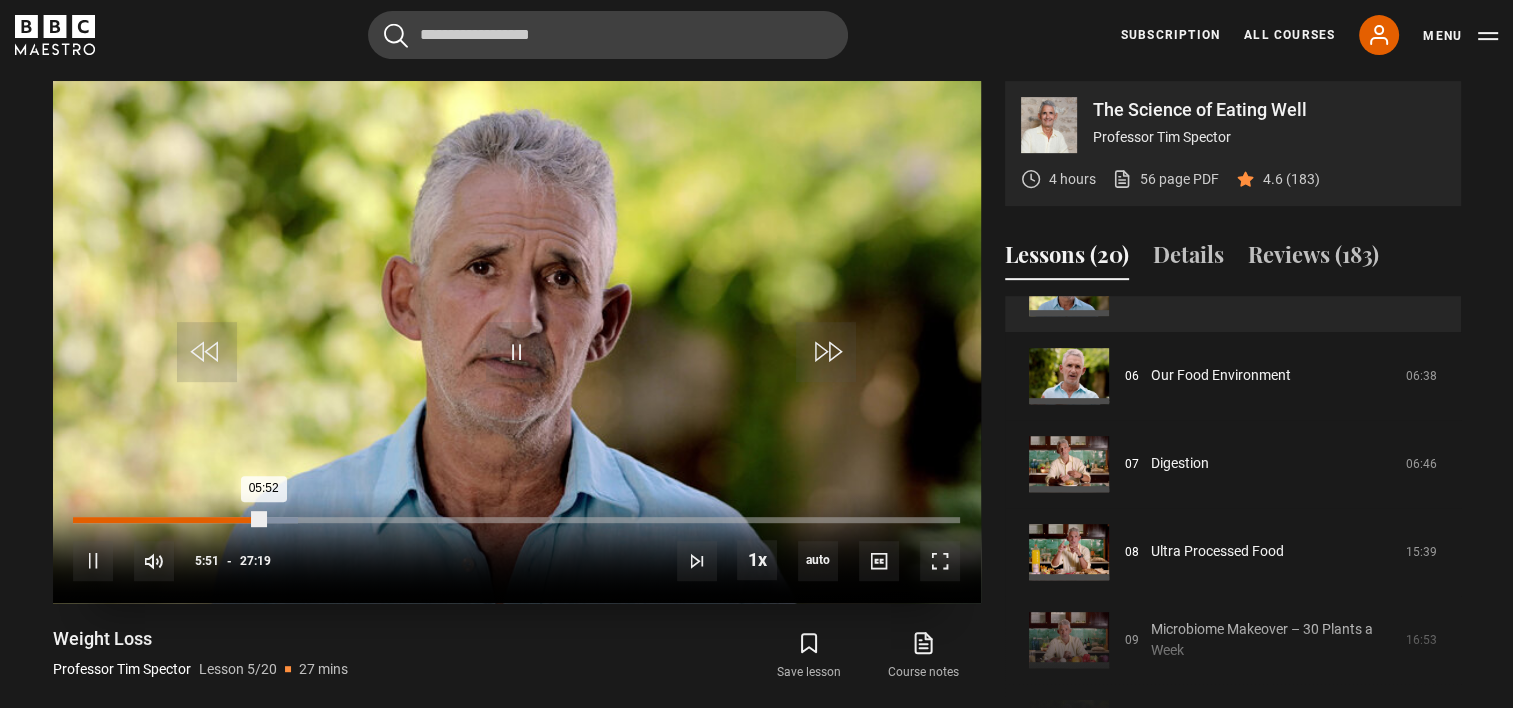 click on "05:52" at bounding box center [168, 520] 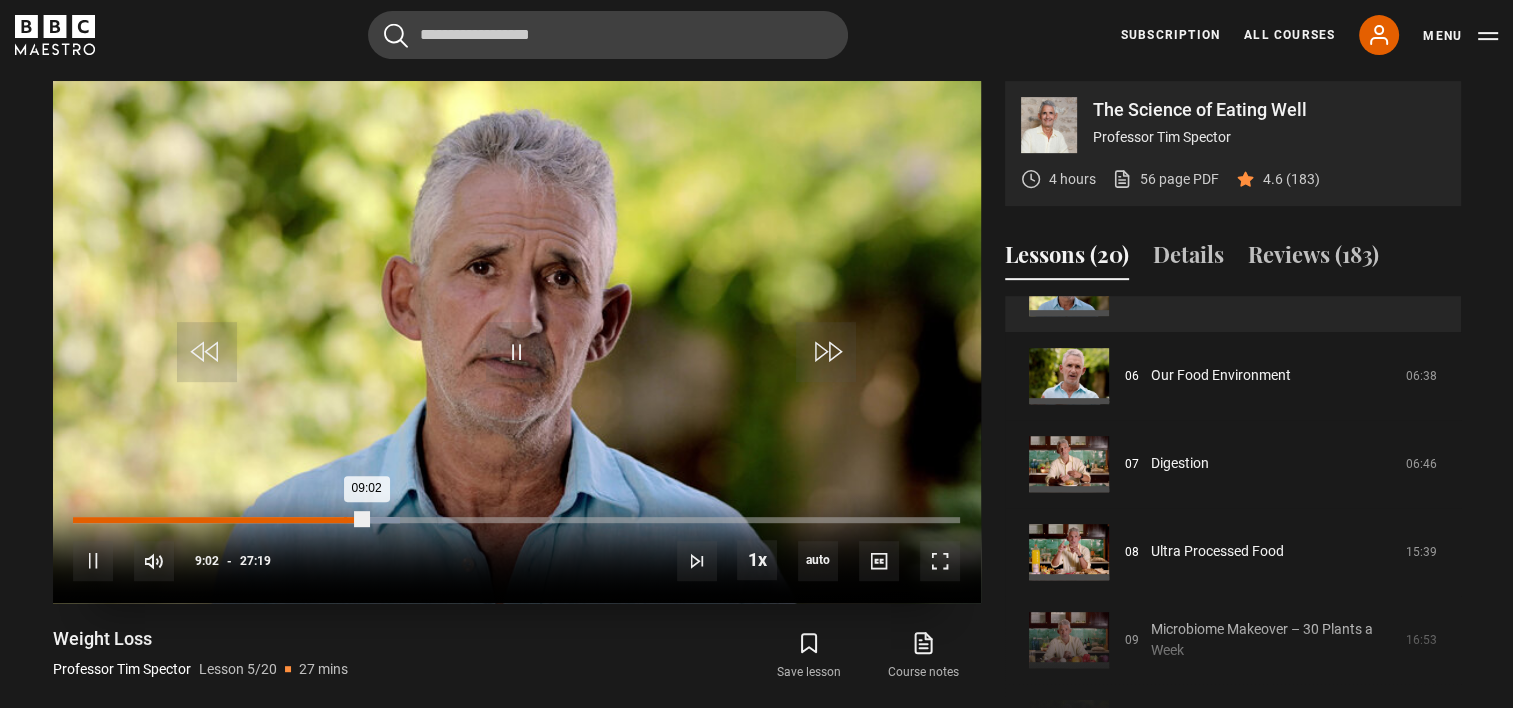click on "Loaded :  36.91% 08:21 09:02" at bounding box center [516, 520] 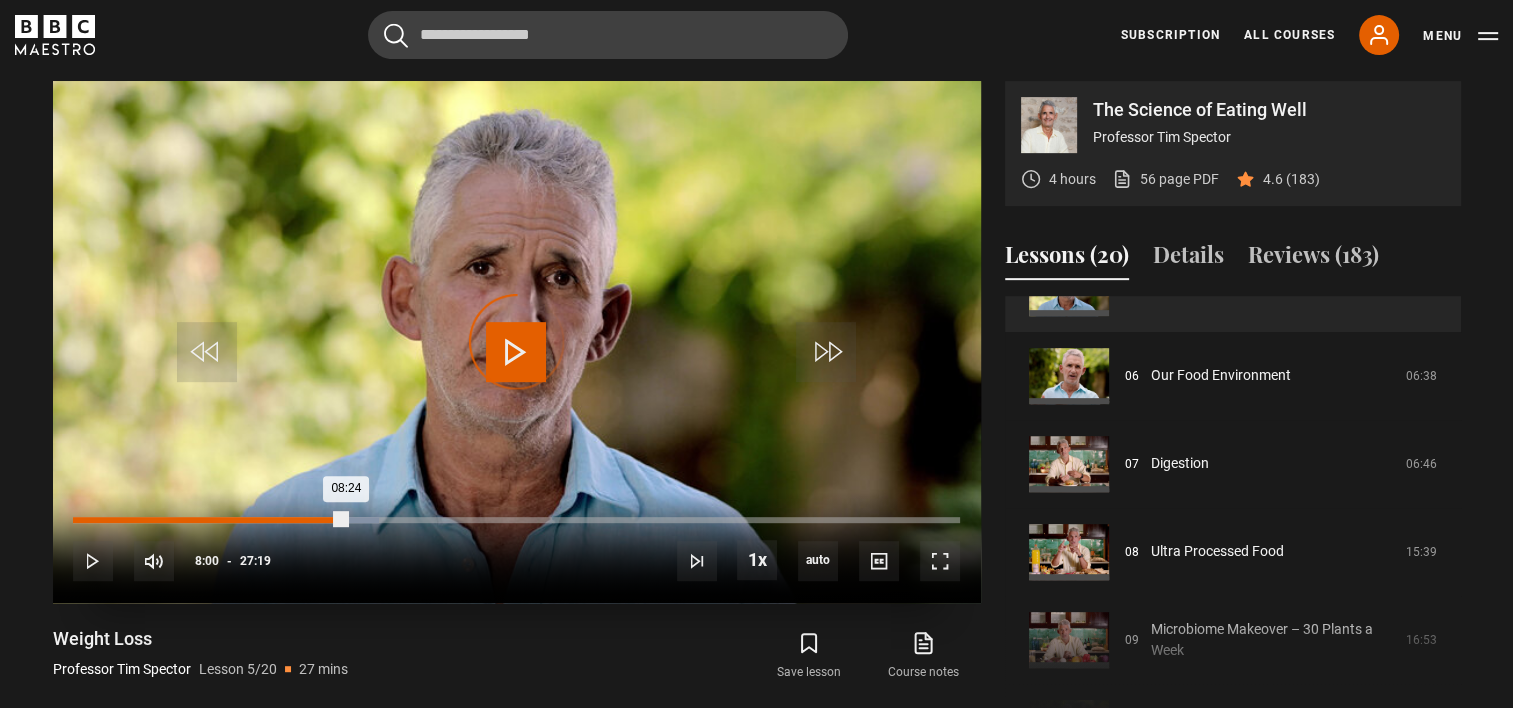 click on "08:24" at bounding box center (209, 520) 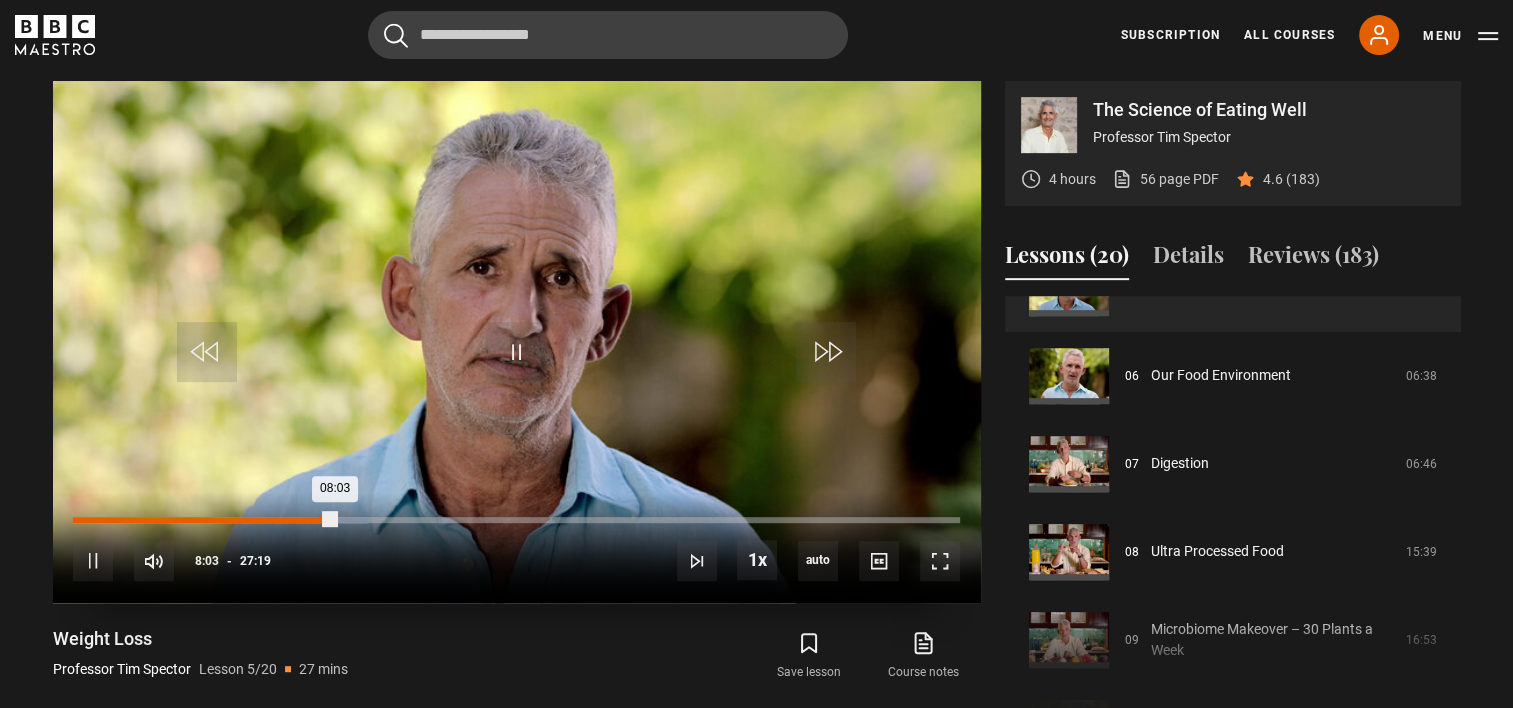 click on "08:03" at bounding box center [204, 520] 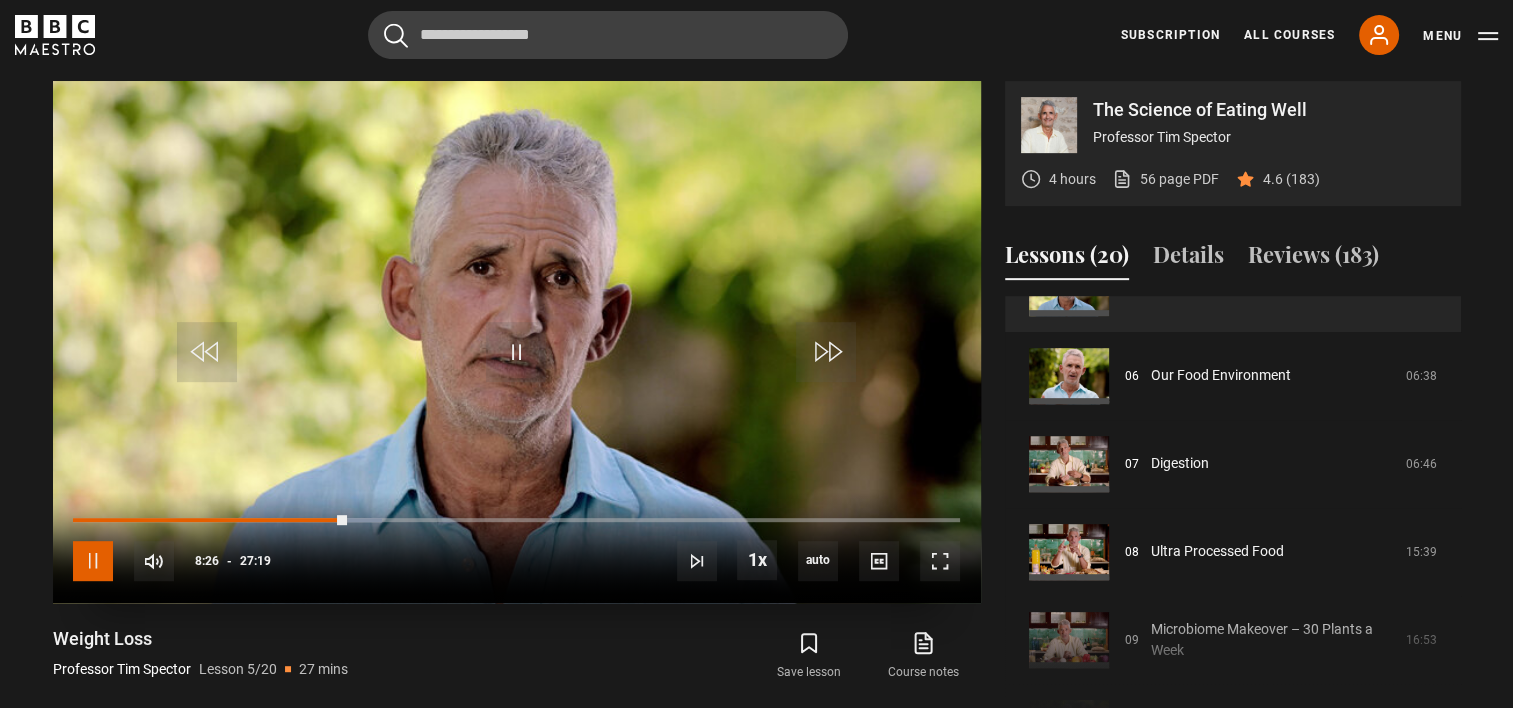click at bounding box center (93, 561) 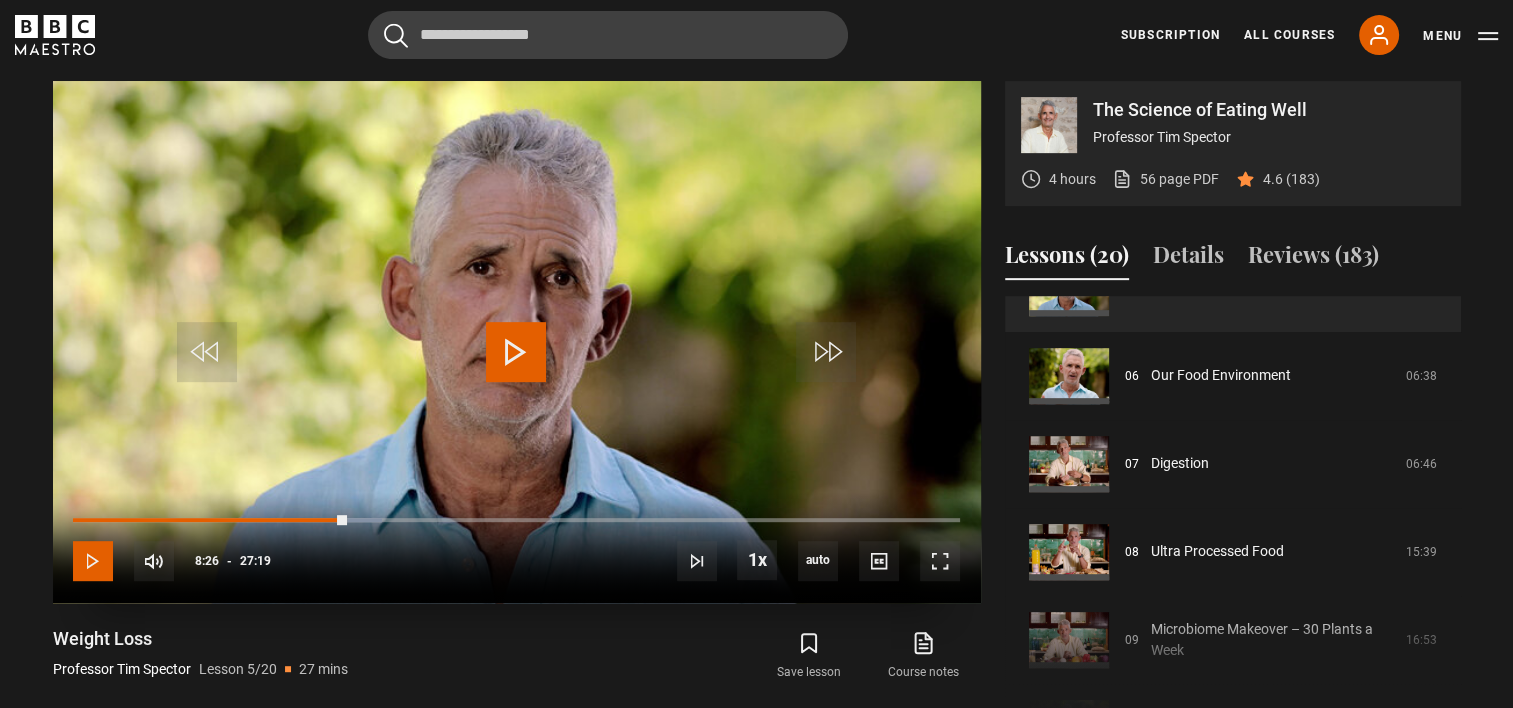 click at bounding box center (93, 561) 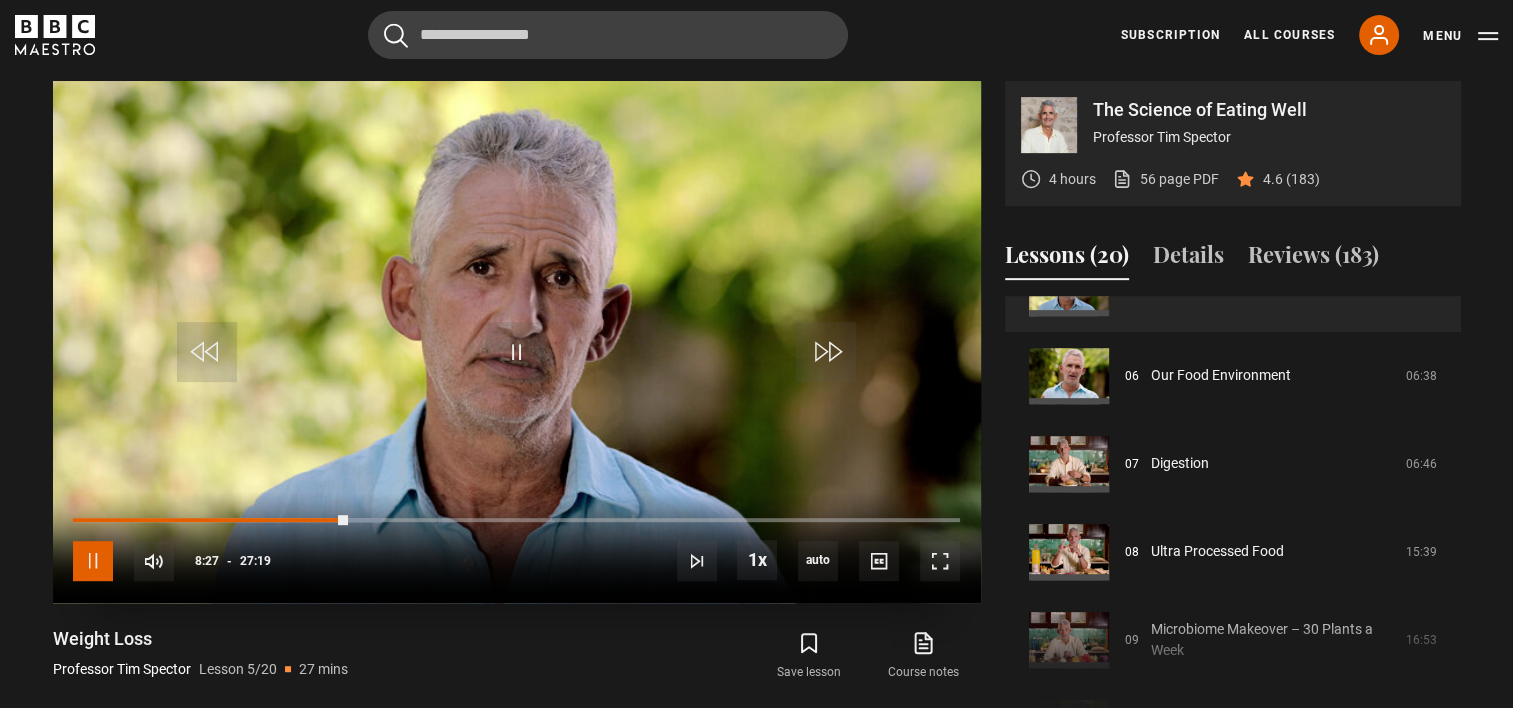 click at bounding box center [93, 561] 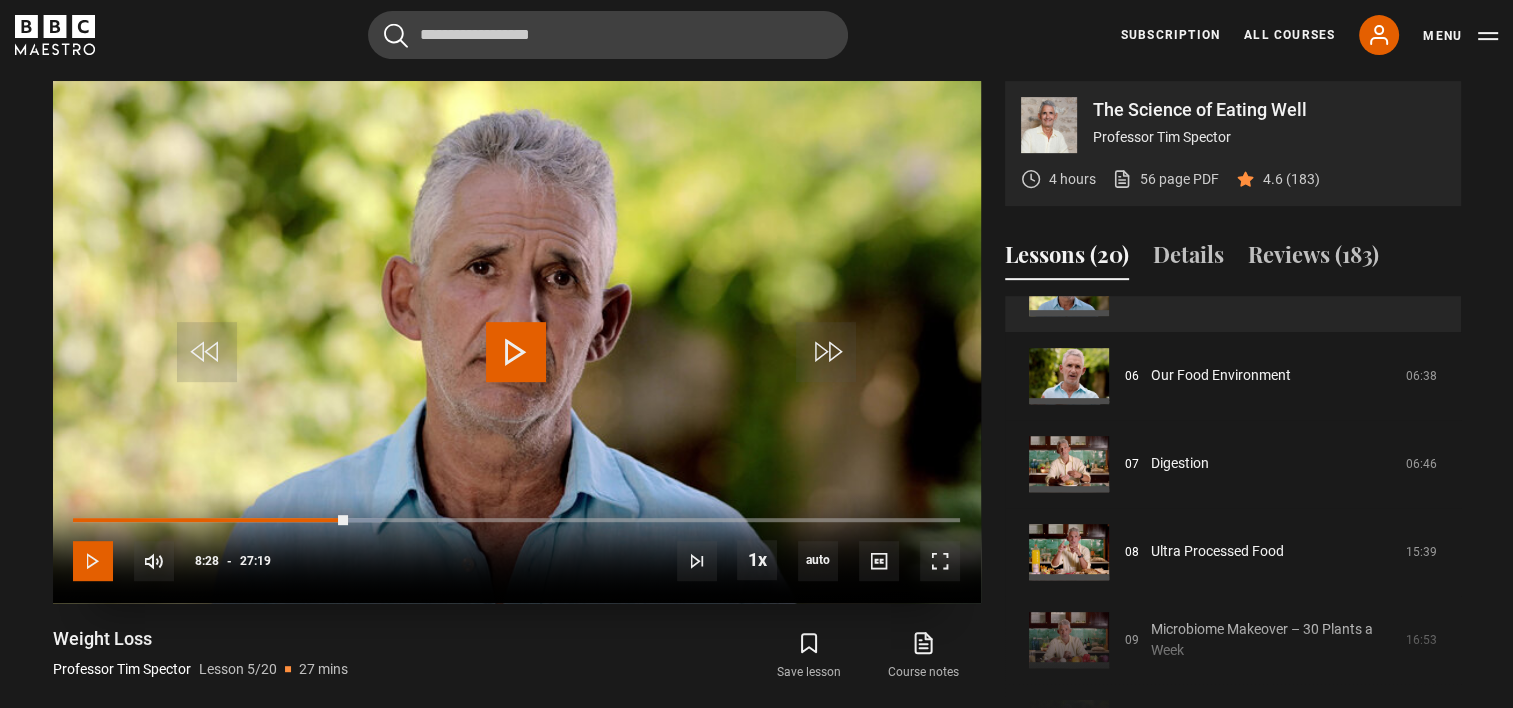 click at bounding box center (93, 561) 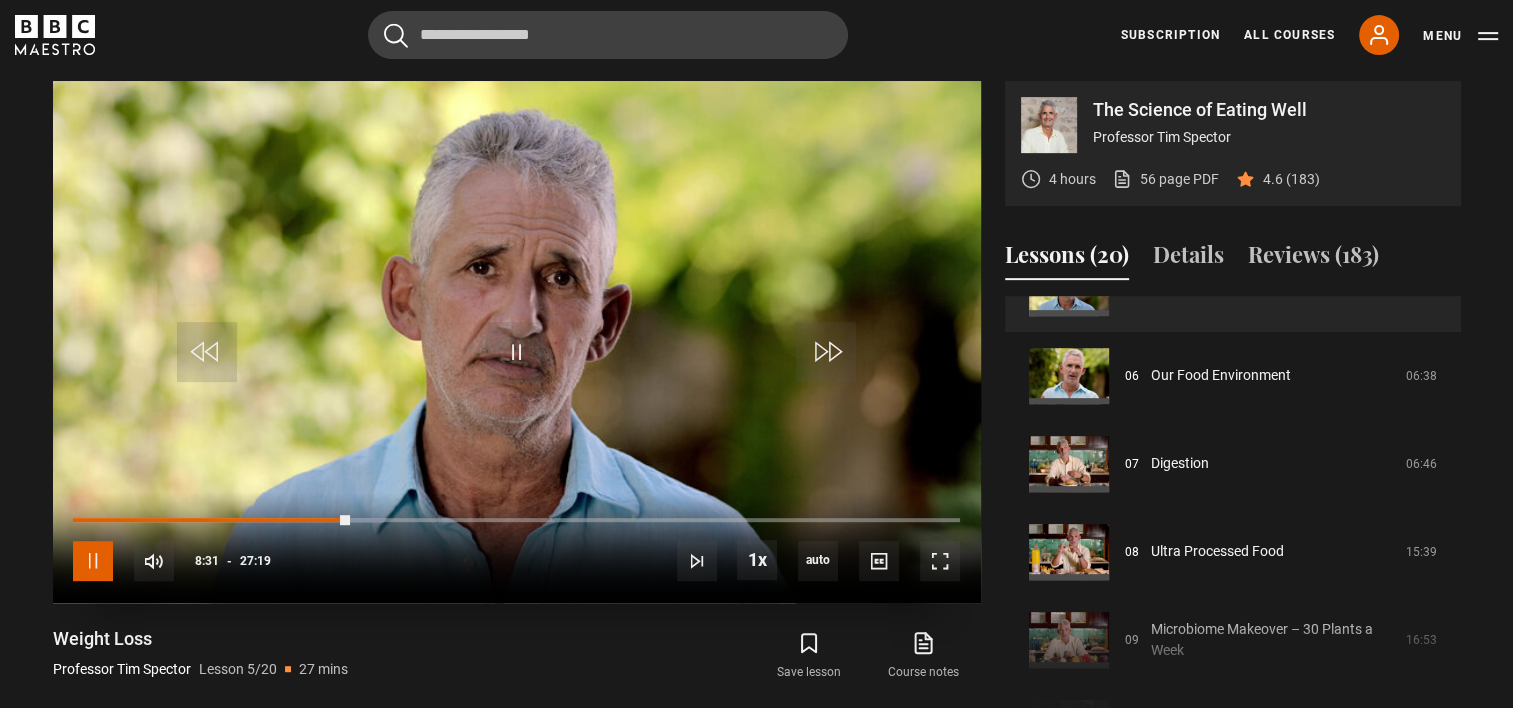 click at bounding box center (93, 561) 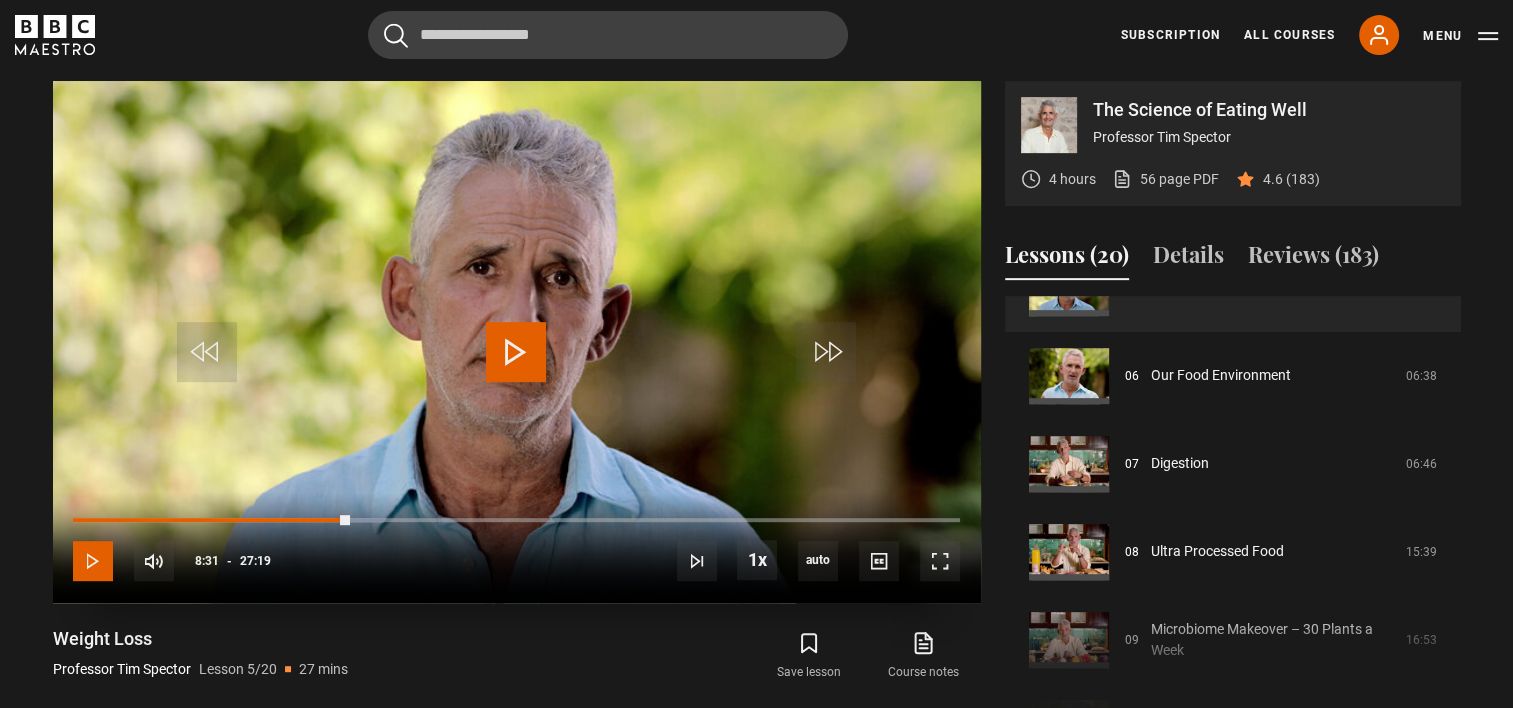 click at bounding box center [93, 561] 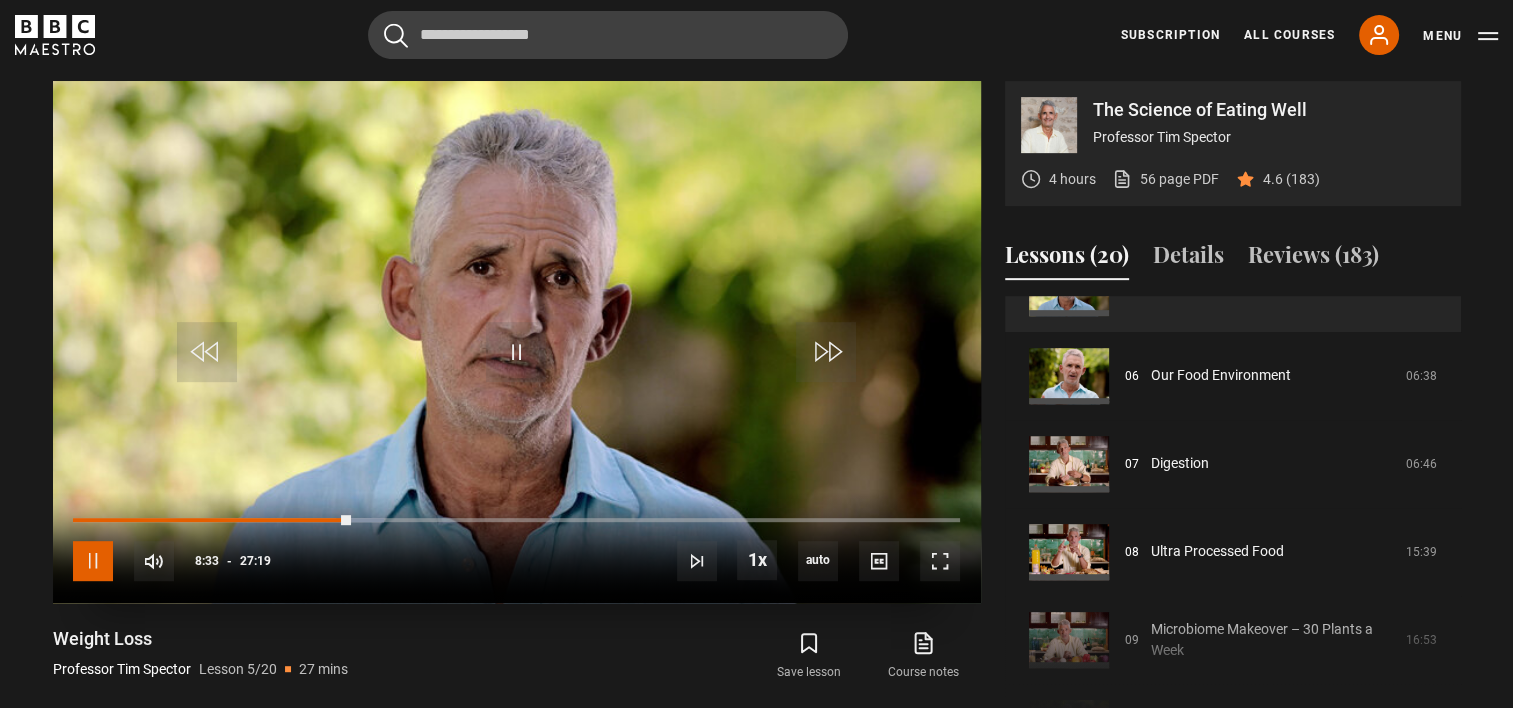 click at bounding box center [93, 561] 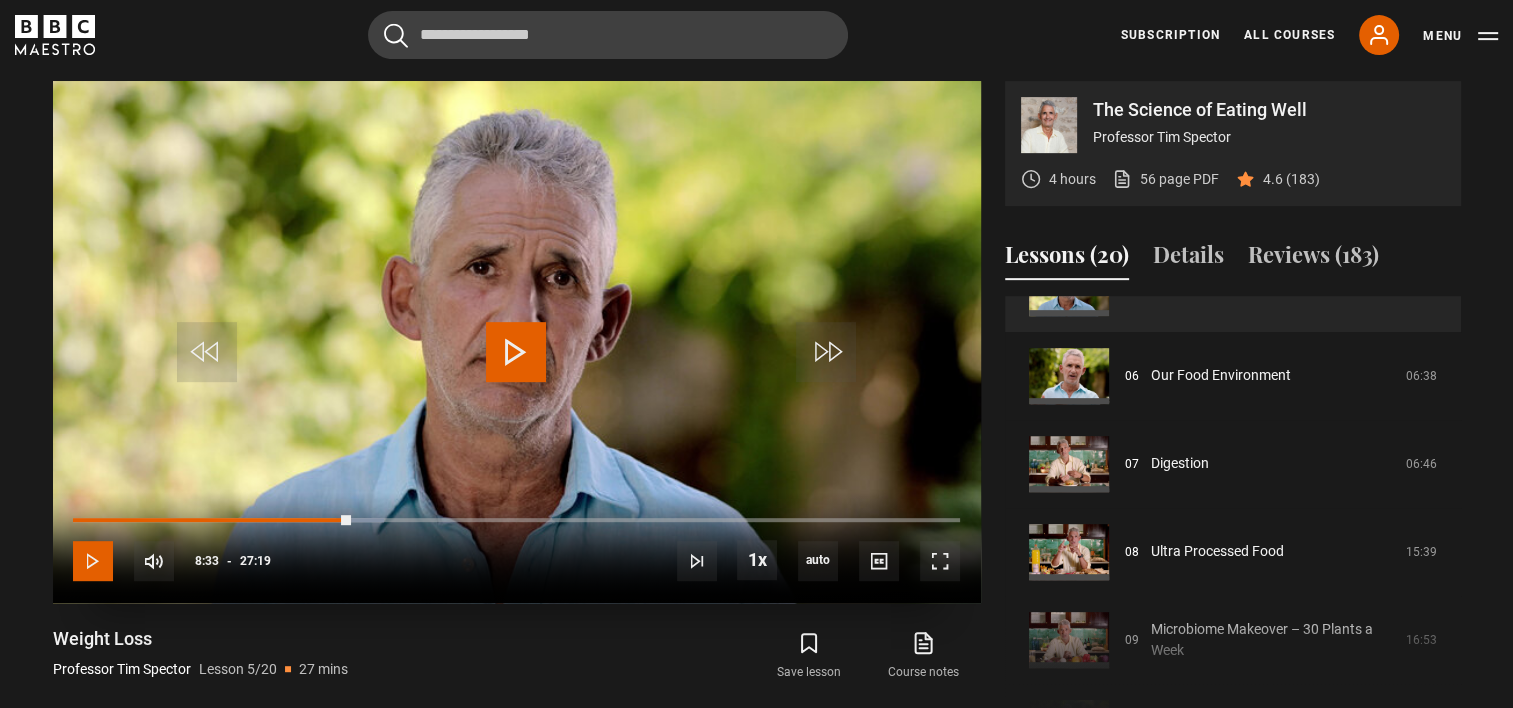 click at bounding box center (93, 561) 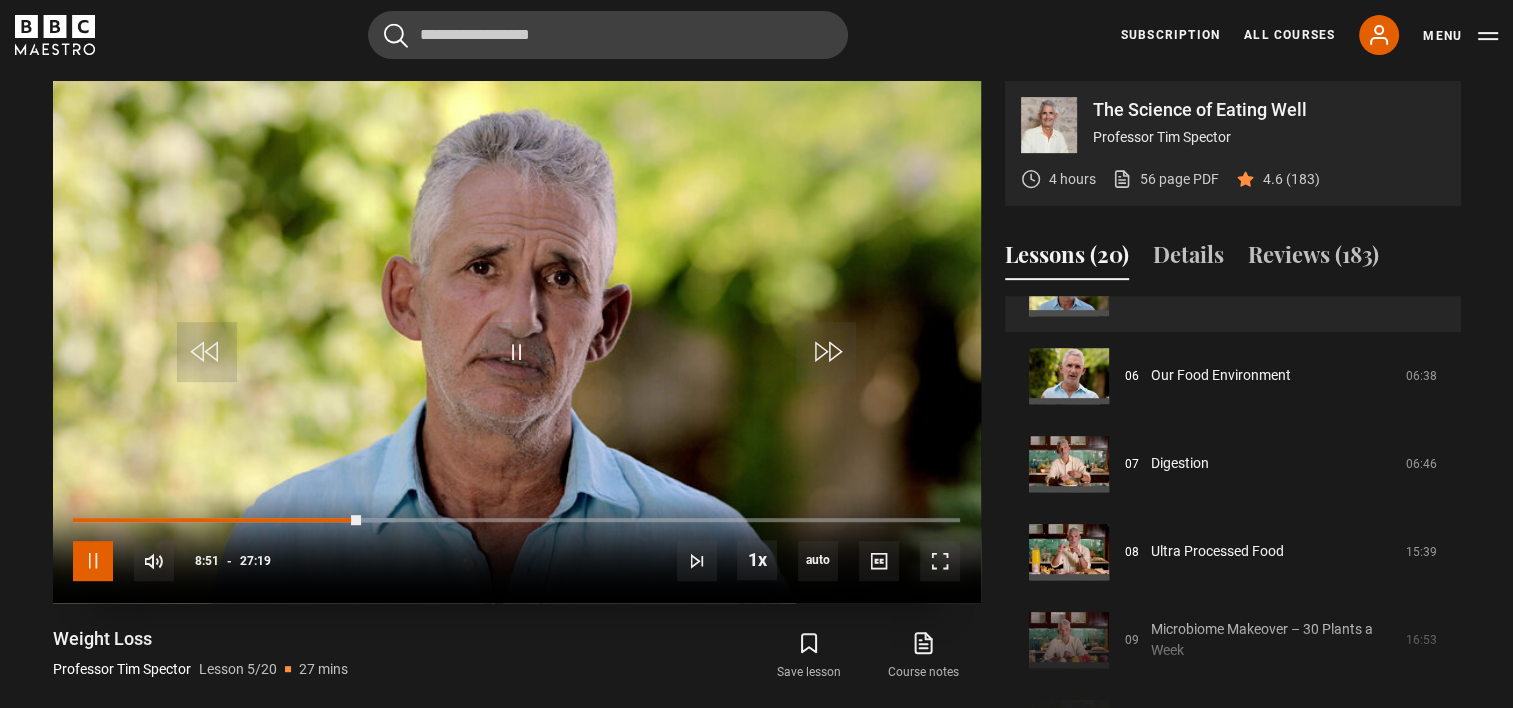click at bounding box center (93, 561) 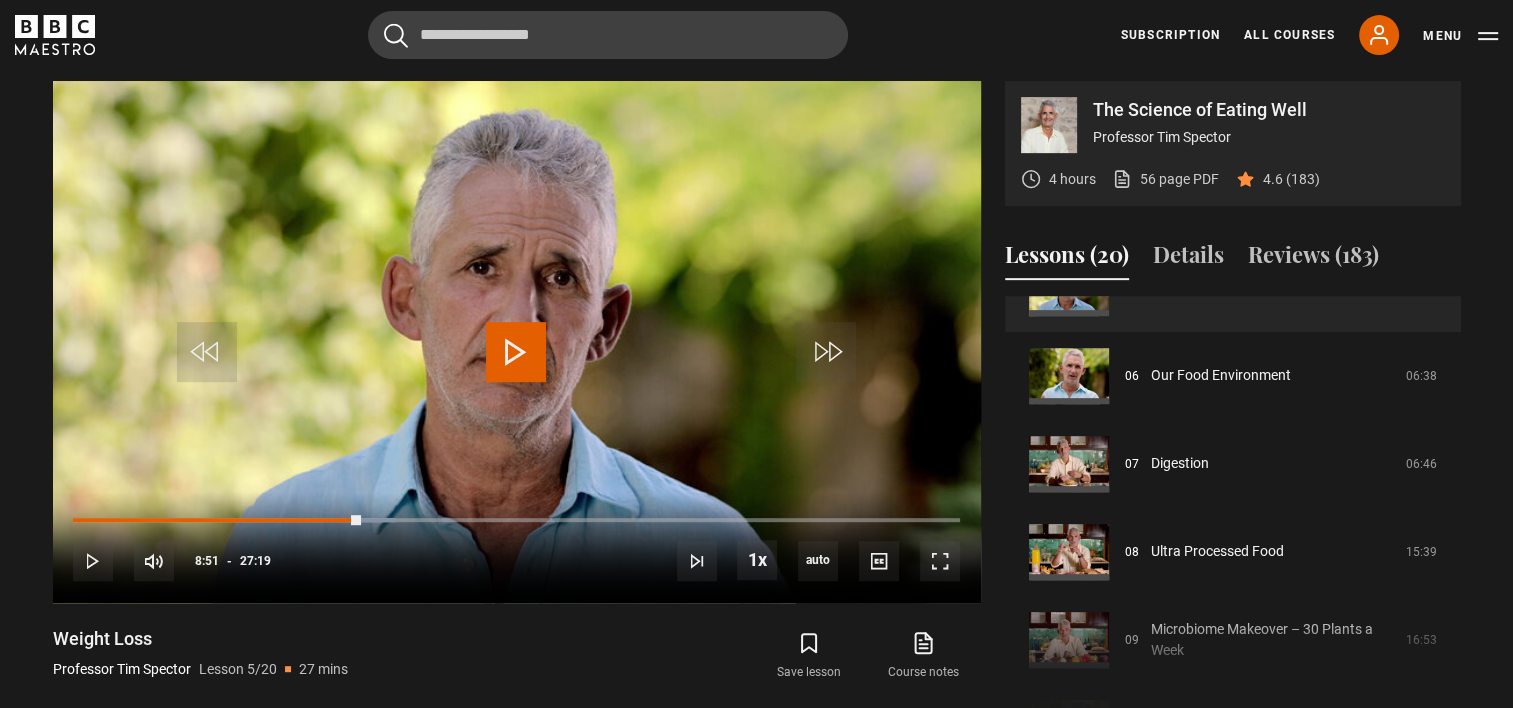 click on "Video Player is loading. Play Lesson Weight Loss 10s Skip Back 10 seconds Play 10s Skip Forward 10 seconds Loaded :  36.30% 07:29 08:51 Play Mute 15% Current Time  8:51 - Duration  27:19
Professor [NAME] [LAST]
Lesson 5
Weight Loss
1x Playback Rate 2x 1.5x 1x , selected 0.5x auto Quality 360p 720p 1080p 2160p Auto , selected Captions captions off , selected English  Captions This is a modal window.
Lesson Completed
Up next
Our Food Environment
Cancel
Do you want to save this lesson?
Save lesson" at bounding box center (517, 404) 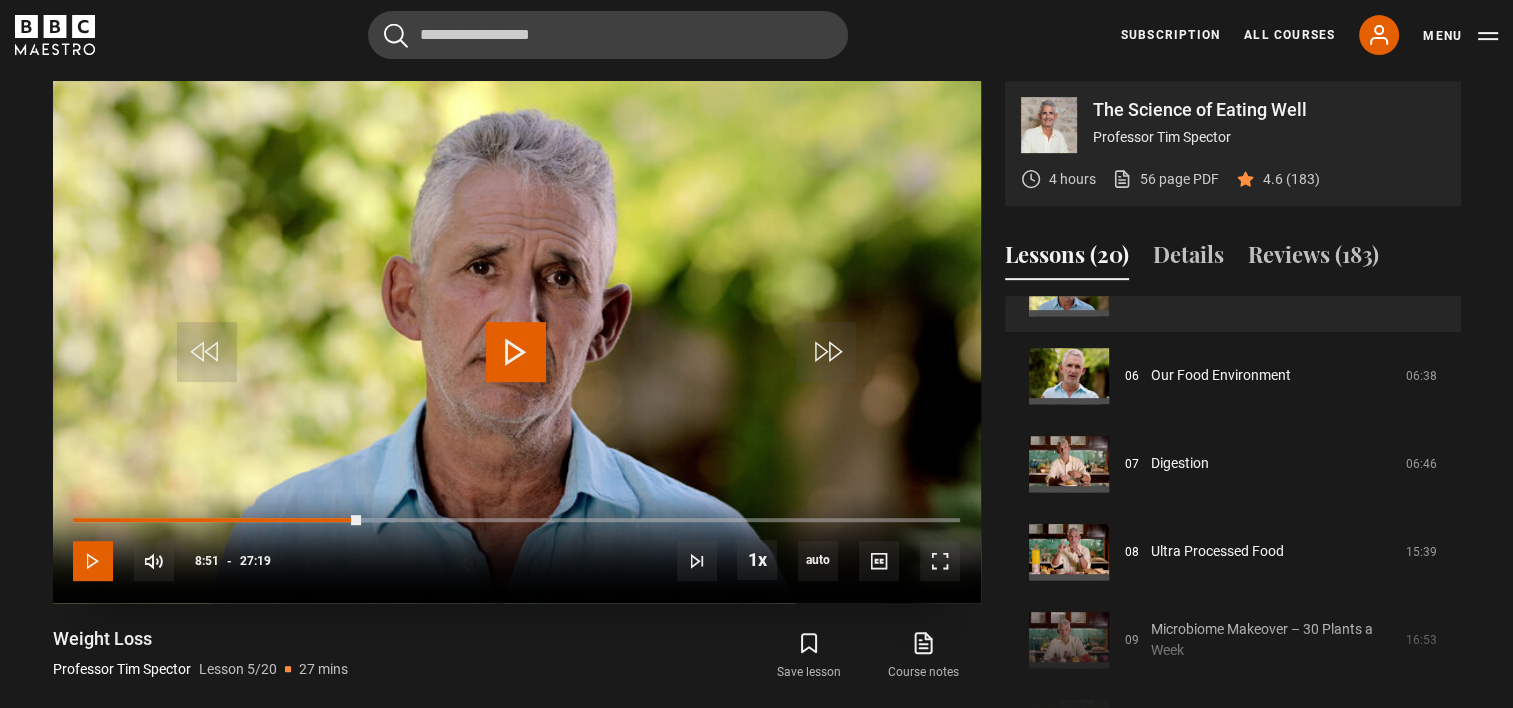 click at bounding box center (93, 561) 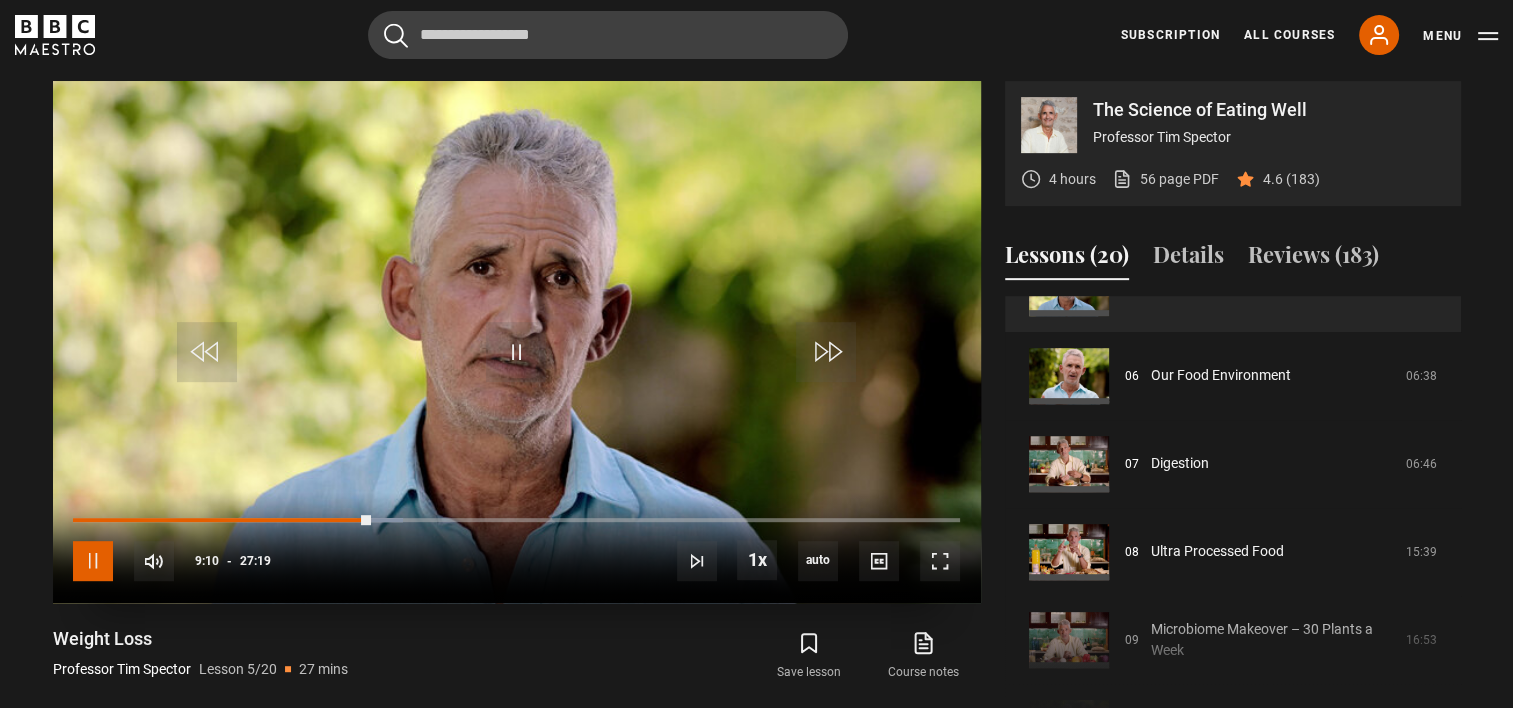click at bounding box center (93, 561) 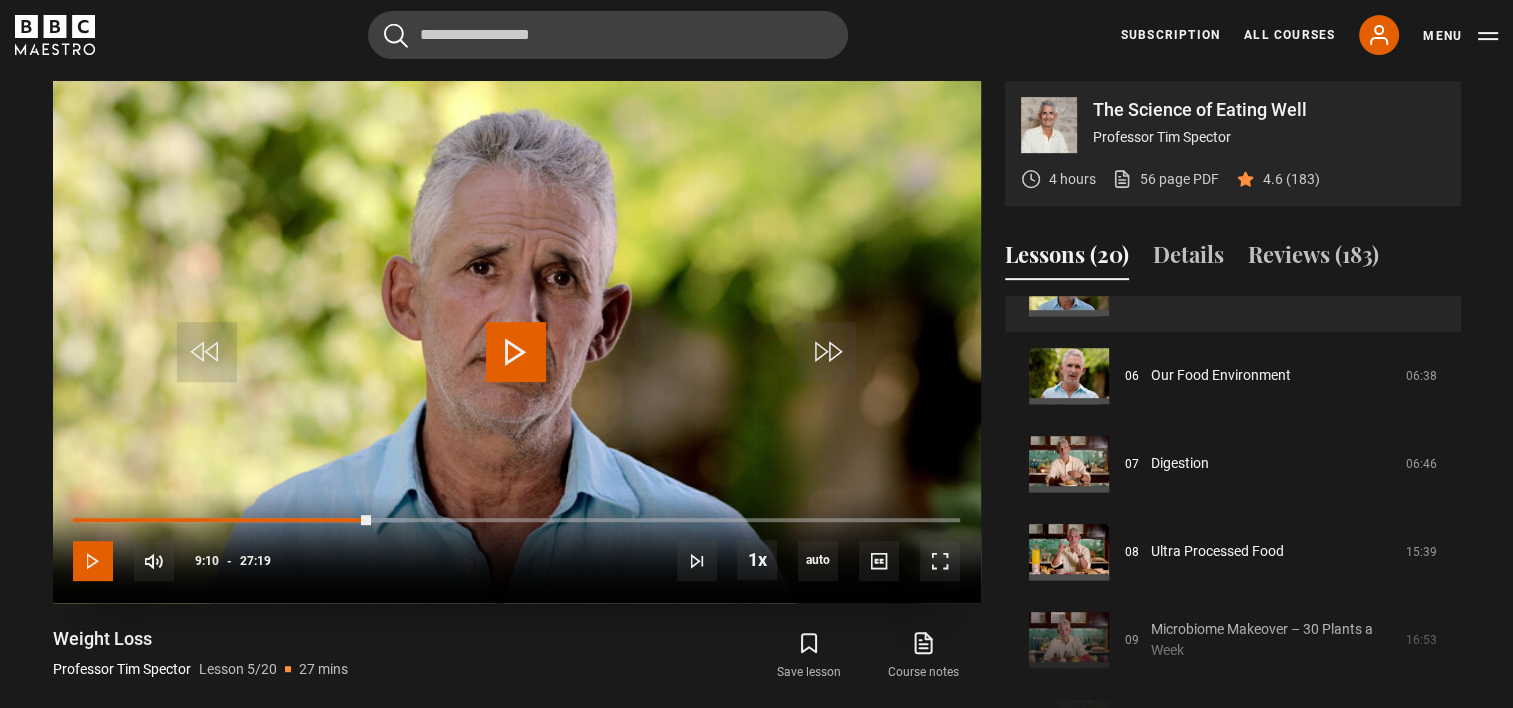 click at bounding box center [93, 561] 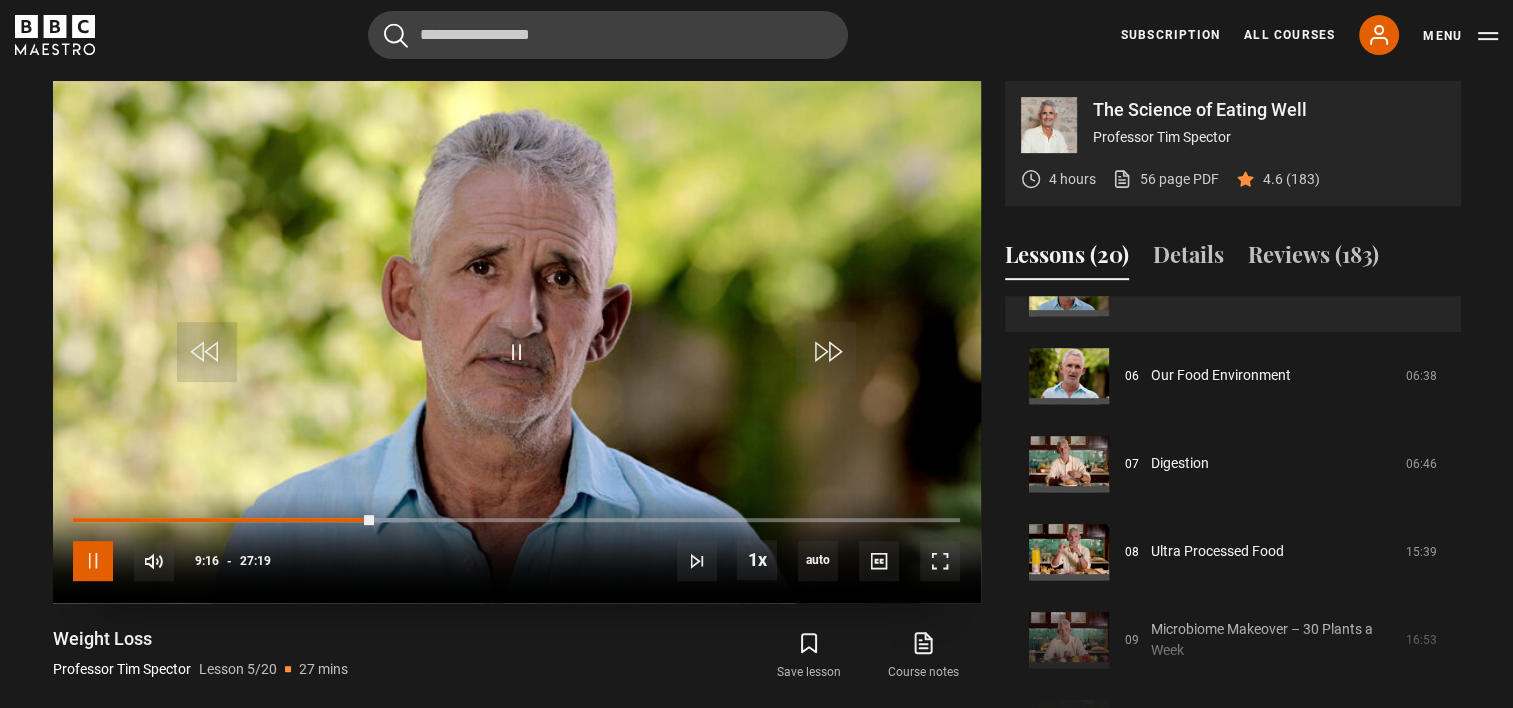 click at bounding box center (93, 561) 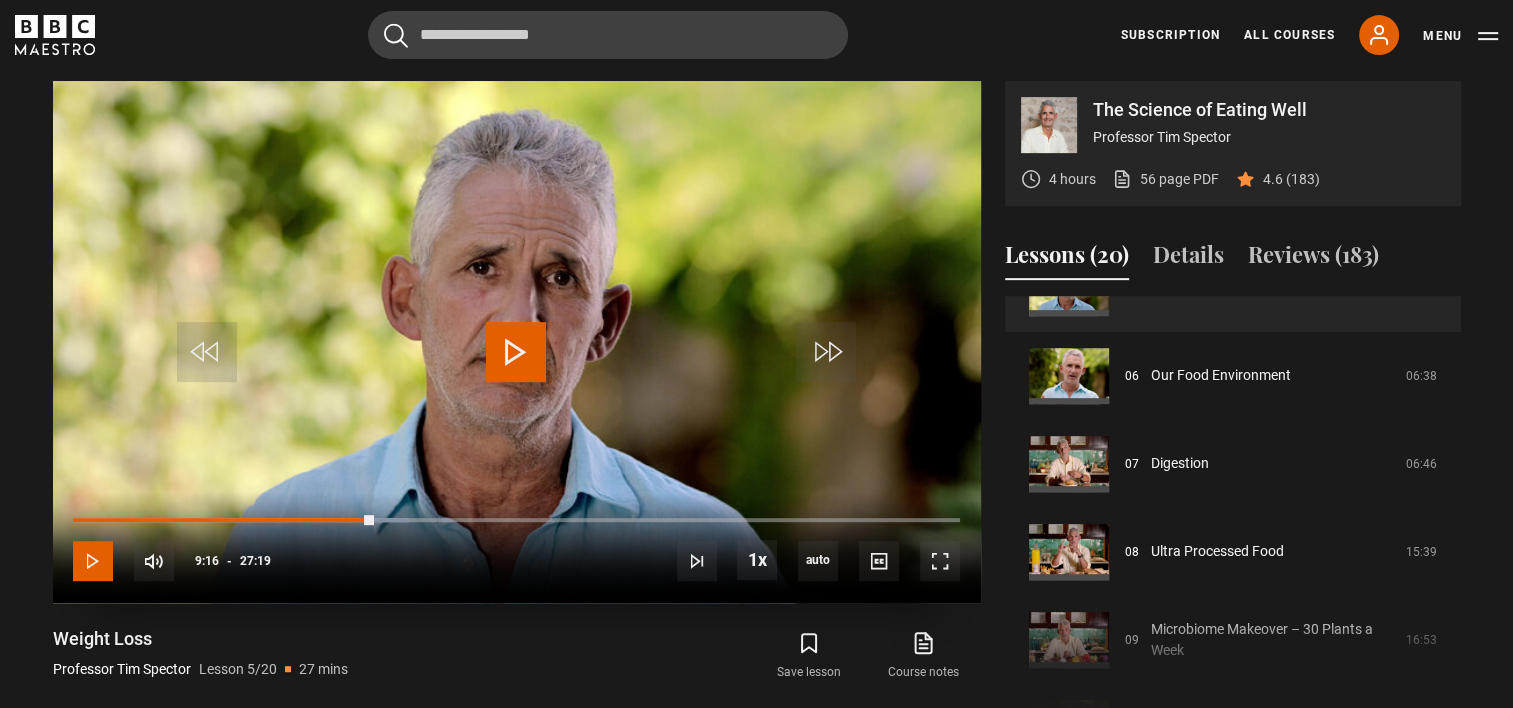 click at bounding box center (93, 561) 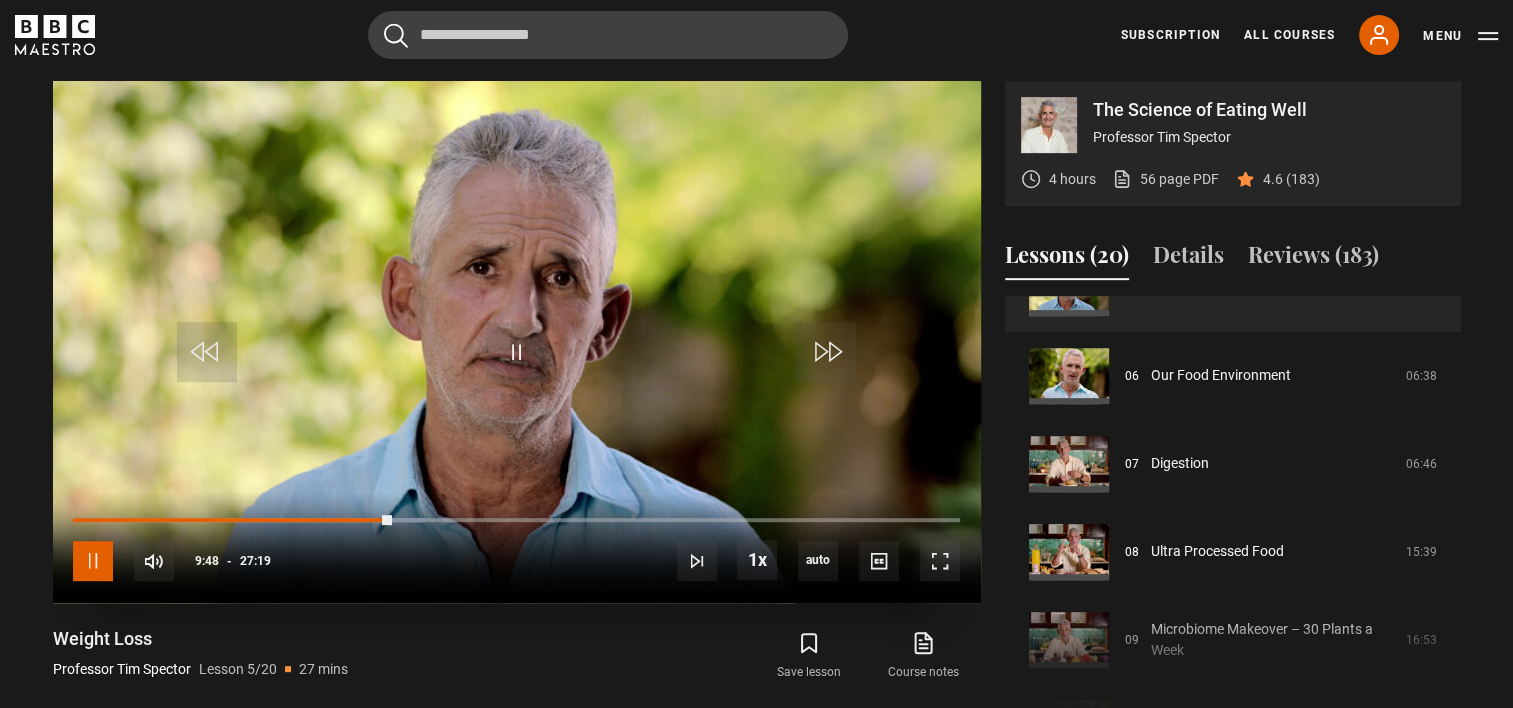 click at bounding box center (93, 561) 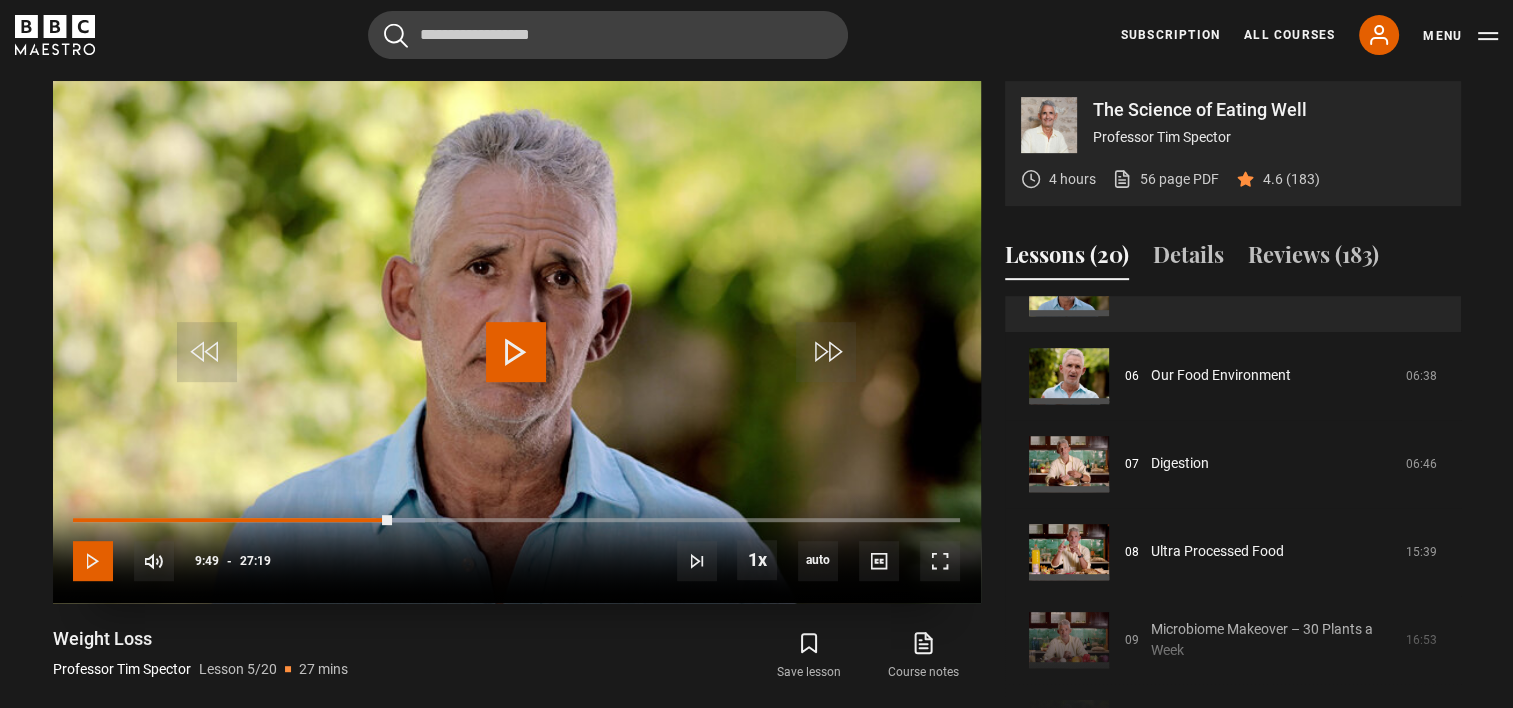 click at bounding box center (93, 561) 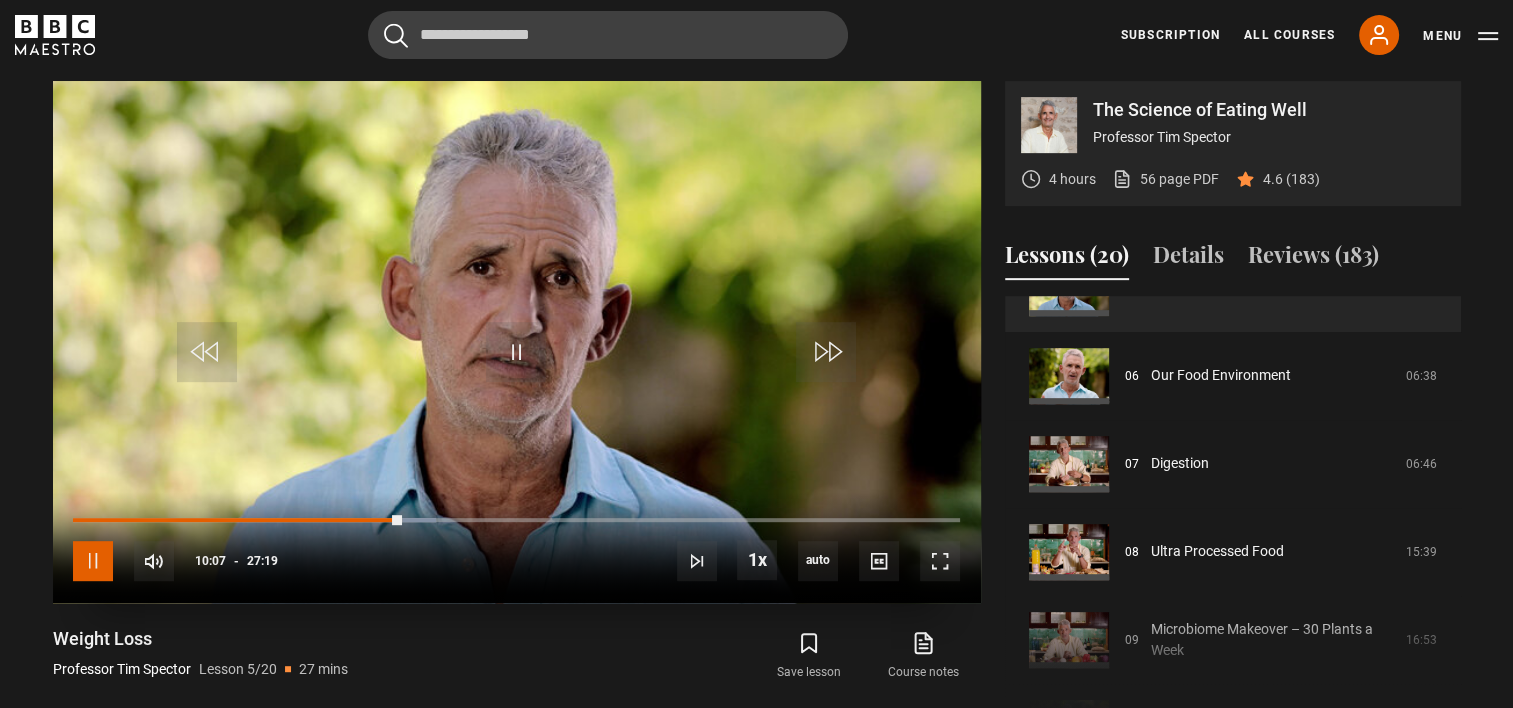 click at bounding box center (93, 561) 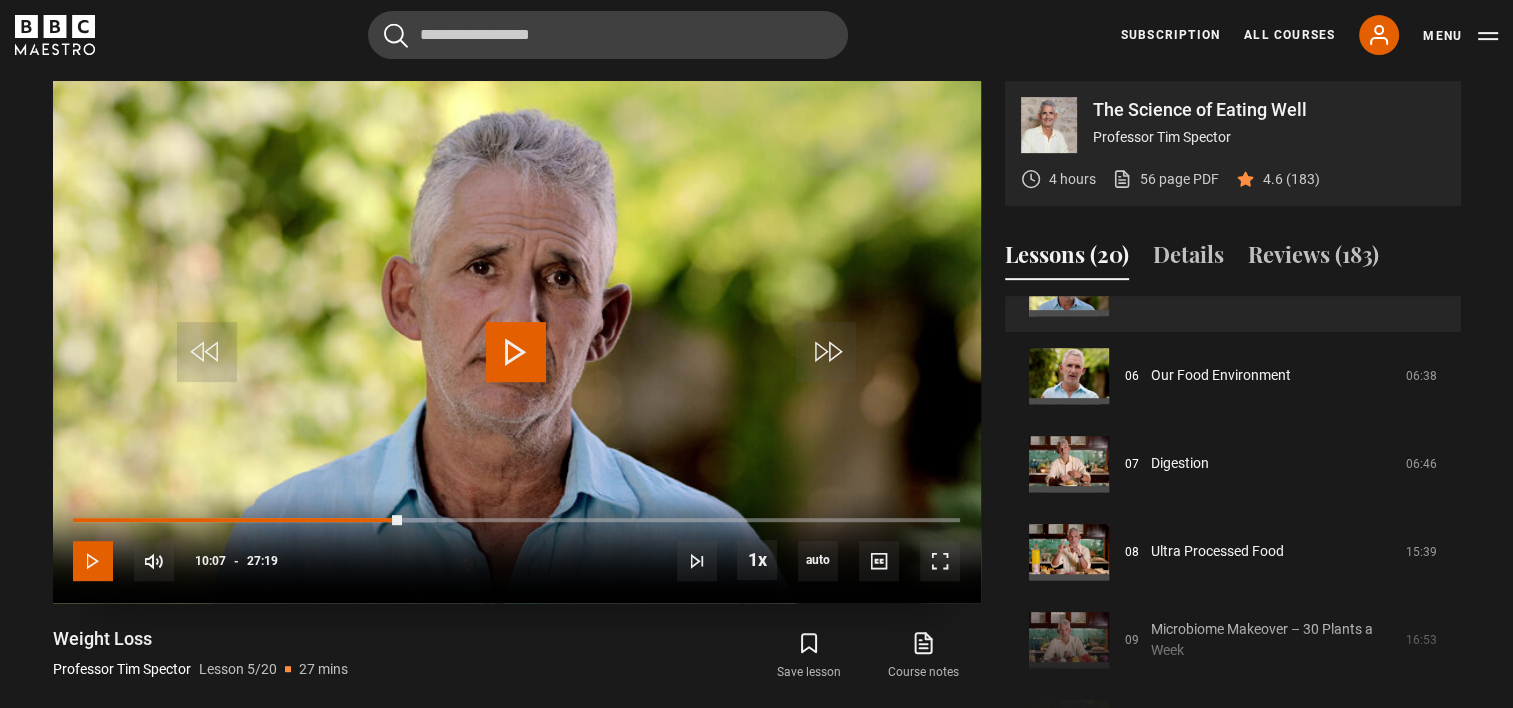 click at bounding box center [93, 561] 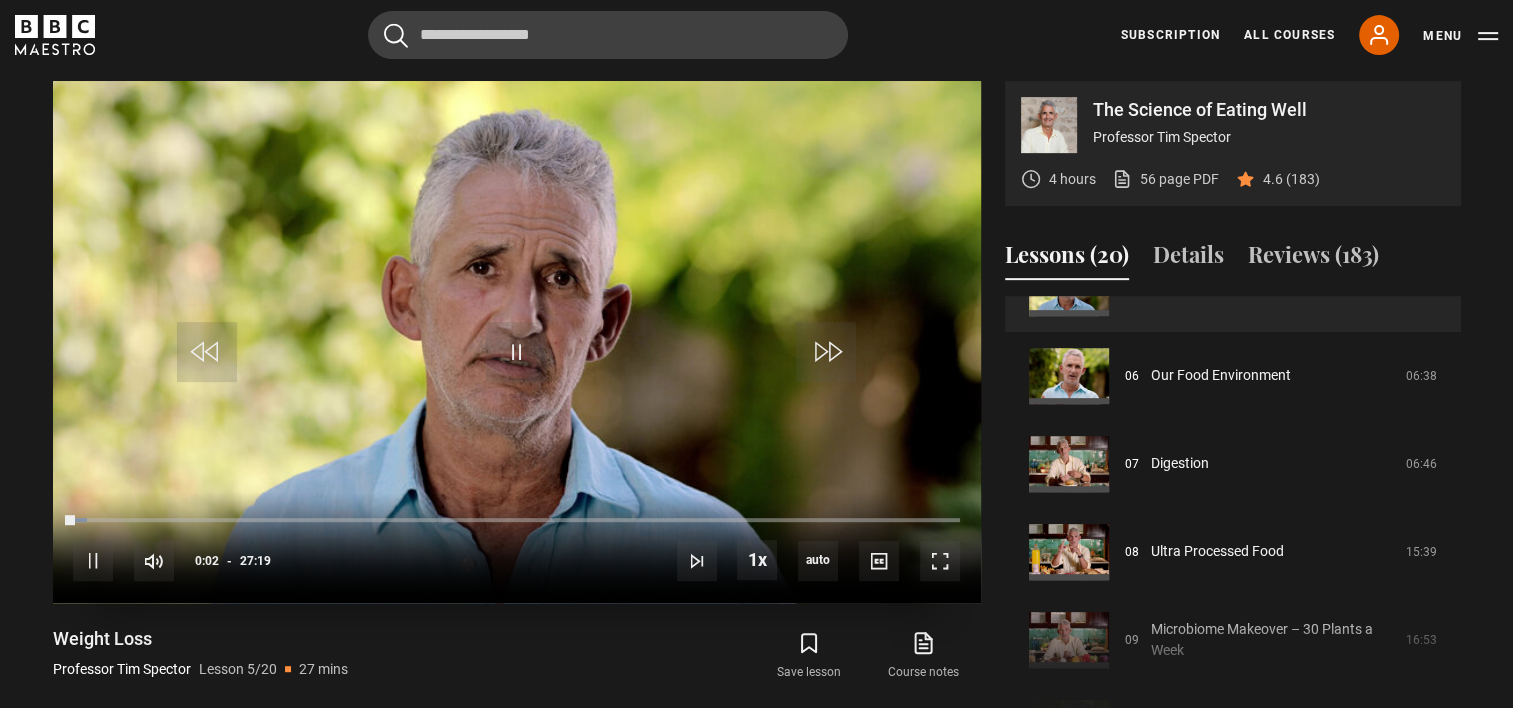 click on "10s Skip Back 10 seconds Pause 10s Skip Forward 10 seconds Loaded :  1.53% 07:29 00:03 Pause Mute 15% Current Time  0:02 - Duration  27:19
Professor [LAST] [LAST]
Lesson 5
Weight Loss
1x Playback Rate 2x 1.5x 1x , selected 0.5x auto Quality 360p 720p 1080p 2160p Auto , selected Captions captions off , selected English  Captions" at bounding box center (517, 547) 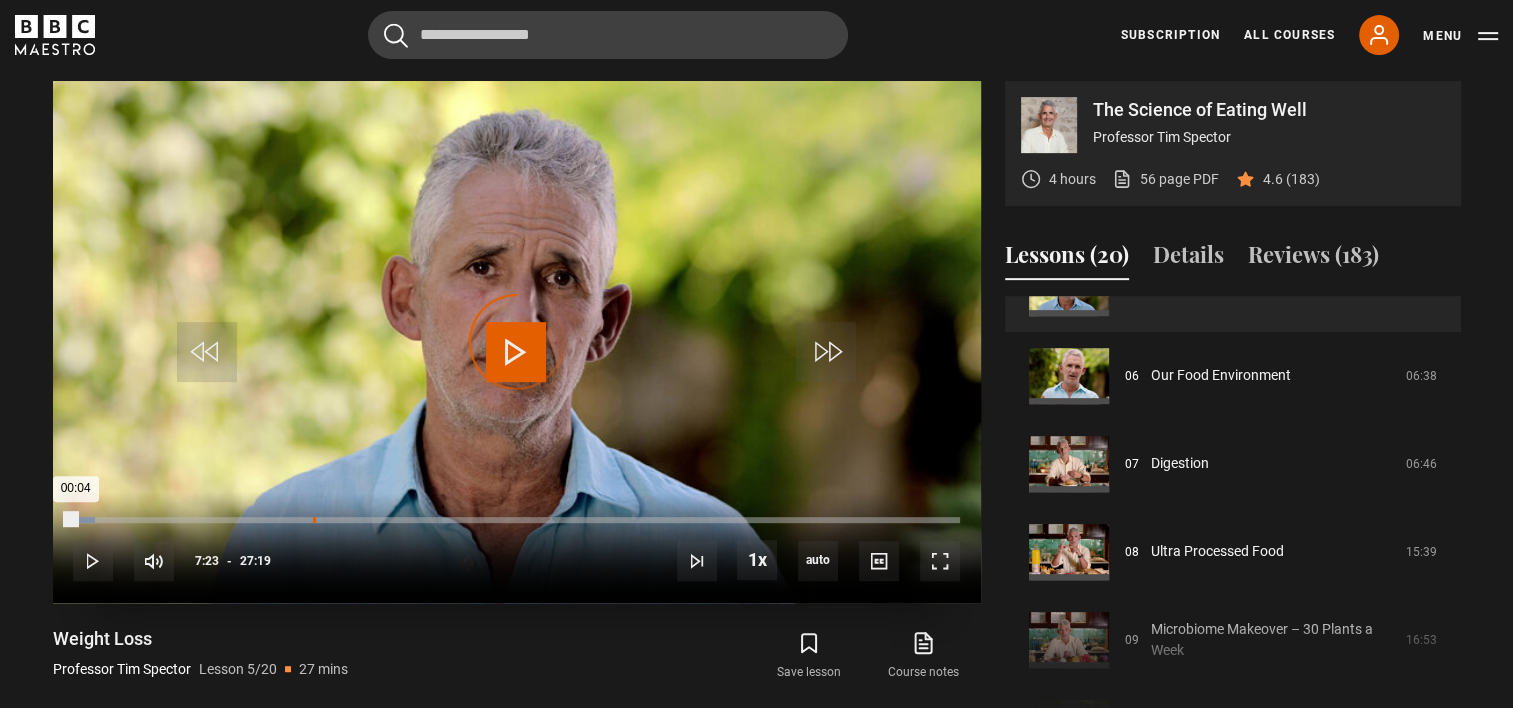click on "07:23" at bounding box center (314, 520) 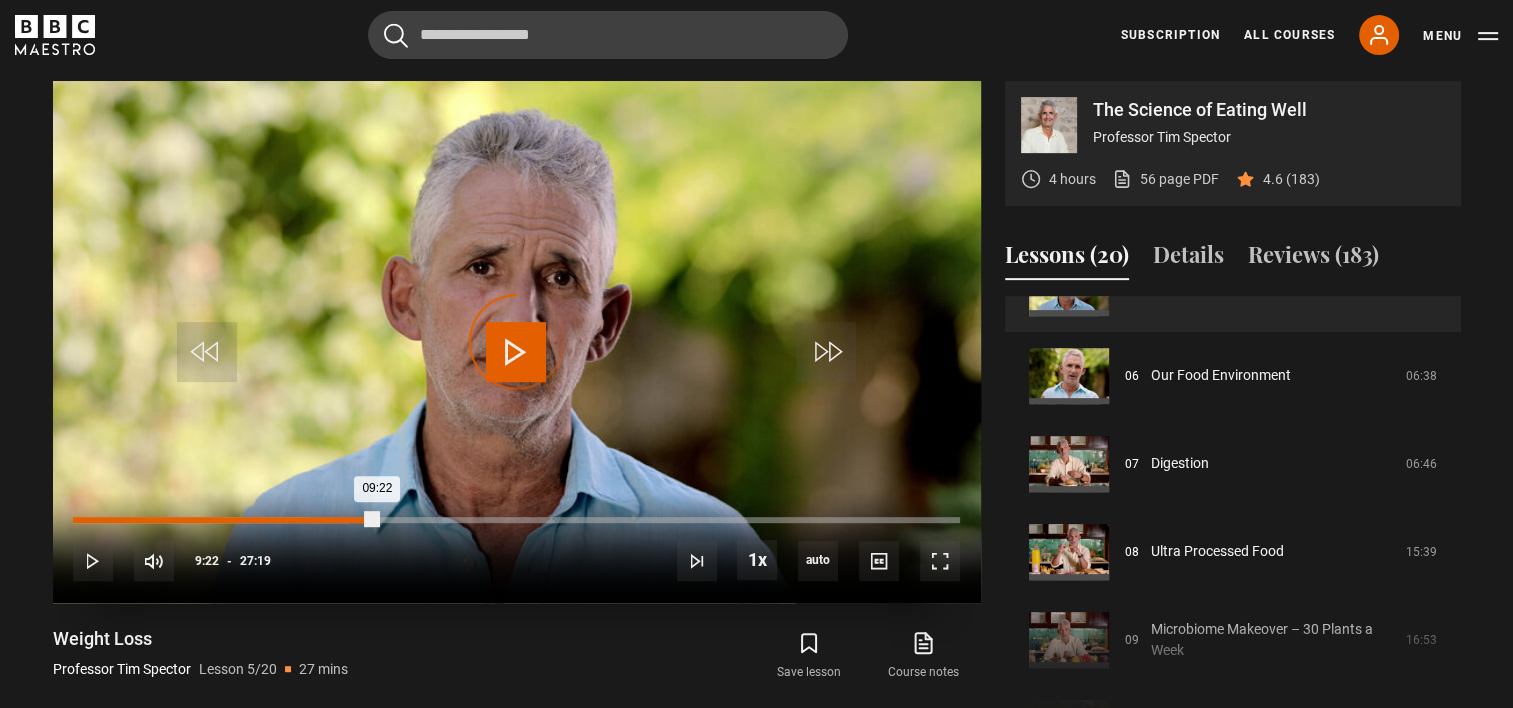 click on "Loaded :  31.12% 09:22 09:22" at bounding box center [516, 520] 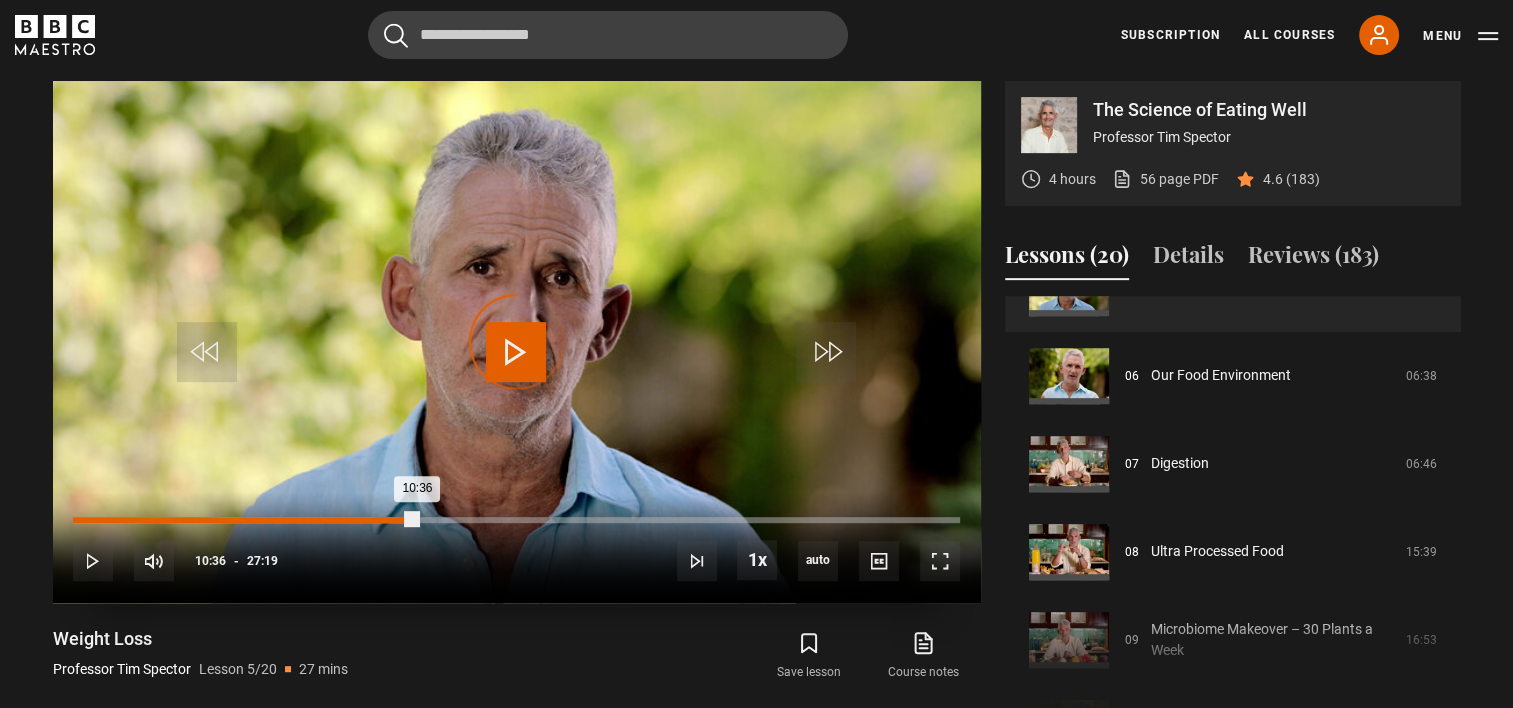click on "Loaded :  38.44% 10:36 10:36" at bounding box center (516, 520) 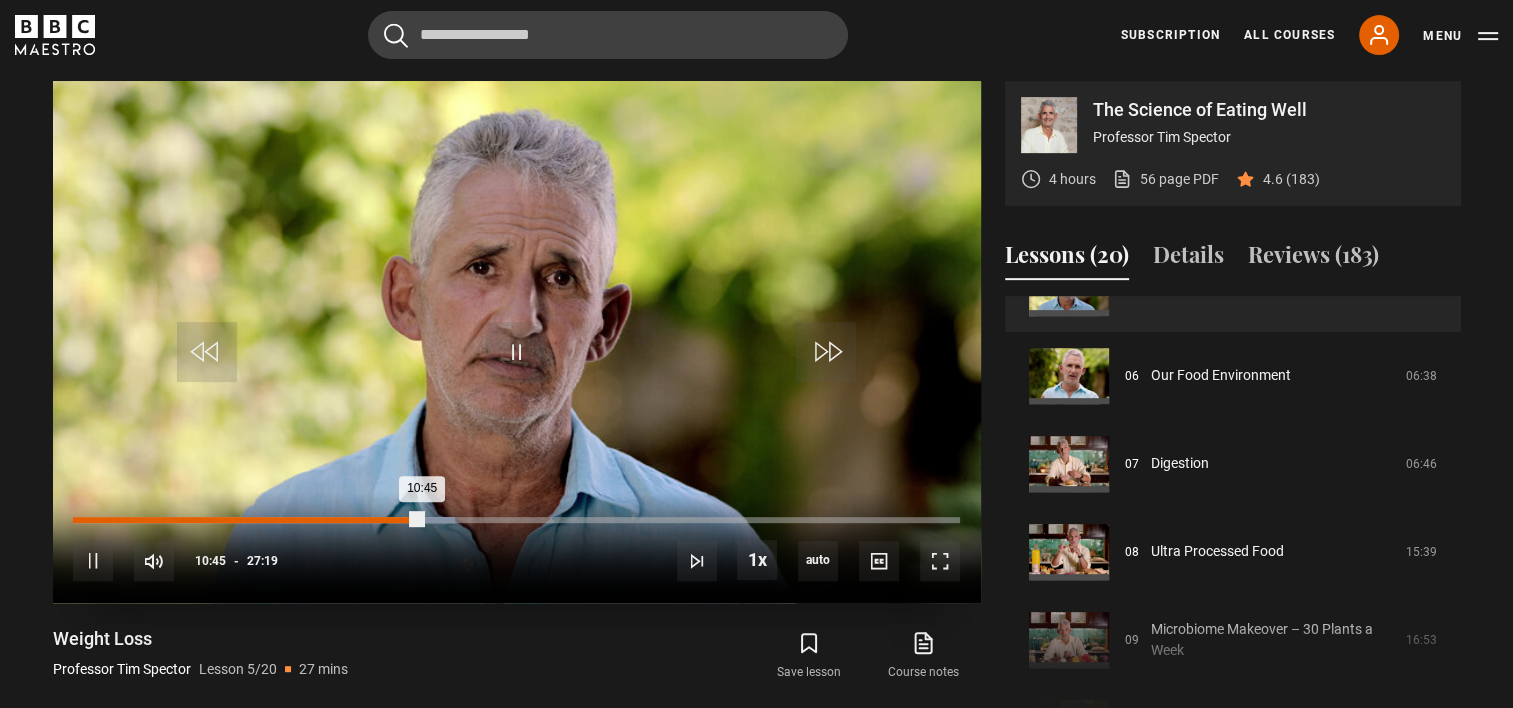 click on "09:40" at bounding box center (388, 520) 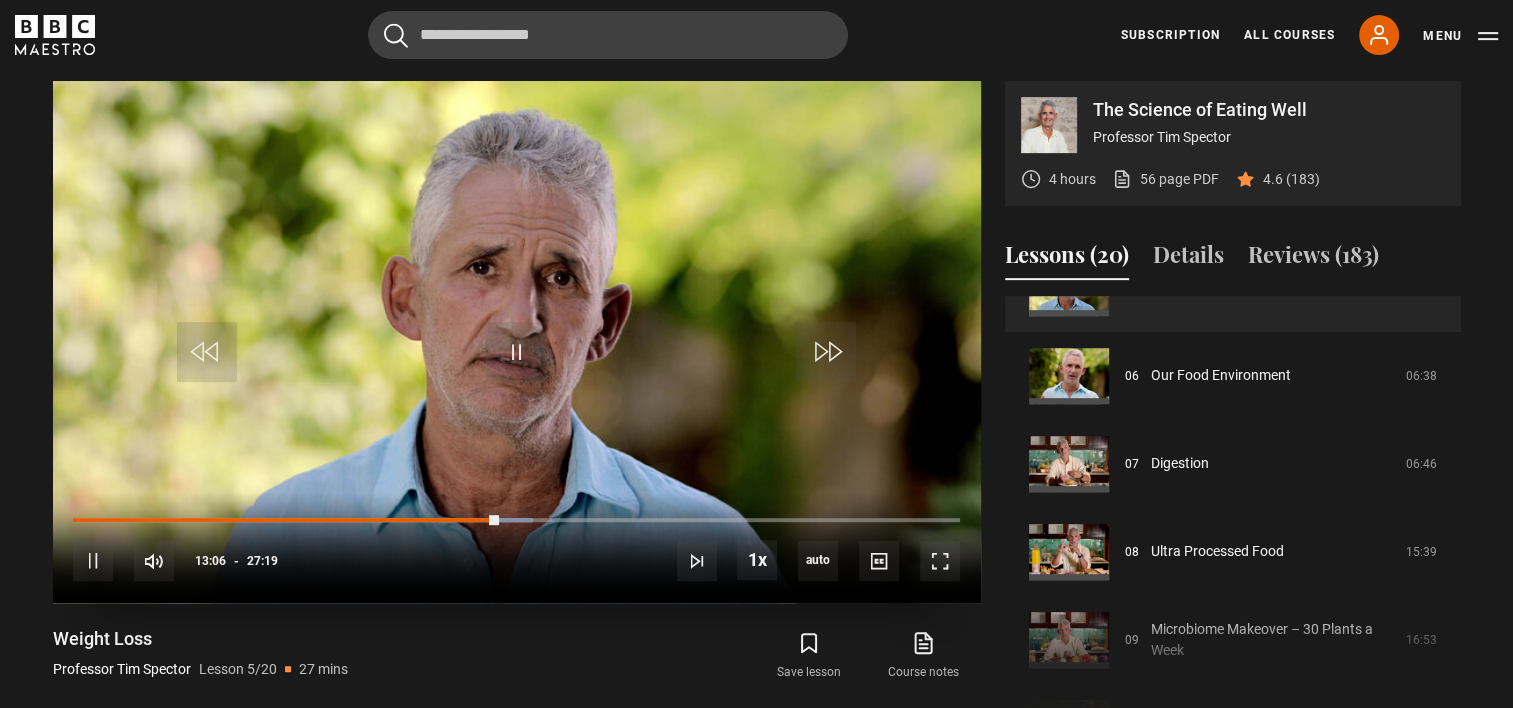 click on "10s Skip Back 10 seconds Pause 10s Skip Forward 10 seconds Loaded :  51.86% 10:58 13:06 Pause Mute 15% Current Time  13:06 - Duration  27:19
Professor [FIRST] [LAST]
Lesson 5
Weight Loss
1x Playback Rate 2x 1.5x 1x , selected 0.5x auto Quality 360p 720p 1080p 2160p Auto , selected Captions captions off , selected English  Captions" at bounding box center (517, 547) 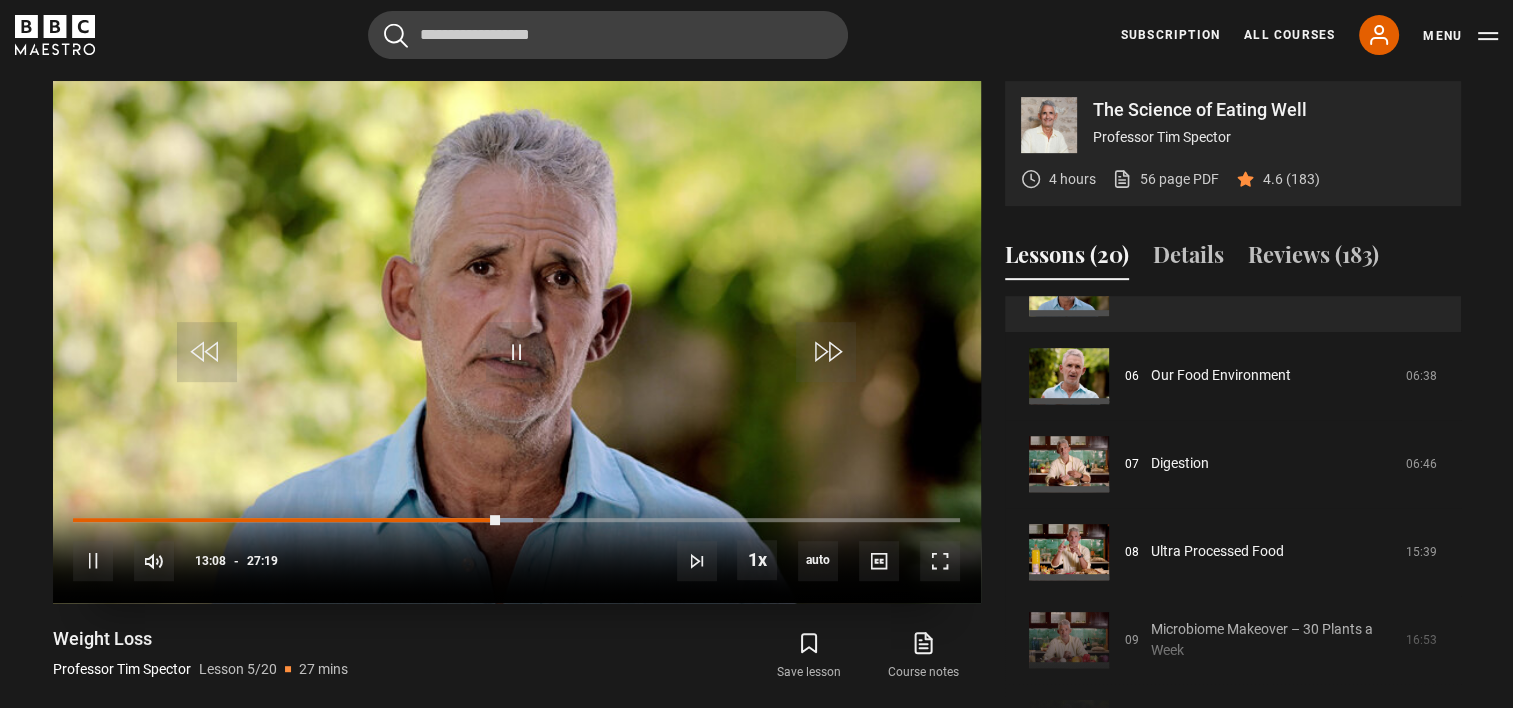 click on "10s Skip Back 10 seconds Pause 10s Skip Forward 10 seconds Loaded :  51.86% 12:36 13:08 Pause Mute 15% Current Time  13:08 - Duration  27:19
Professor [FIRST] [LAST]
Lesson 5
Weight Loss
1x Playback Rate 2x 1.5x 1x , selected 0.5x auto Quality 360p 720p 1080p 2160p Auto , selected Captions captions off , selected English  Captions" at bounding box center [517, 547] 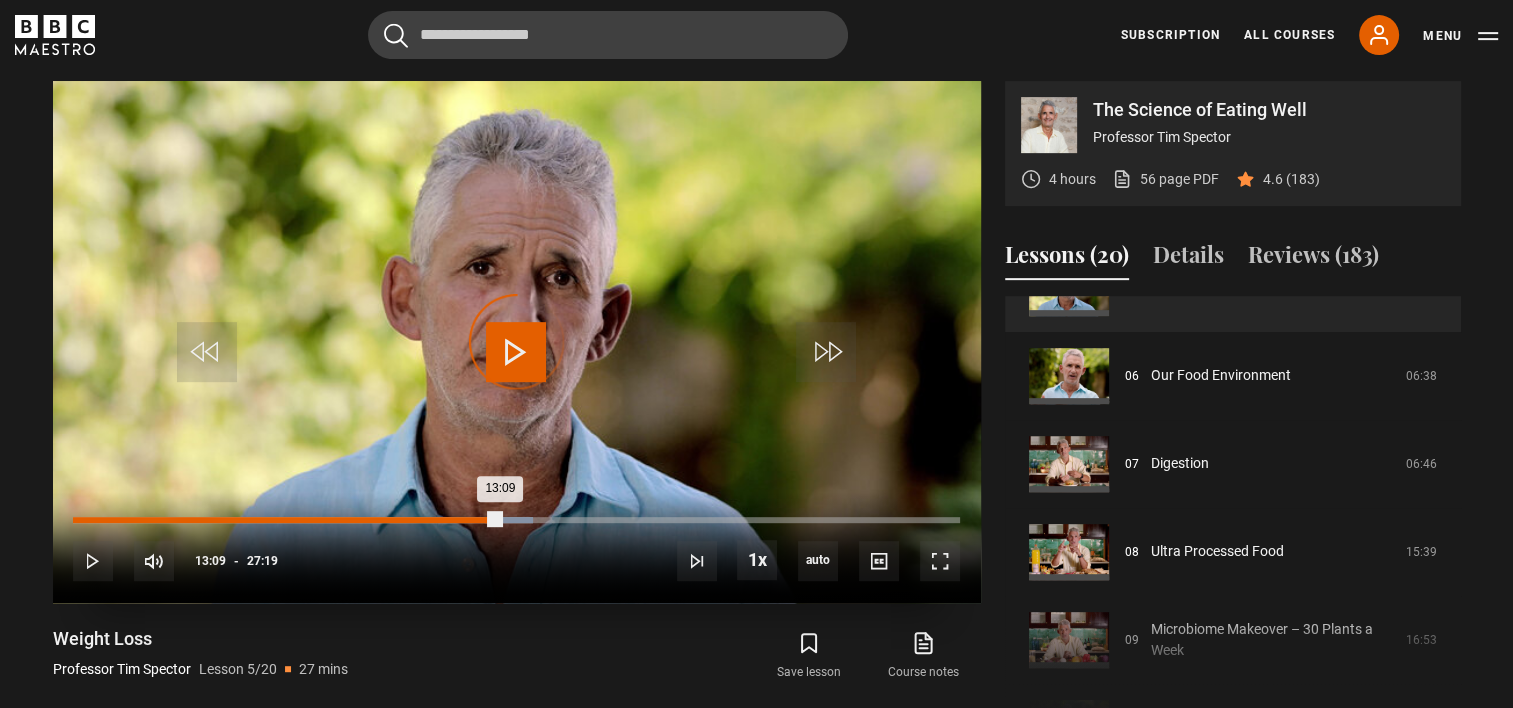 click on "Loaded :  51.86% 12:42 13:09" at bounding box center [516, 520] 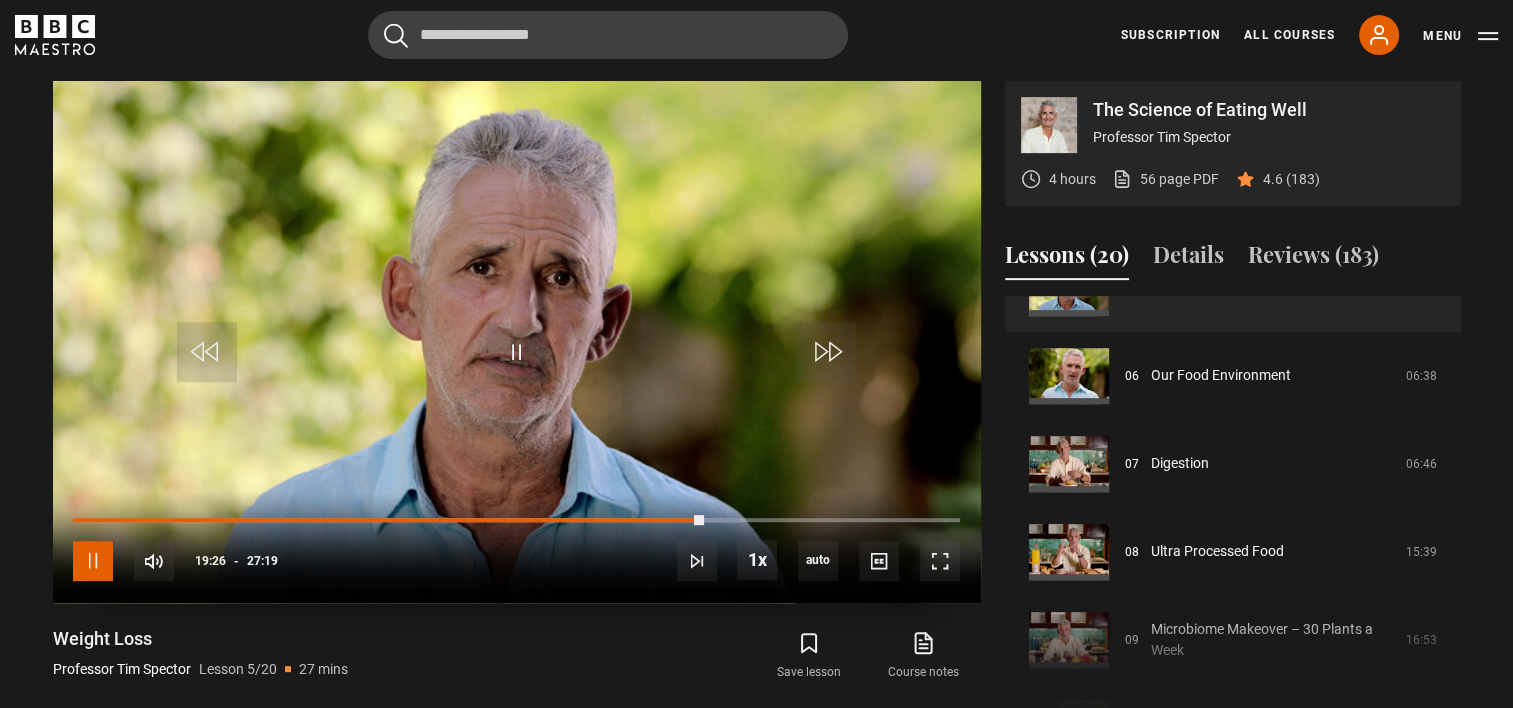 click at bounding box center [93, 561] 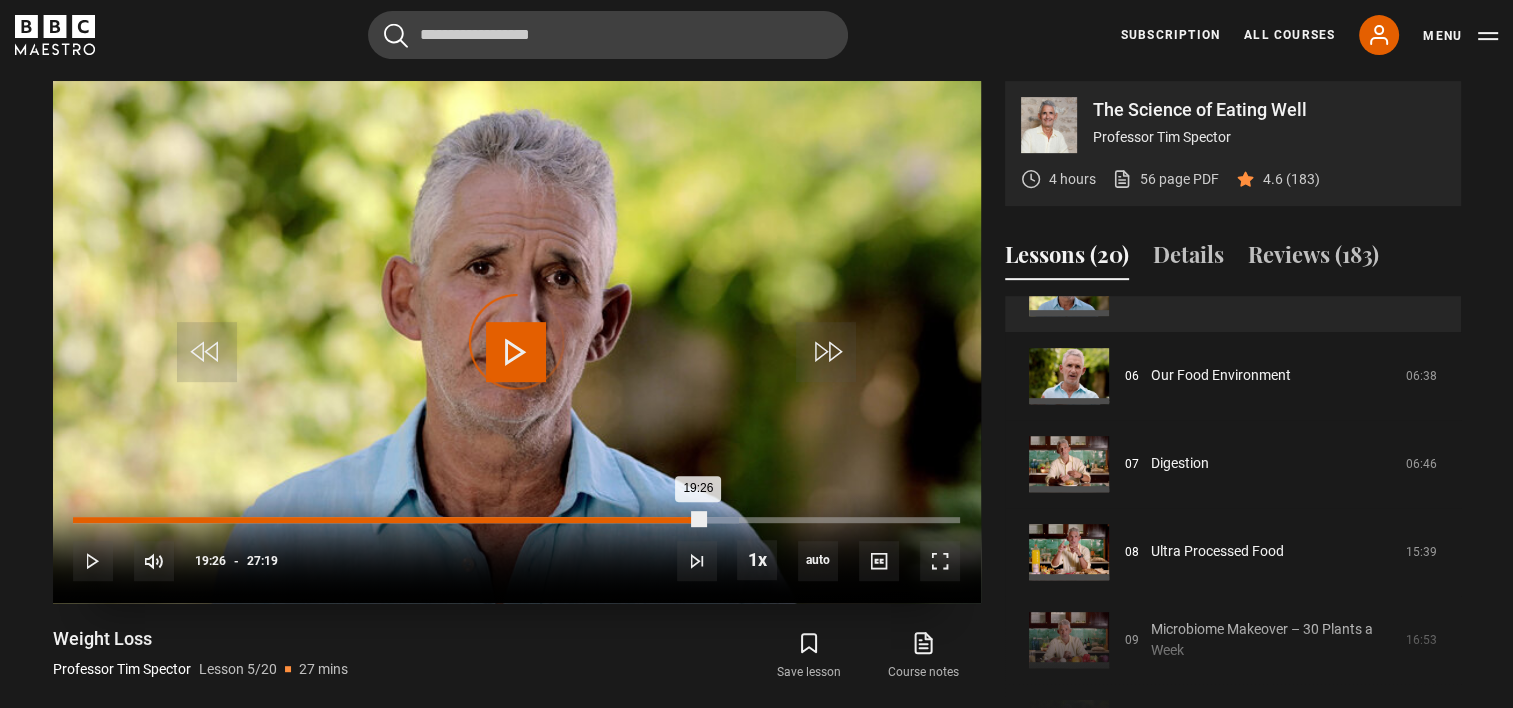 click on "18:57" at bounding box center [689, 520] 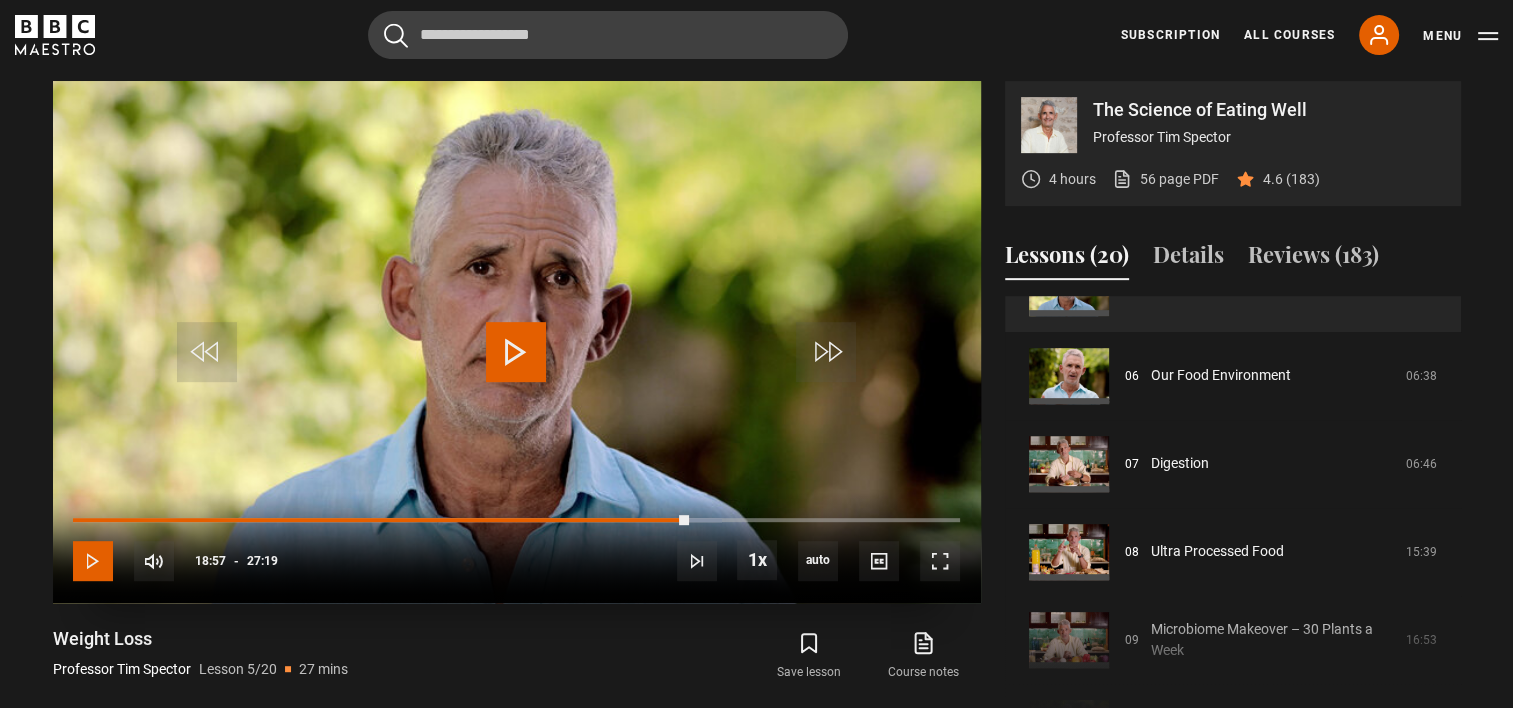 click at bounding box center [93, 561] 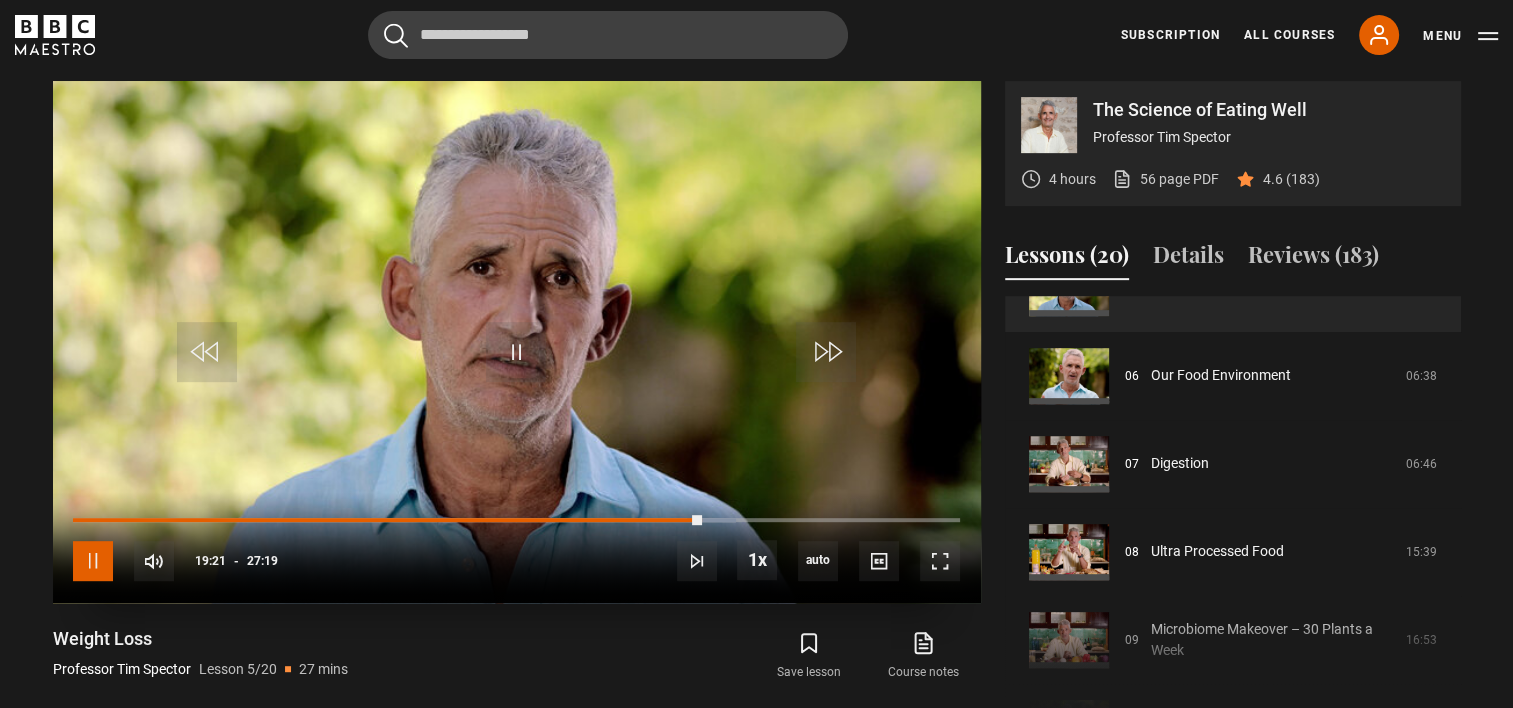click at bounding box center [93, 561] 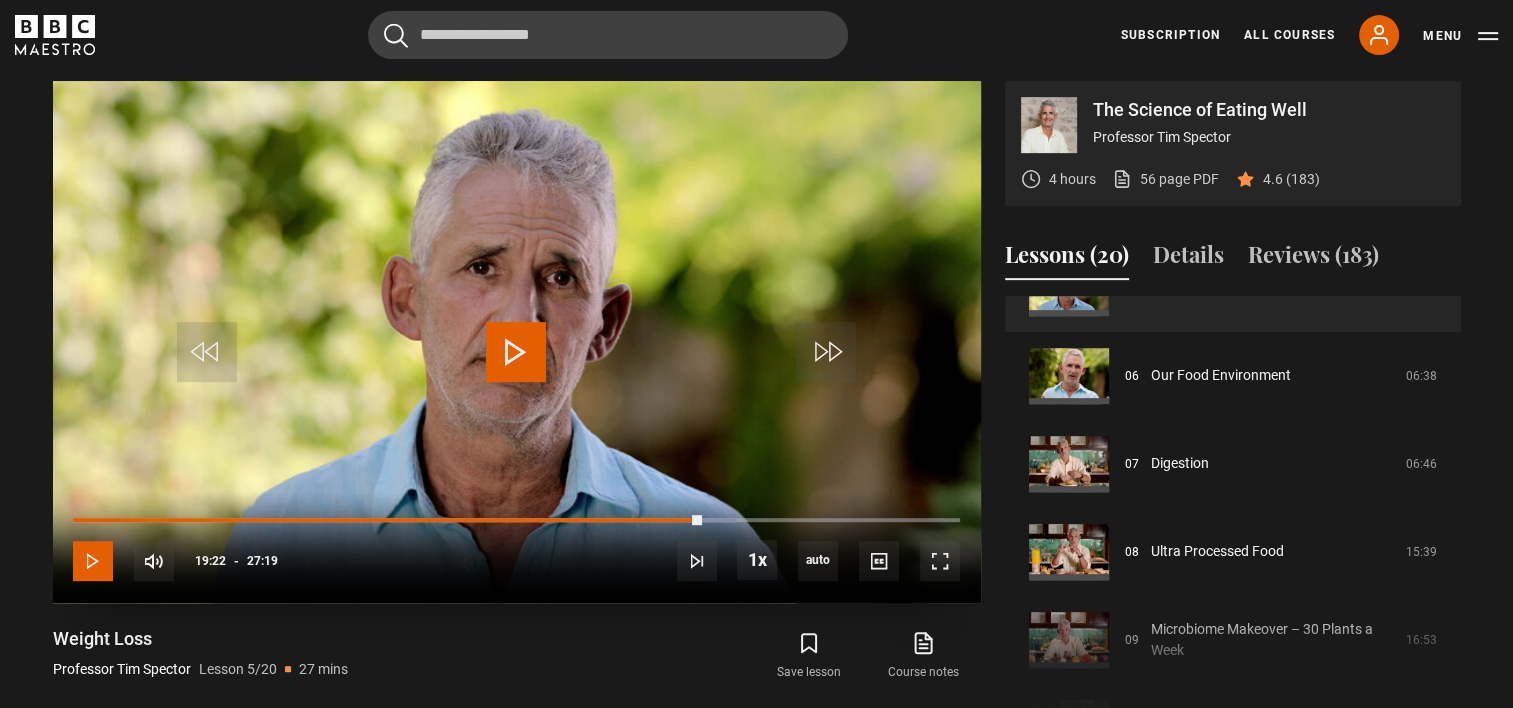 click at bounding box center [93, 561] 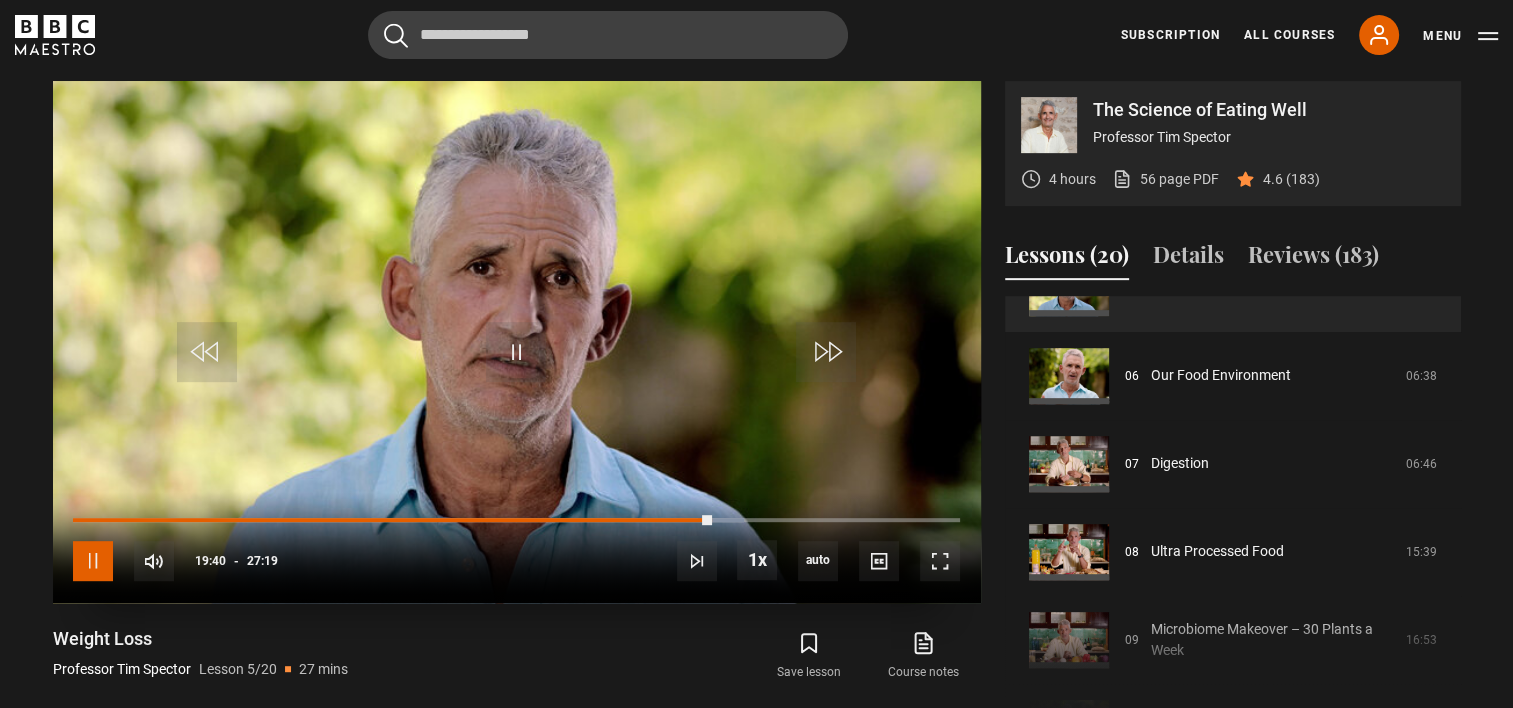 click at bounding box center (93, 561) 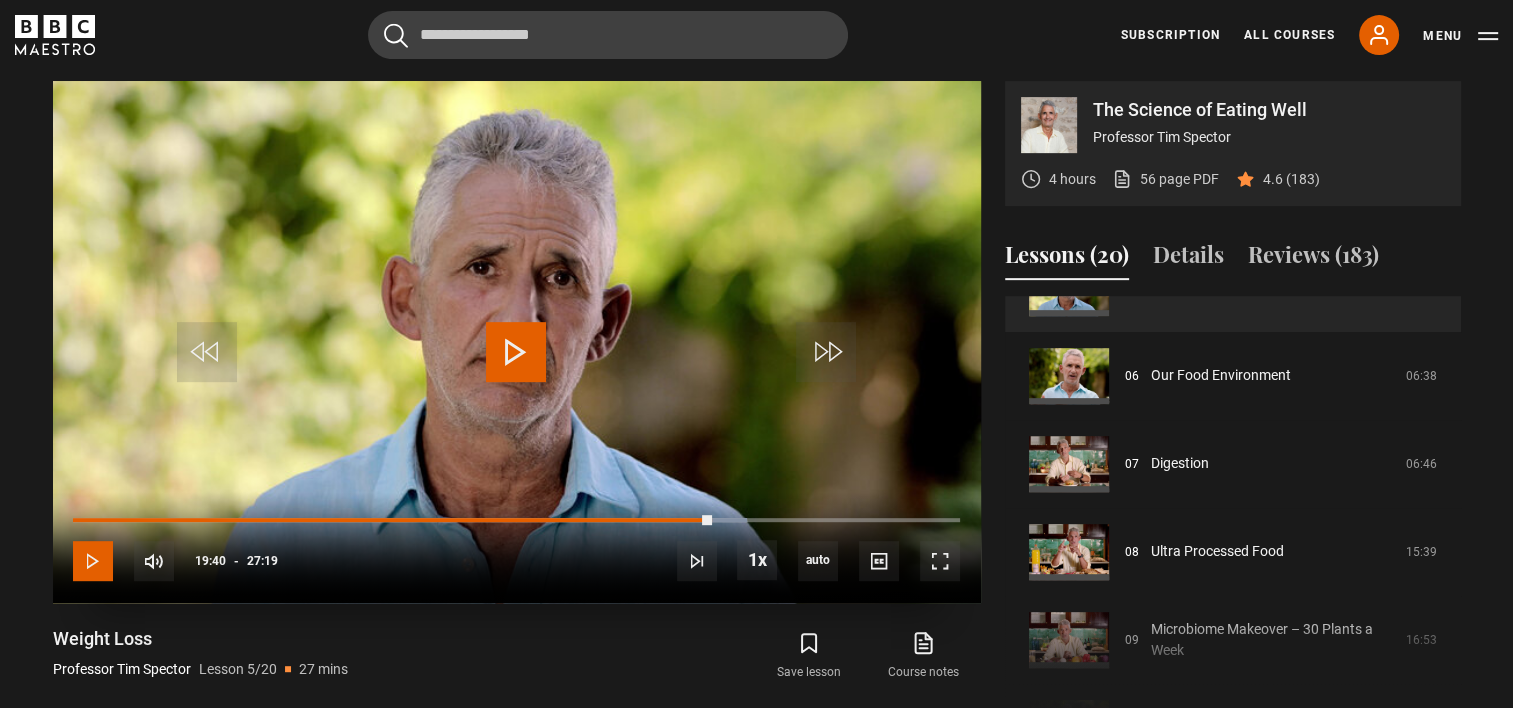 click at bounding box center [93, 561] 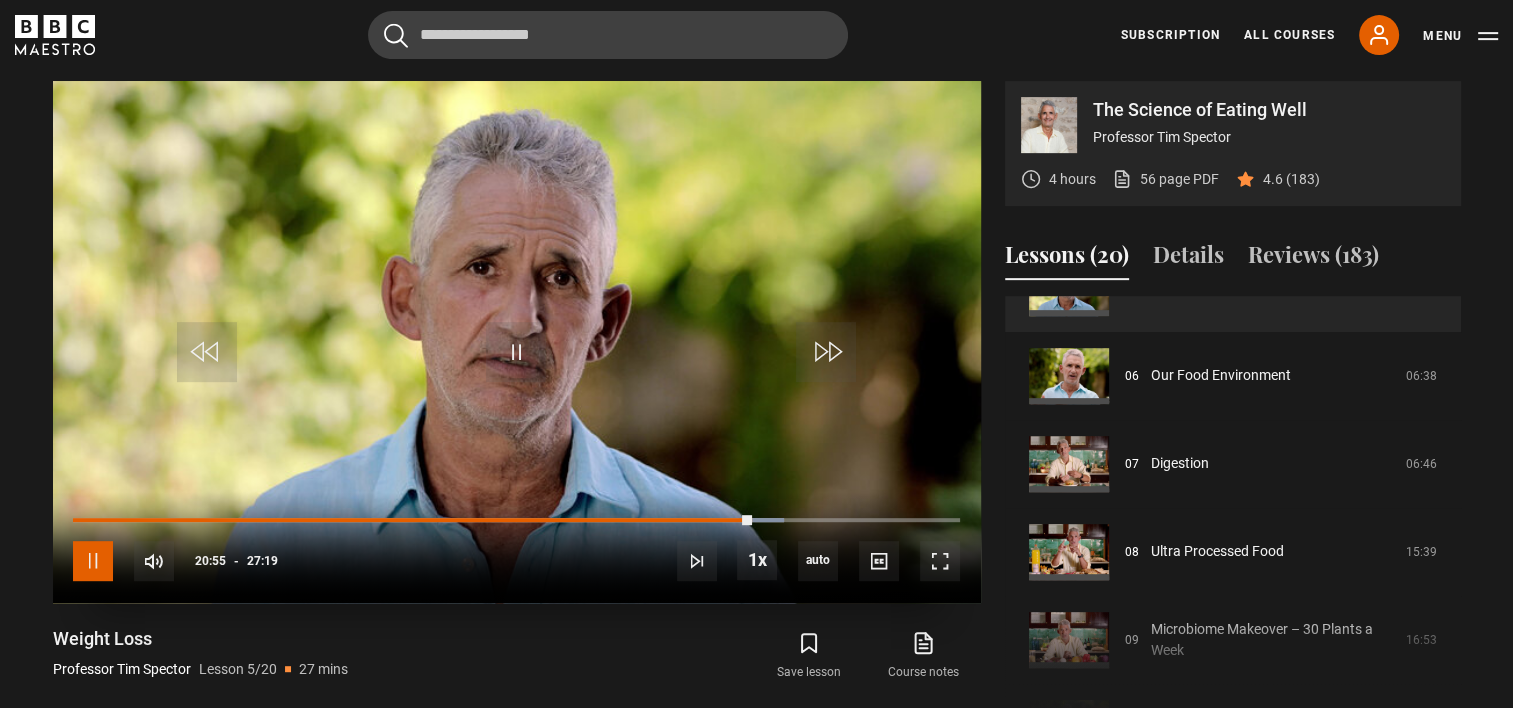 click at bounding box center [93, 561] 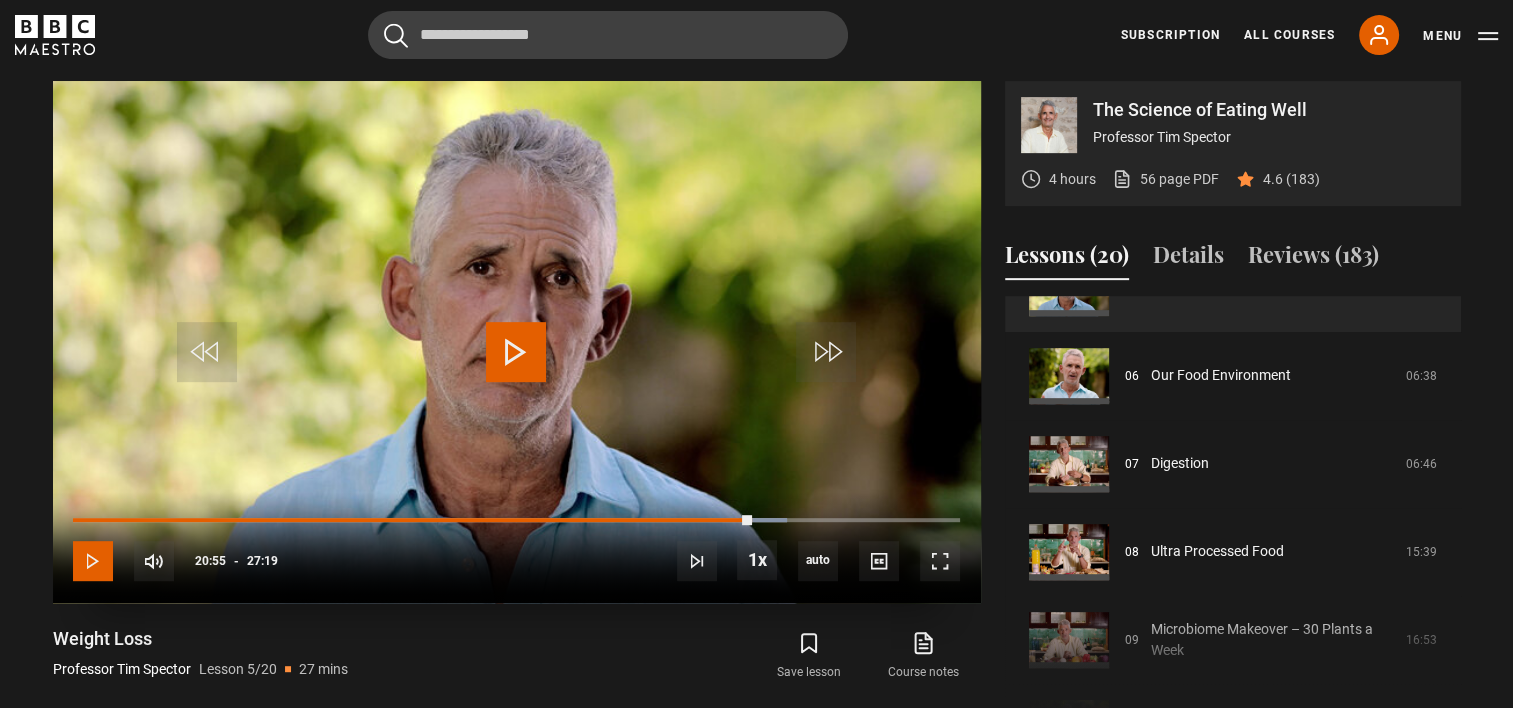 click at bounding box center (93, 561) 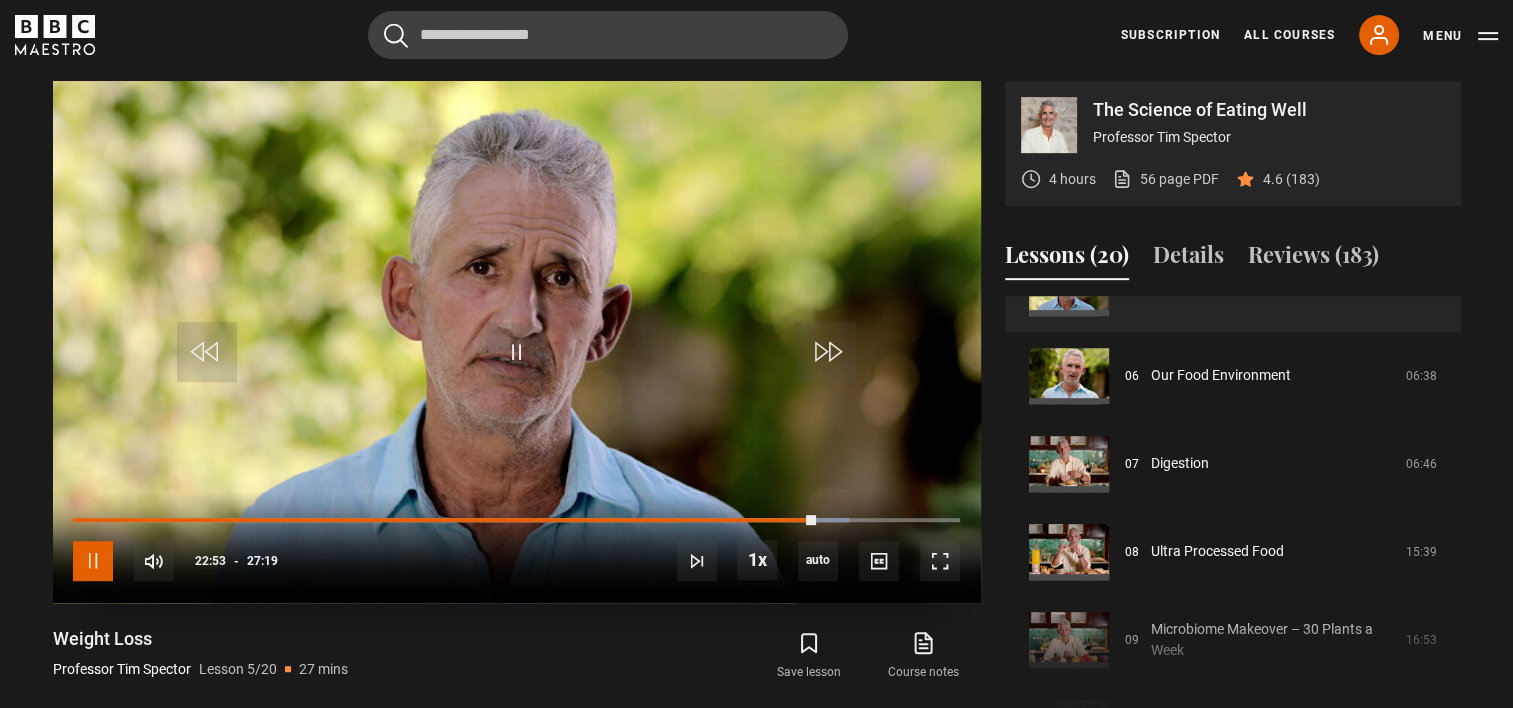 click at bounding box center (93, 561) 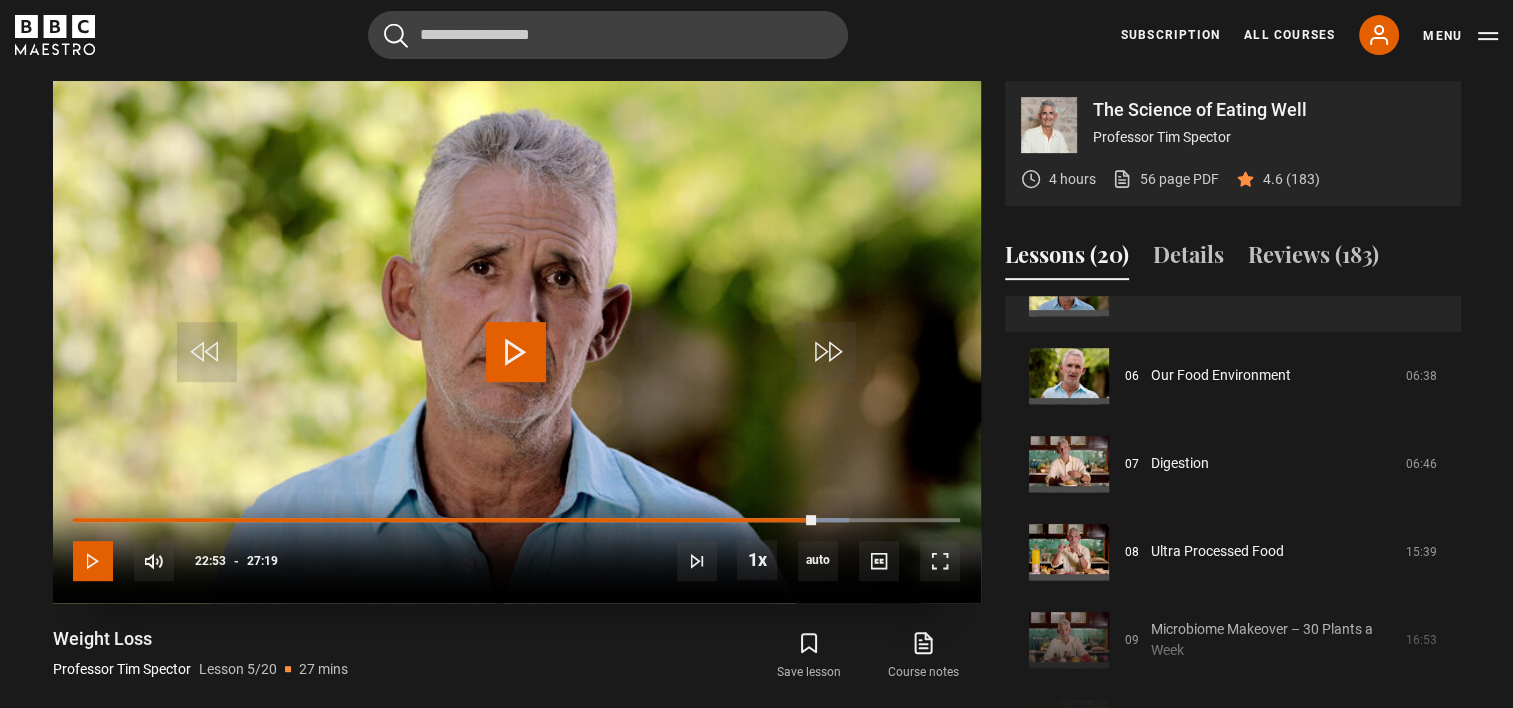 click at bounding box center [93, 561] 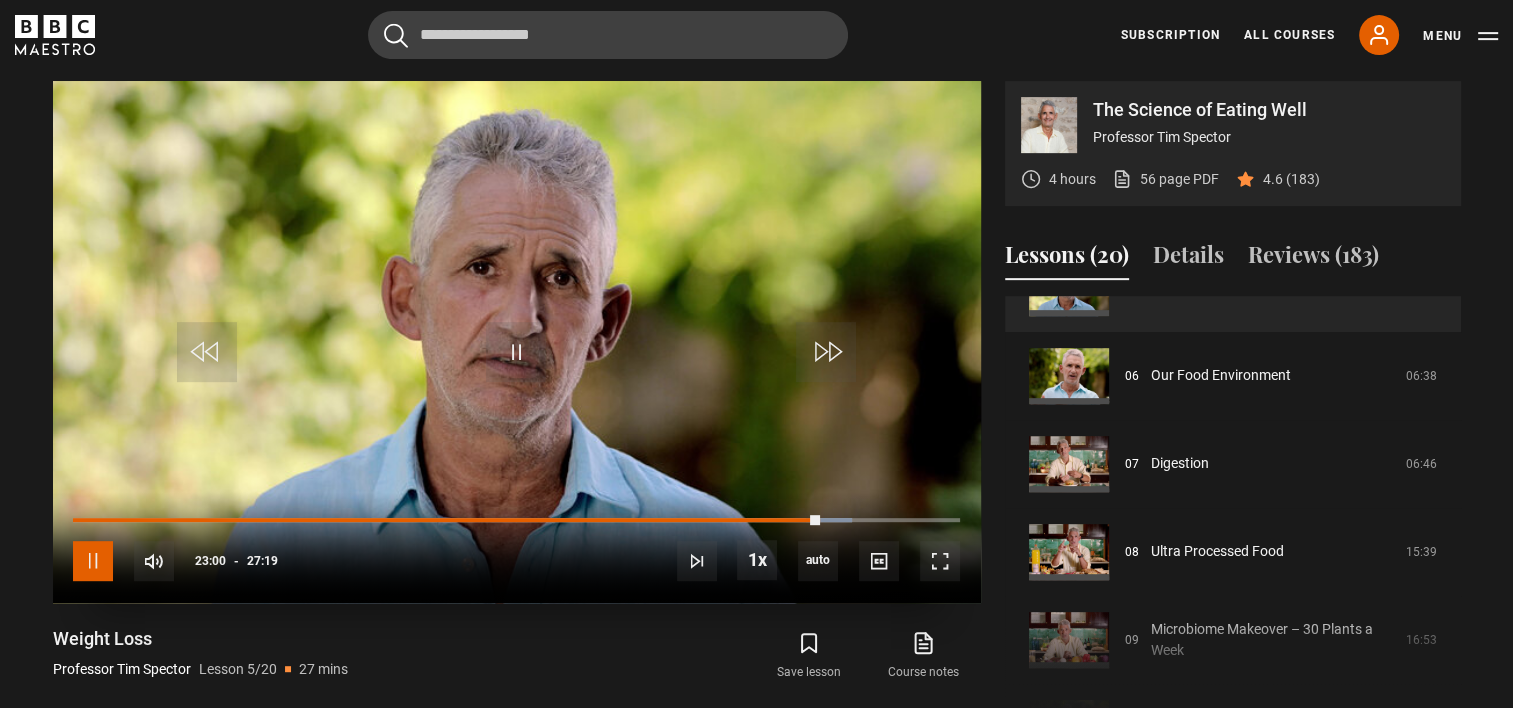 click at bounding box center (93, 561) 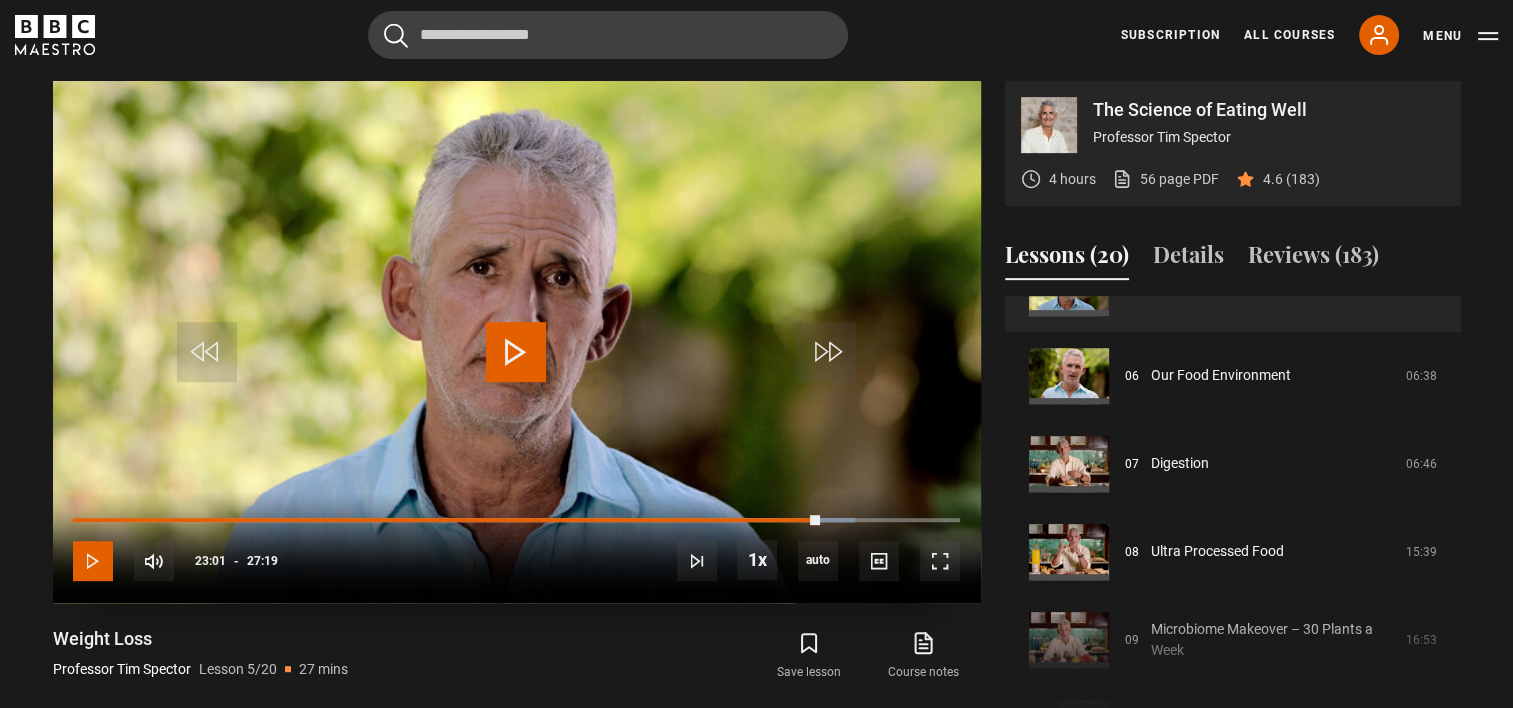 click at bounding box center (93, 561) 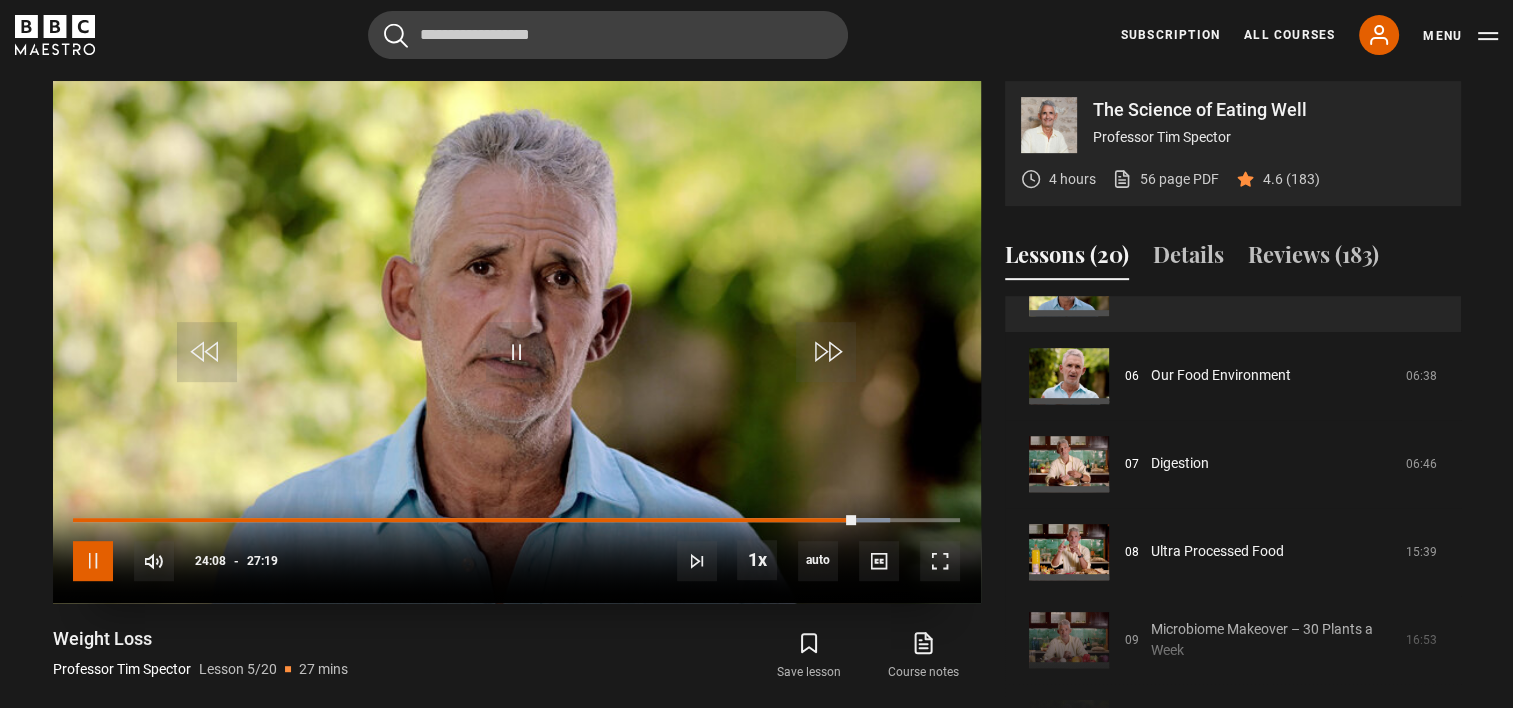 click at bounding box center [93, 561] 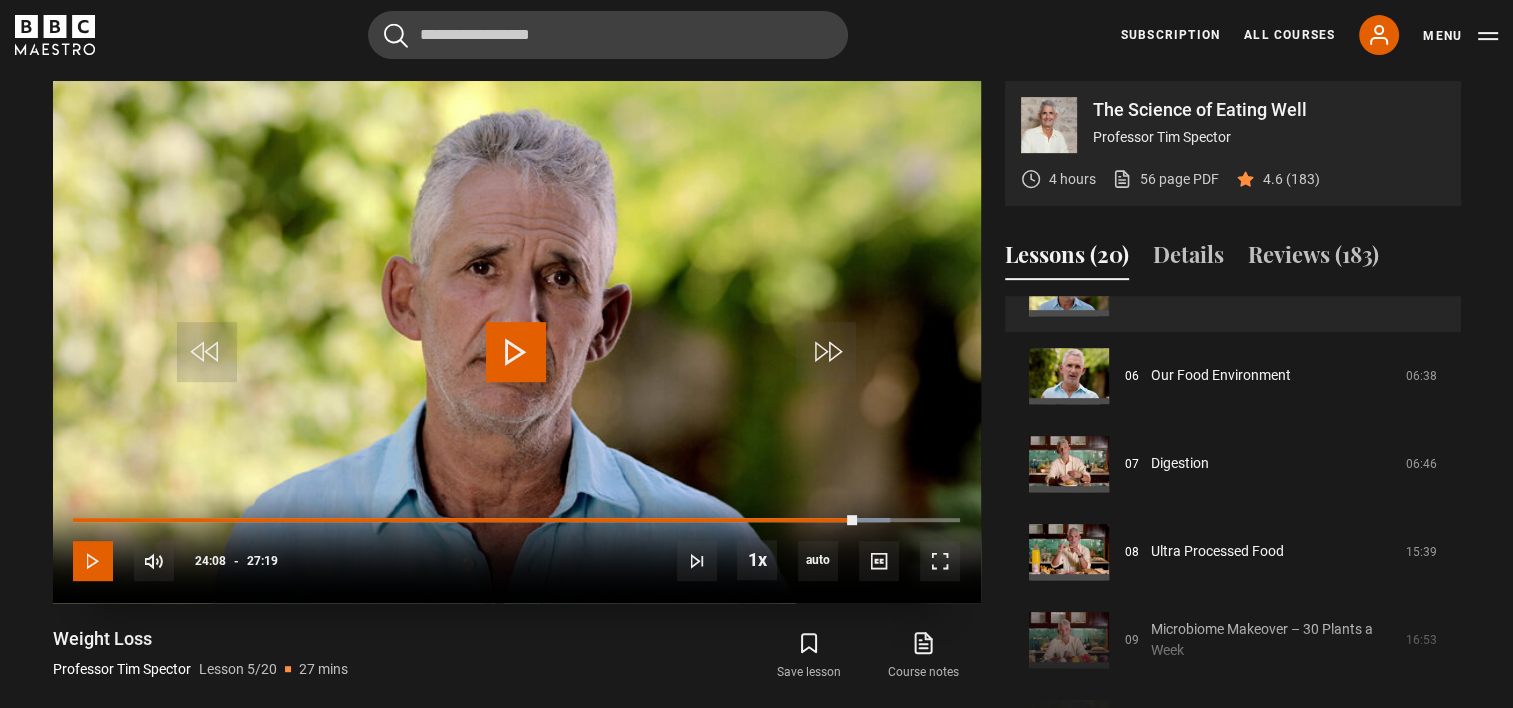 click at bounding box center [93, 561] 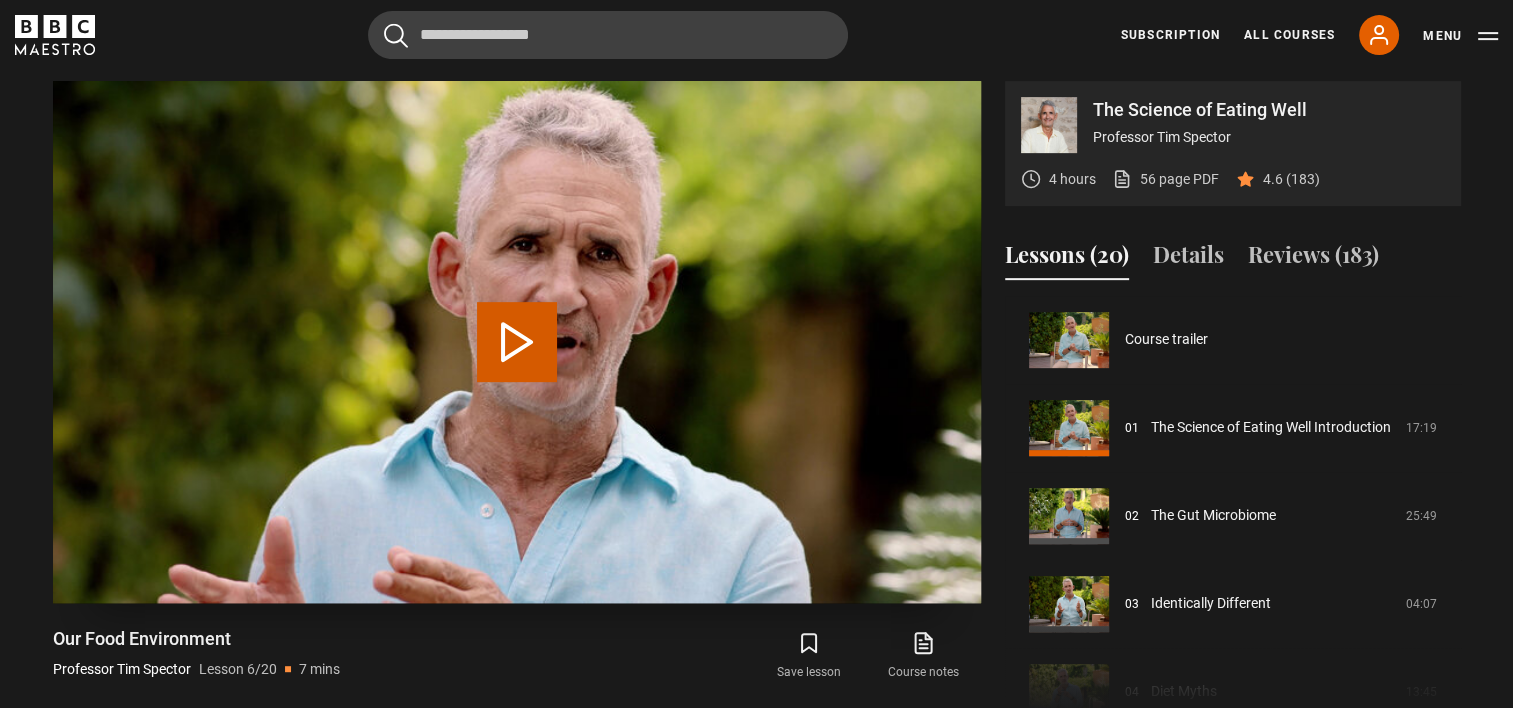scroll, scrollTop: 440, scrollLeft: 0, axis: vertical 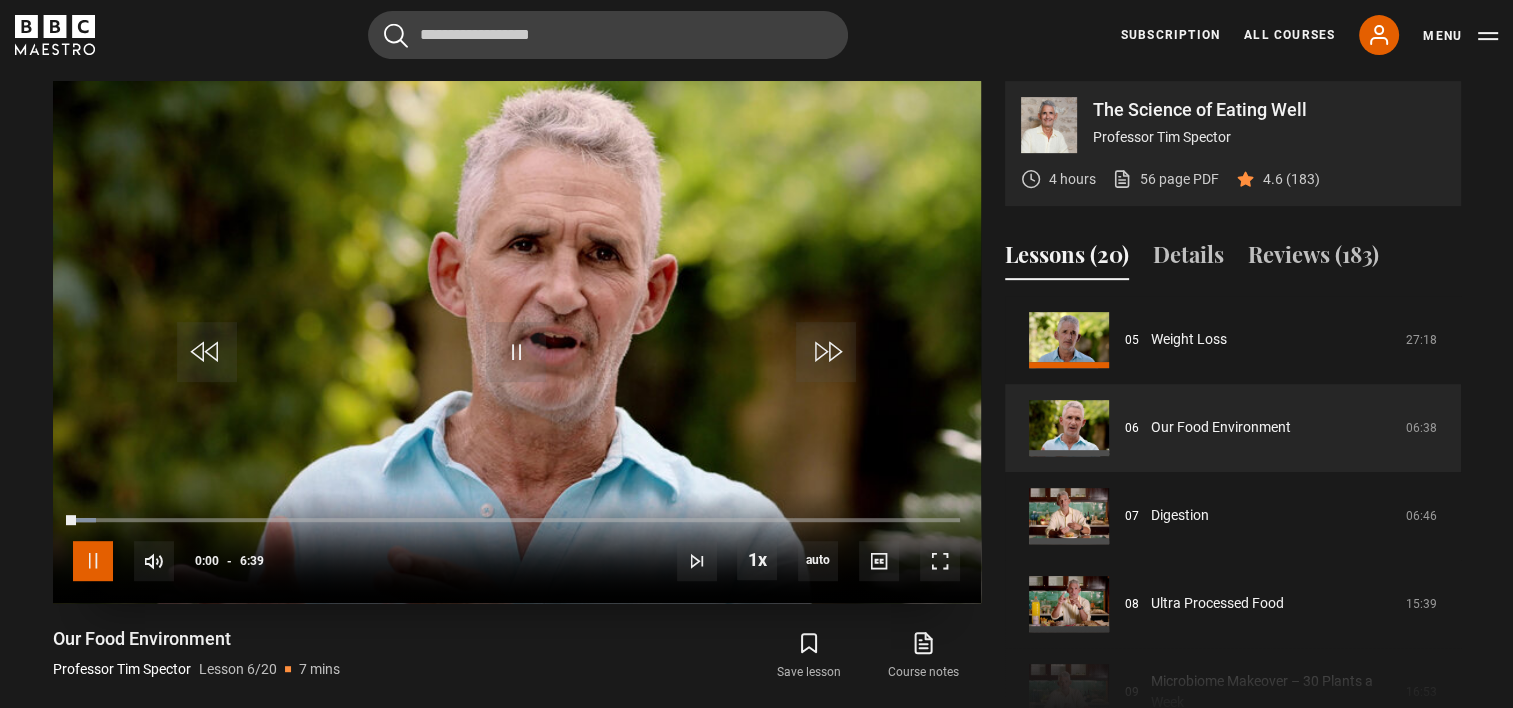 click at bounding box center [93, 561] 